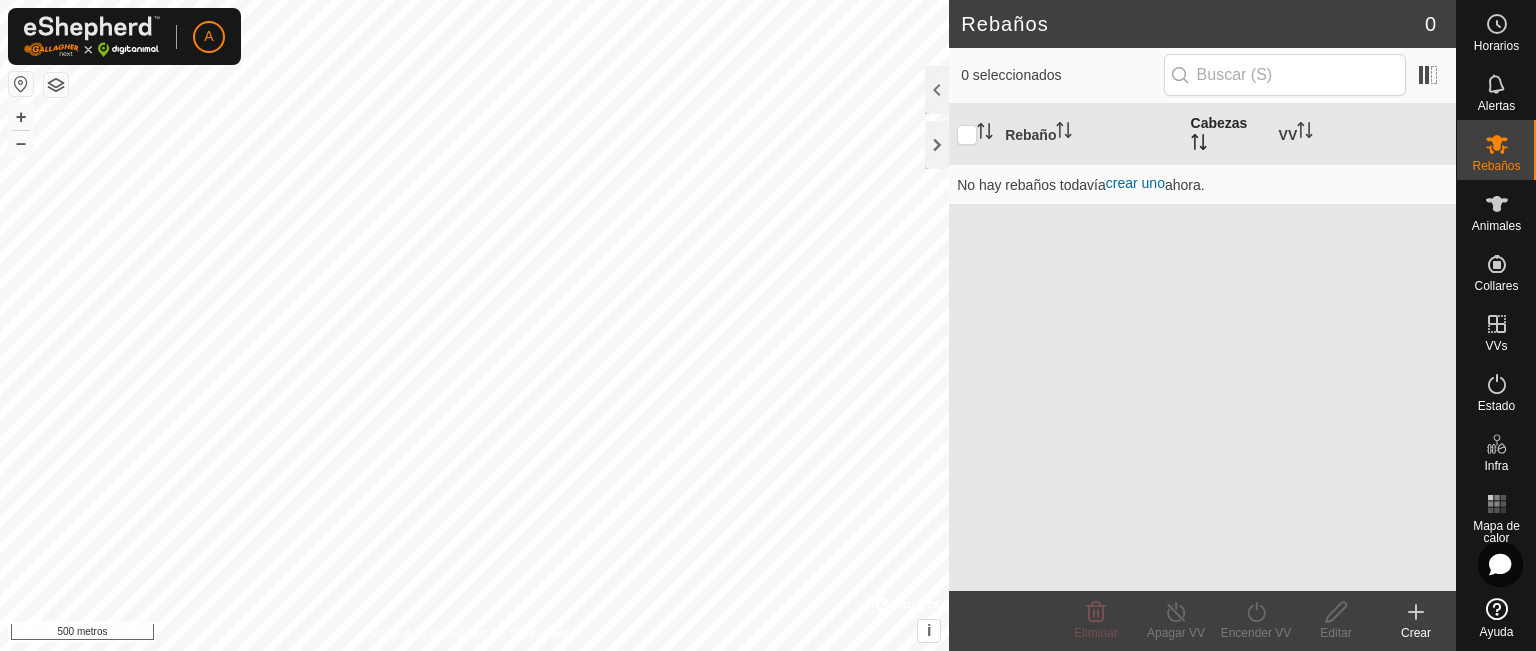 scroll, scrollTop: 0, scrollLeft: 0, axis: both 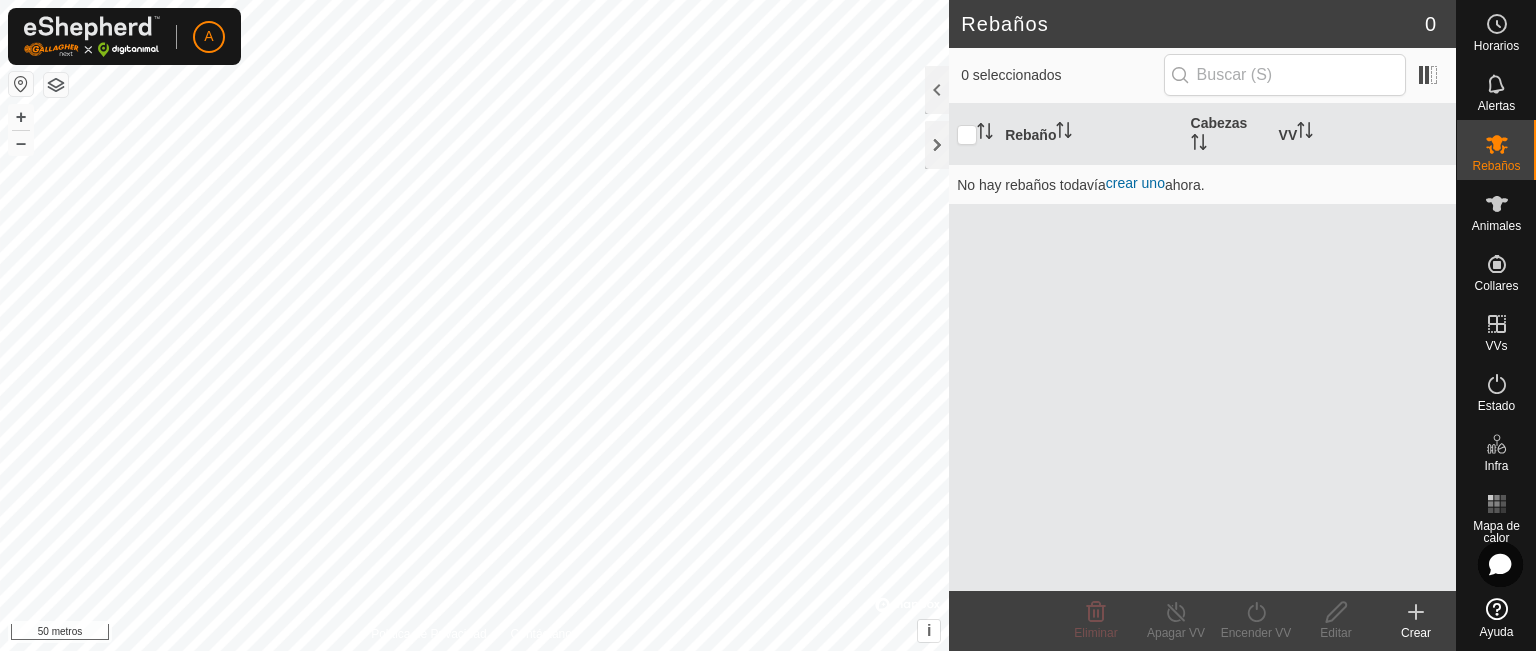 click 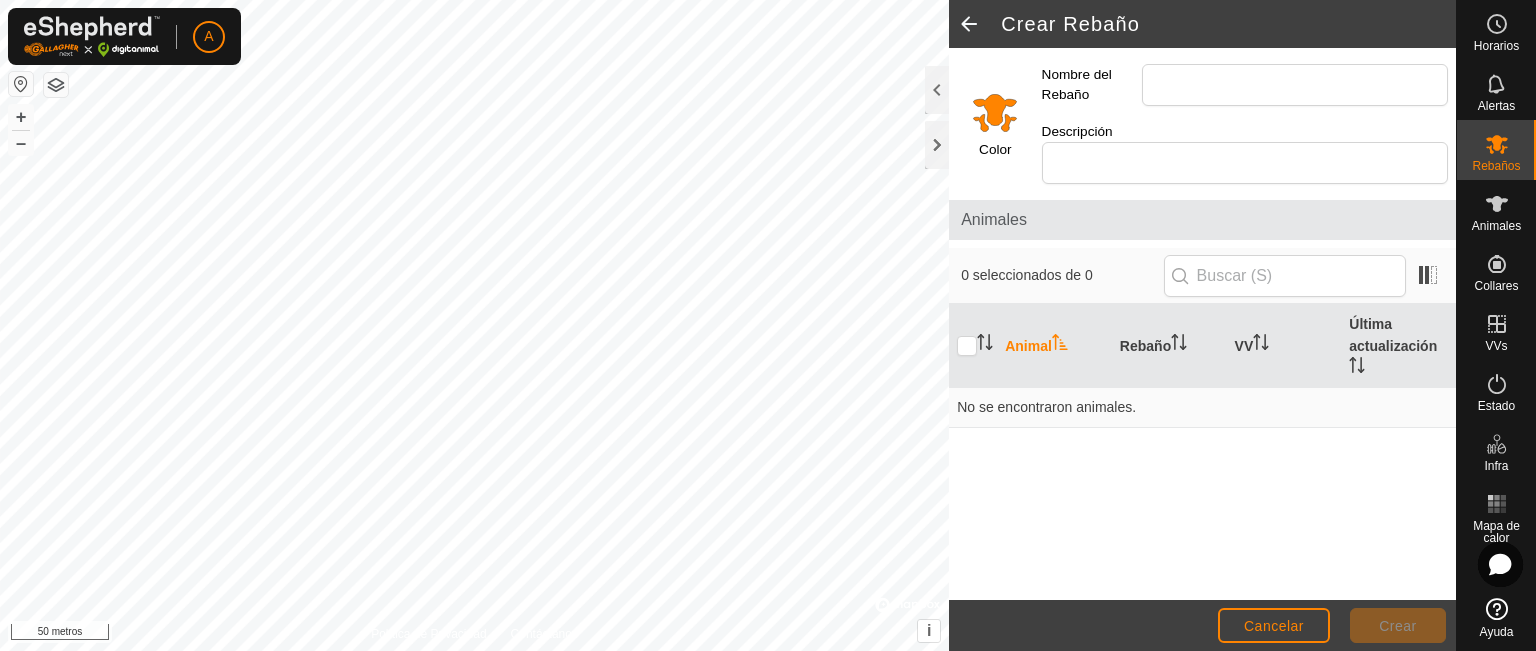 click 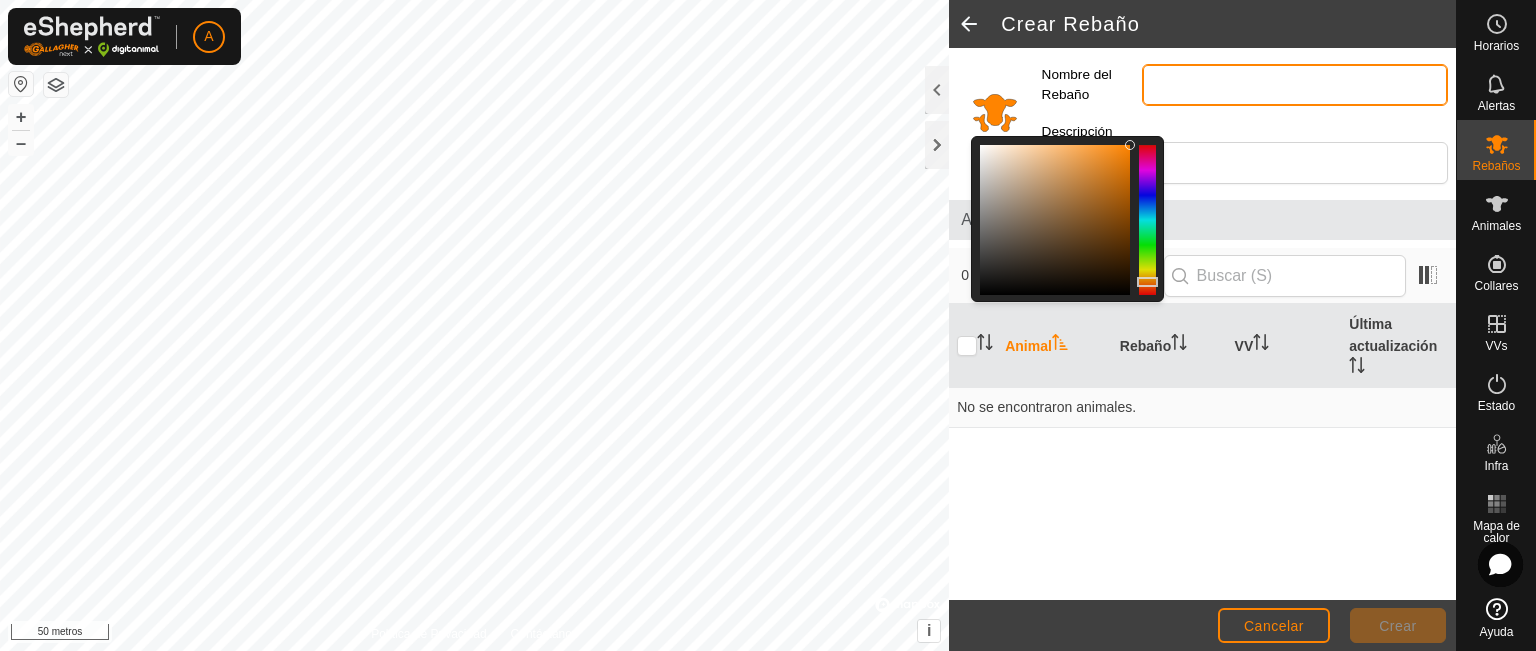 click on "Nombre del Rebaño" at bounding box center (1295, 85) 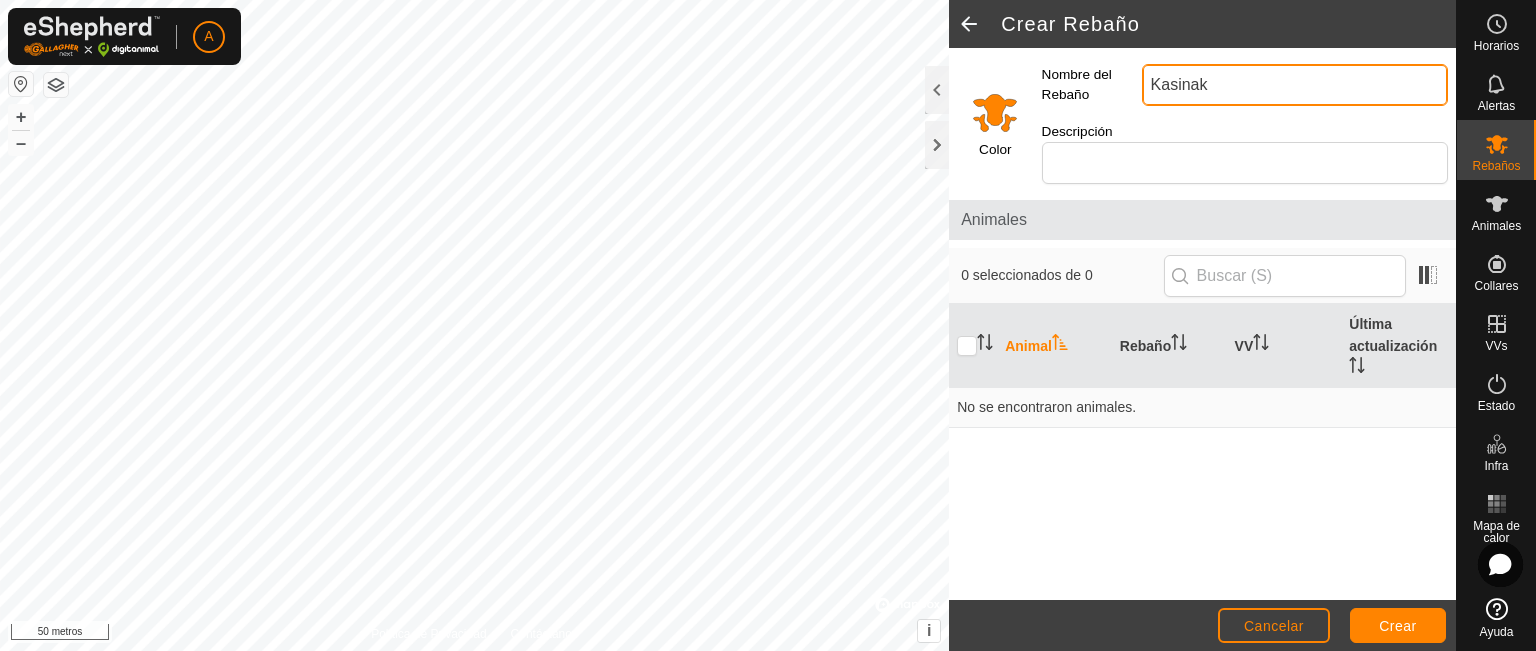 type on "Kasinak" 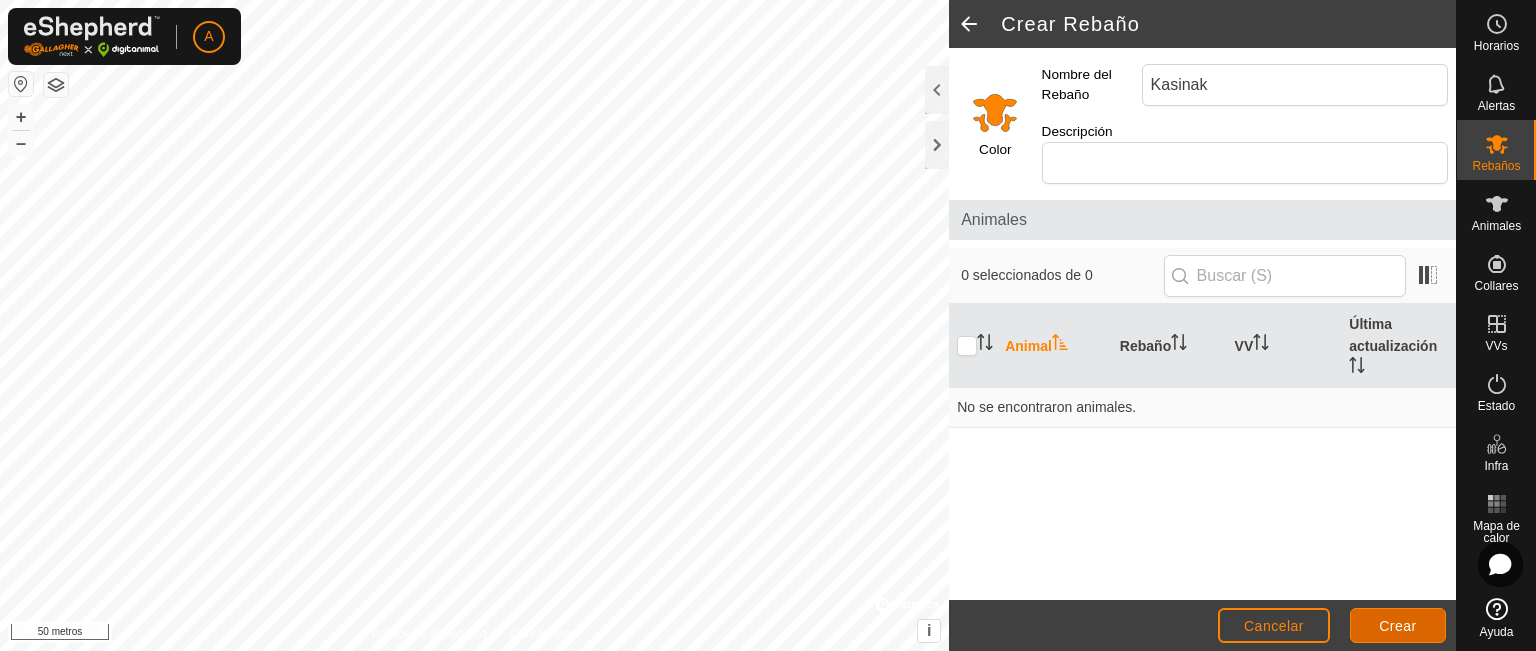 click on "Crear" at bounding box center [1398, 625] 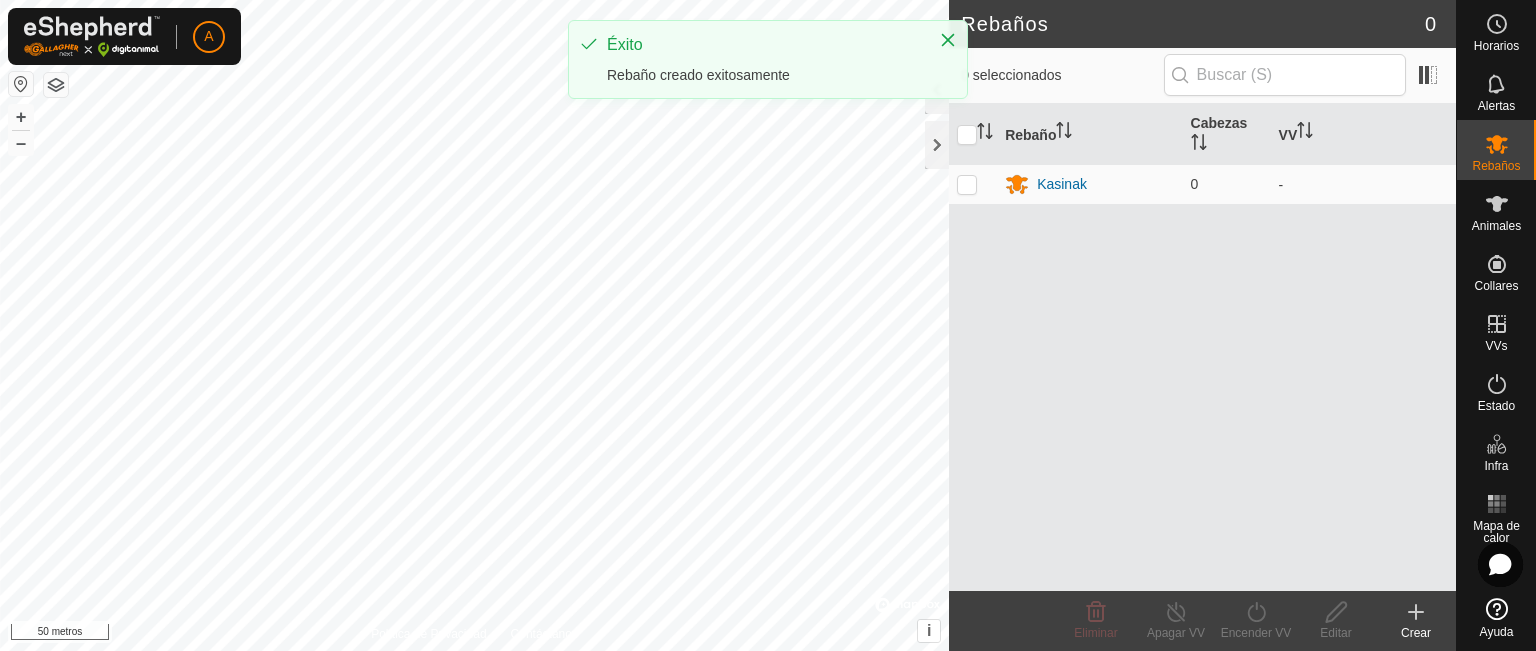 click on "Rebaño Cabezas [NAME] [NAME] [NUMBER] -" at bounding box center (1202, 347) 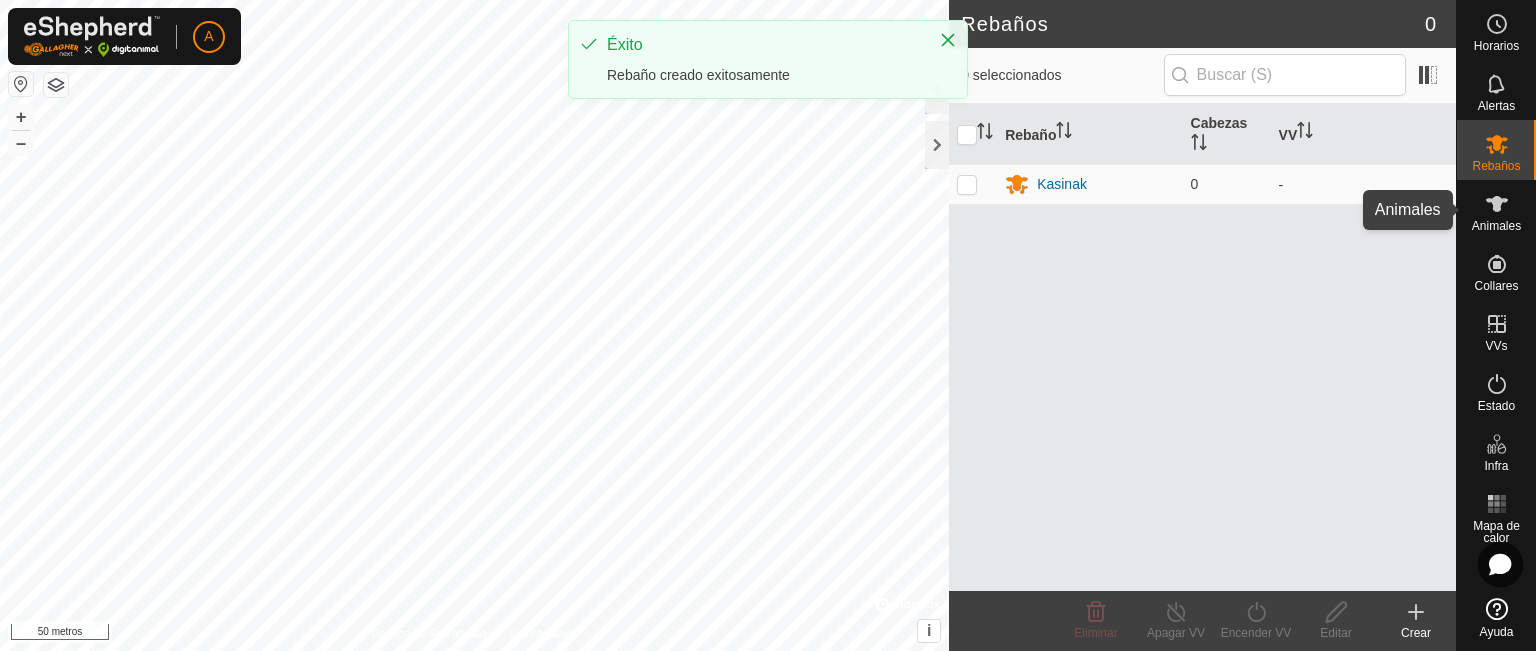 click 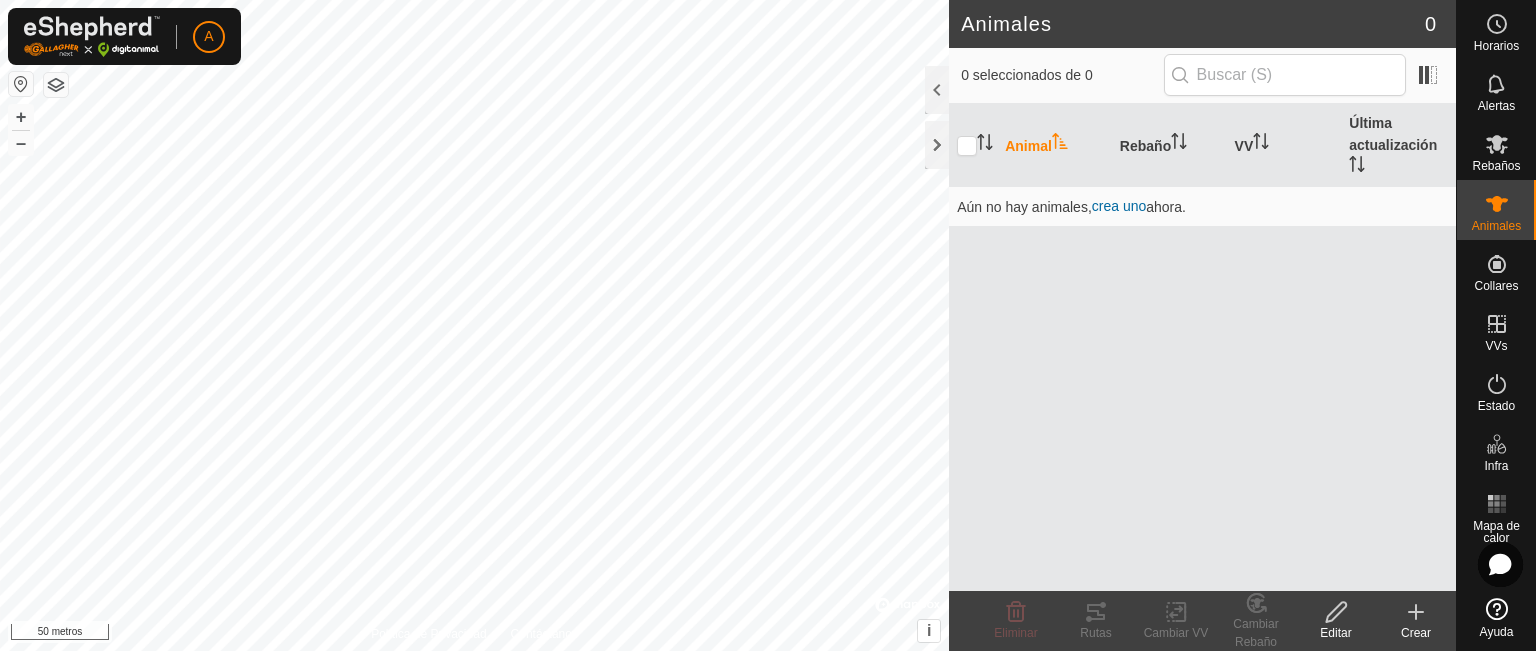 click 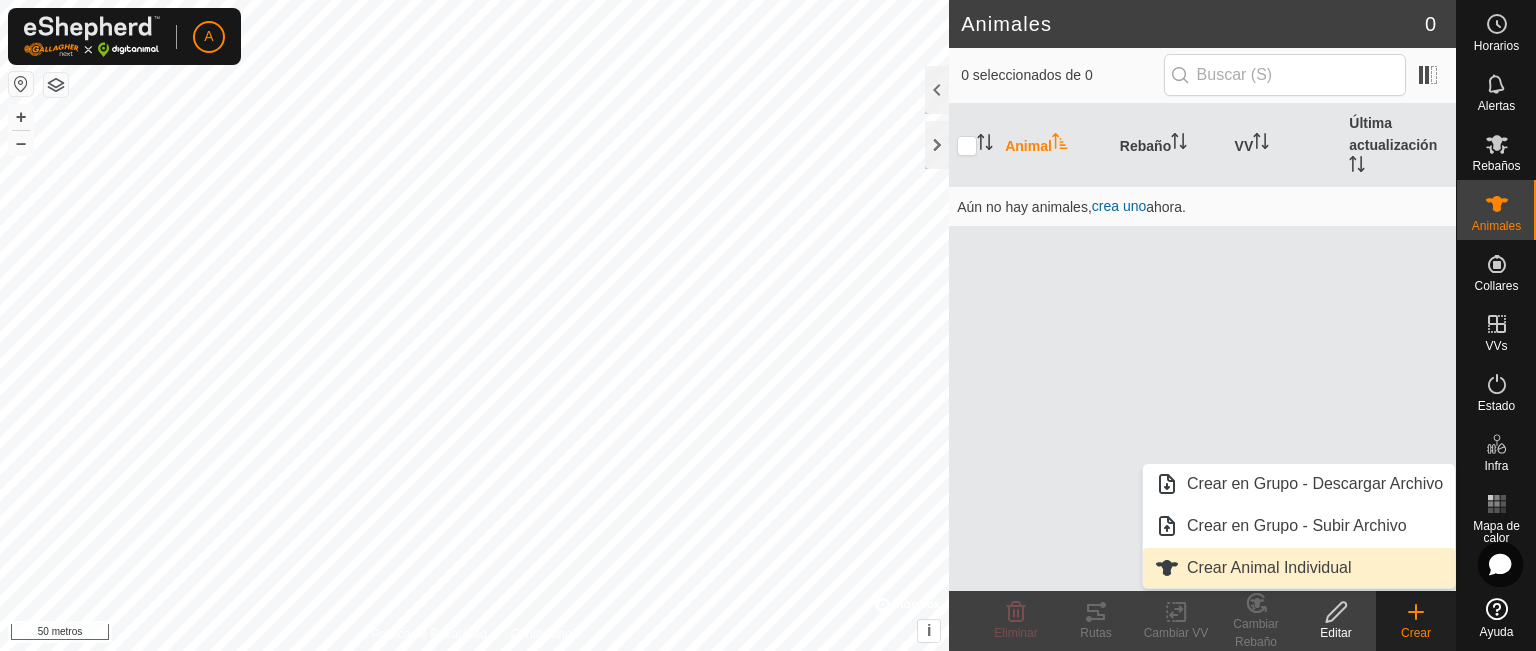 click on "Crear Animal Individual" at bounding box center [1299, 568] 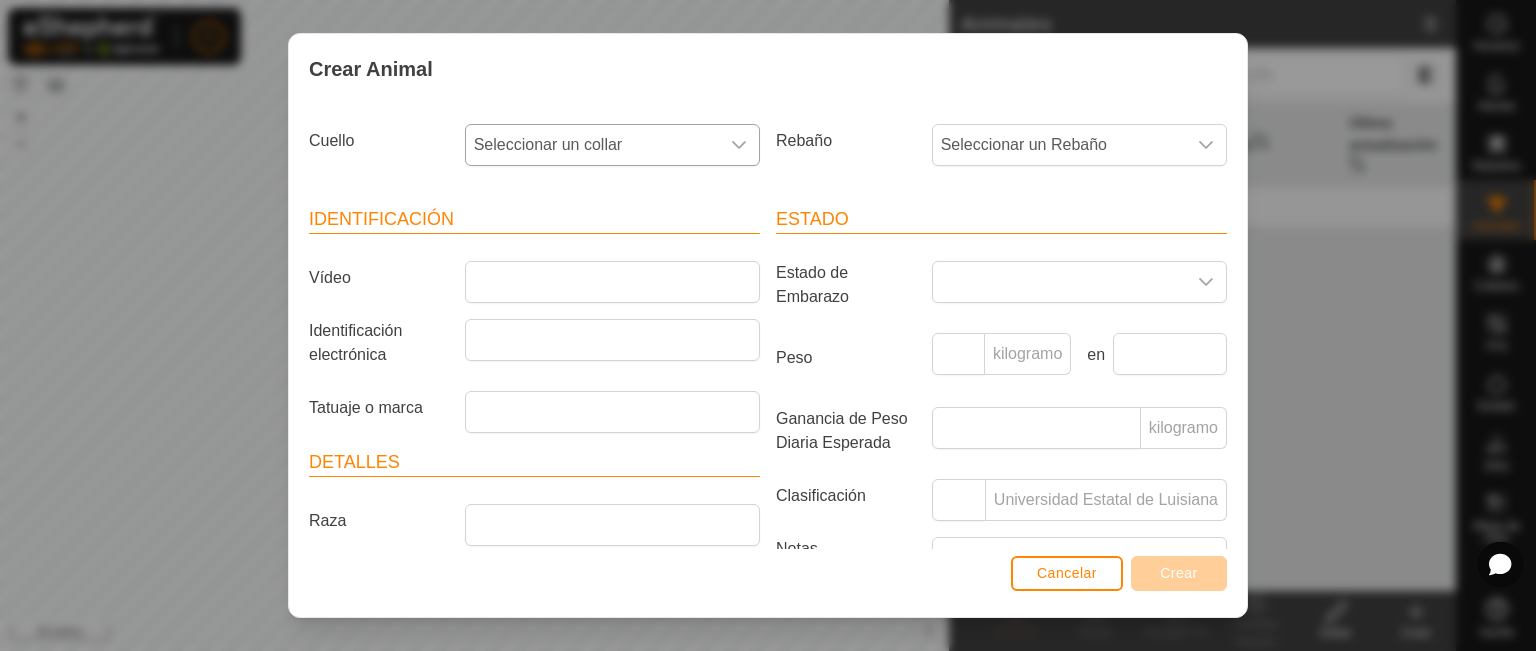 click on "Seleccionar un collar" at bounding box center (548, 144) 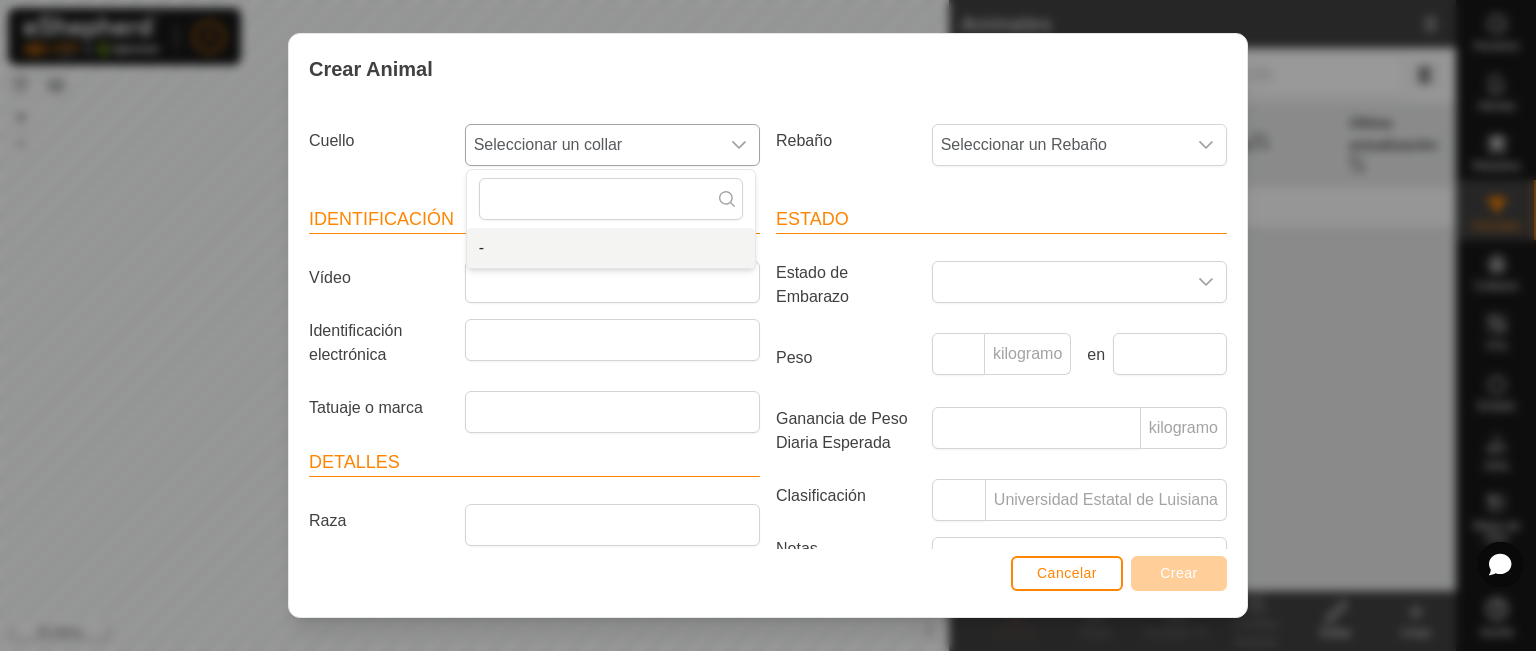 click on "-" at bounding box center [611, 248] 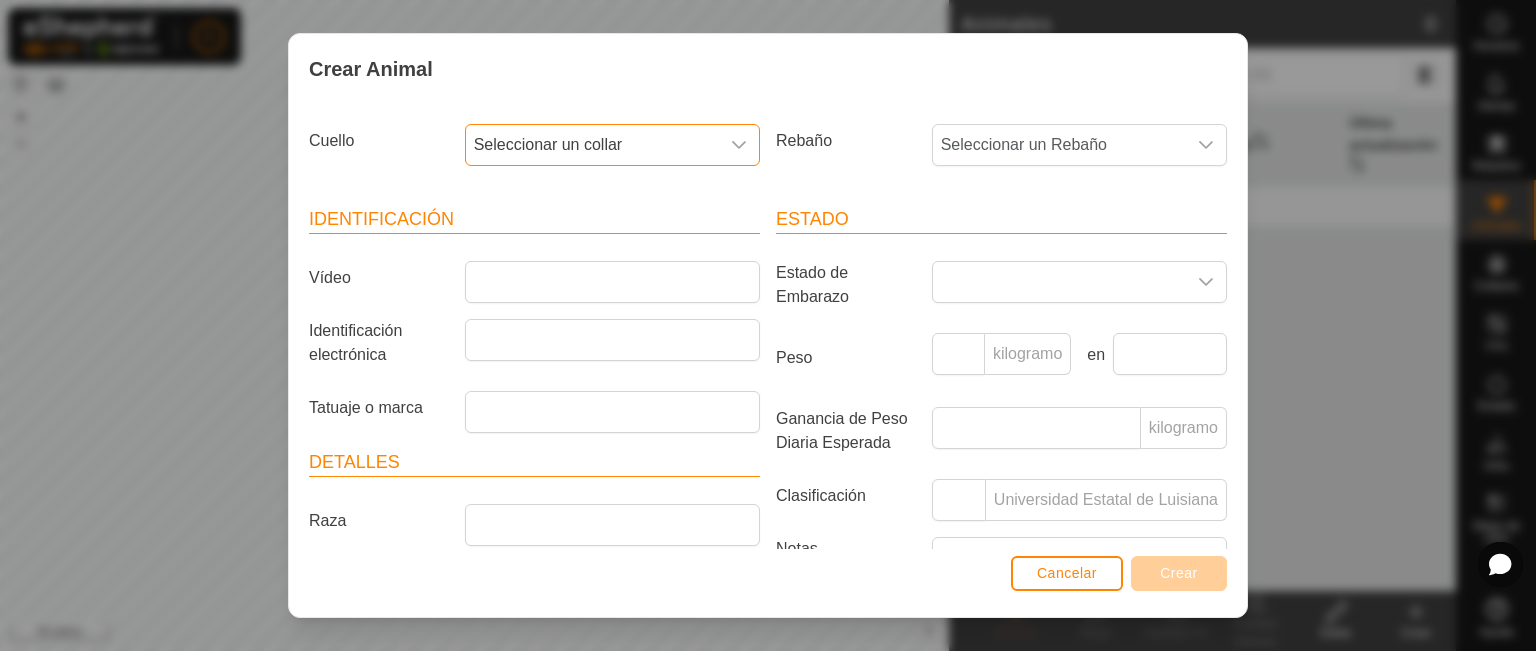 click on "Seleccionar un collar" at bounding box center [592, 145] 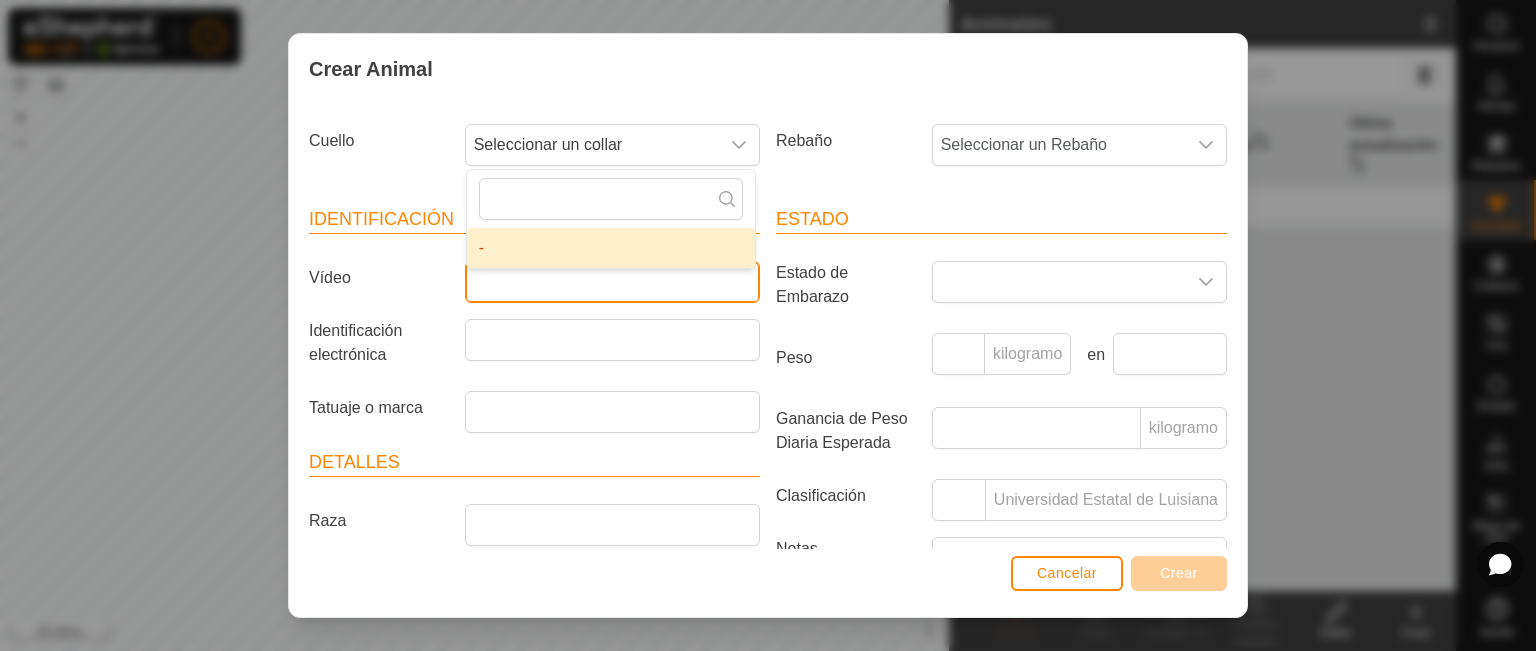 click on "Vídeo" at bounding box center [612, 282] 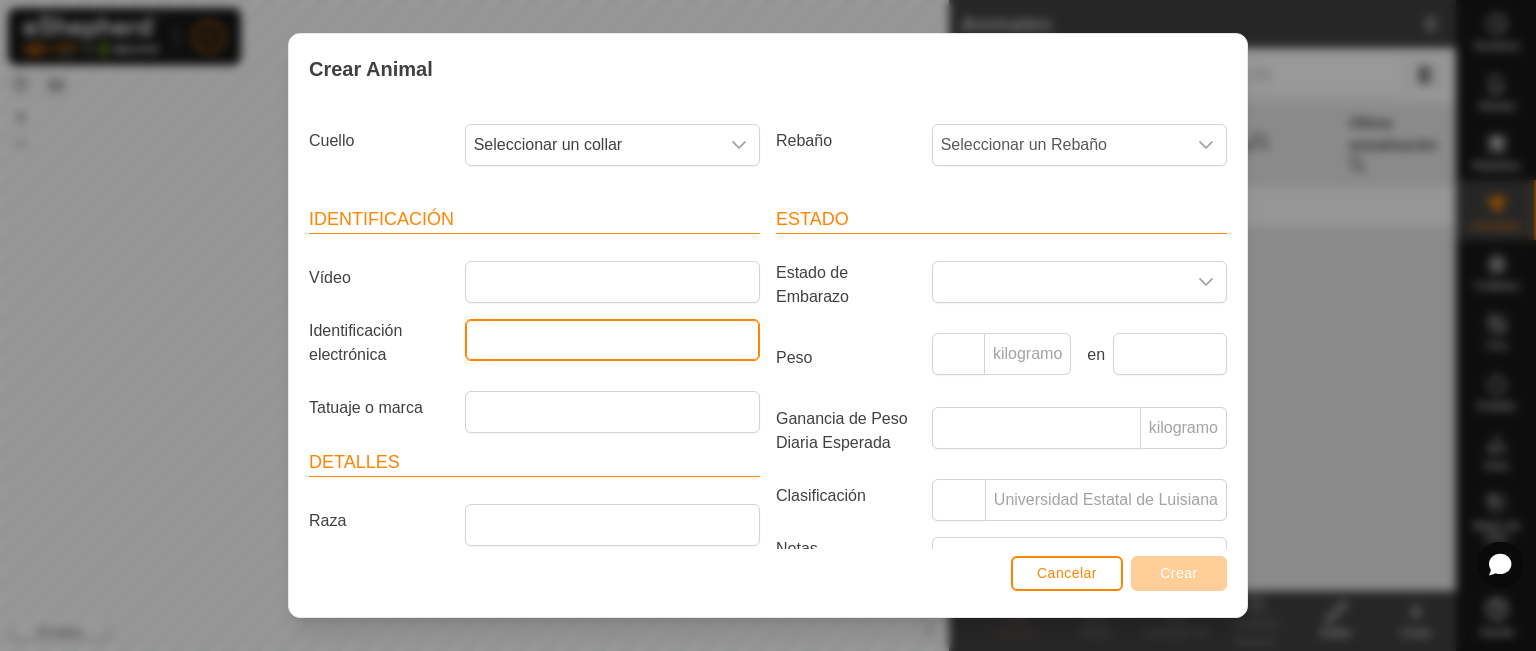 click on "Identificación electrónica" at bounding box center (612, 340) 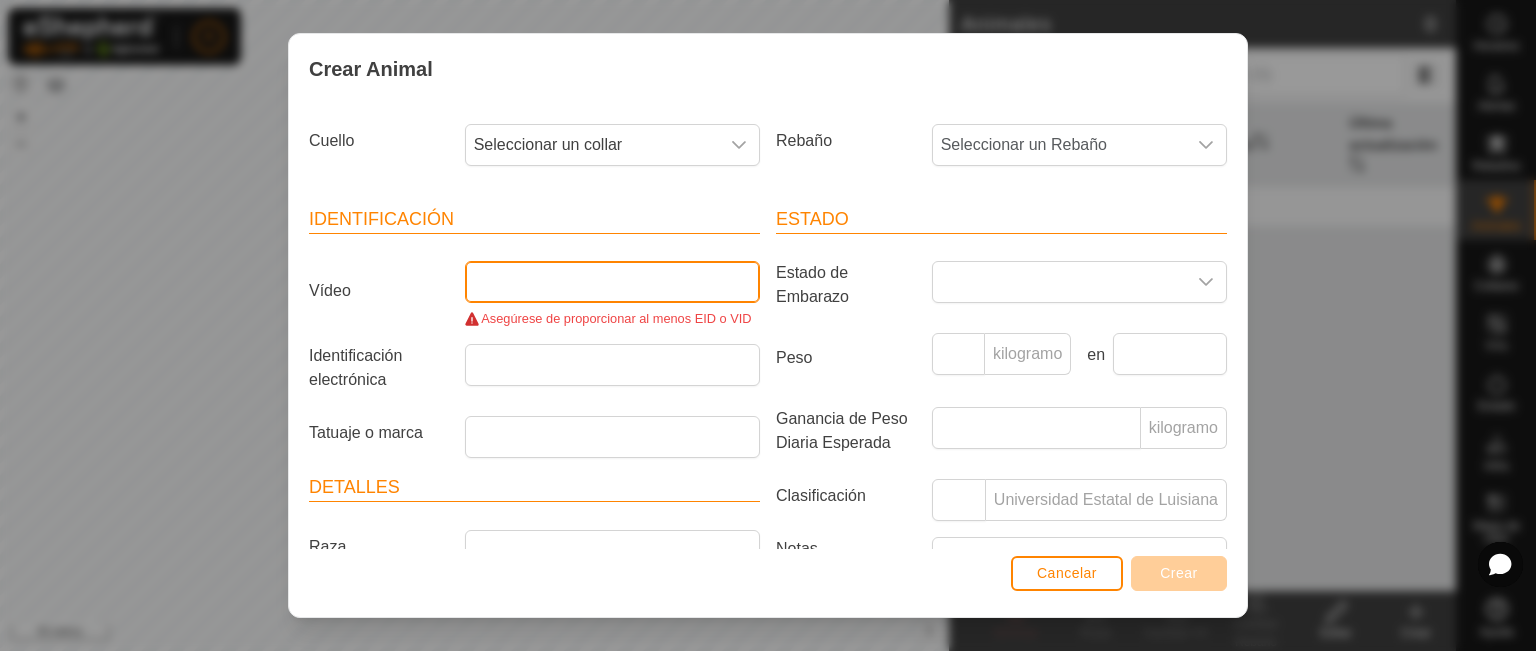 click on "Vídeo" at bounding box center (612, 282) 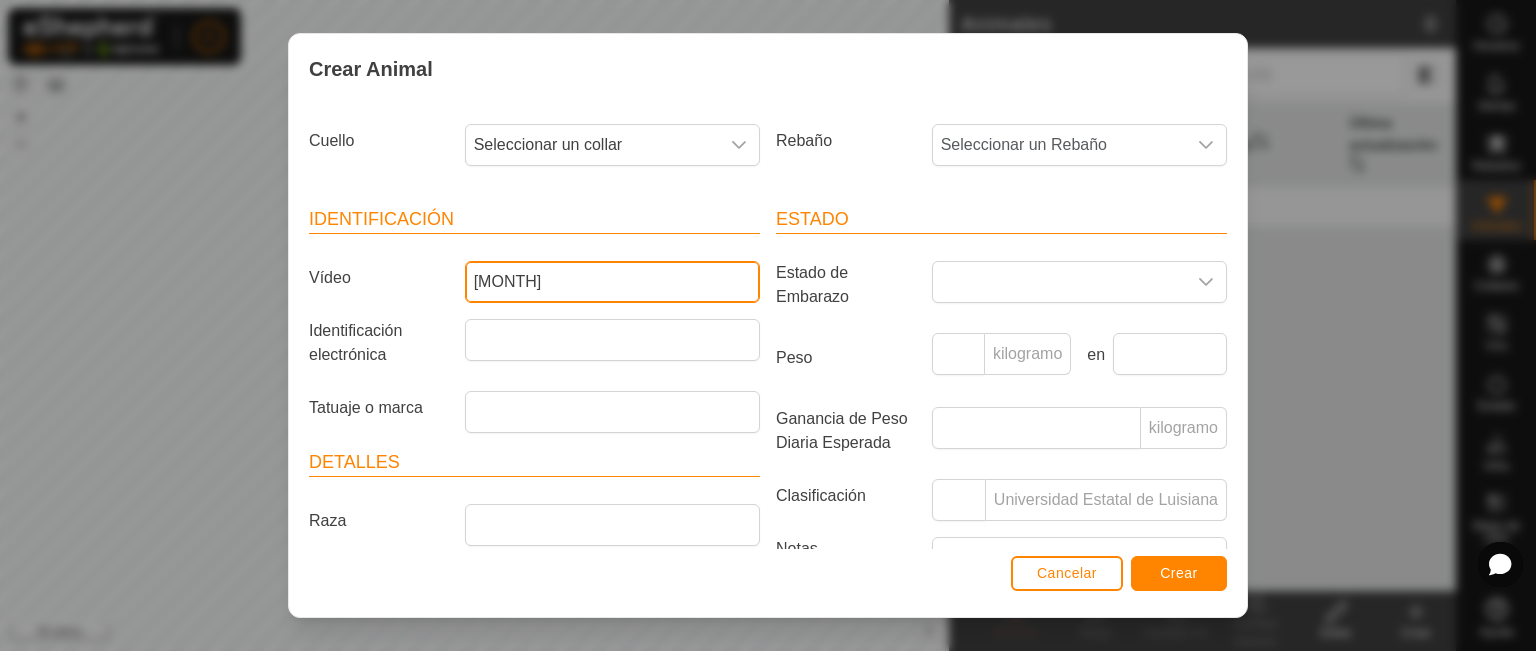 type on "M" 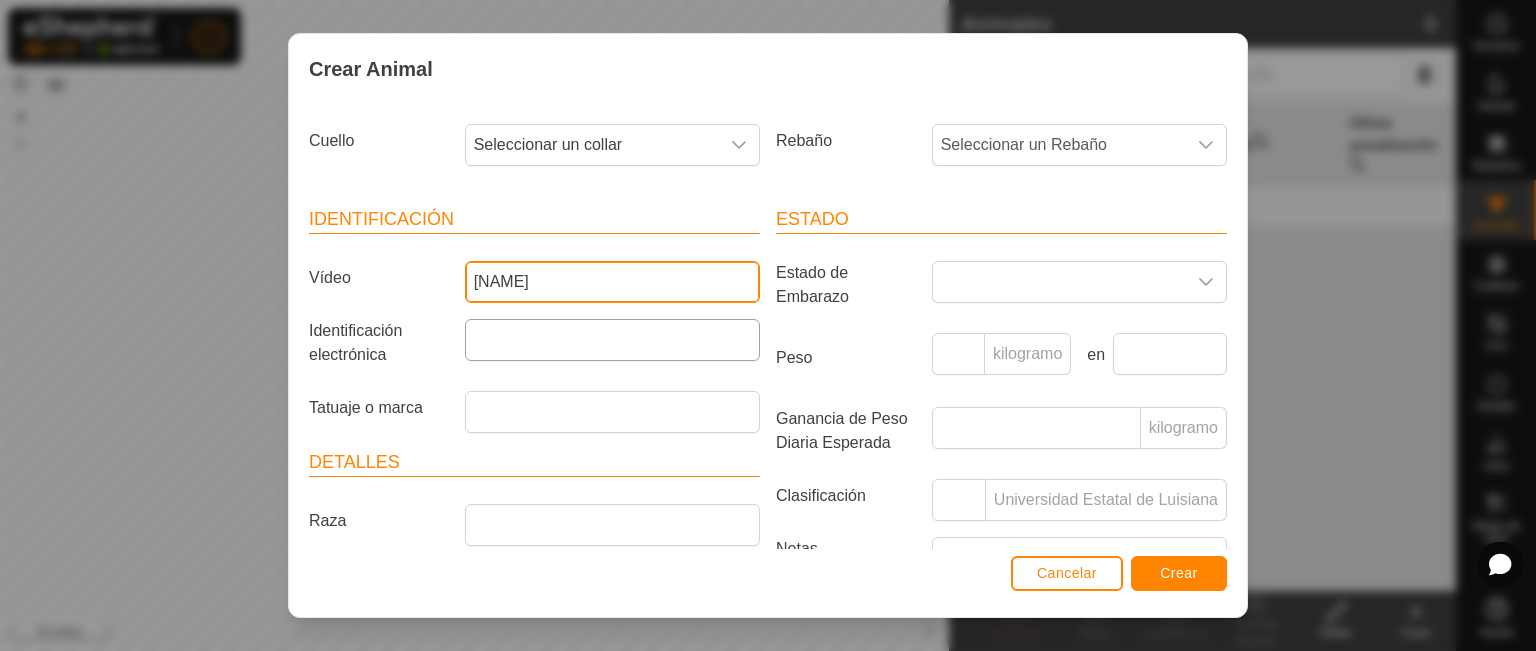 type on "[NAME]" 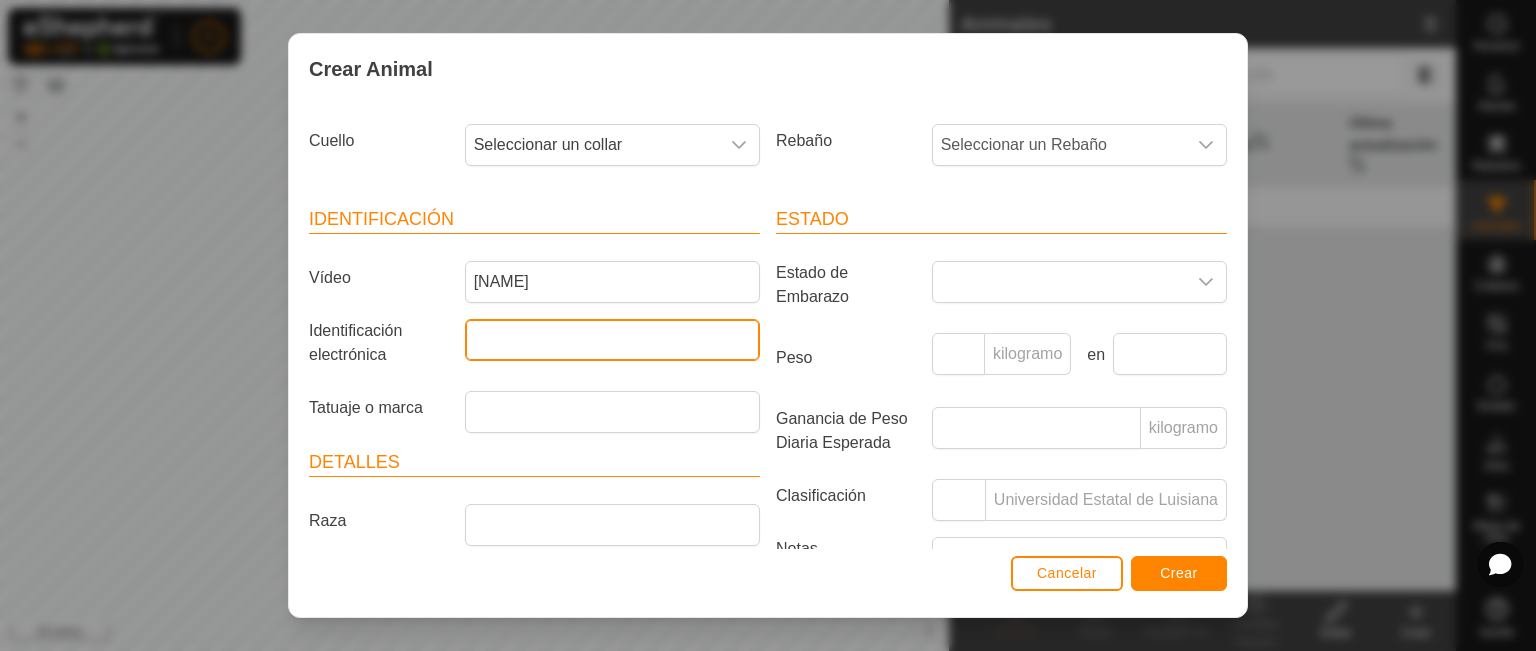 click on "Identificación electrónica" at bounding box center [612, 340] 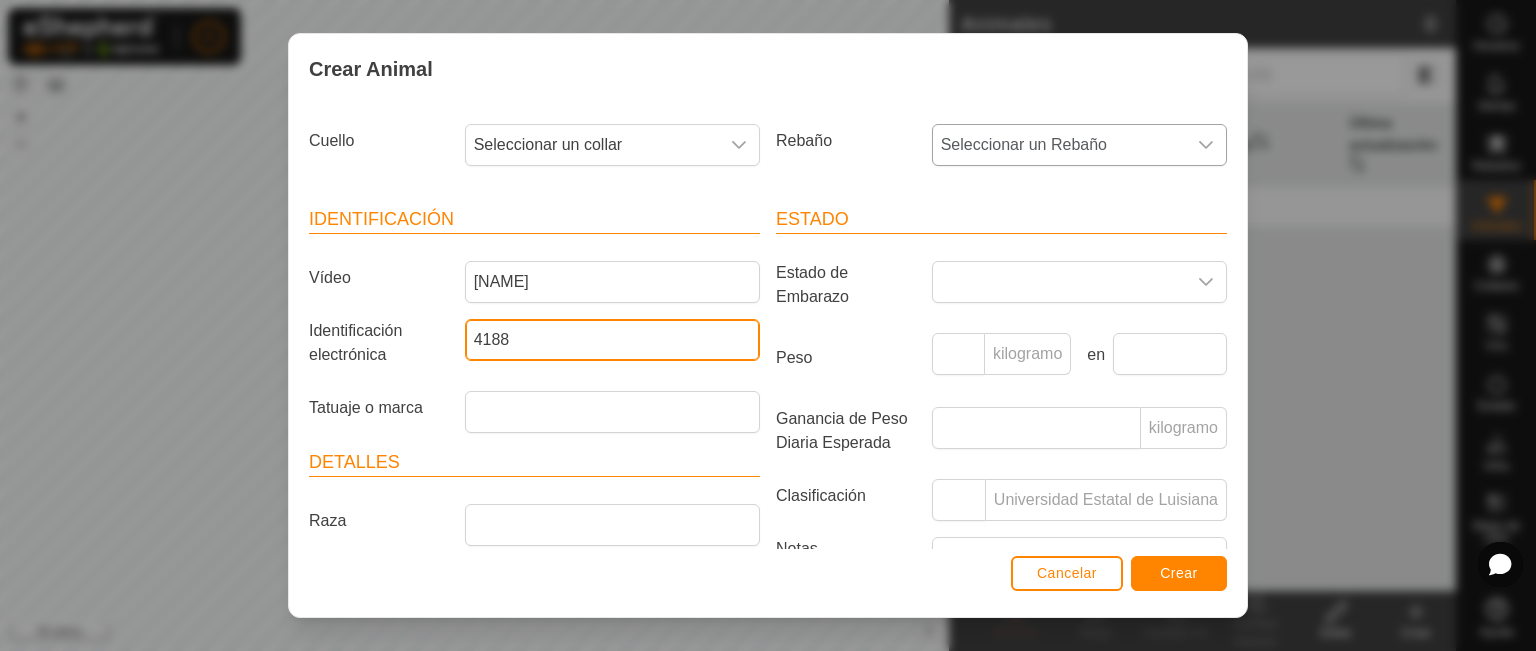 type on "4188" 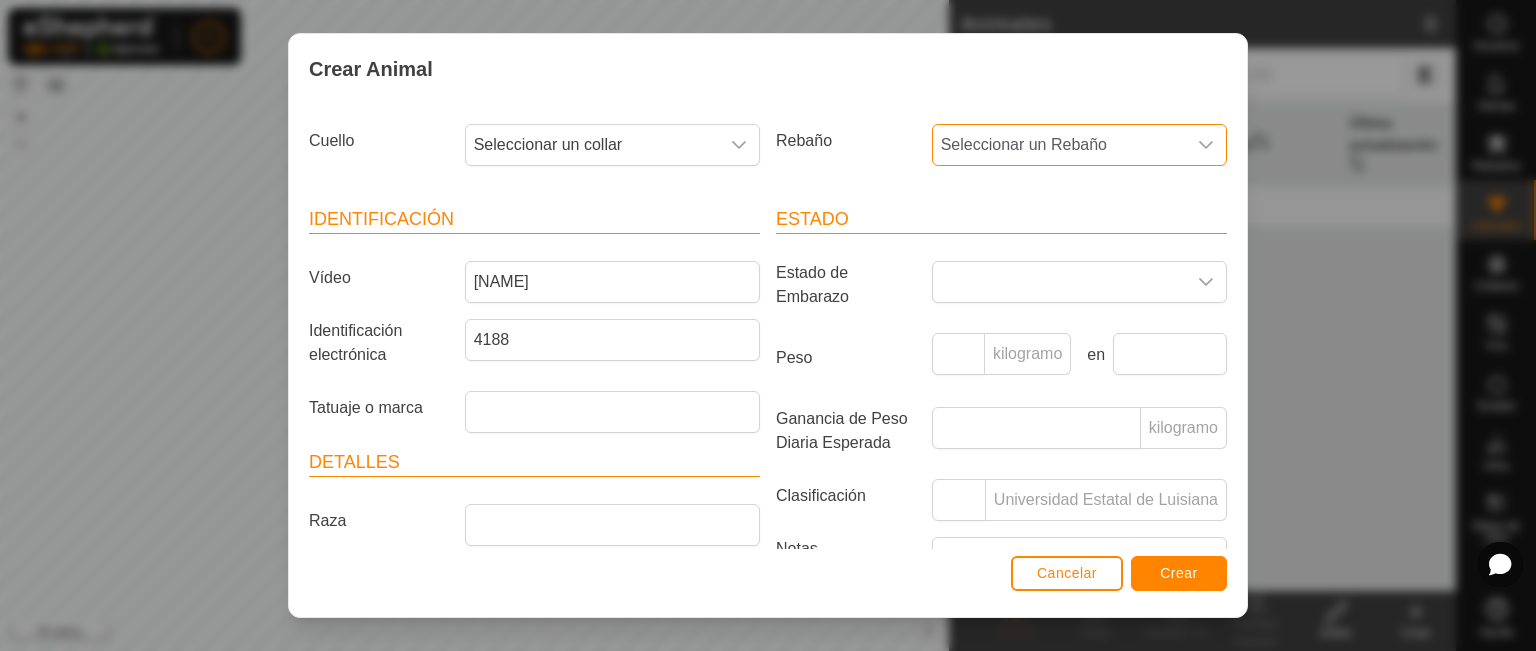 click on "Seleccionar un Rebaño" at bounding box center (1059, 145) 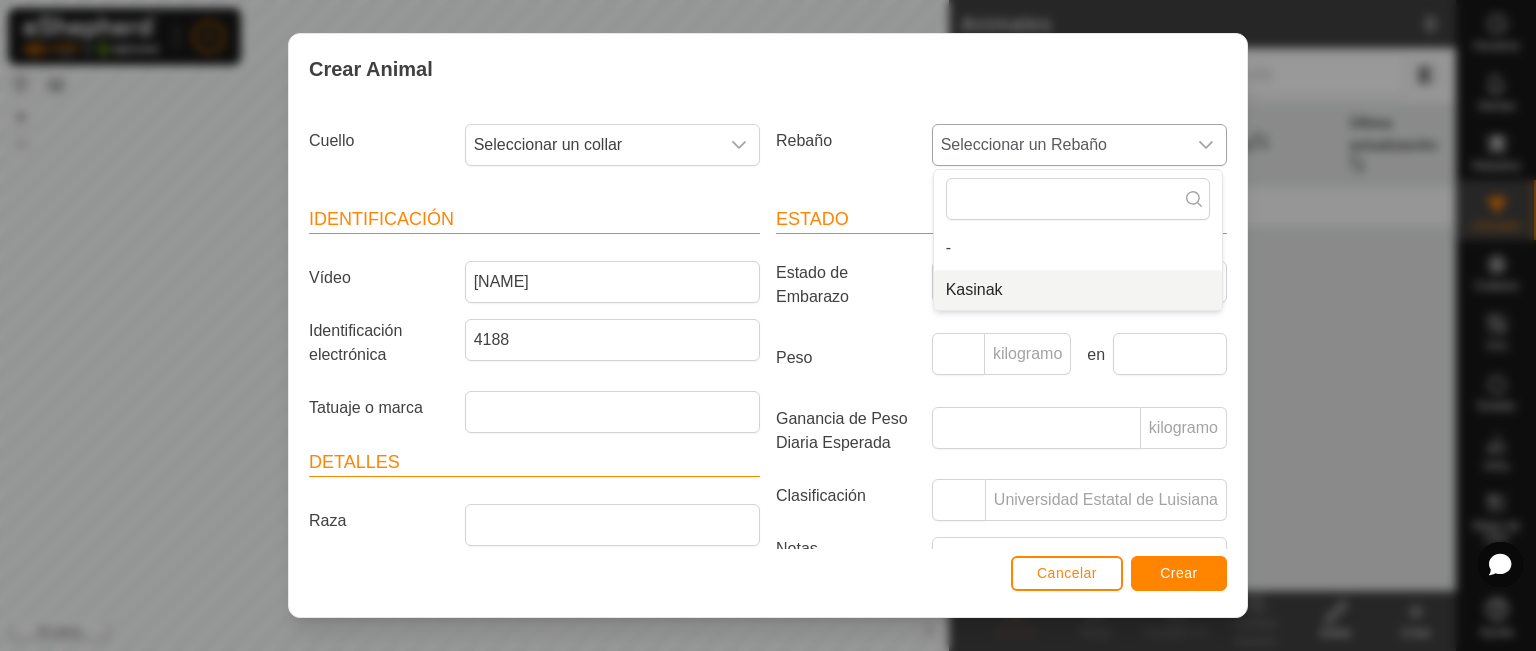 click on "Kasinak" at bounding box center (1078, 290) 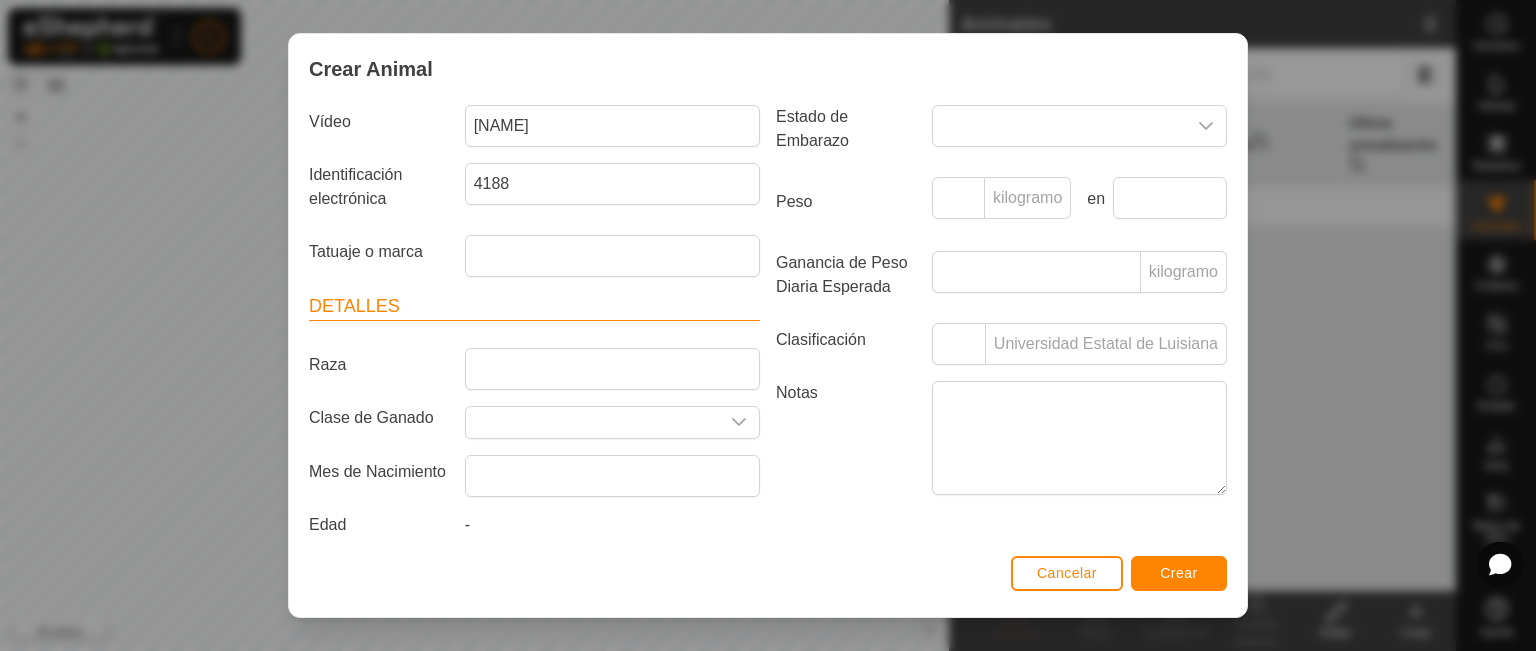 scroll, scrollTop: 173, scrollLeft: 0, axis: vertical 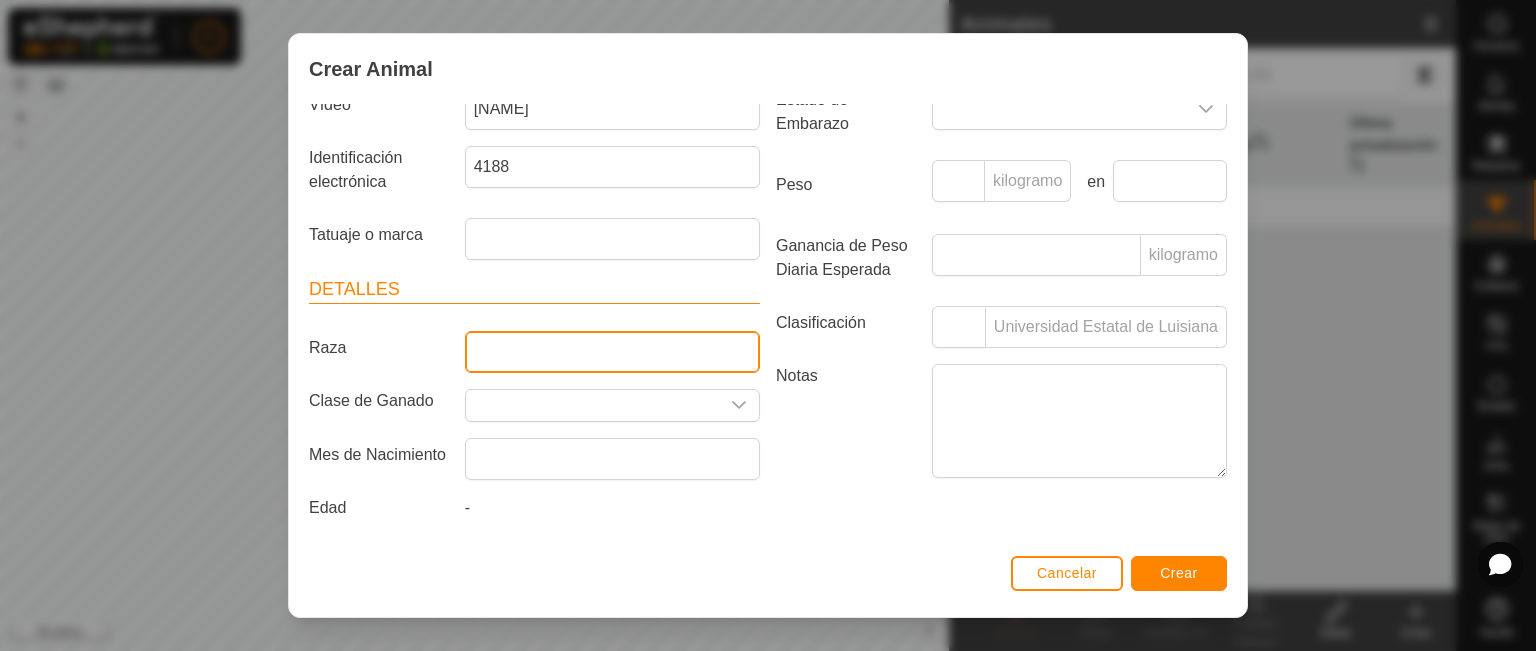 click on "Raza" at bounding box center (612, 352) 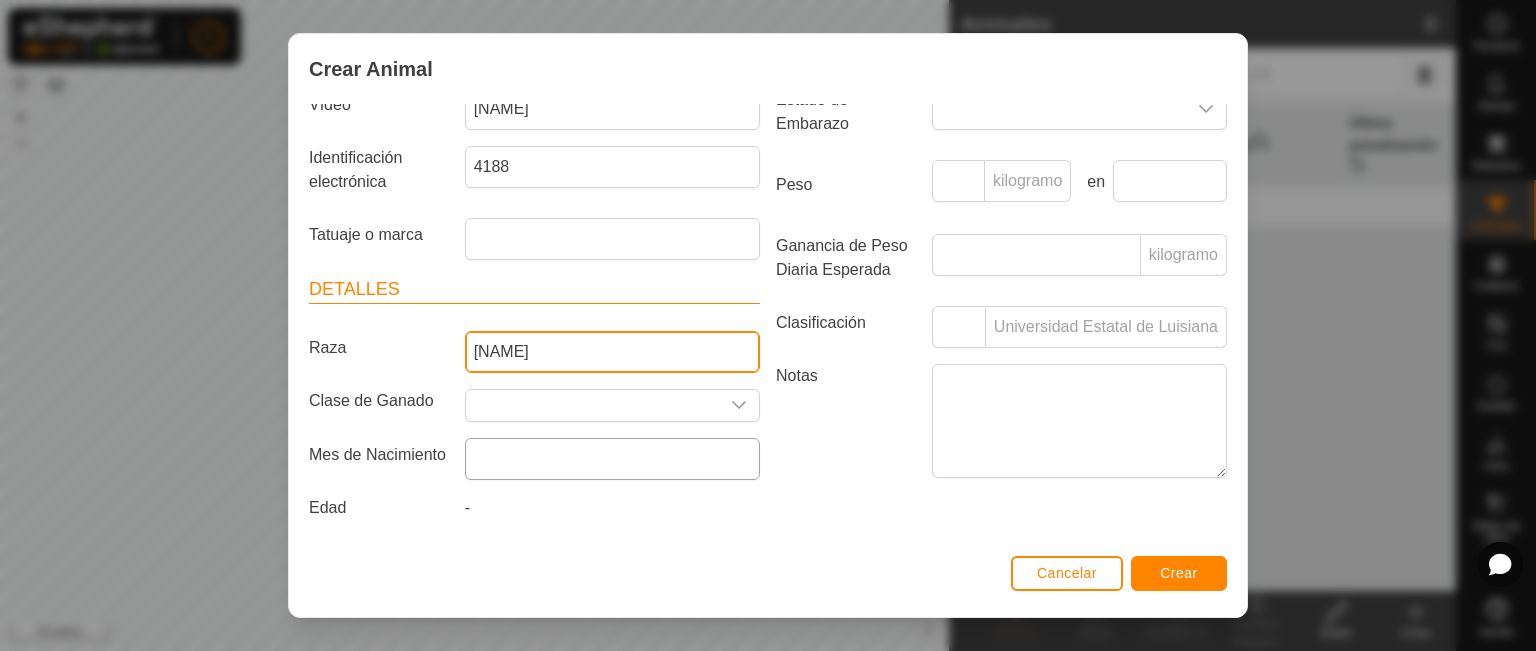 type on "[NAME]" 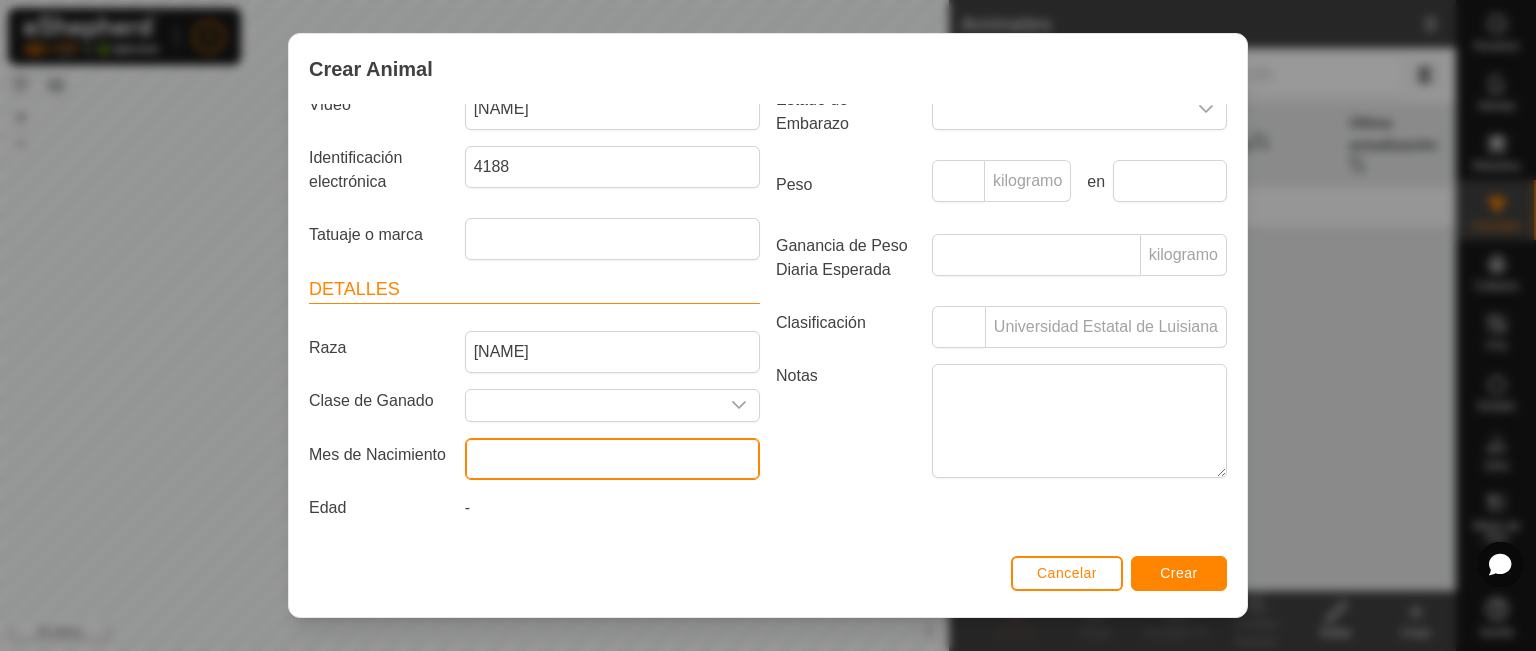 click at bounding box center [612, 459] 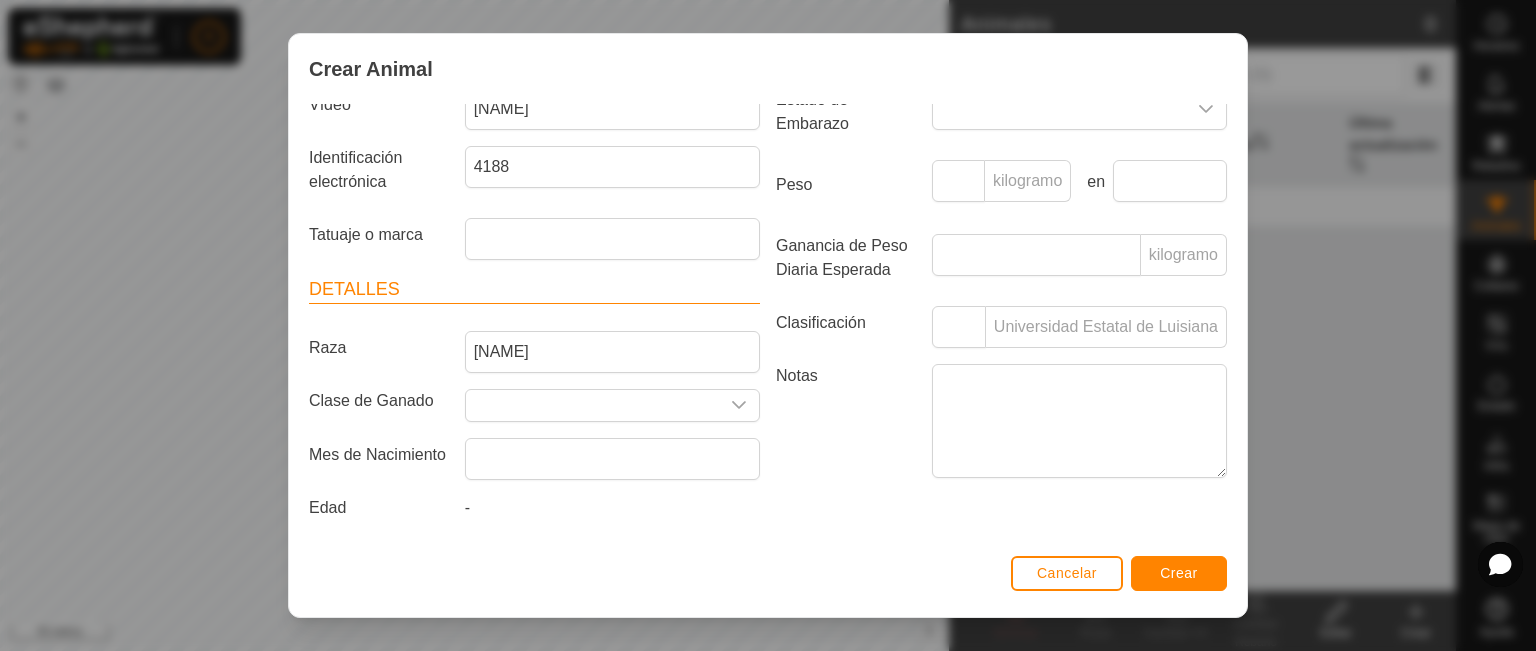 click on "Clase de Ganado" at bounding box center [534, 405] 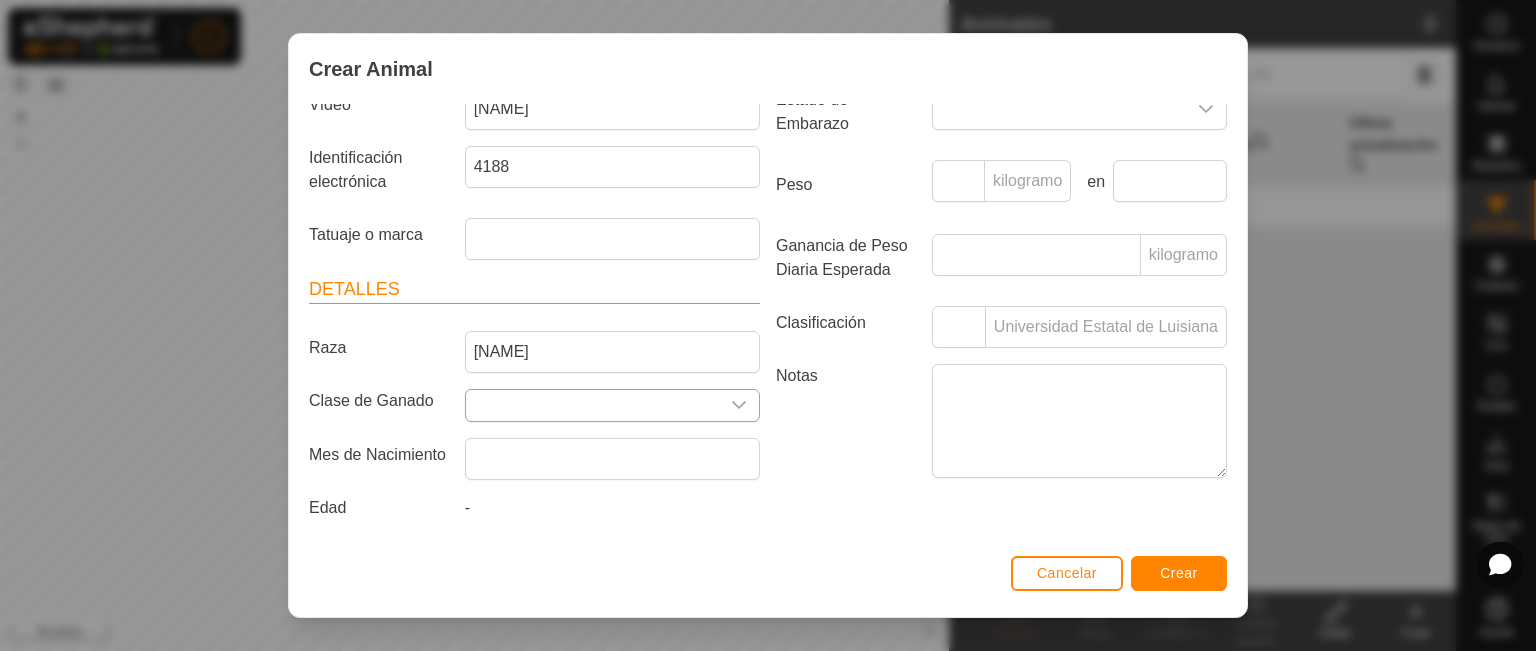 click at bounding box center [592, 405] 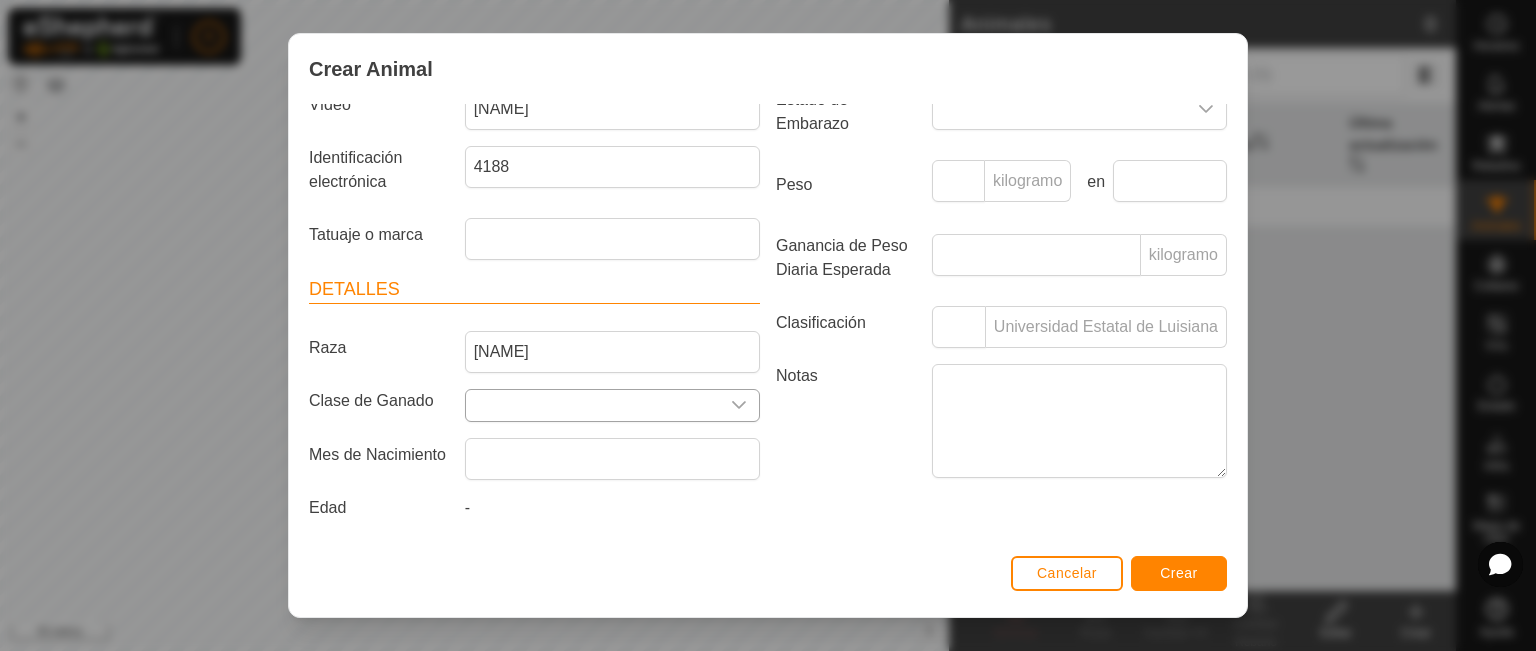 click at bounding box center [739, 405] 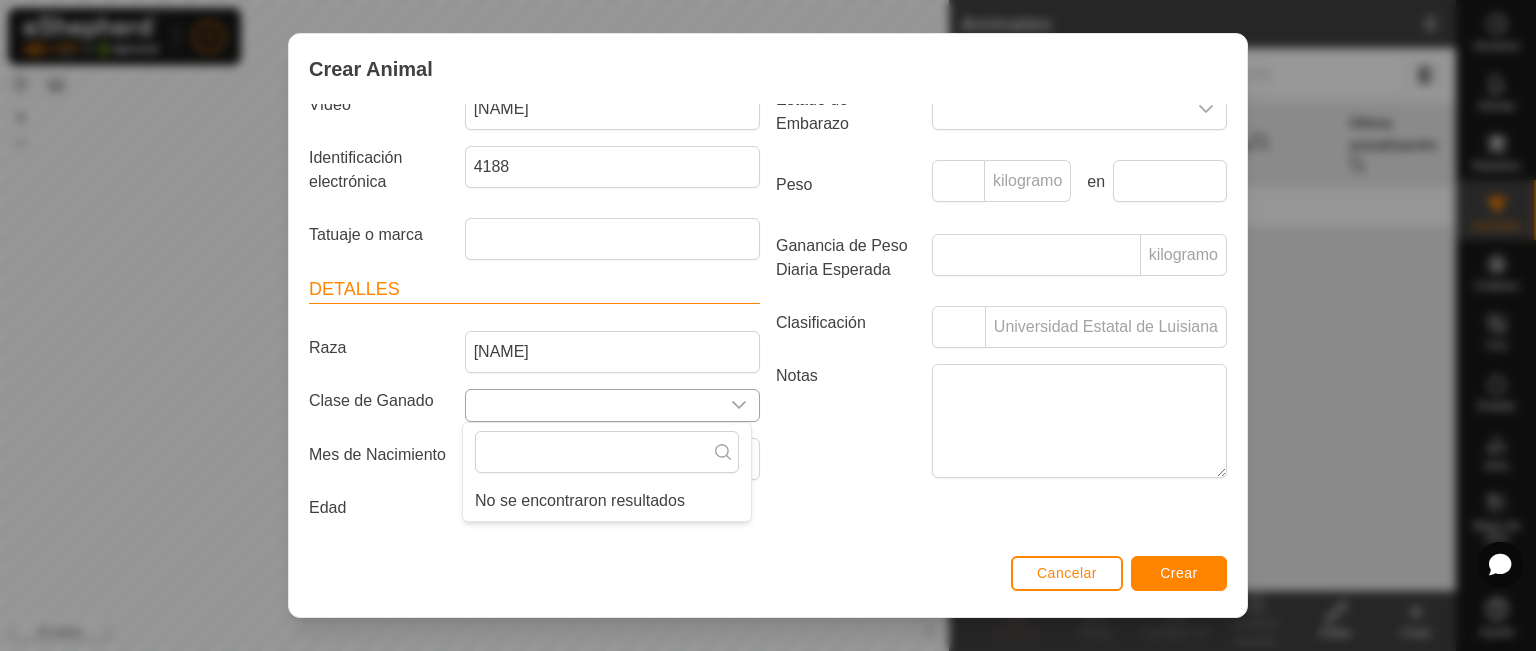 click 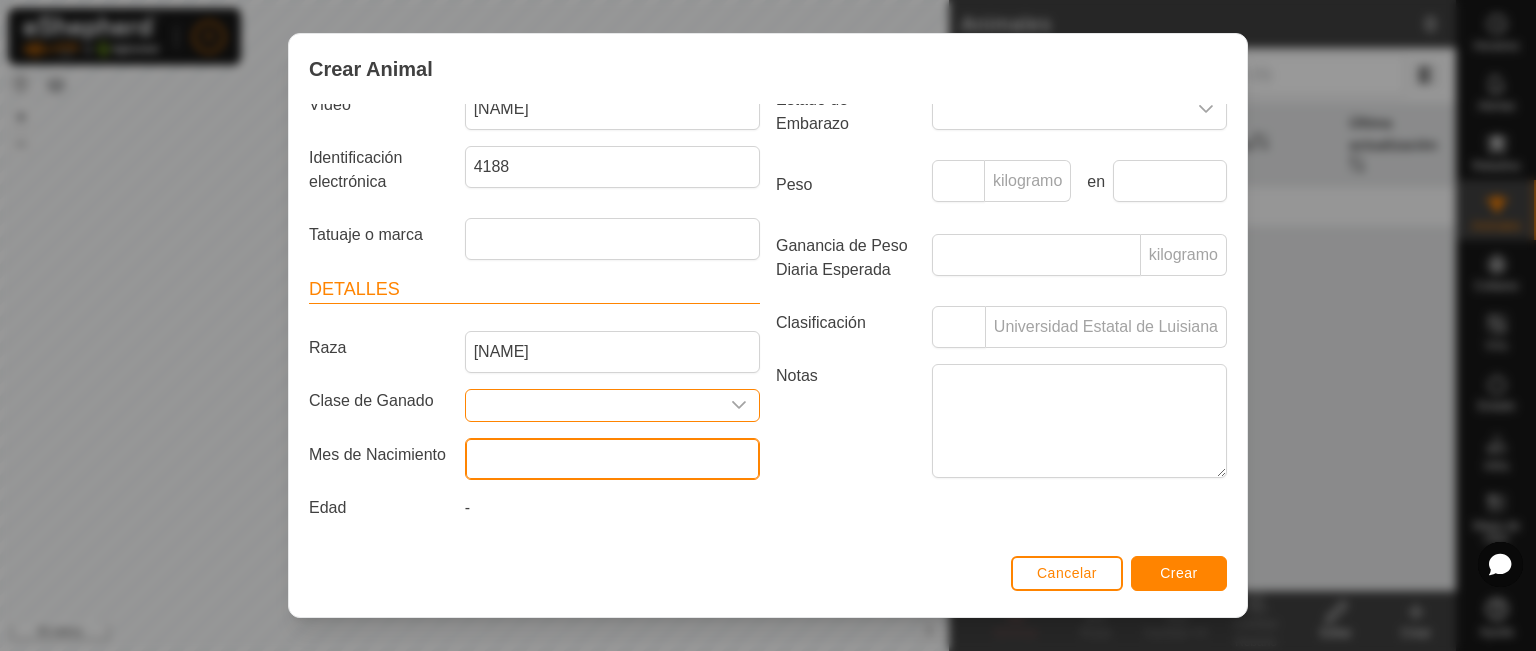 click at bounding box center [612, 459] 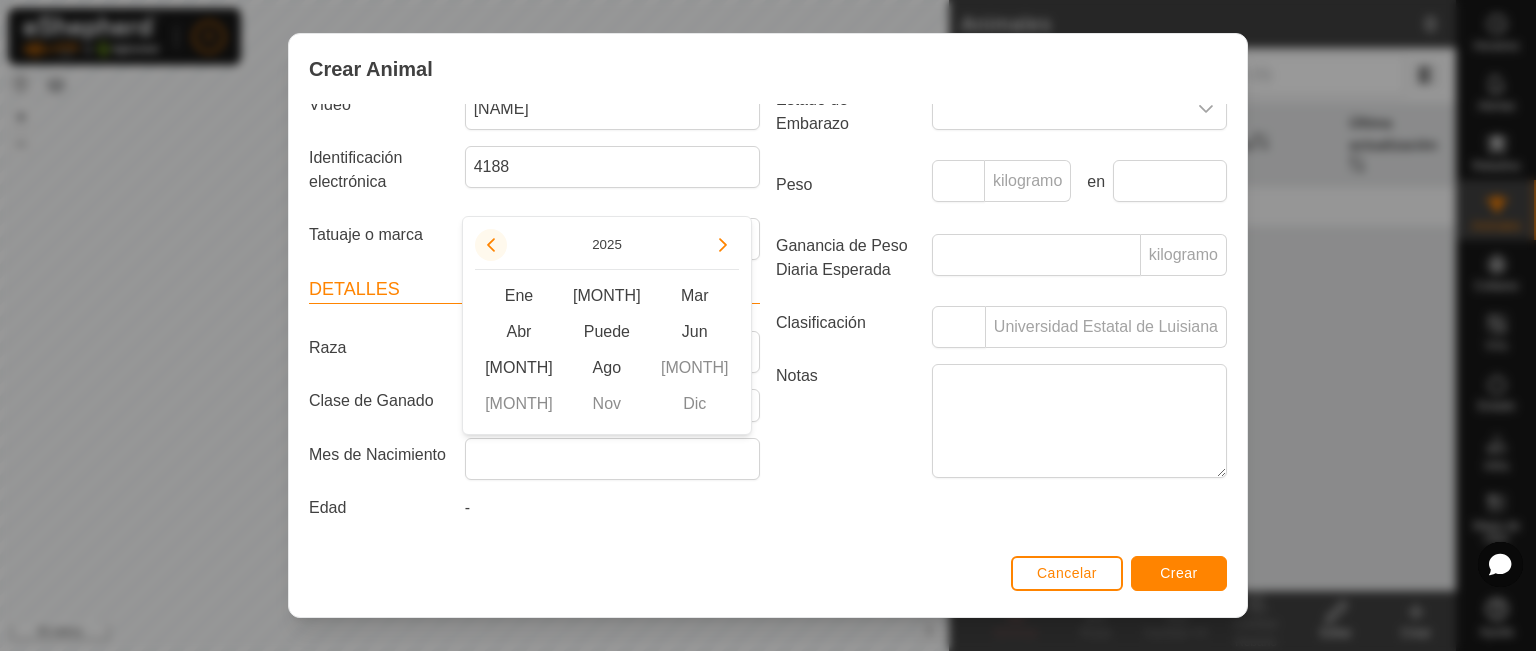 click at bounding box center (491, 245) 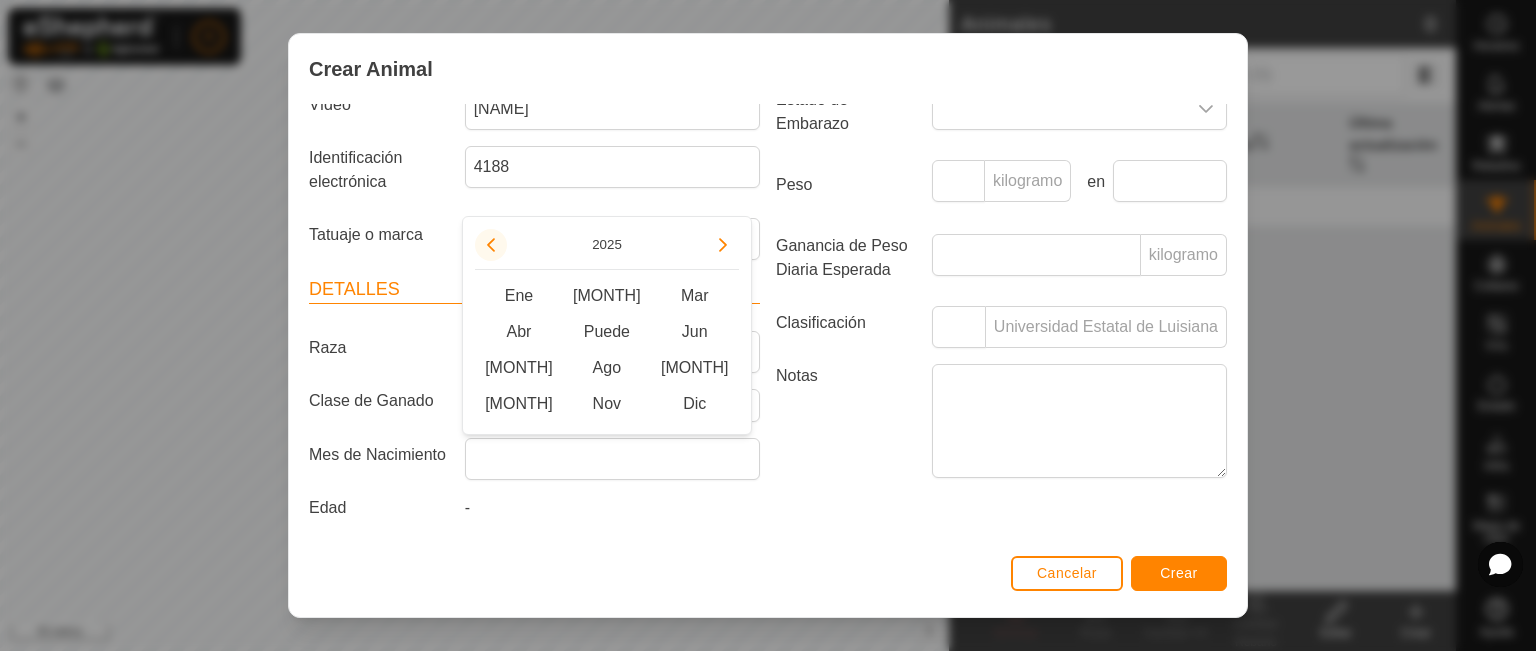 click at bounding box center [491, 245] 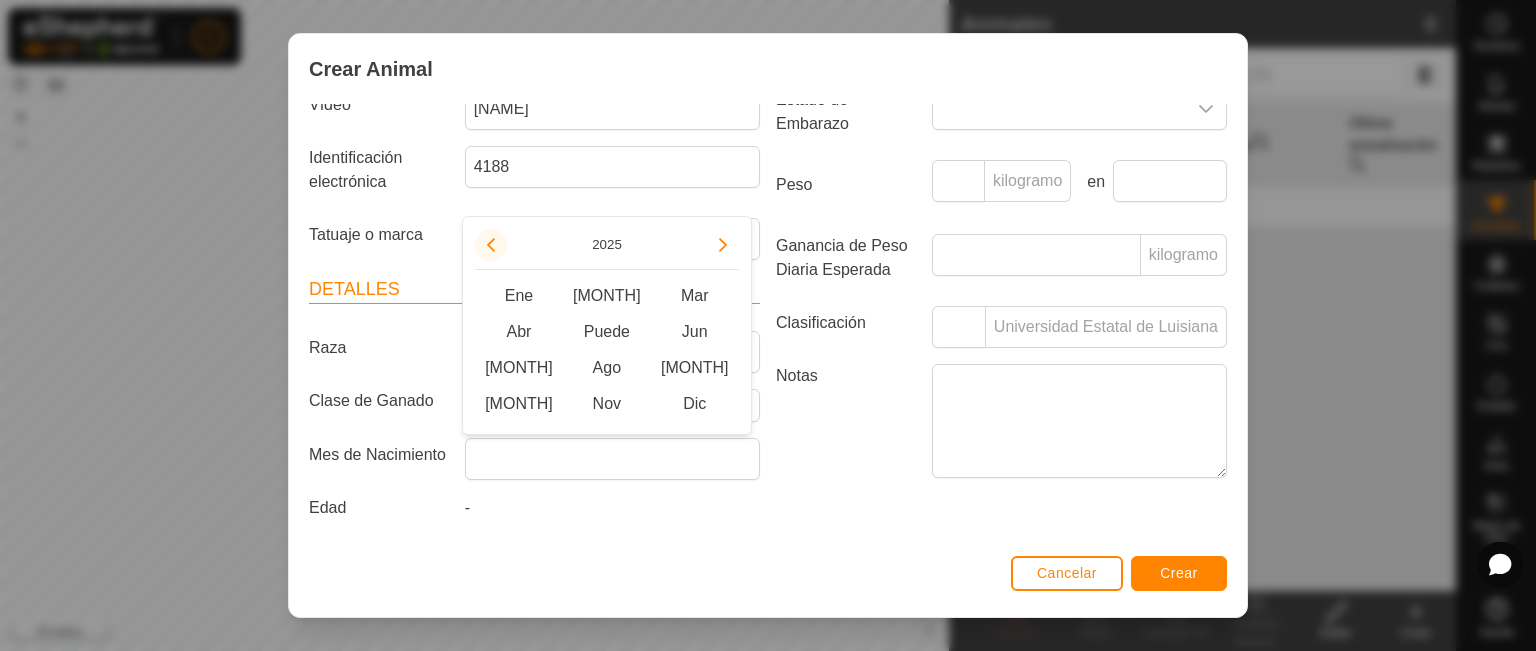 click at bounding box center (491, 245) 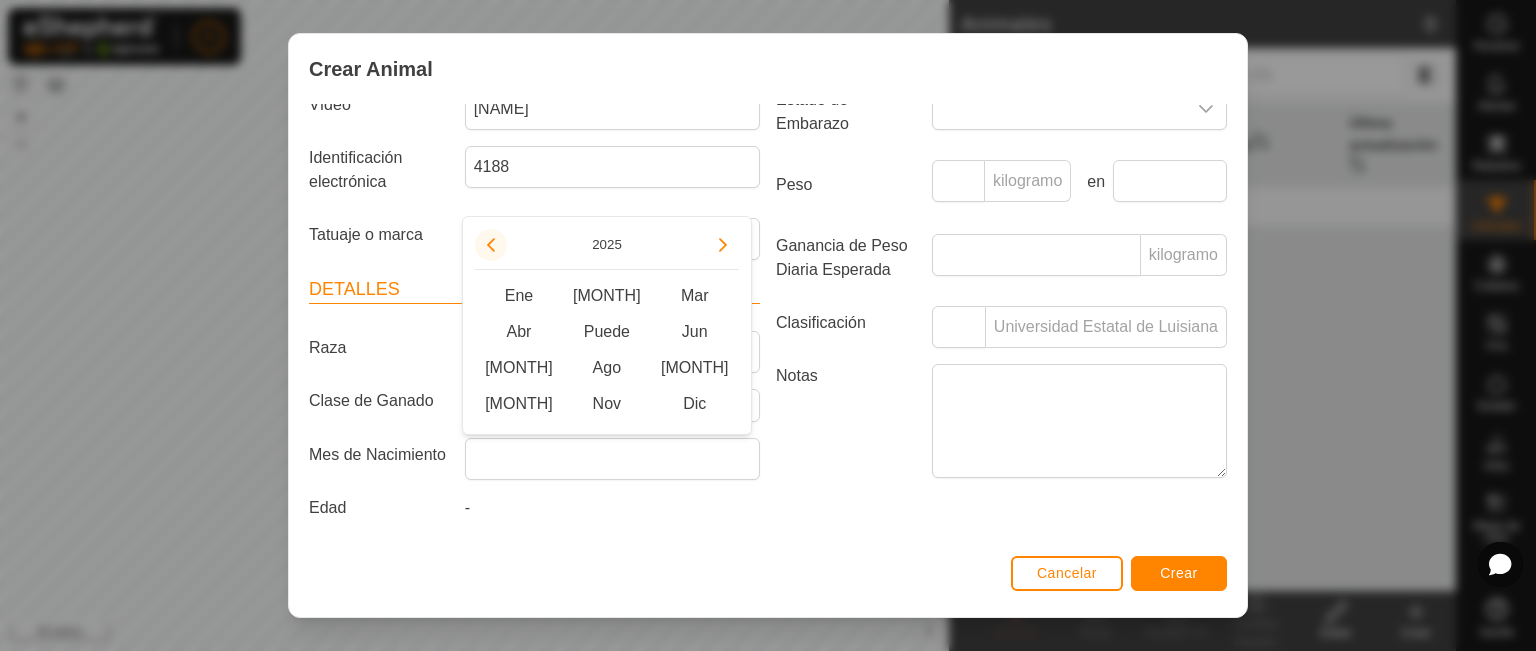 click 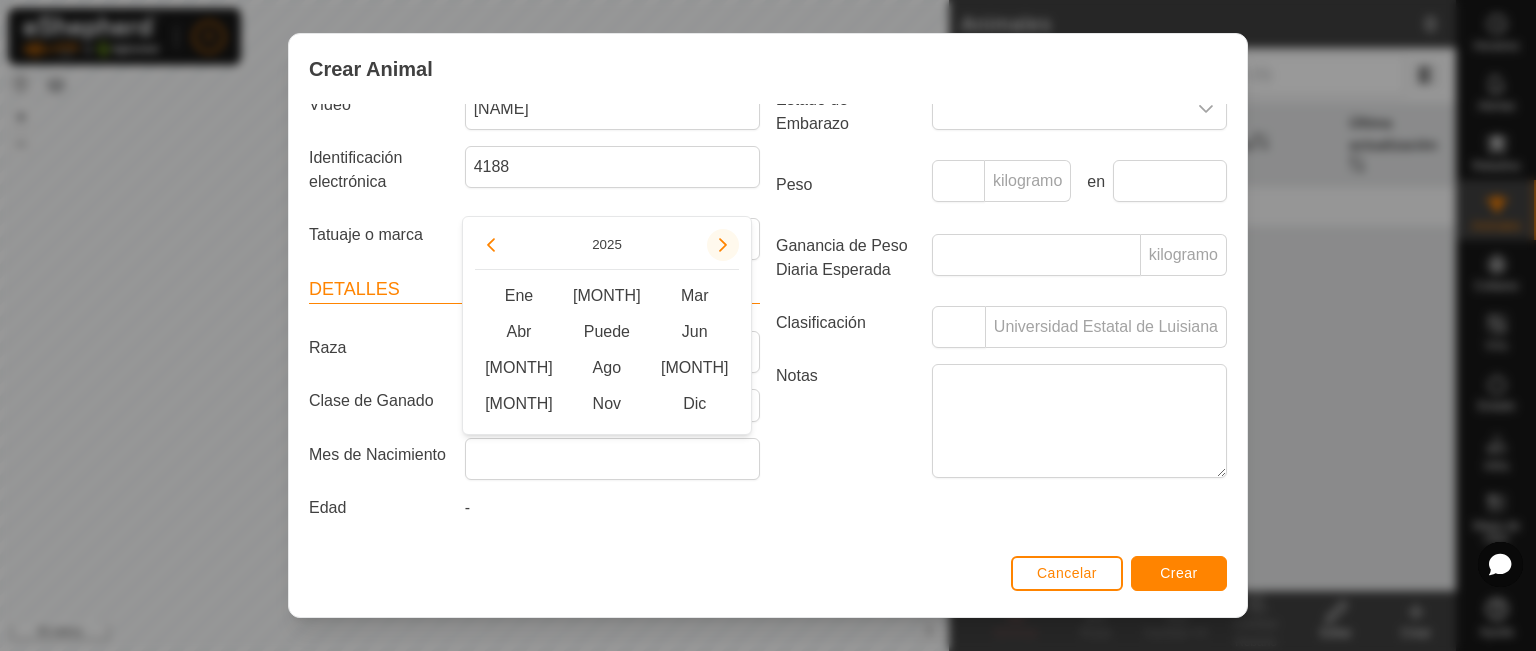 click at bounding box center (723, 245) 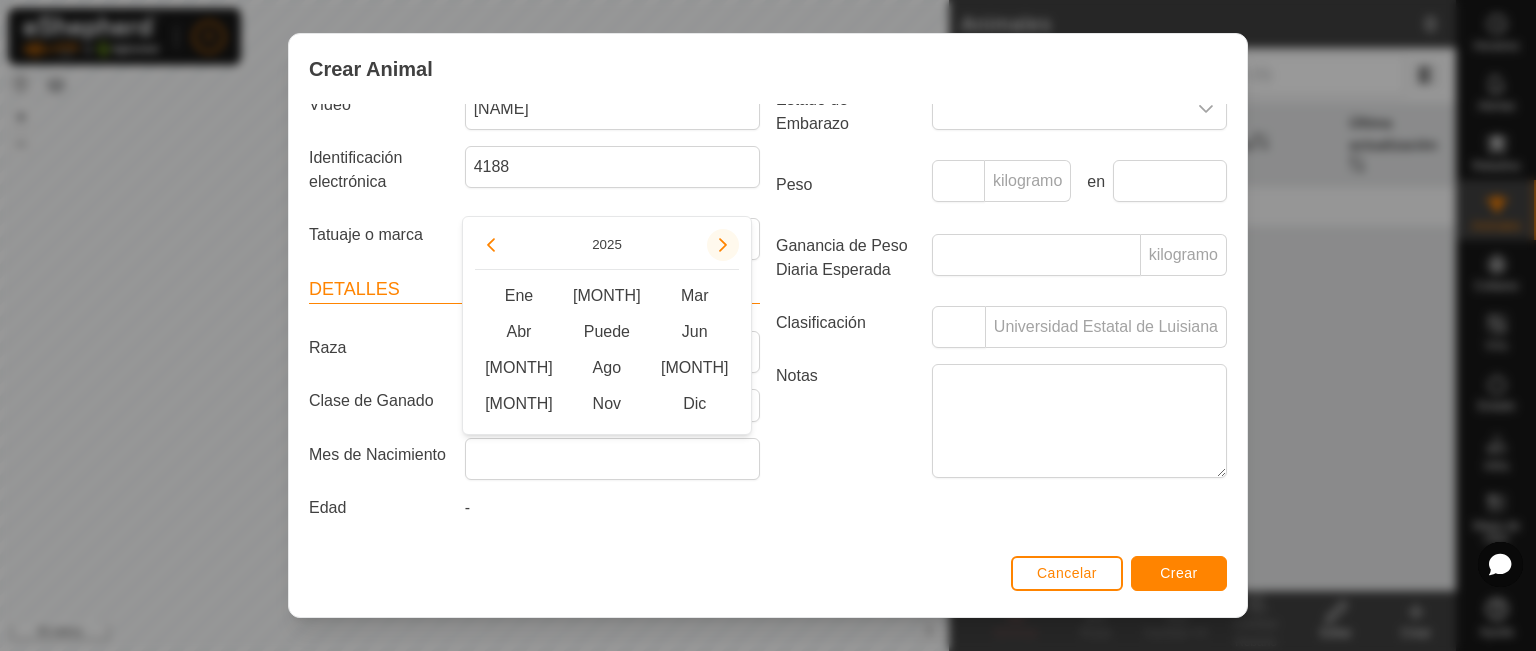 click at bounding box center [723, 251] 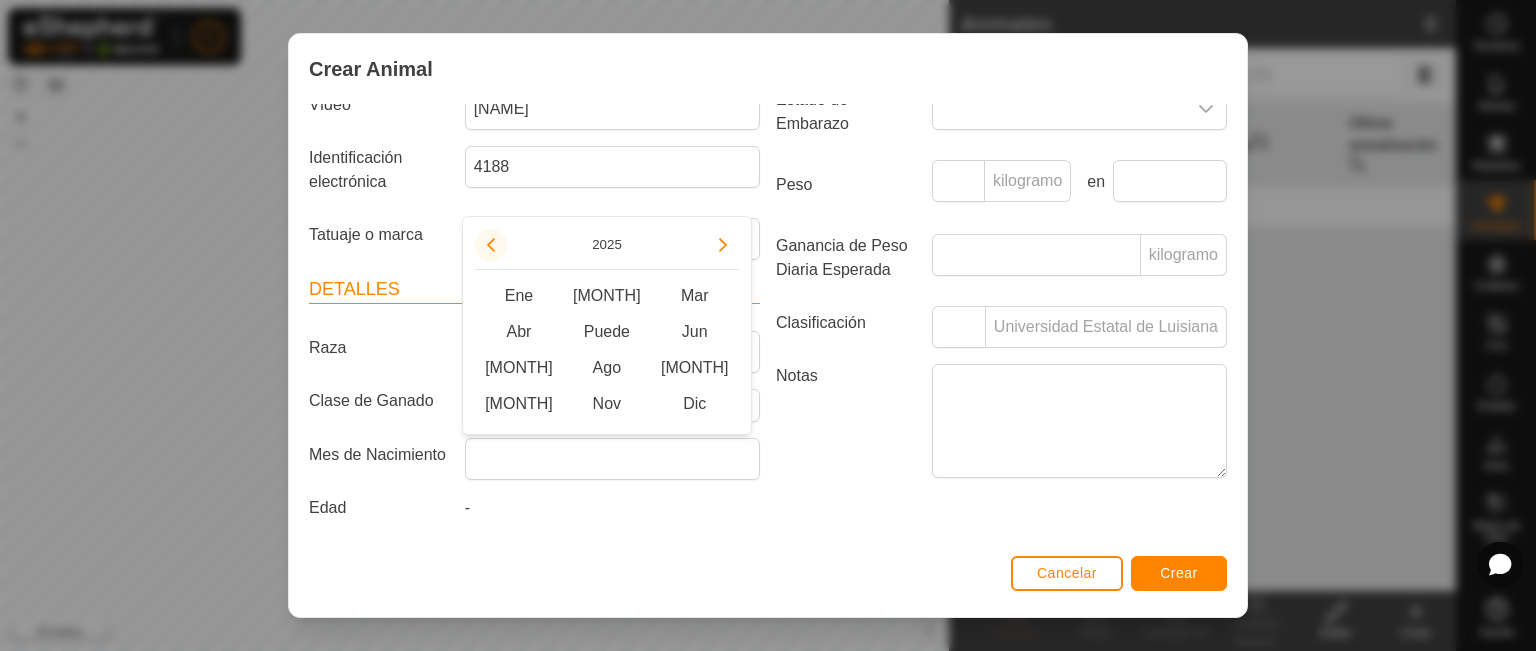 click at bounding box center (491, 245) 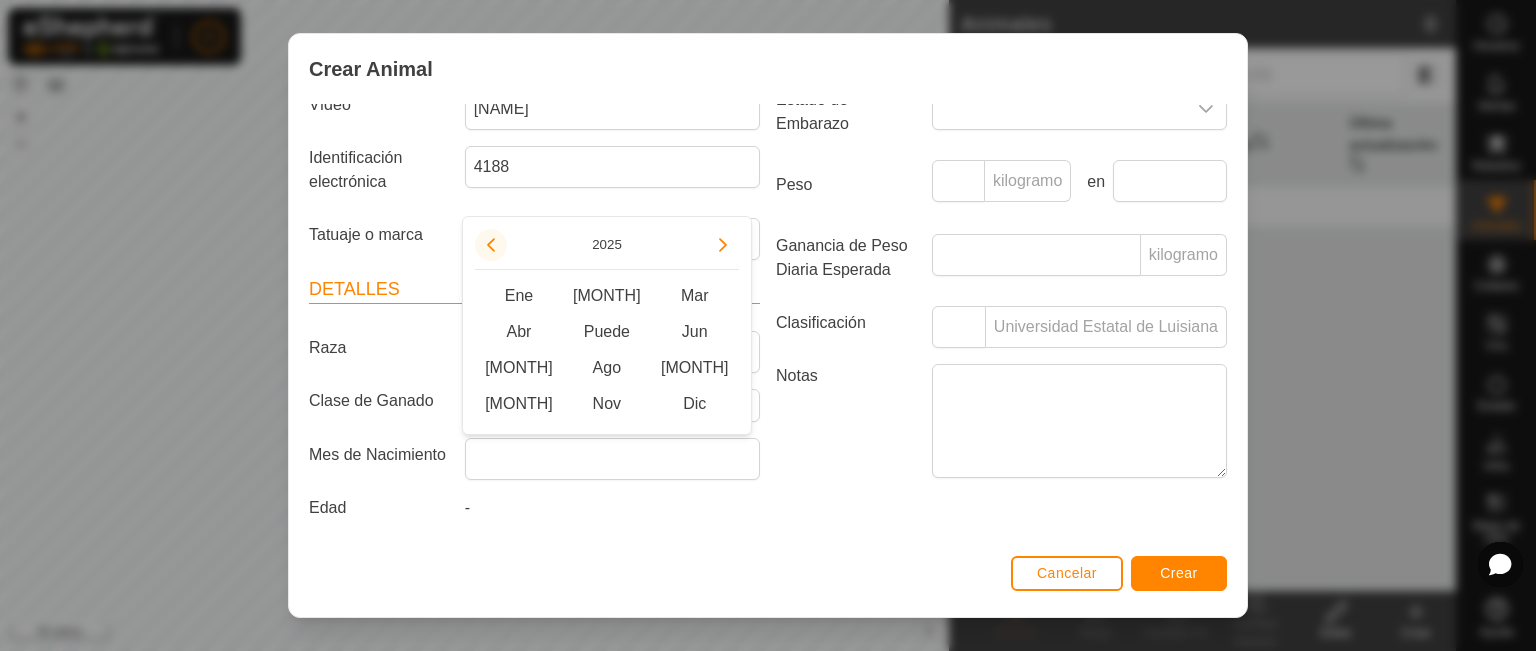 click at bounding box center [491, 245] 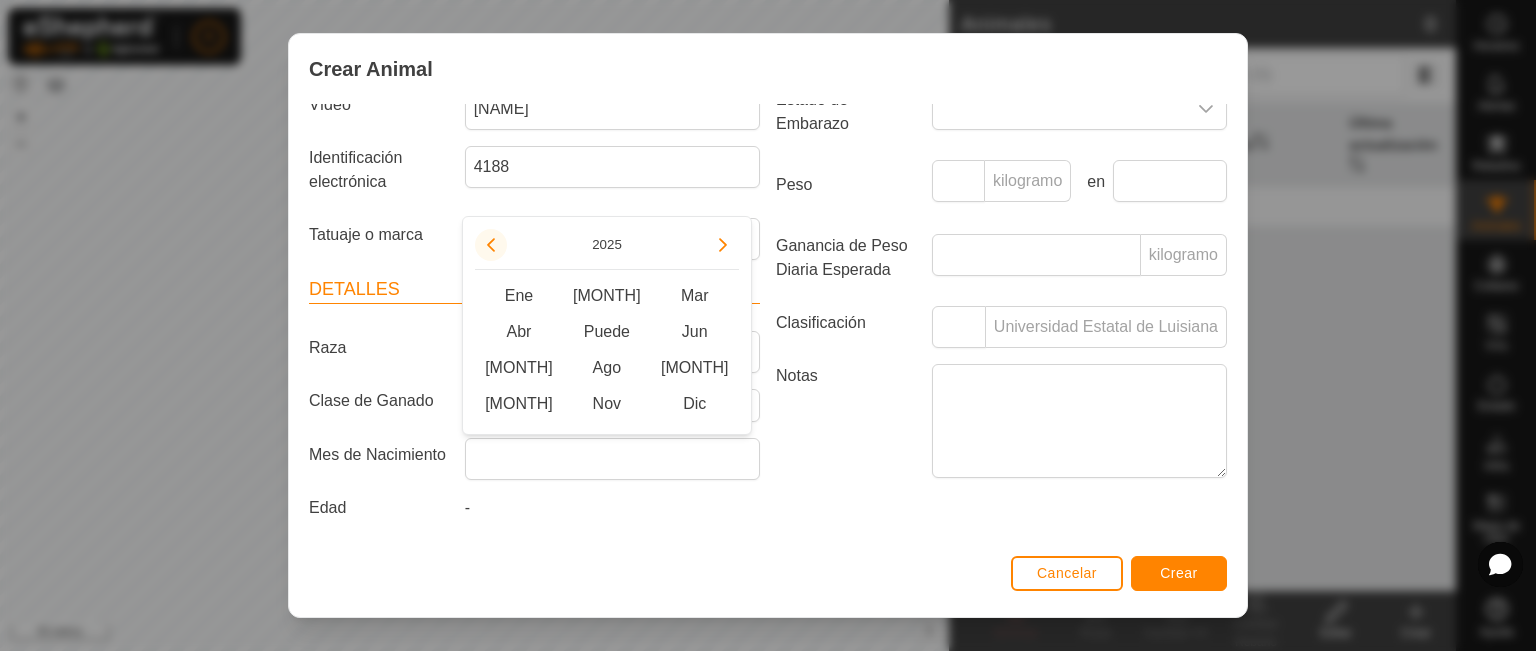 click at bounding box center [495, 239] 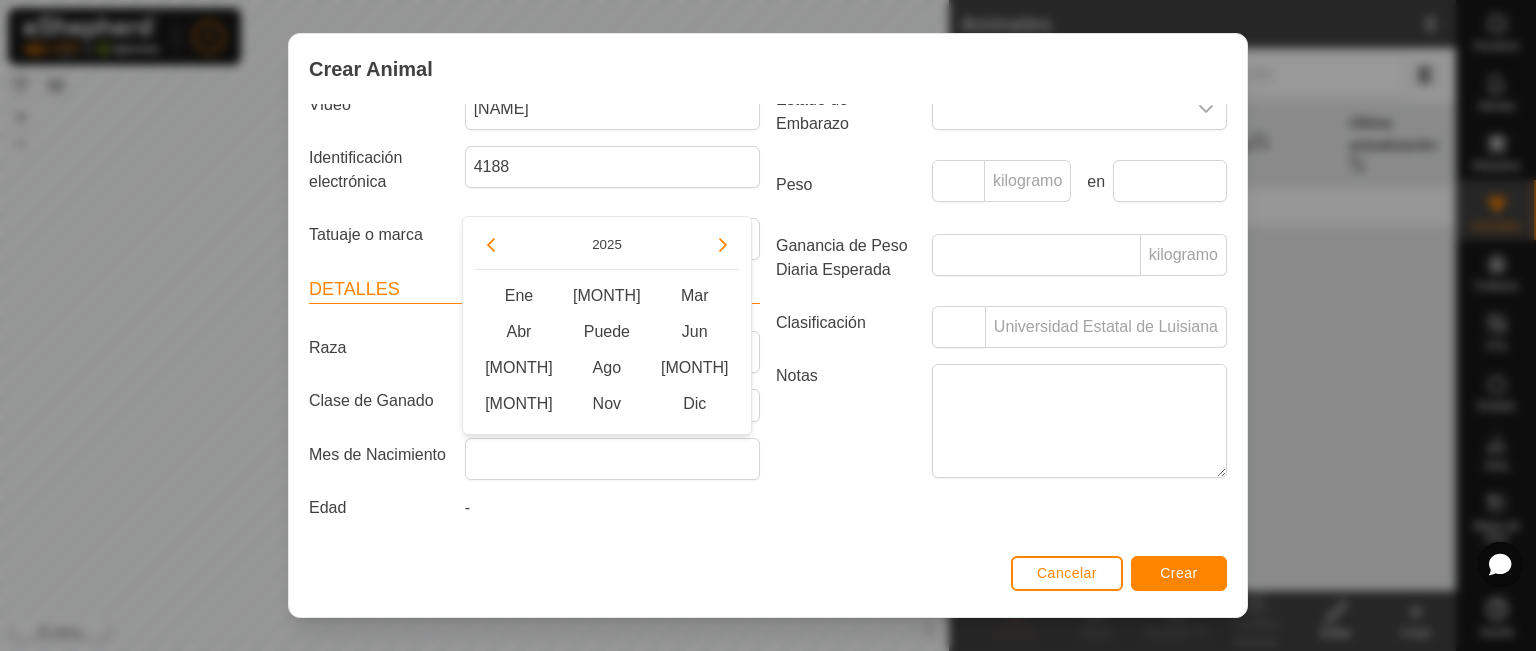 click on "-" at bounding box center [612, 512] 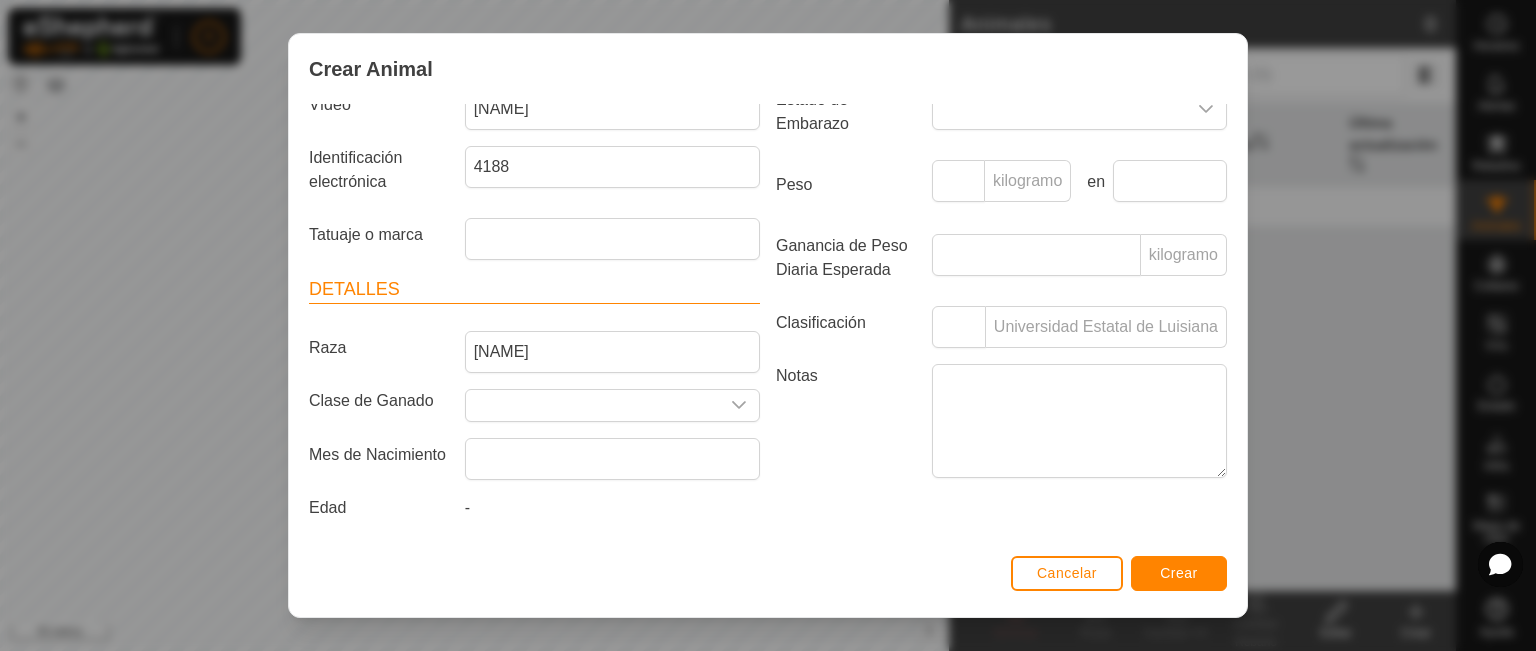 click on "-" at bounding box center [612, 512] 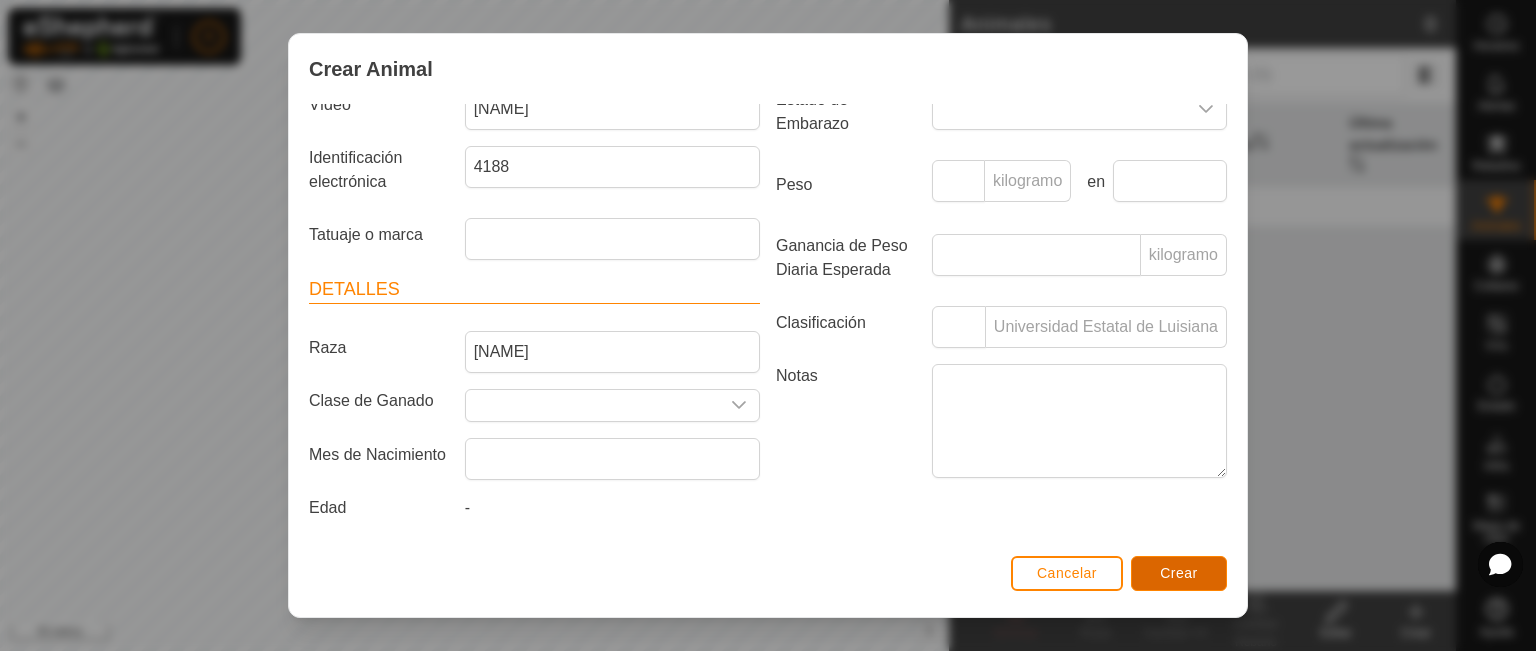 click on "Crear" at bounding box center (1179, 573) 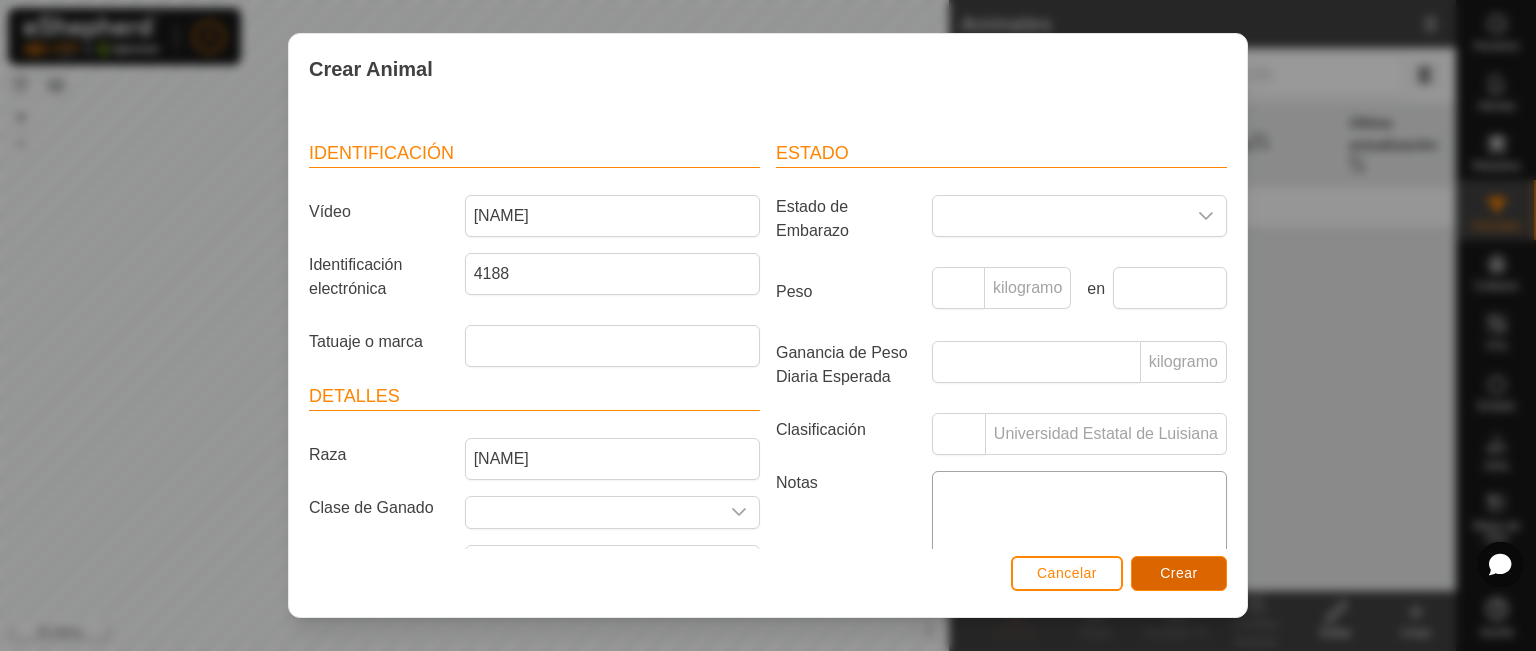 scroll, scrollTop: 0, scrollLeft: 0, axis: both 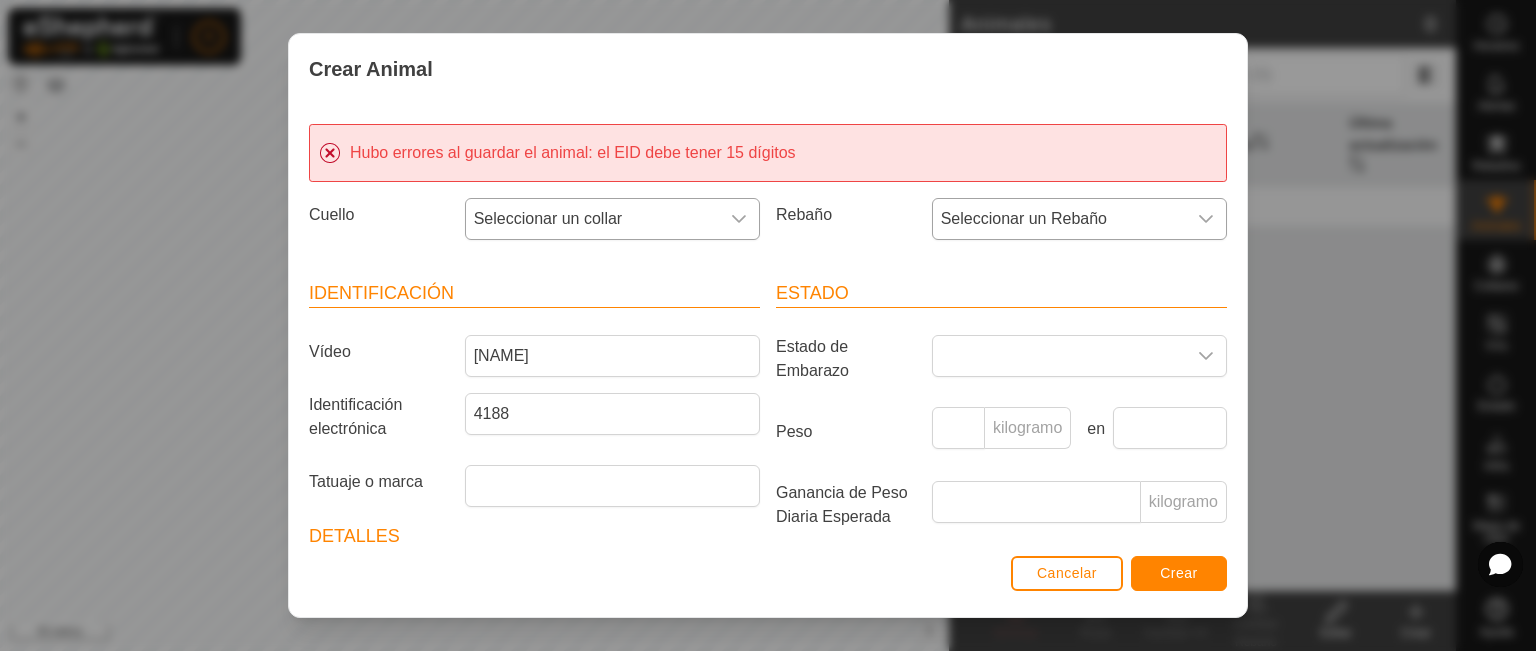 click on "Seleccionar un collar" at bounding box center (592, 219) 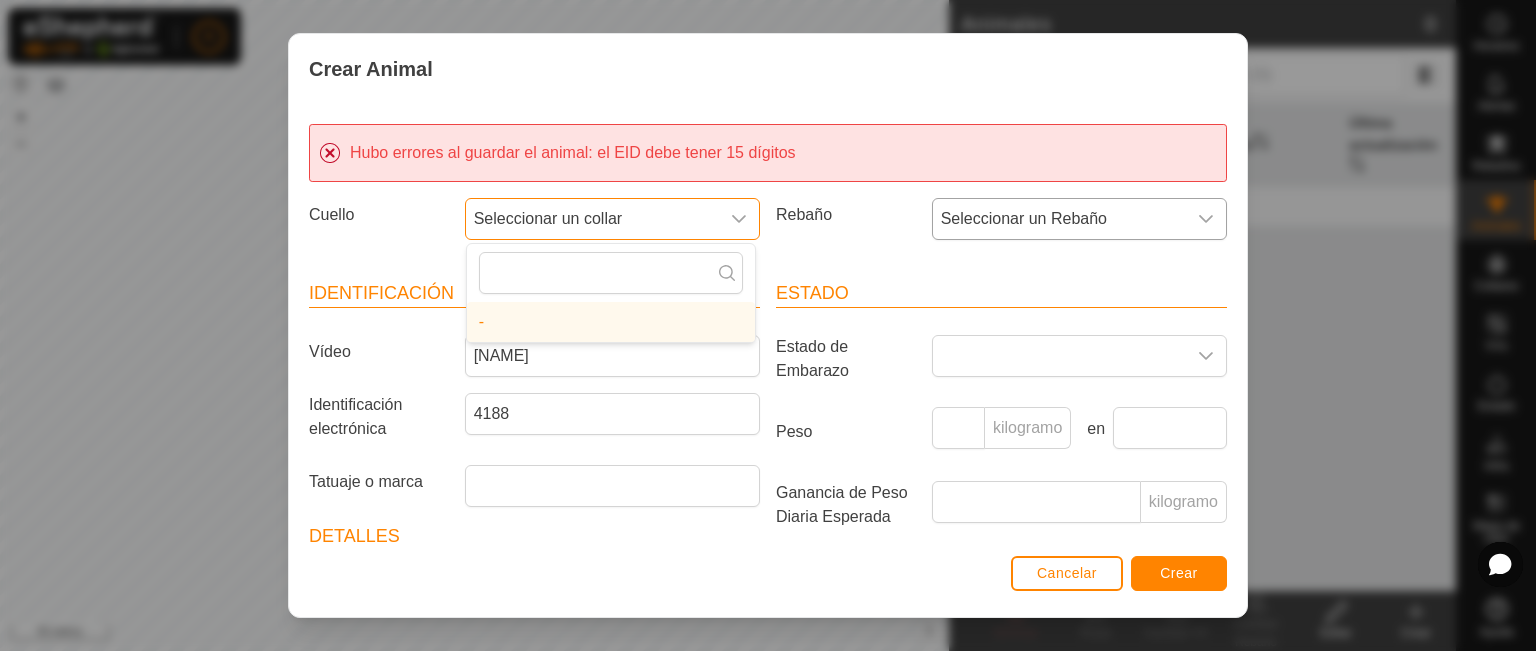 click on "Seleccionar un collar" at bounding box center [592, 219] 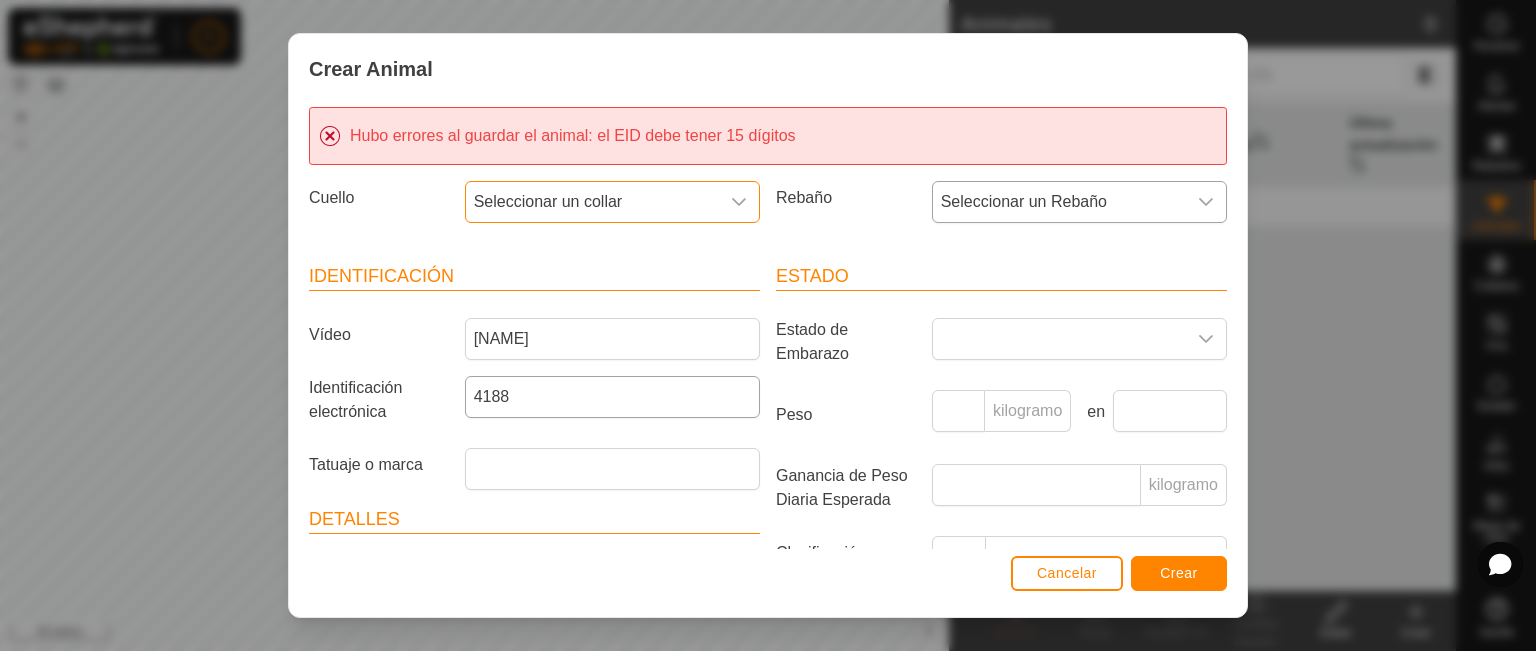 scroll, scrollTop: 0, scrollLeft: 0, axis: both 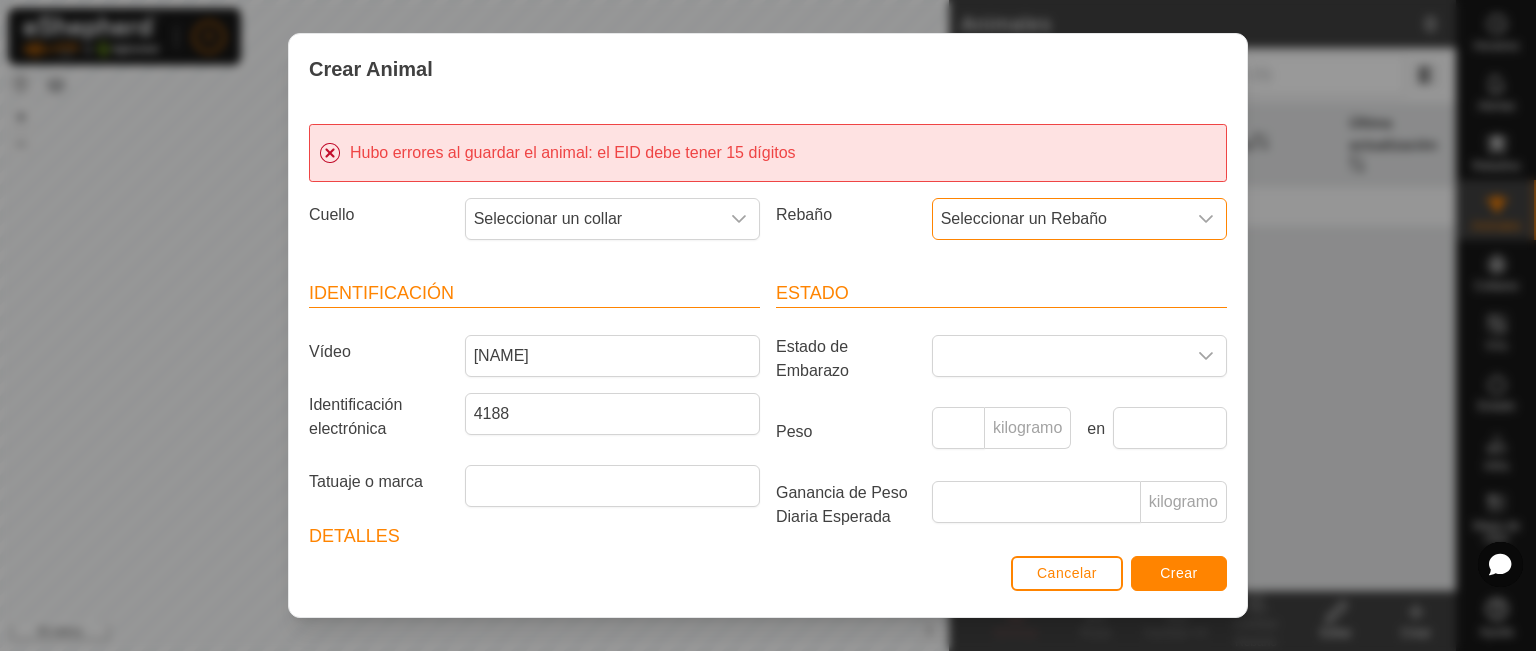 click on "Seleccionar un Rebaño" at bounding box center [1059, 219] 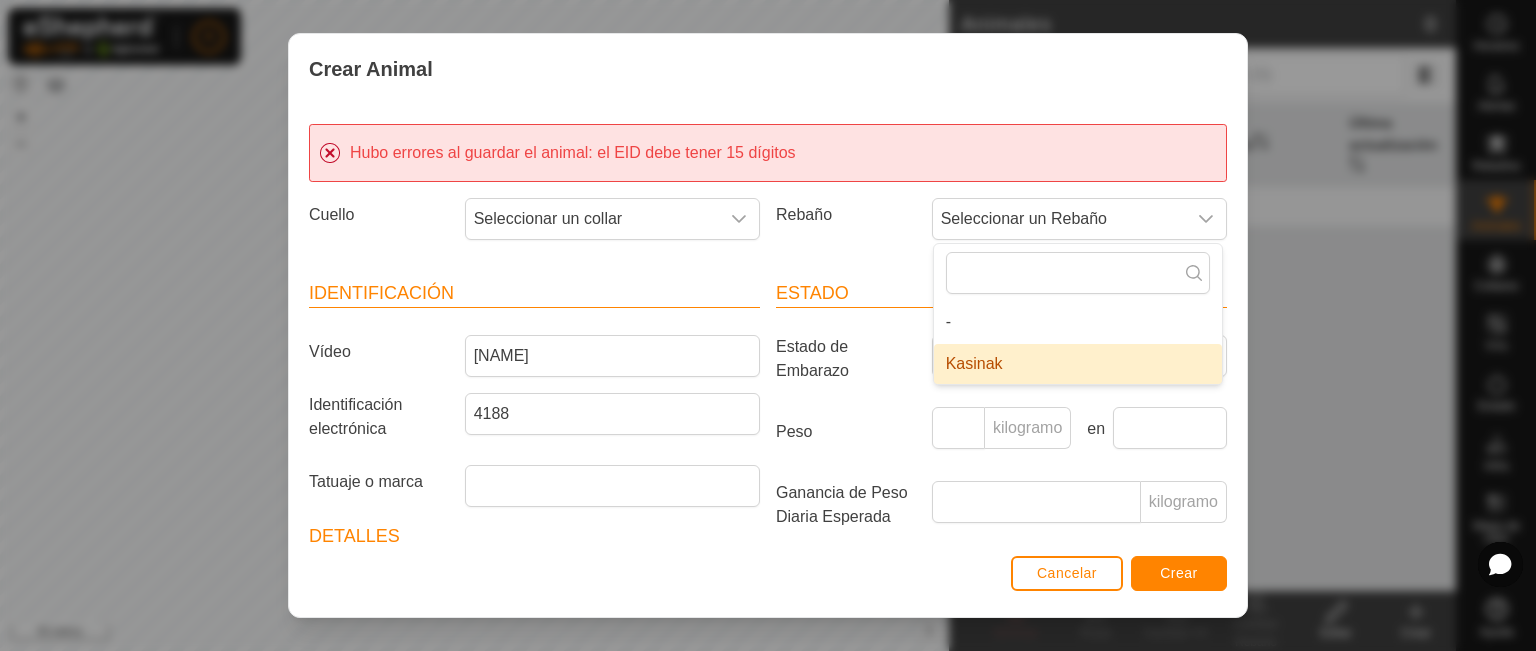 click on "Kasinak" at bounding box center [1078, 364] 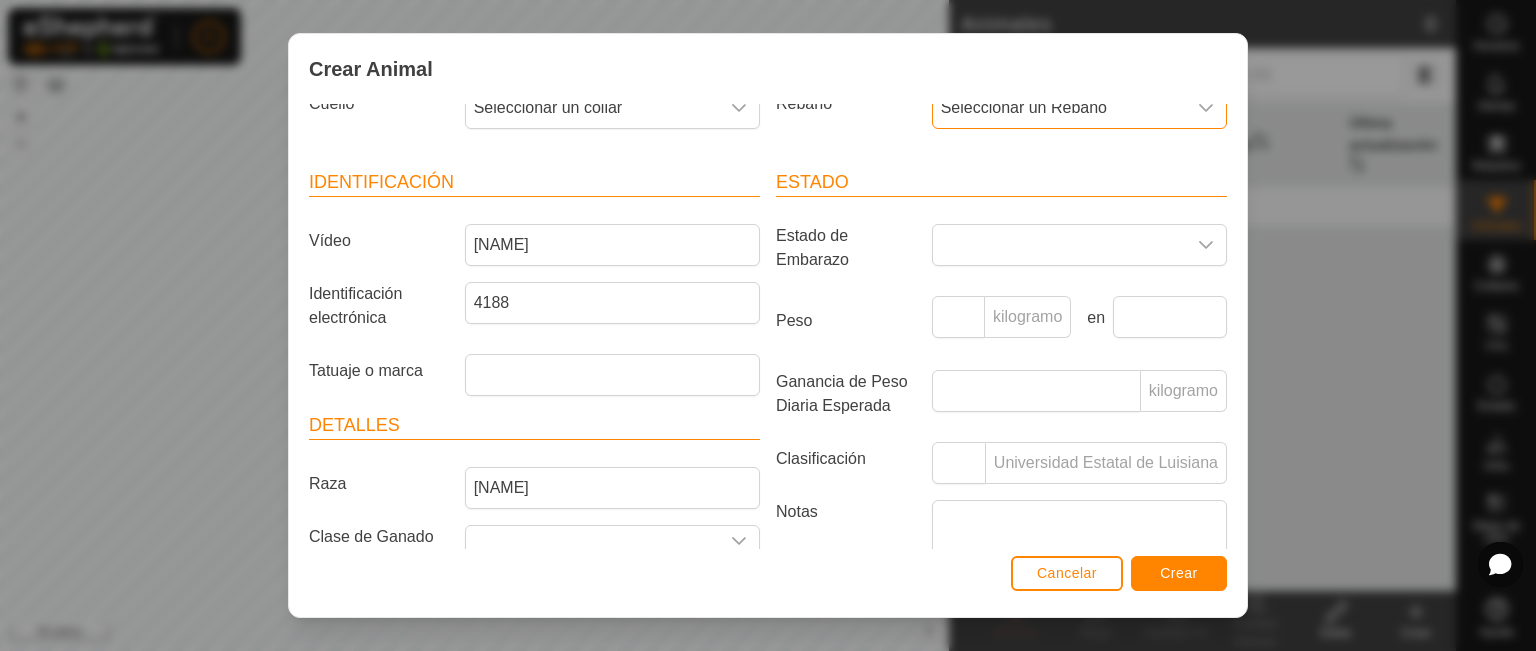 scroll, scrollTop: 247, scrollLeft: 0, axis: vertical 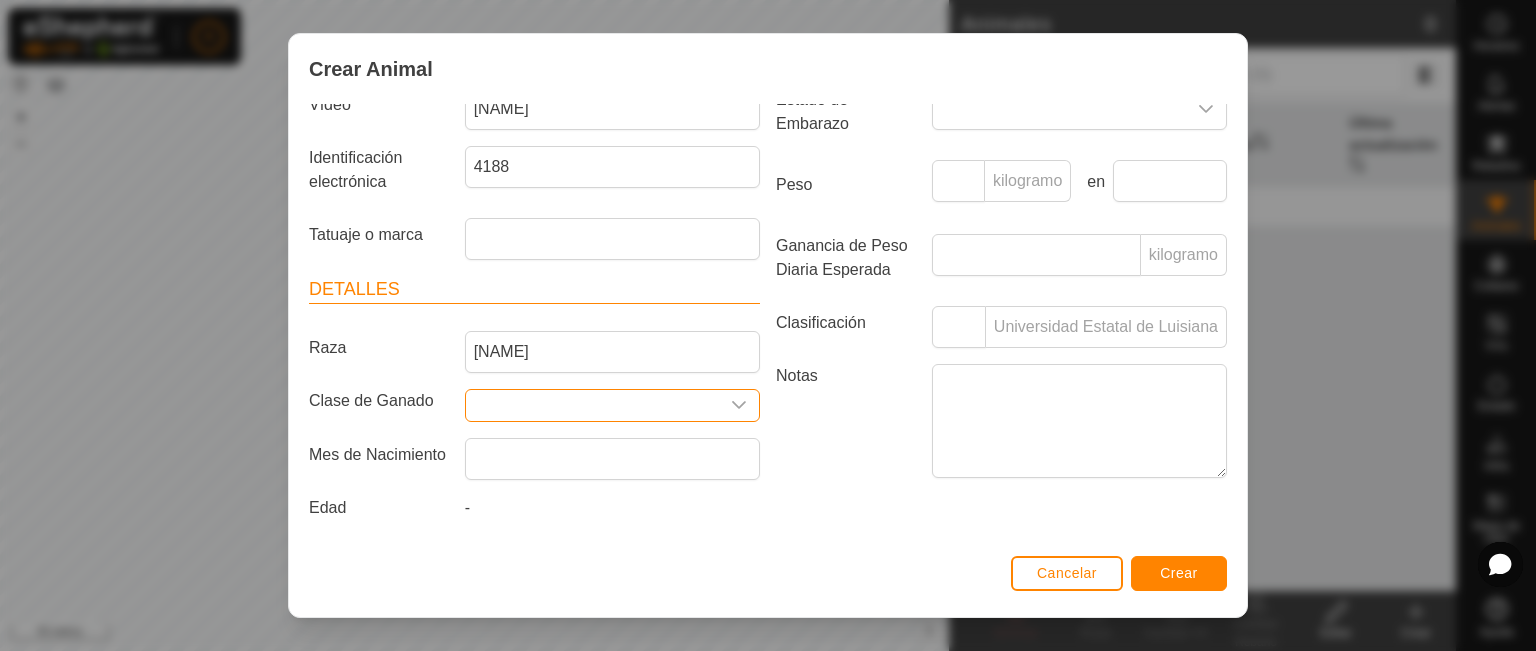 click at bounding box center (592, 405) 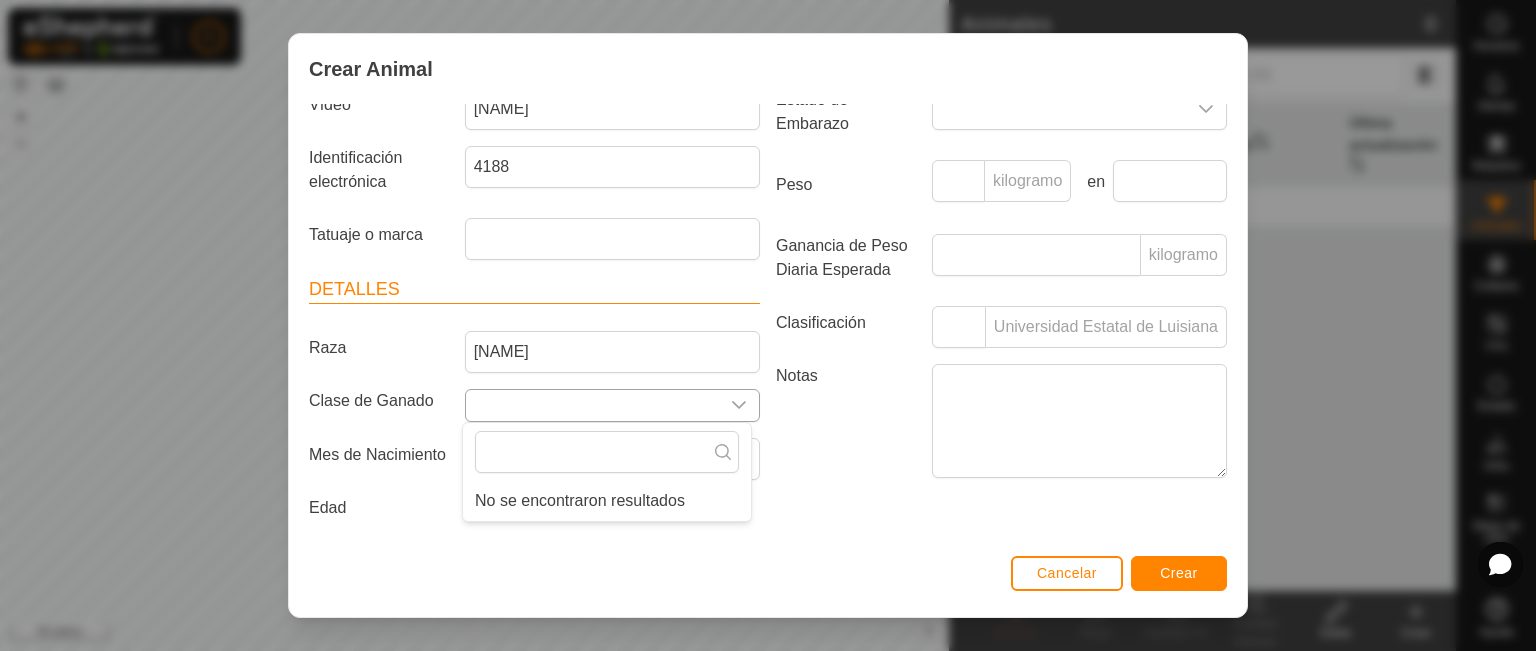 click 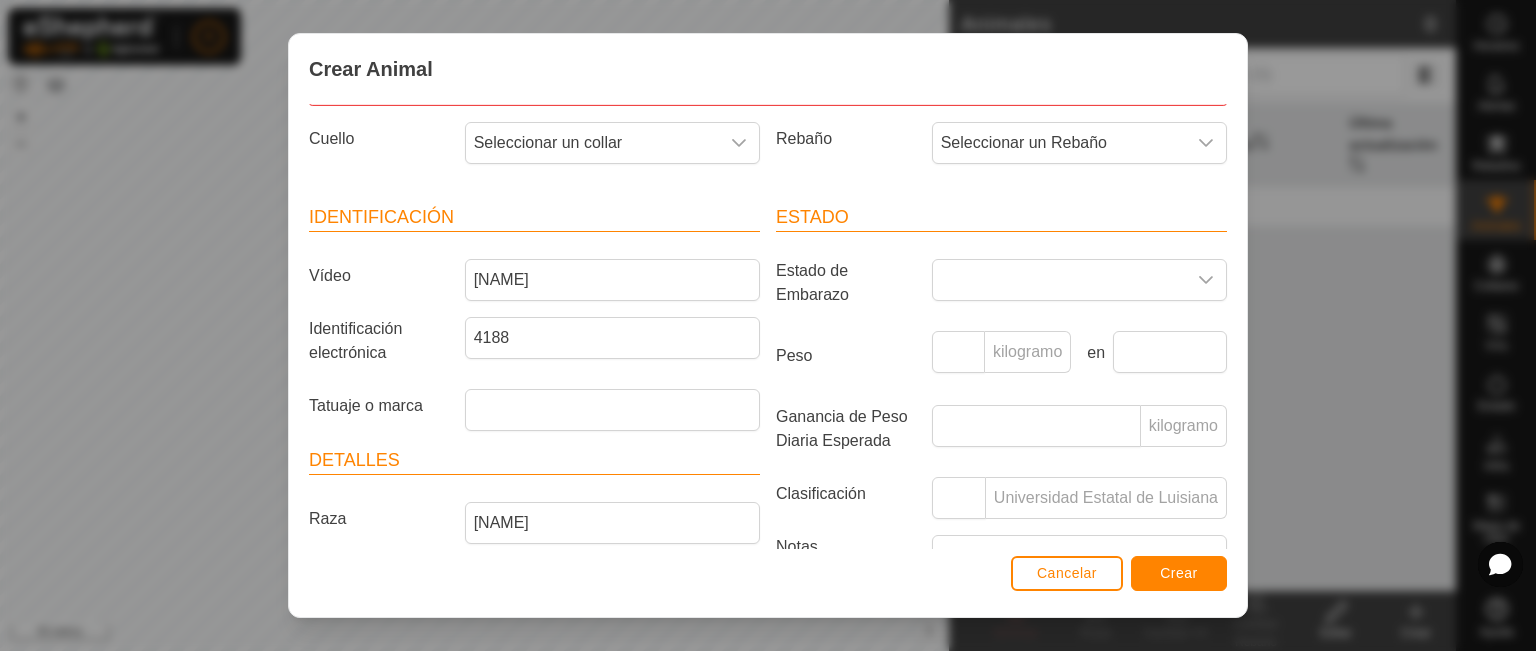scroll, scrollTop: 0, scrollLeft: 0, axis: both 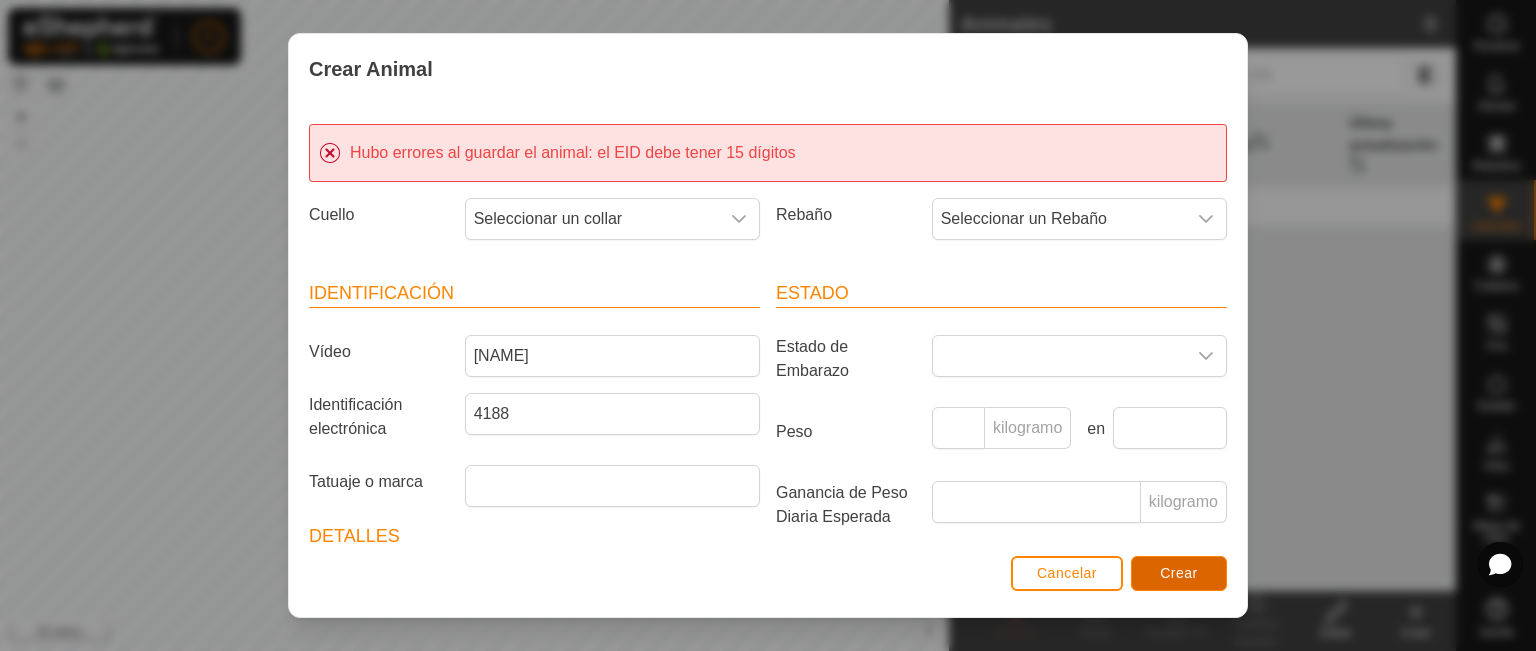 click on "Crear" at bounding box center (1179, 573) 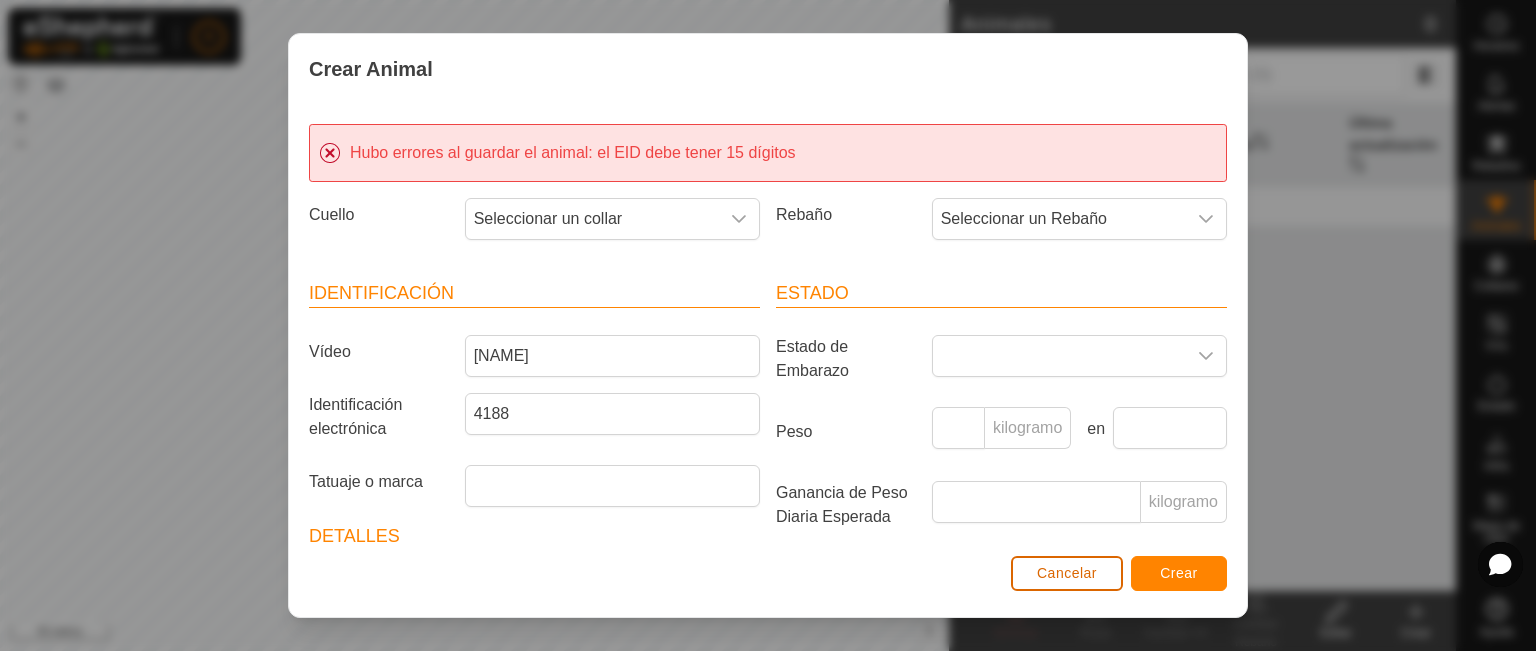 click on "Cancelar" at bounding box center (1067, 573) 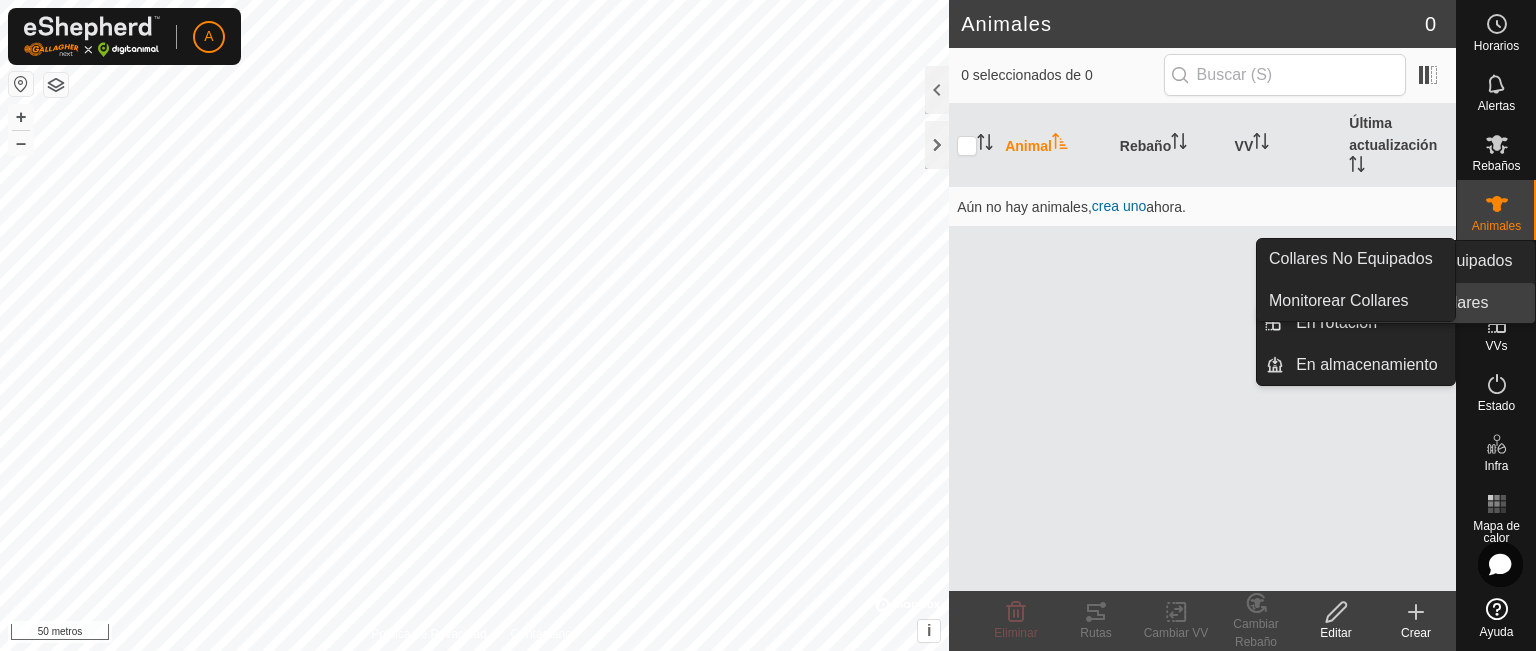 click on "Collares" at bounding box center (1496, 286) 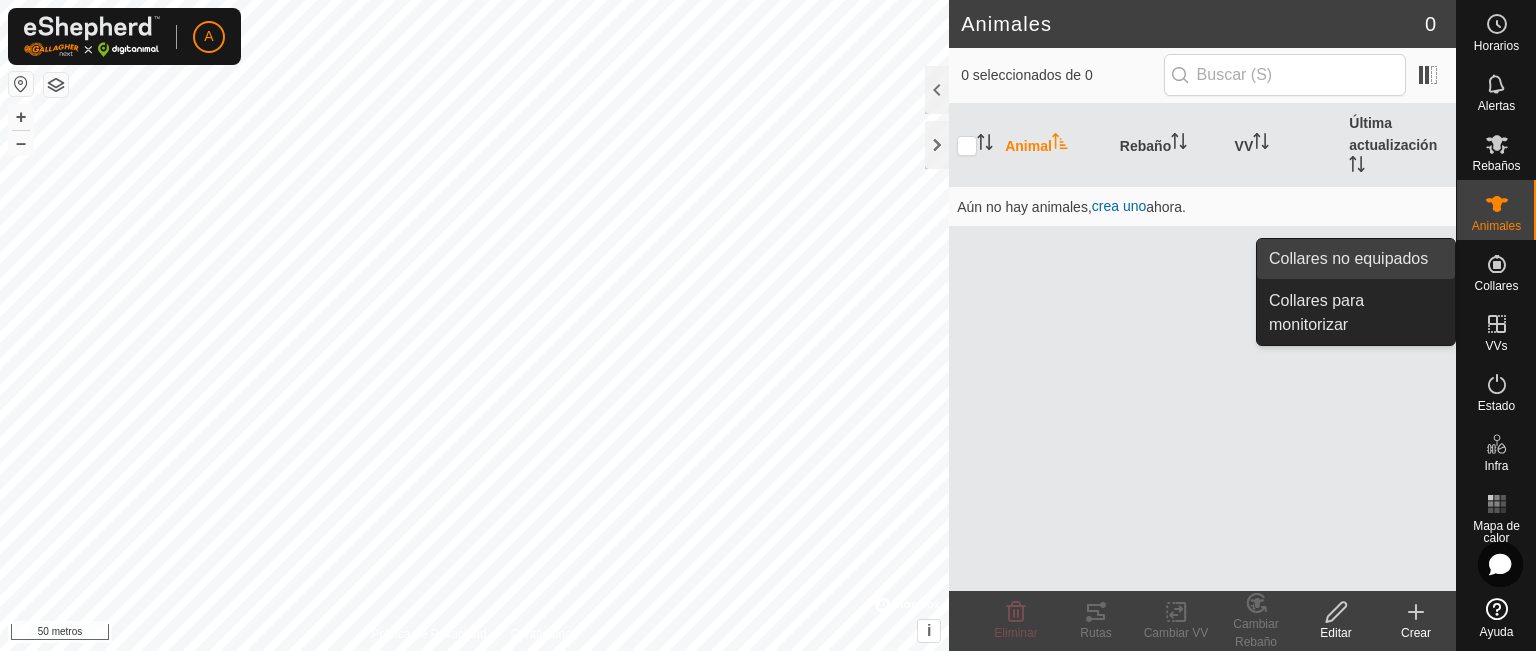 click on "Collares no equipados" at bounding box center [1356, 259] 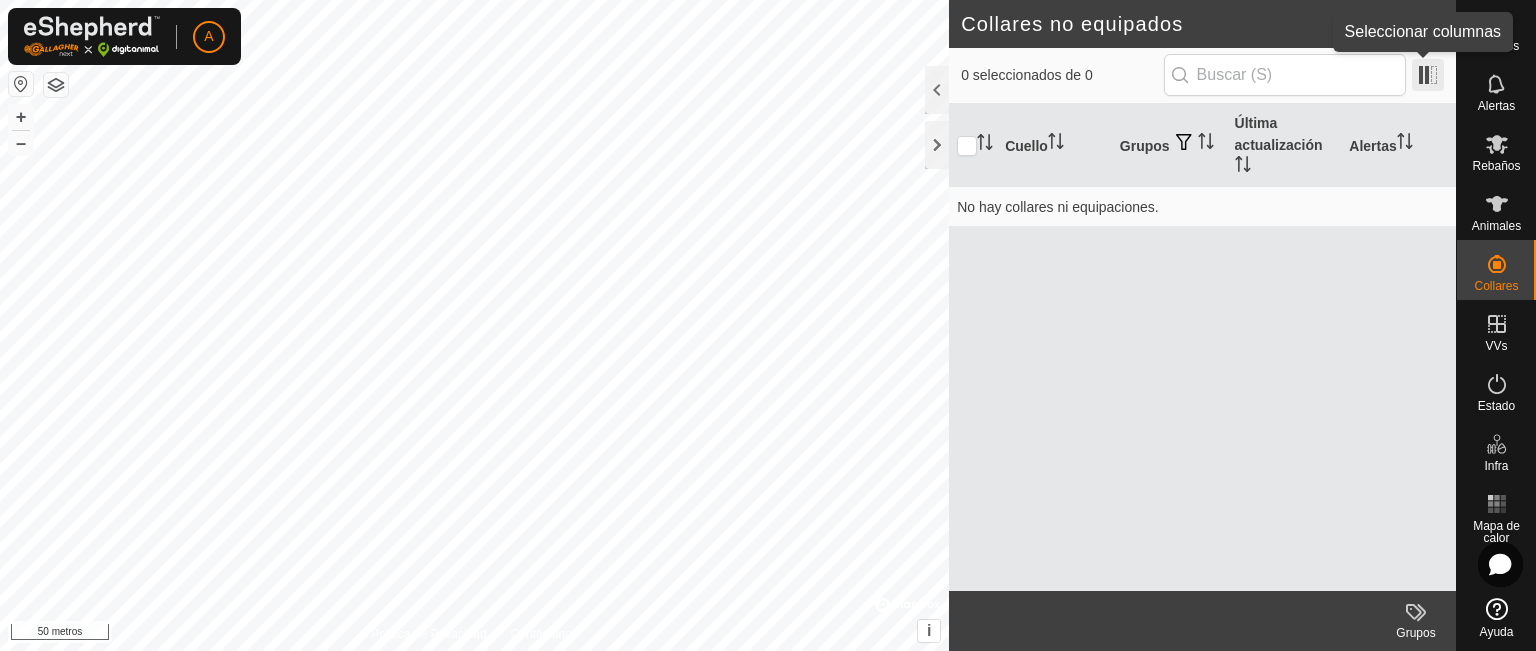 click at bounding box center (1428, 75) 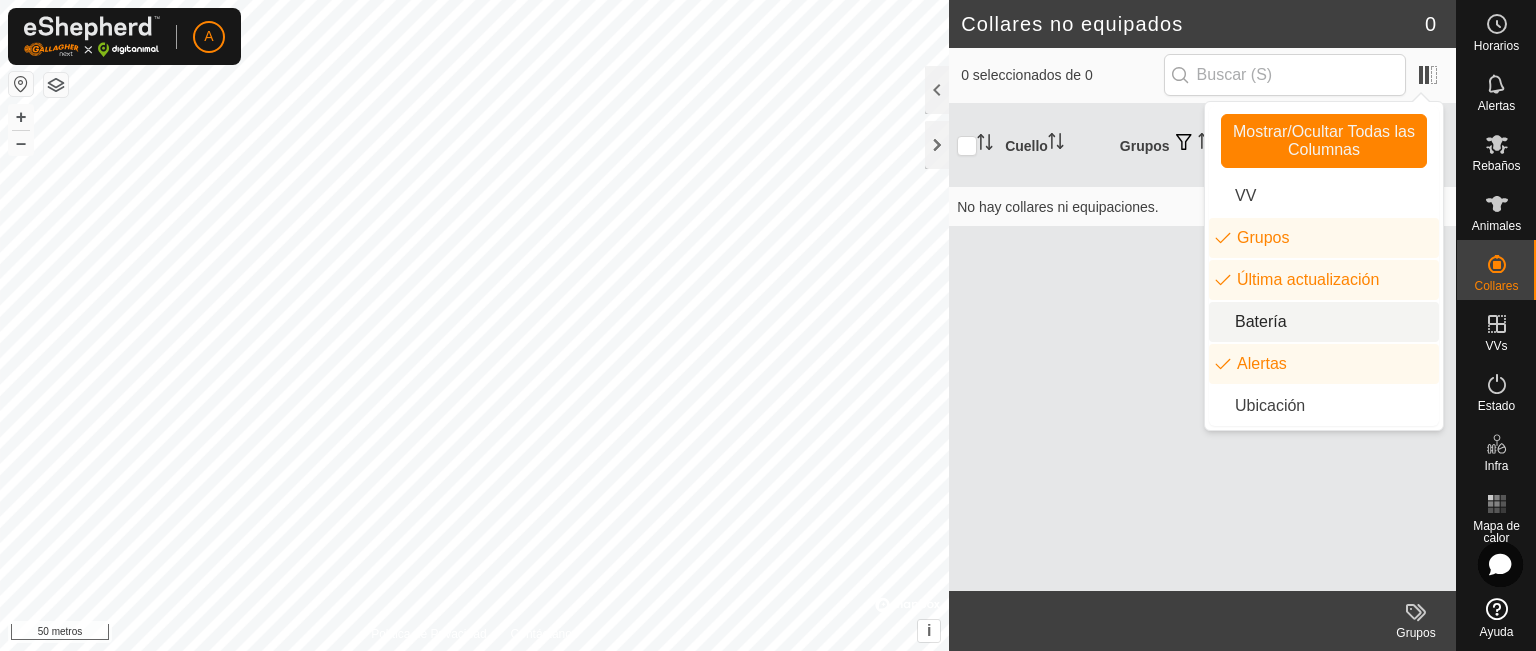 click on "Batería" at bounding box center (1324, 322) 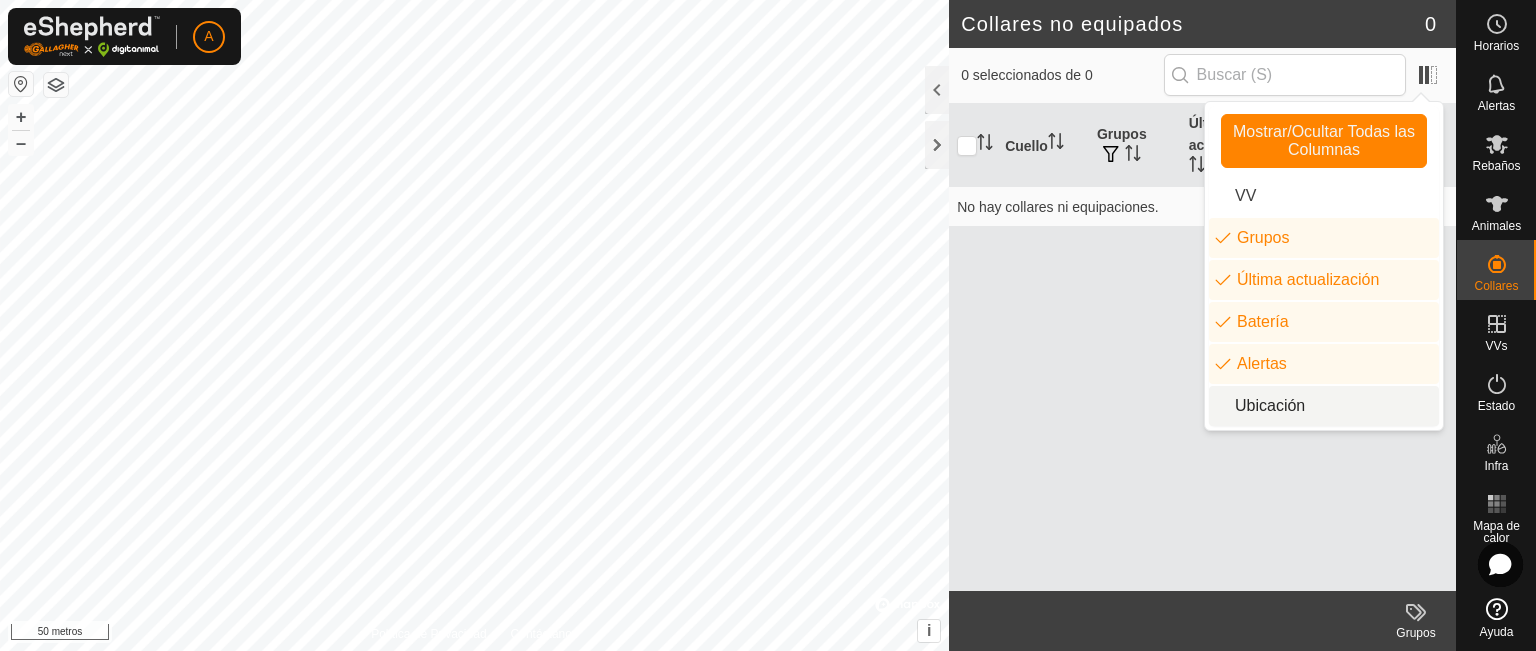click on "Ubicación" at bounding box center [1324, 406] 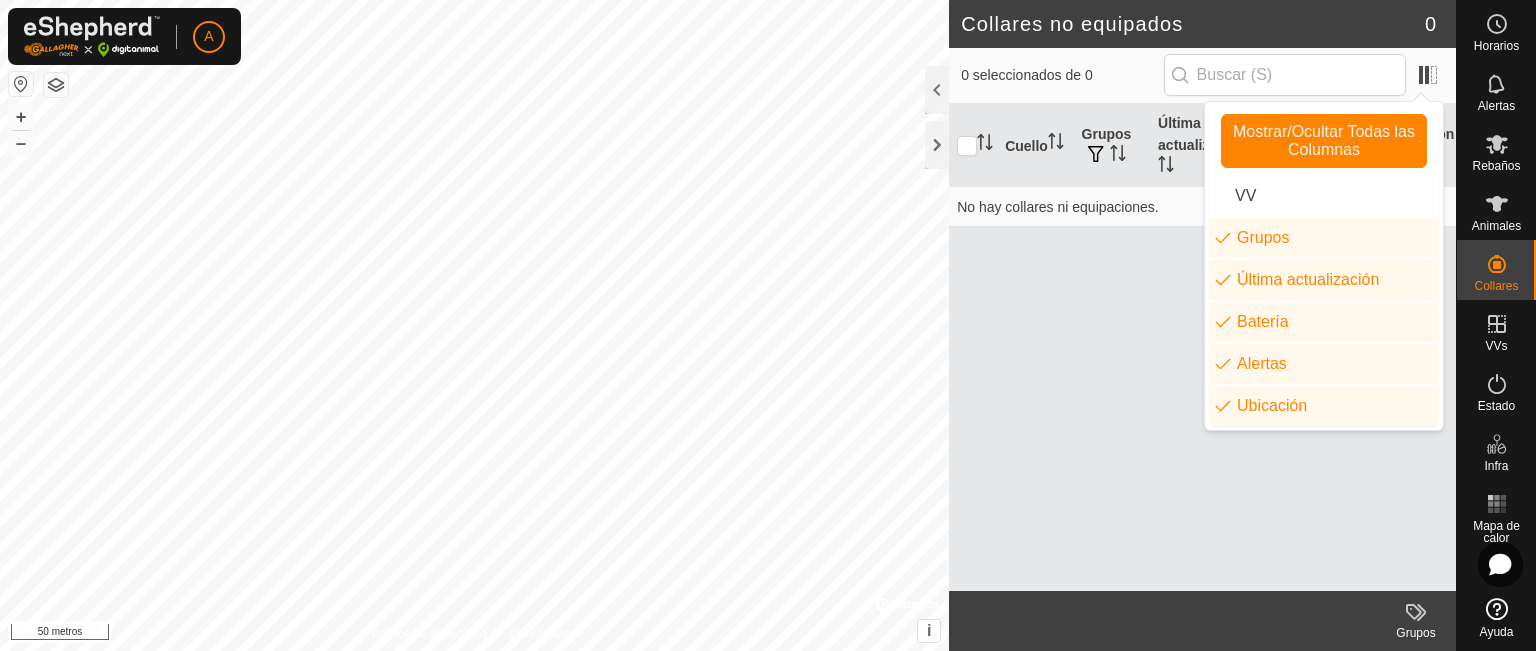 click on "Cuello Grupos Última actualización Batería Alertas Ubicación No hay collares ni equipaciones." at bounding box center [1202, 347] 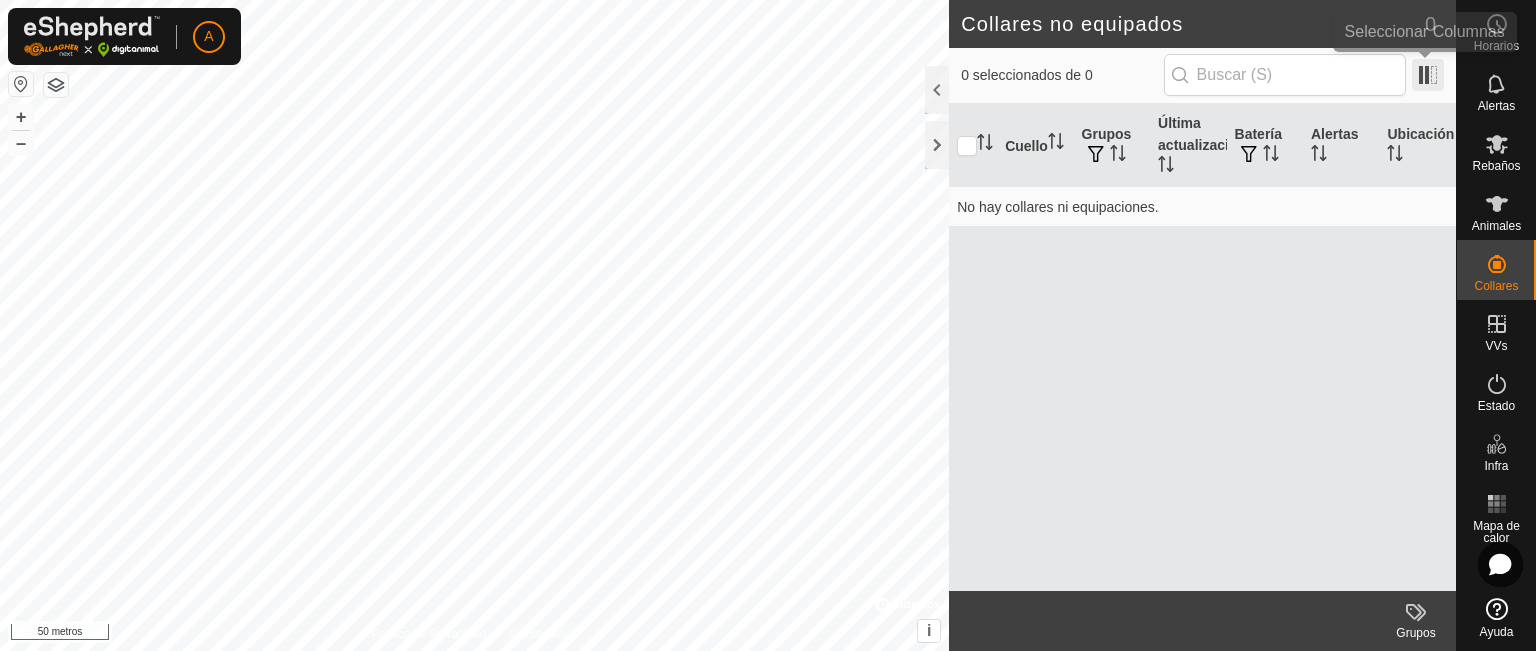 click at bounding box center (1428, 75) 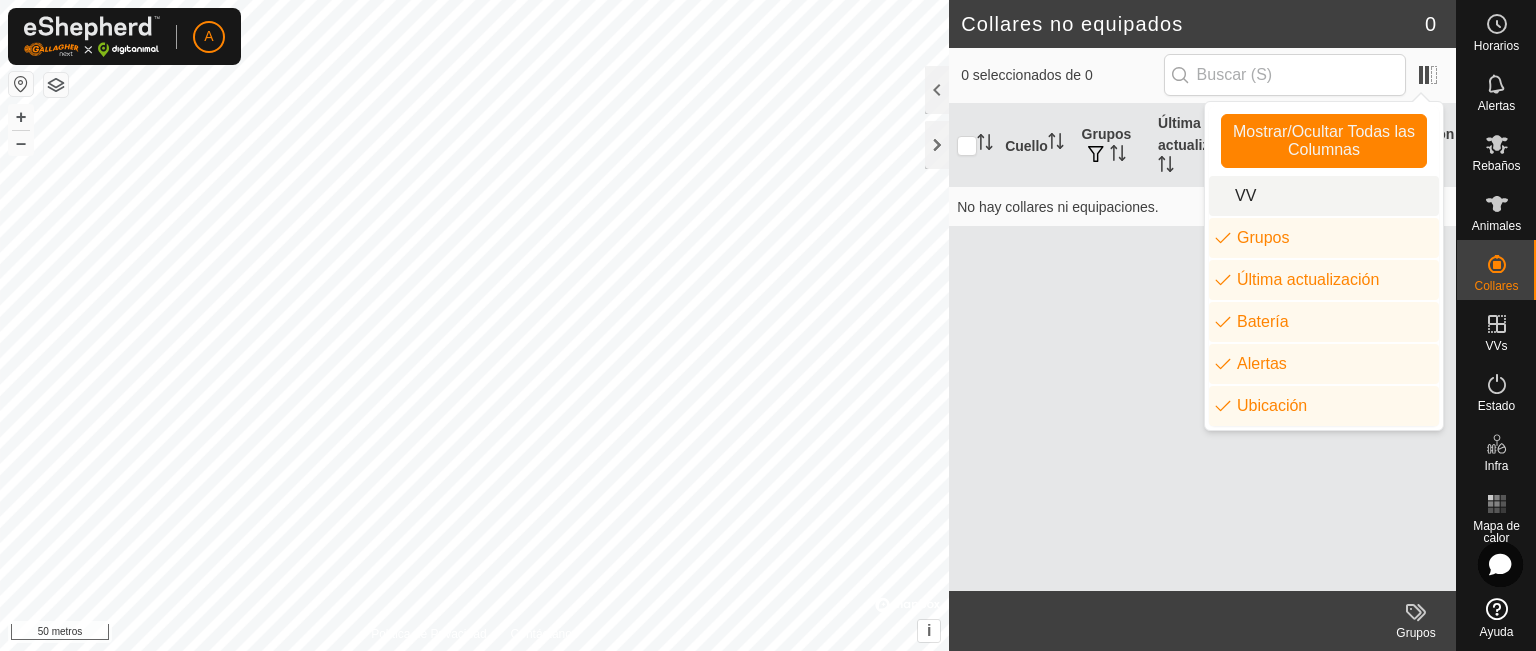 click on "VV" at bounding box center (1324, 196) 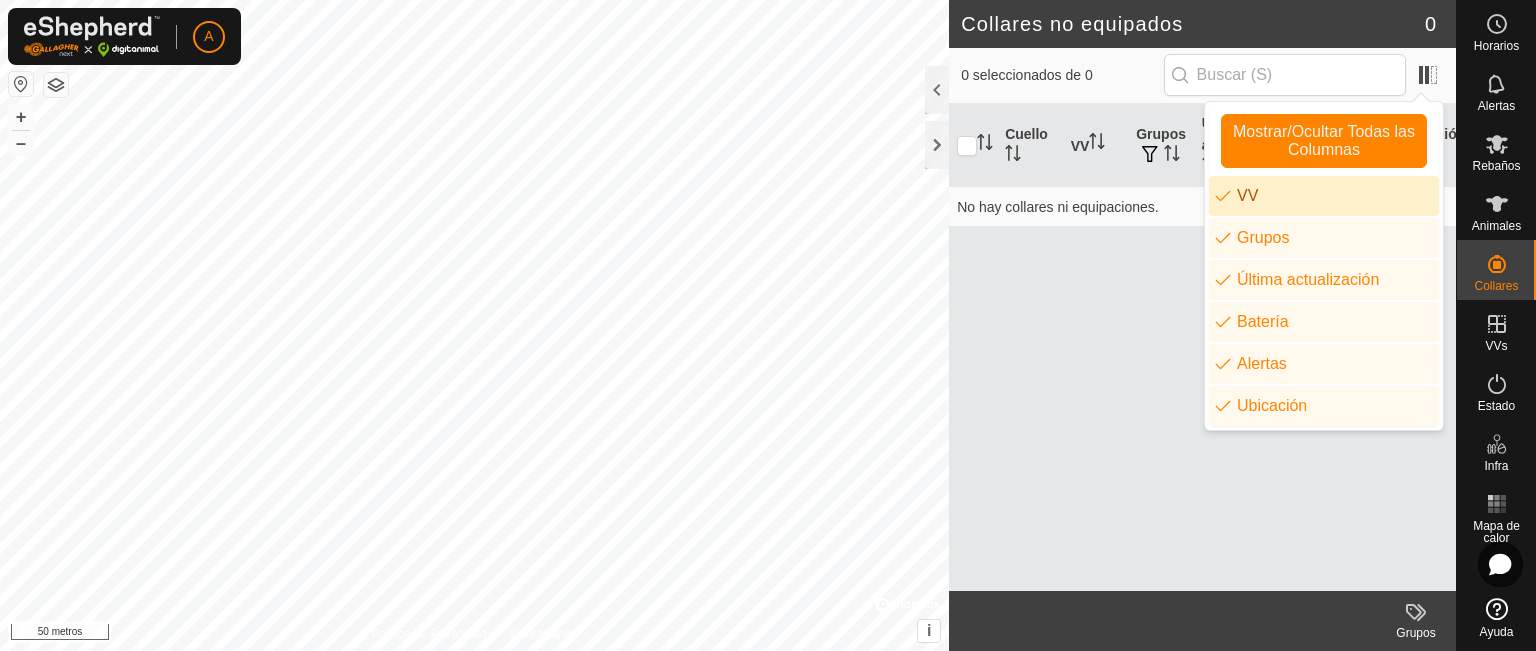click on "VV" at bounding box center (1324, 196) 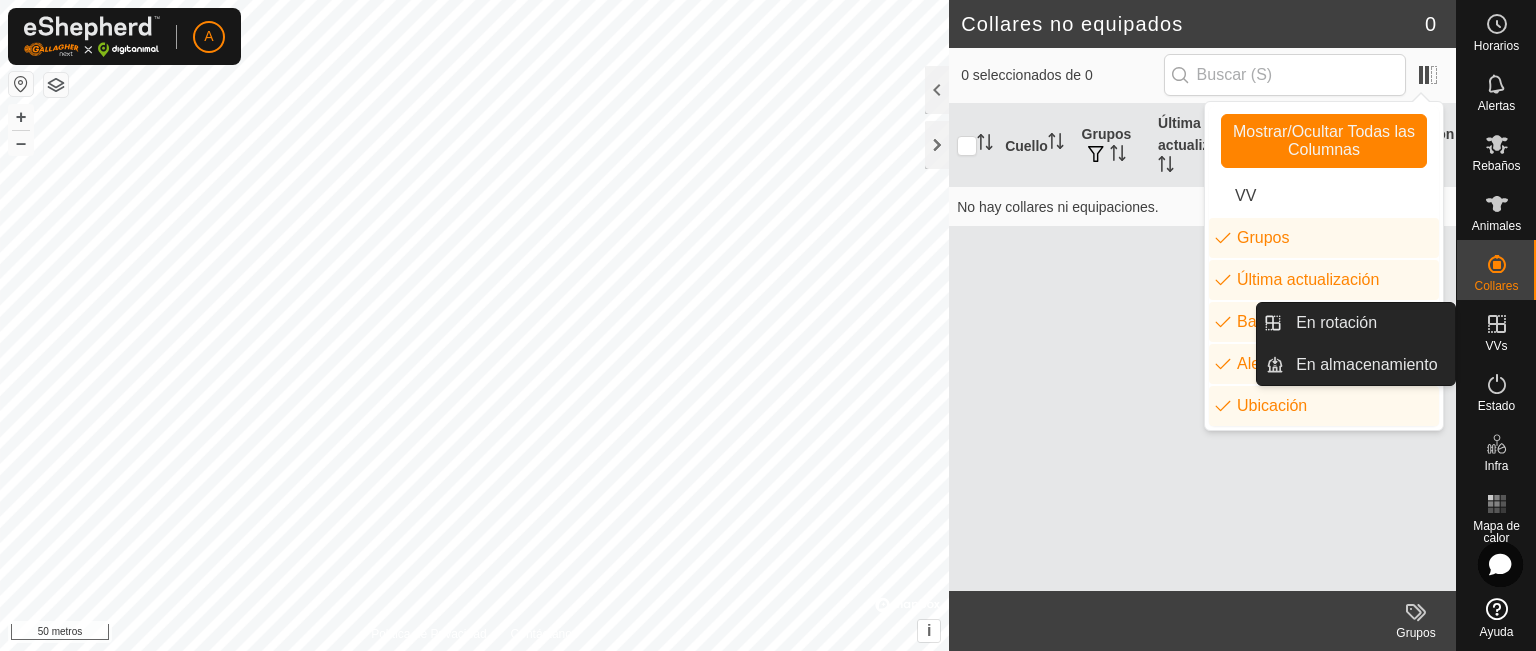 click at bounding box center (1497, 324) 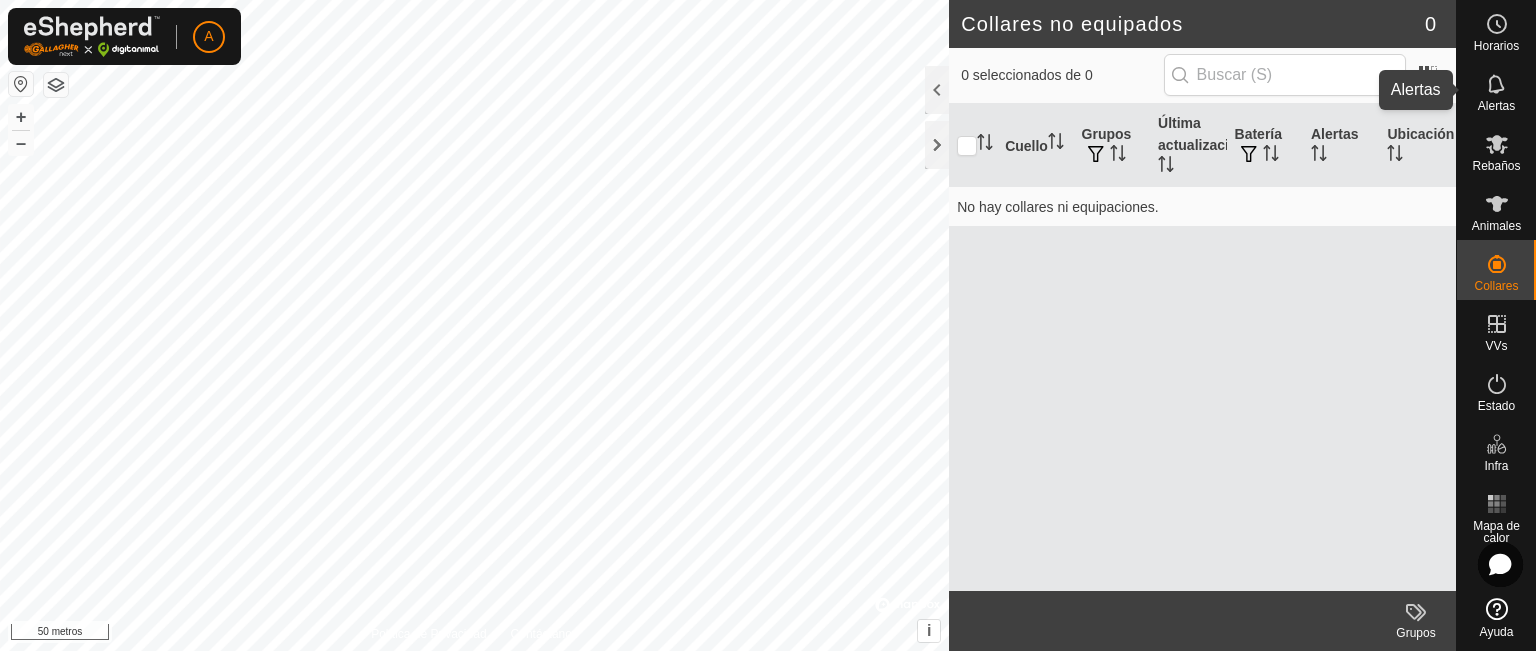 click at bounding box center [1497, 84] 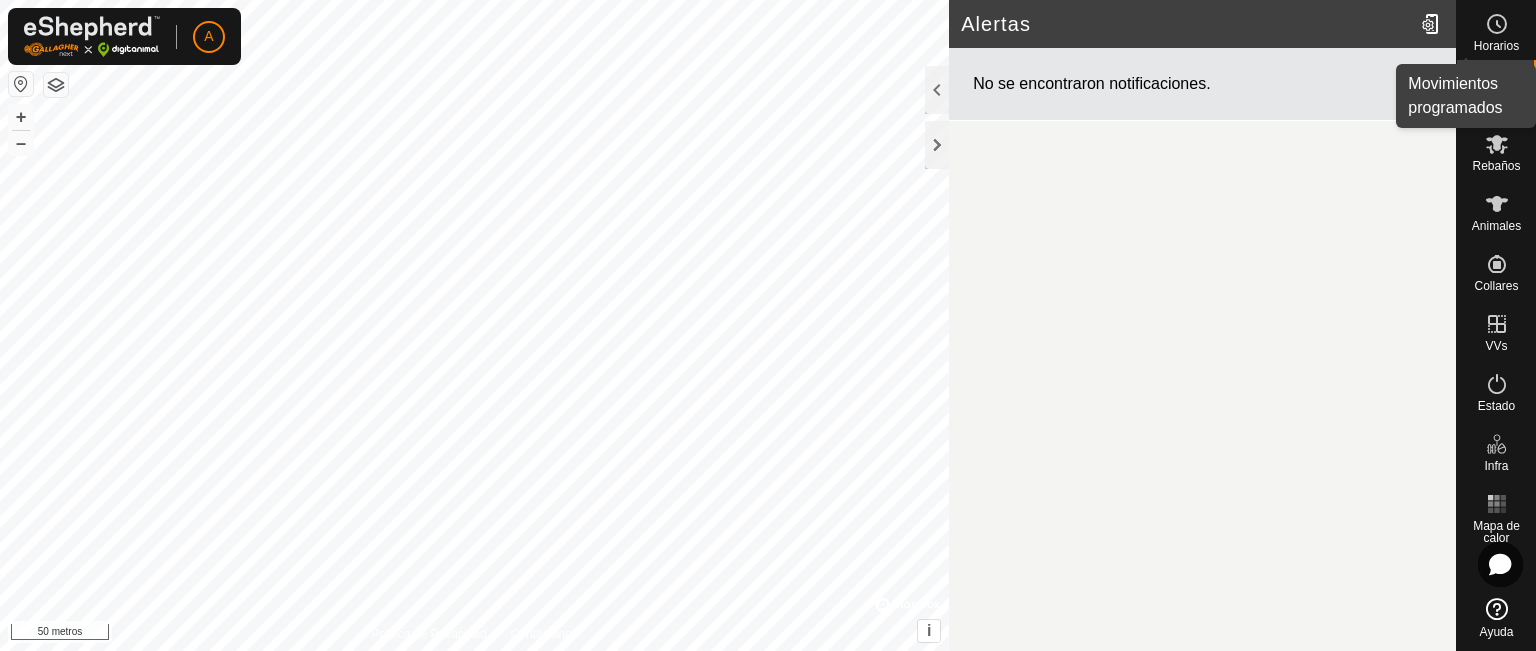 click on "Horarios" at bounding box center [1496, 46] 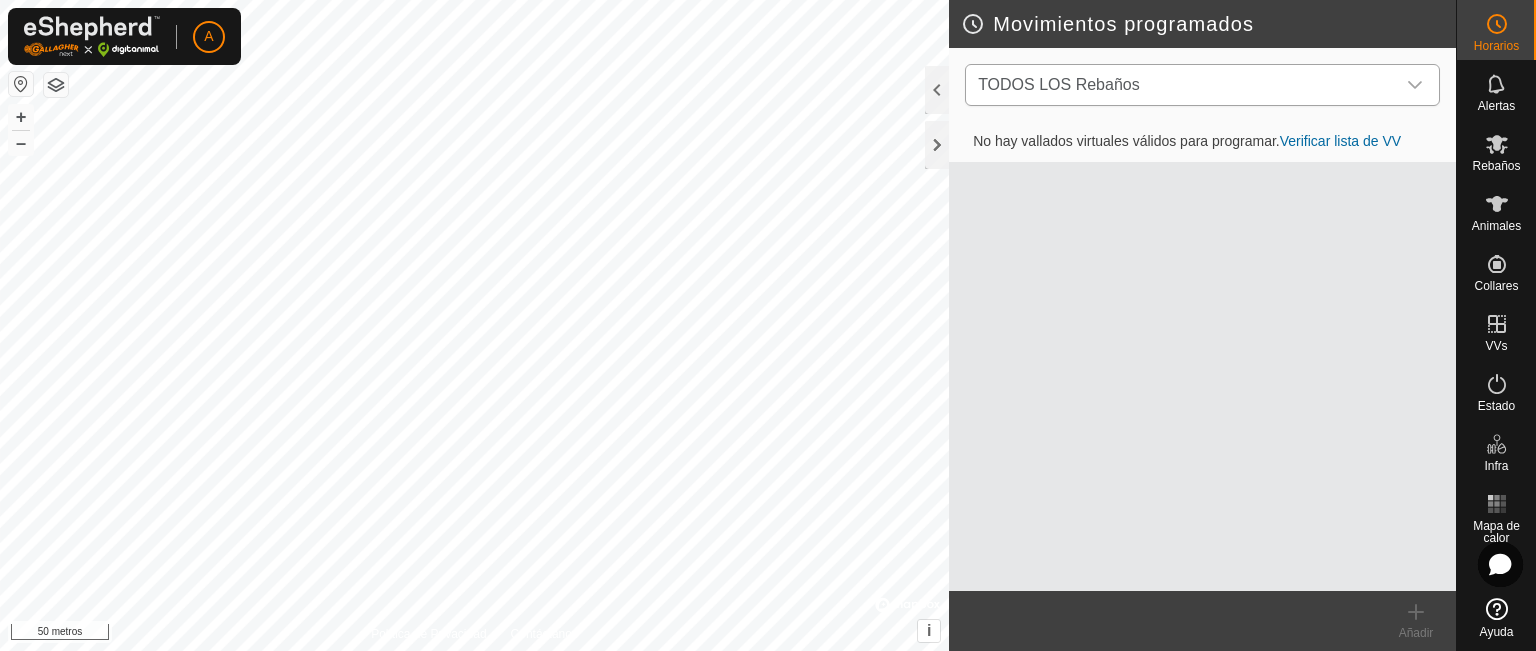 click at bounding box center [1415, 85] 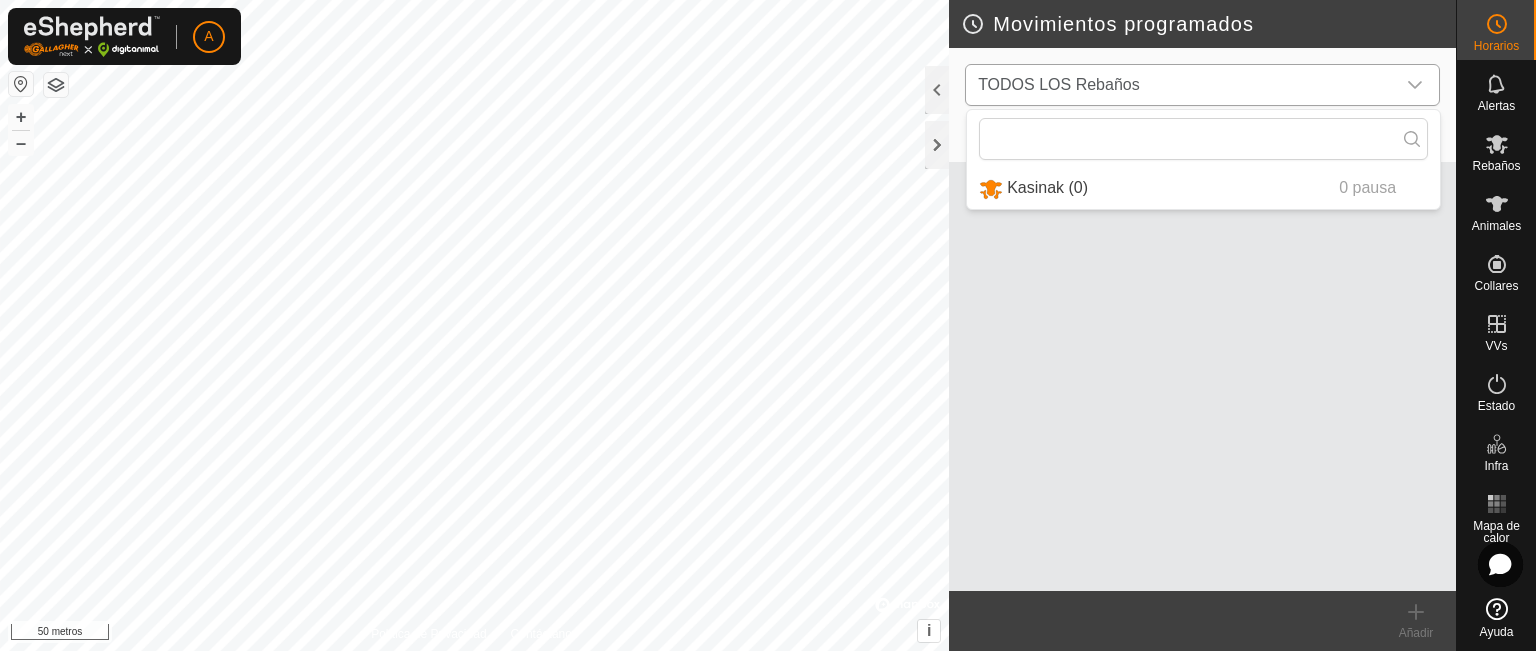 click 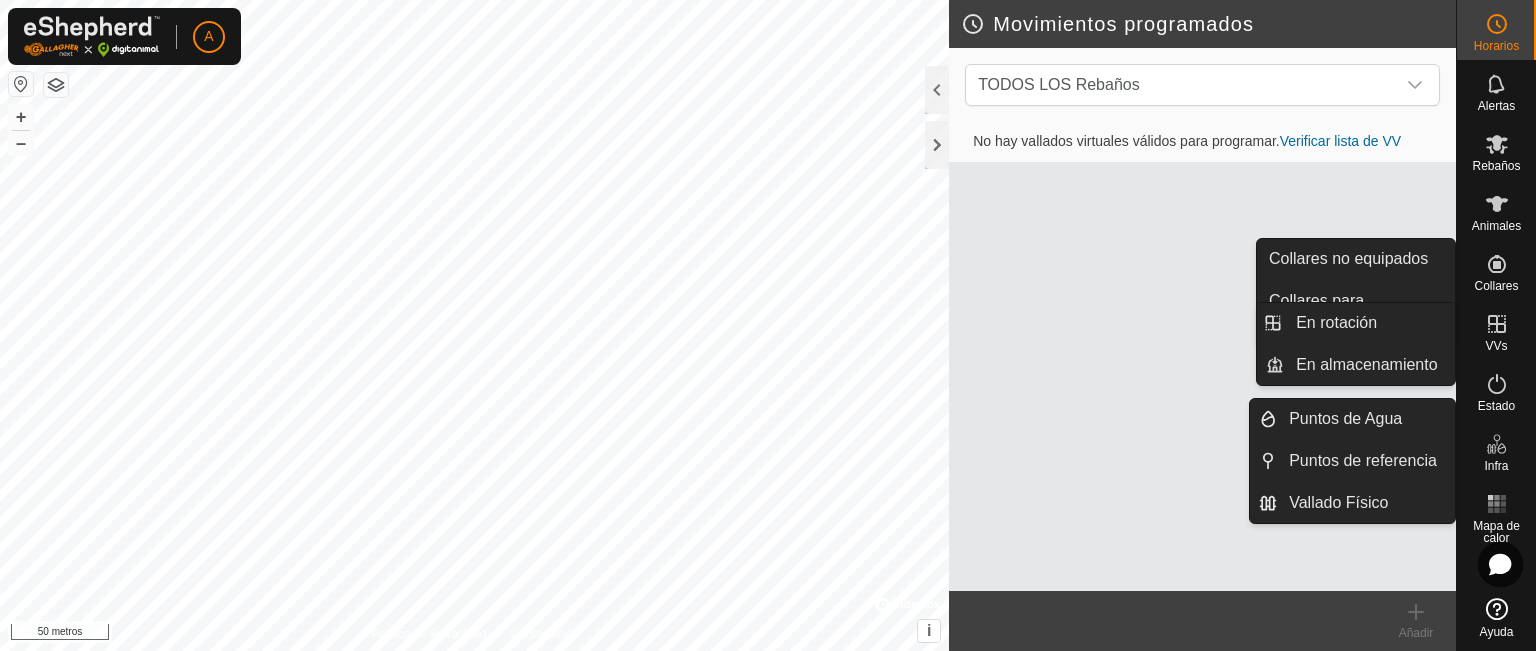 click on "Infra" at bounding box center (1496, 466) 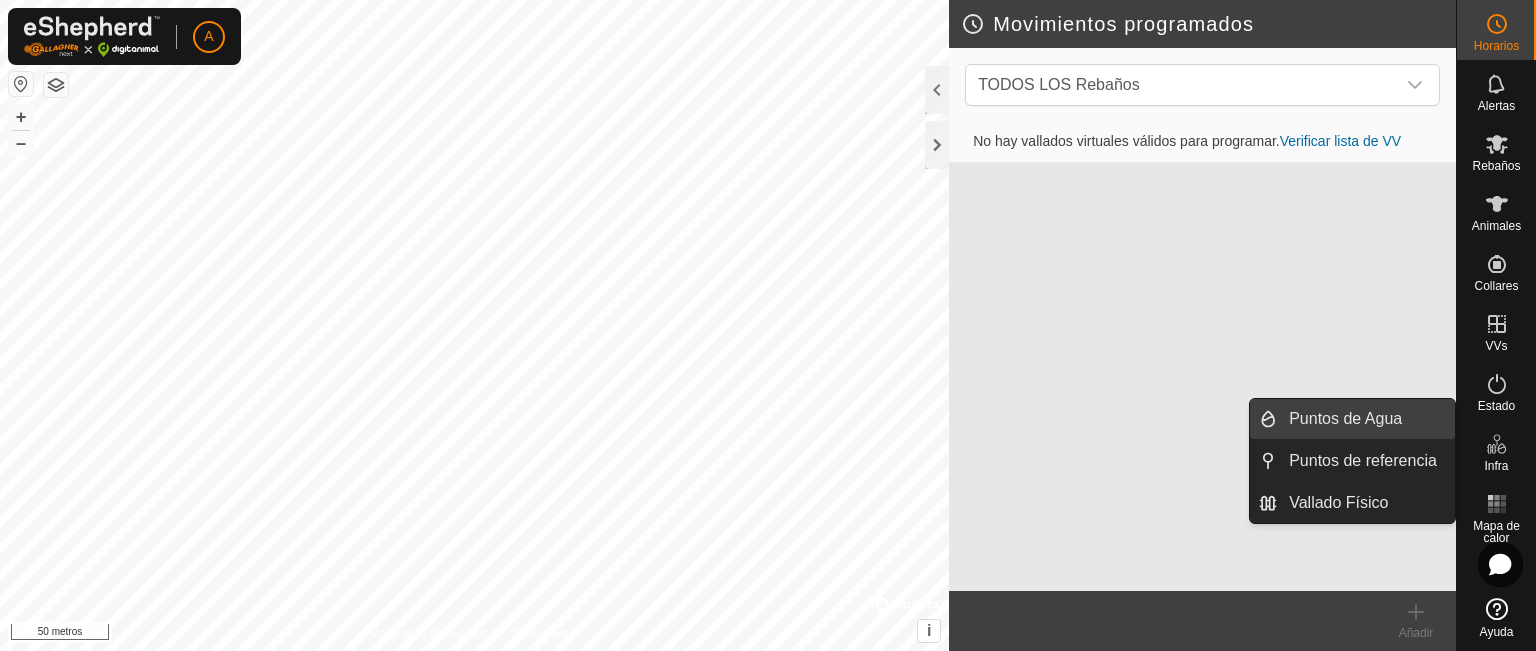click on "Puntos de Agua" at bounding box center [1366, 419] 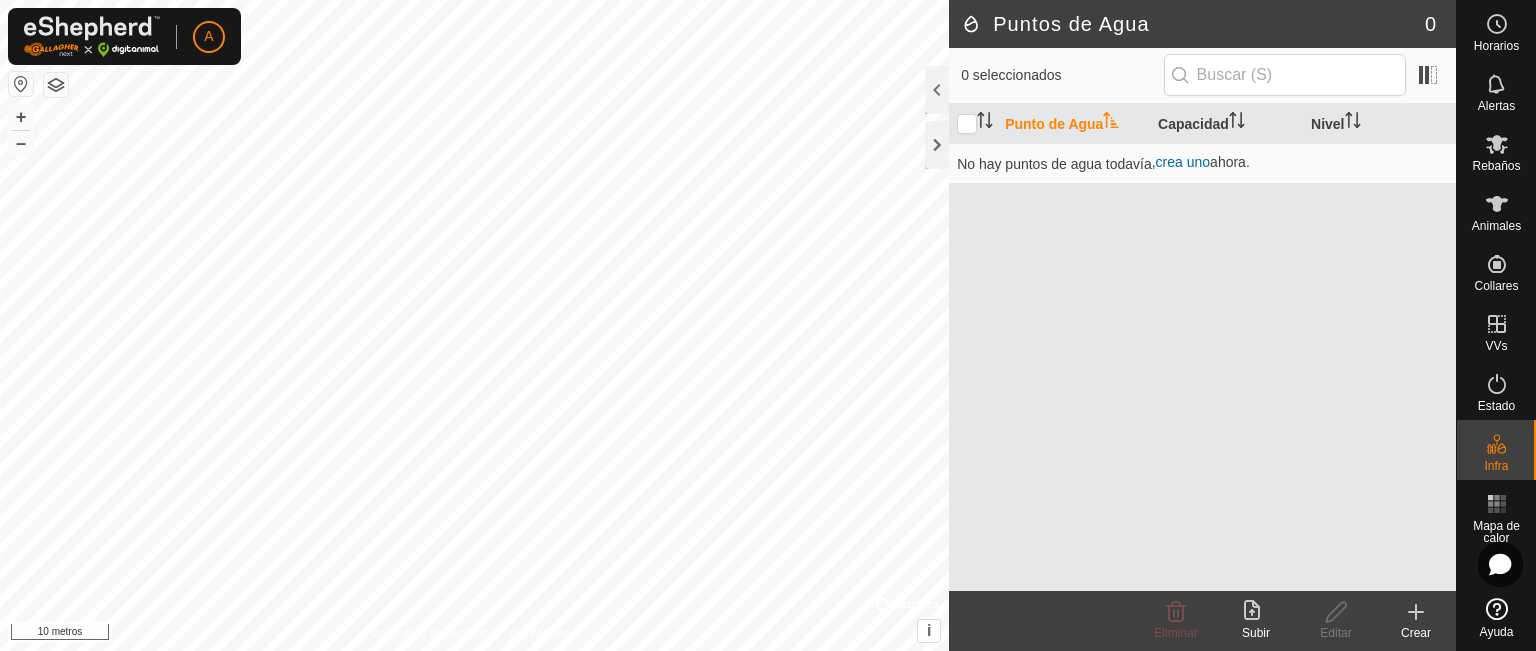 click on "Crear" 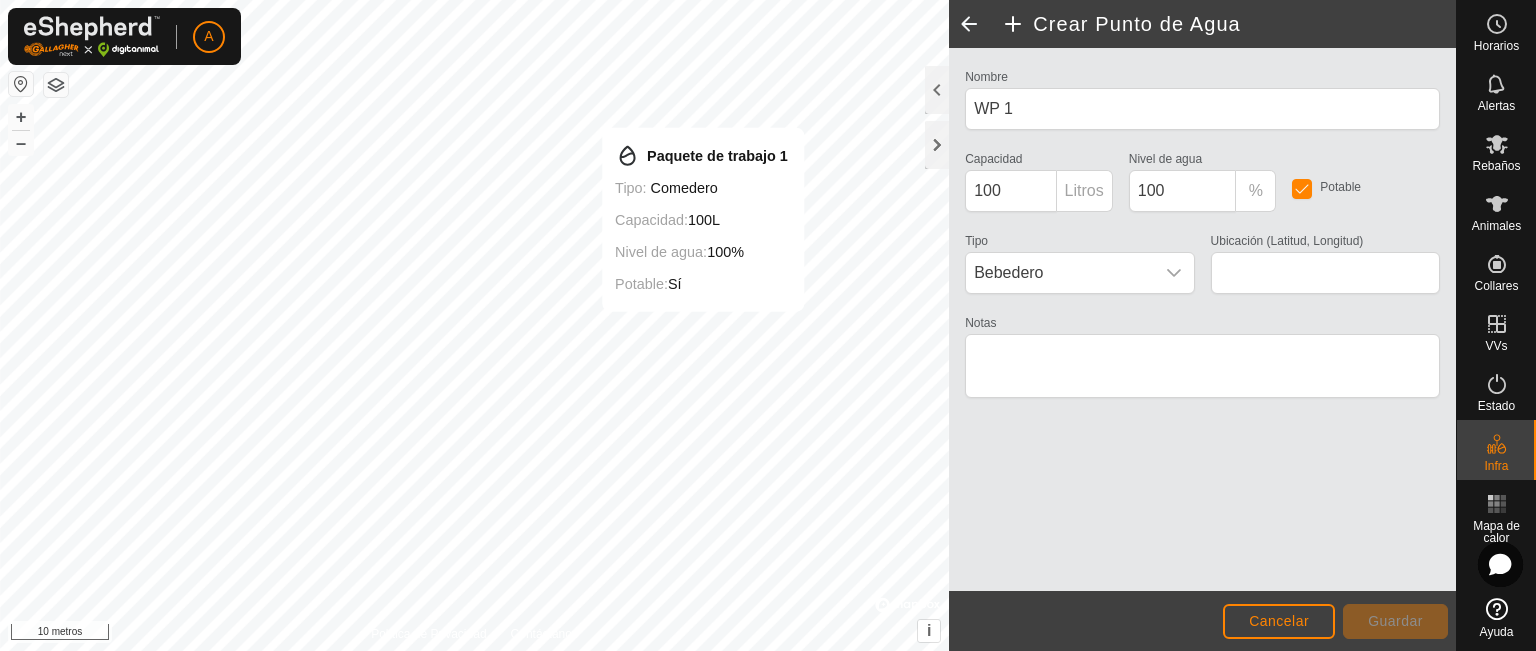 type on "[COORDINATES], [COORDINATES]" 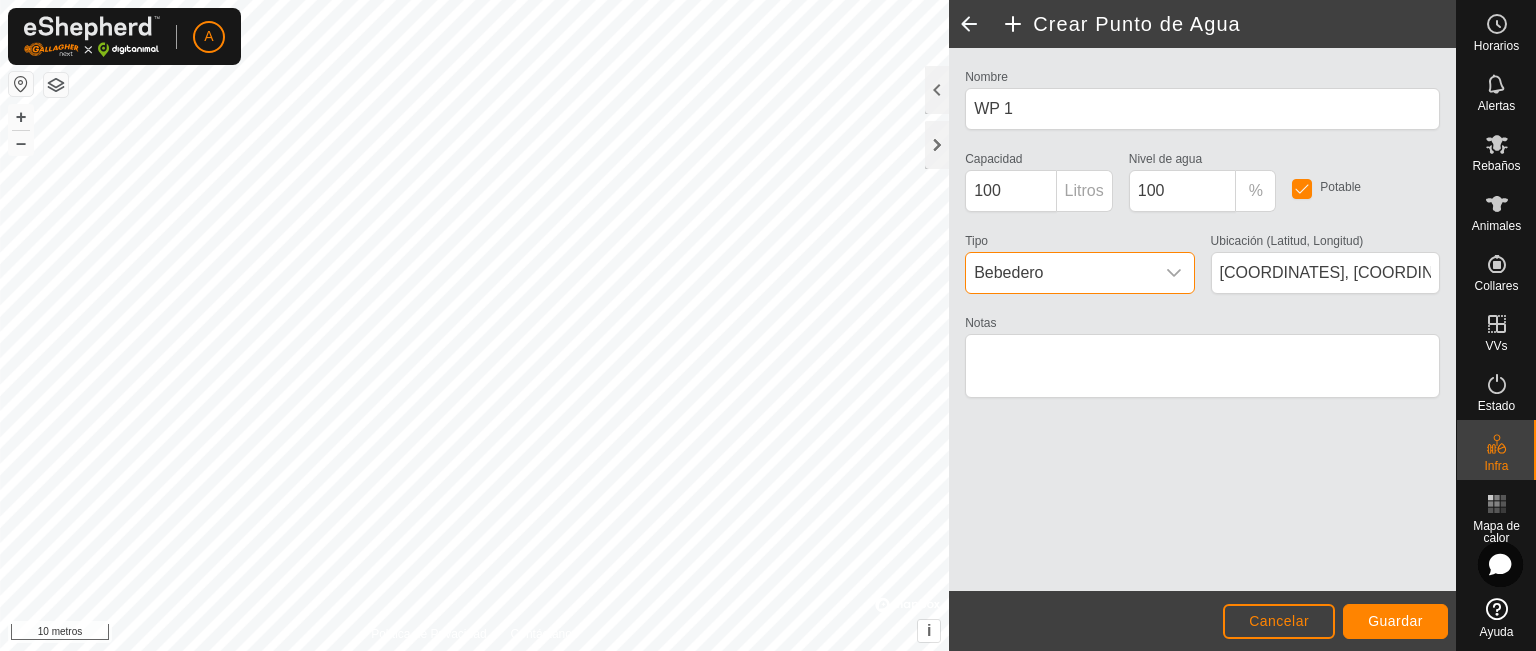 click on "Bebedero" at bounding box center [1059, 273] 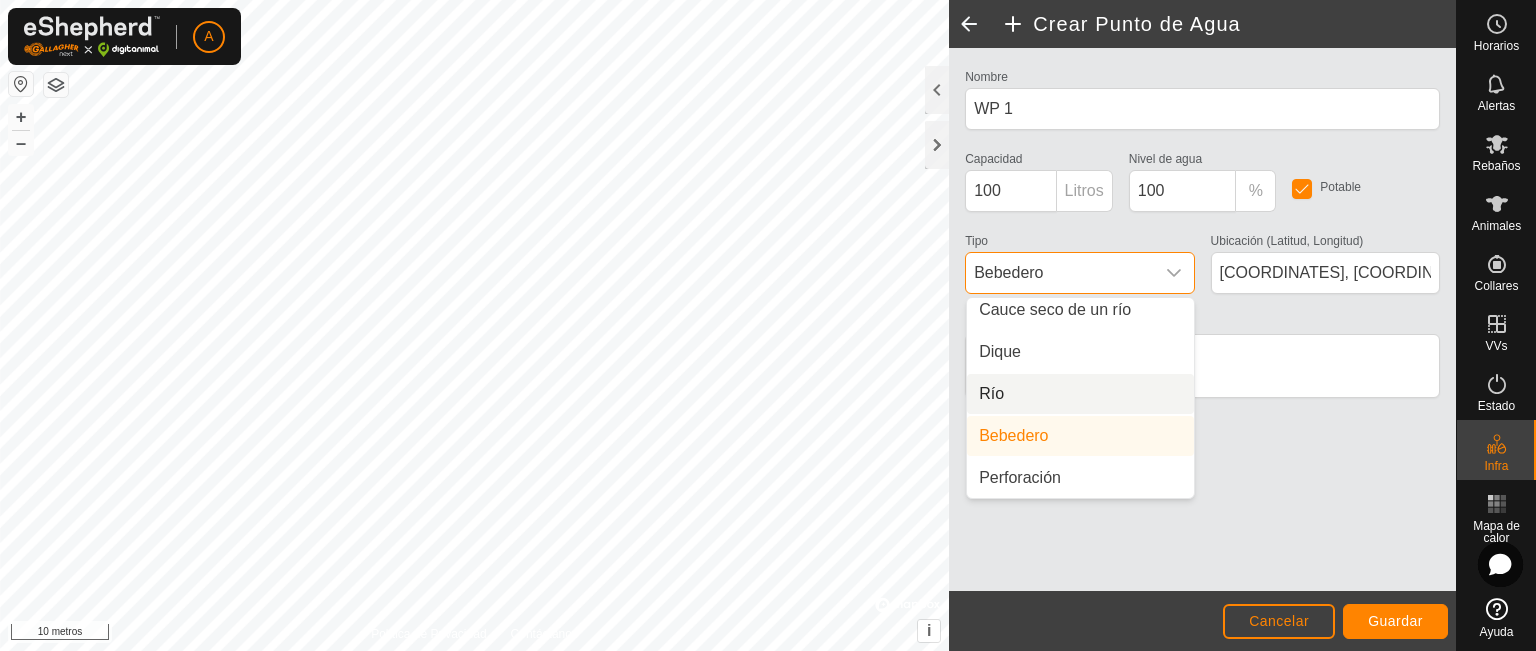 scroll, scrollTop: 0, scrollLeft: 0, axis: both 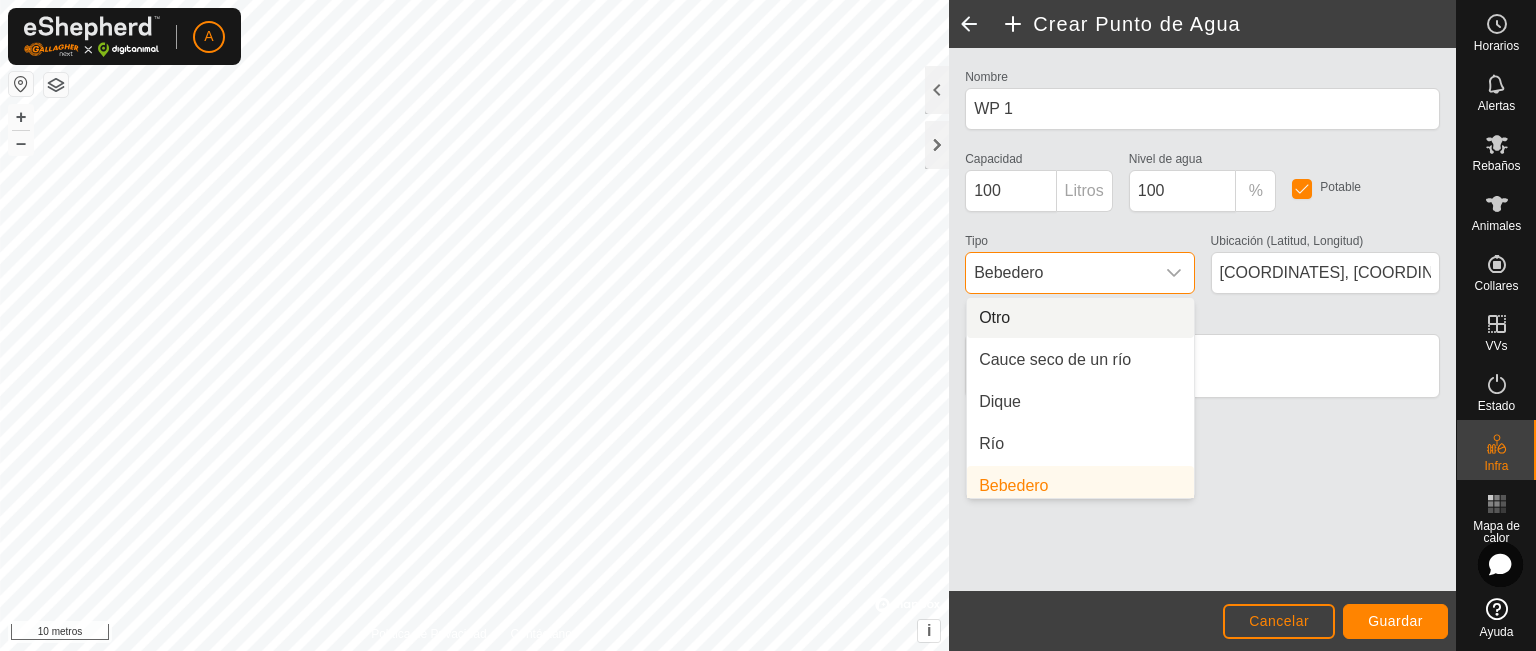 click on "Bebedero" at bounding box center [1059, 273] 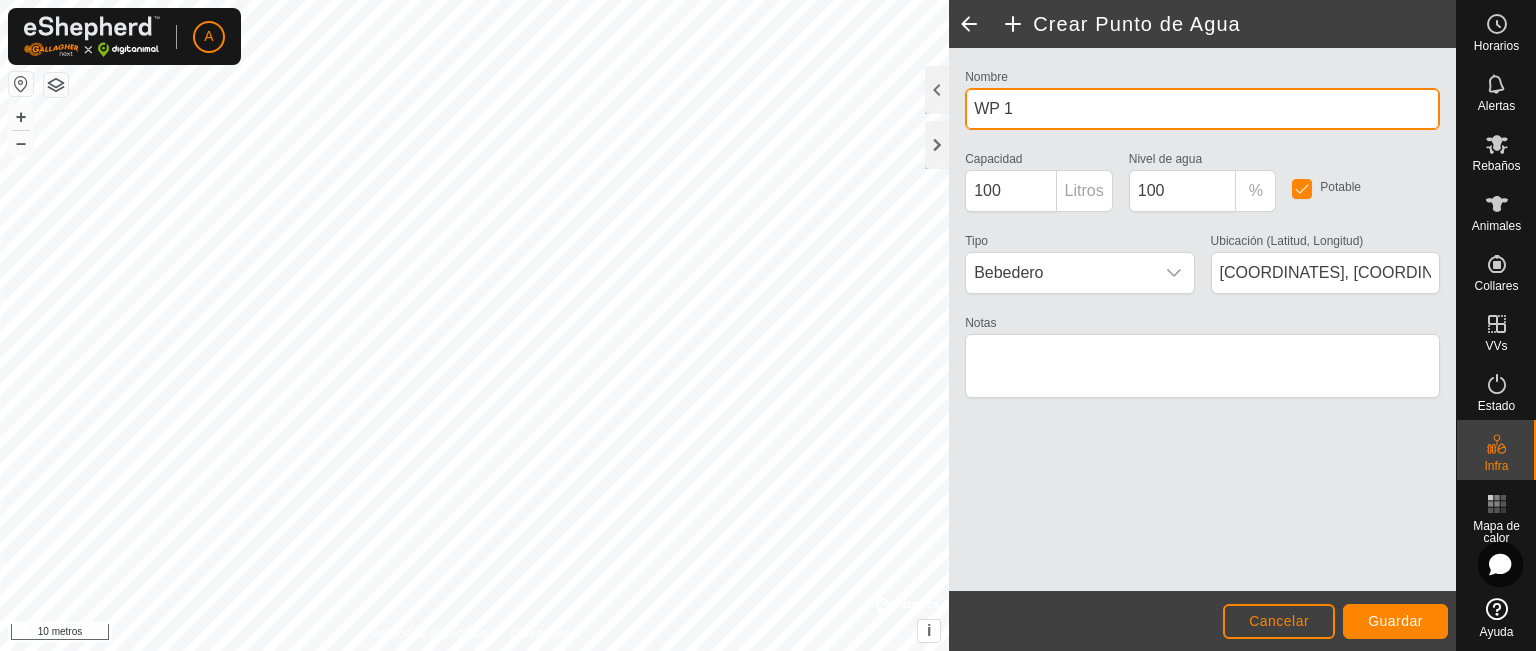drag, startPoint x: 1023, startPoint y: 116, endPoint x: 929, endPoint y: 114, distance: 94.02127 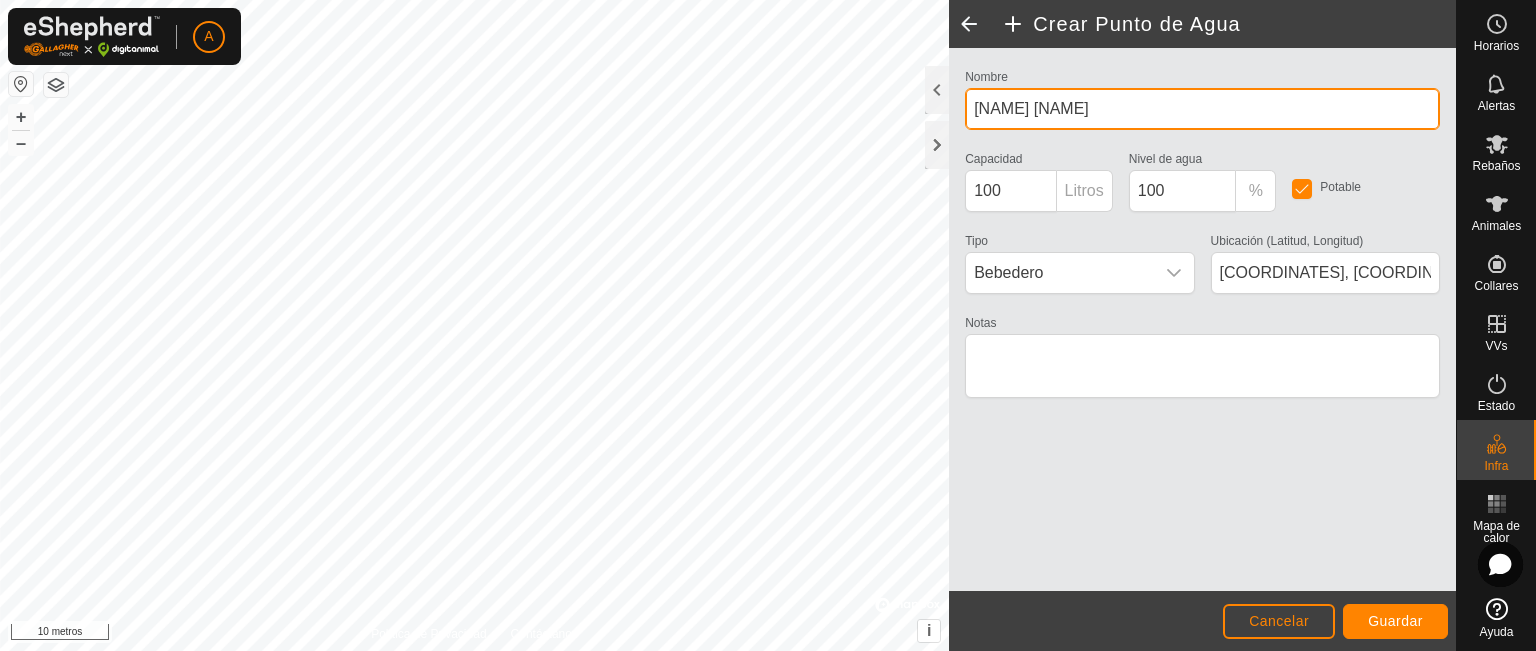 type on "[NAME] [NAME]" 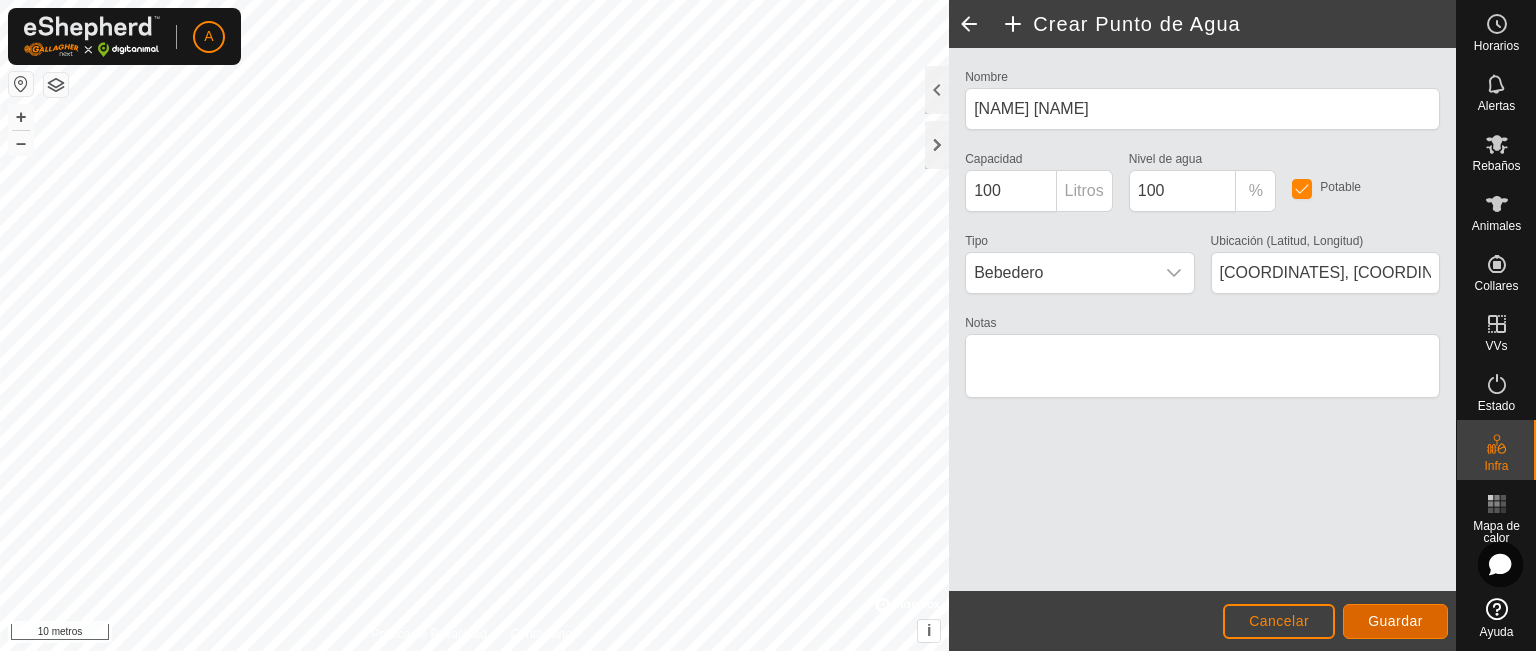 click on "Guardar" 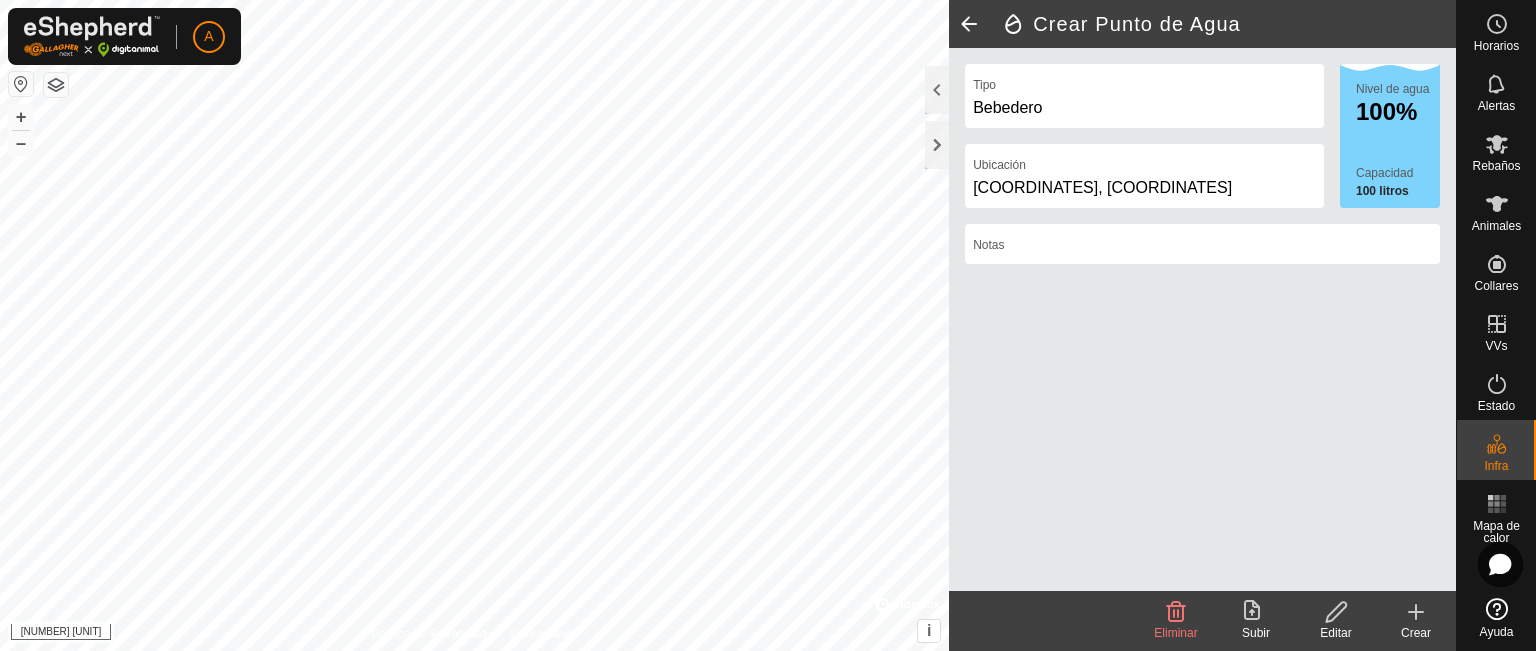 click 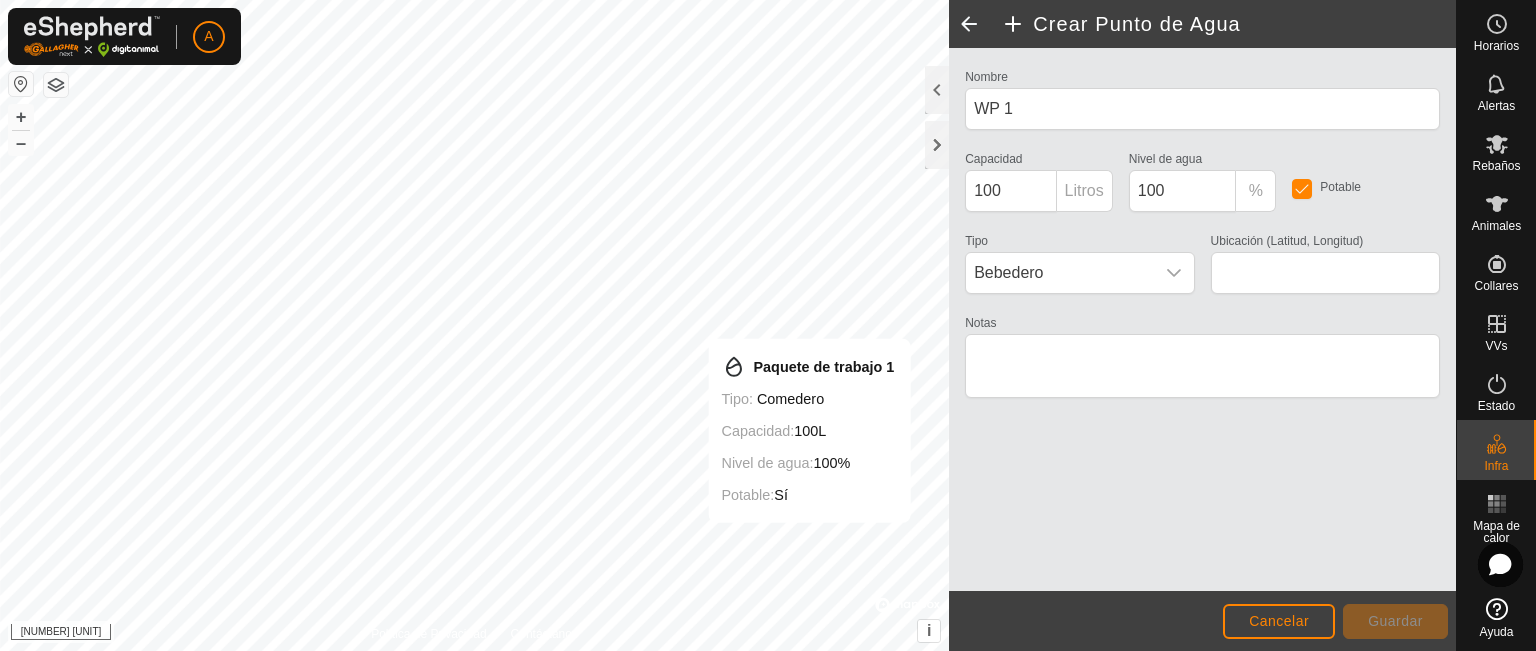 type on "[COORDINATES], [COORDINATES]" 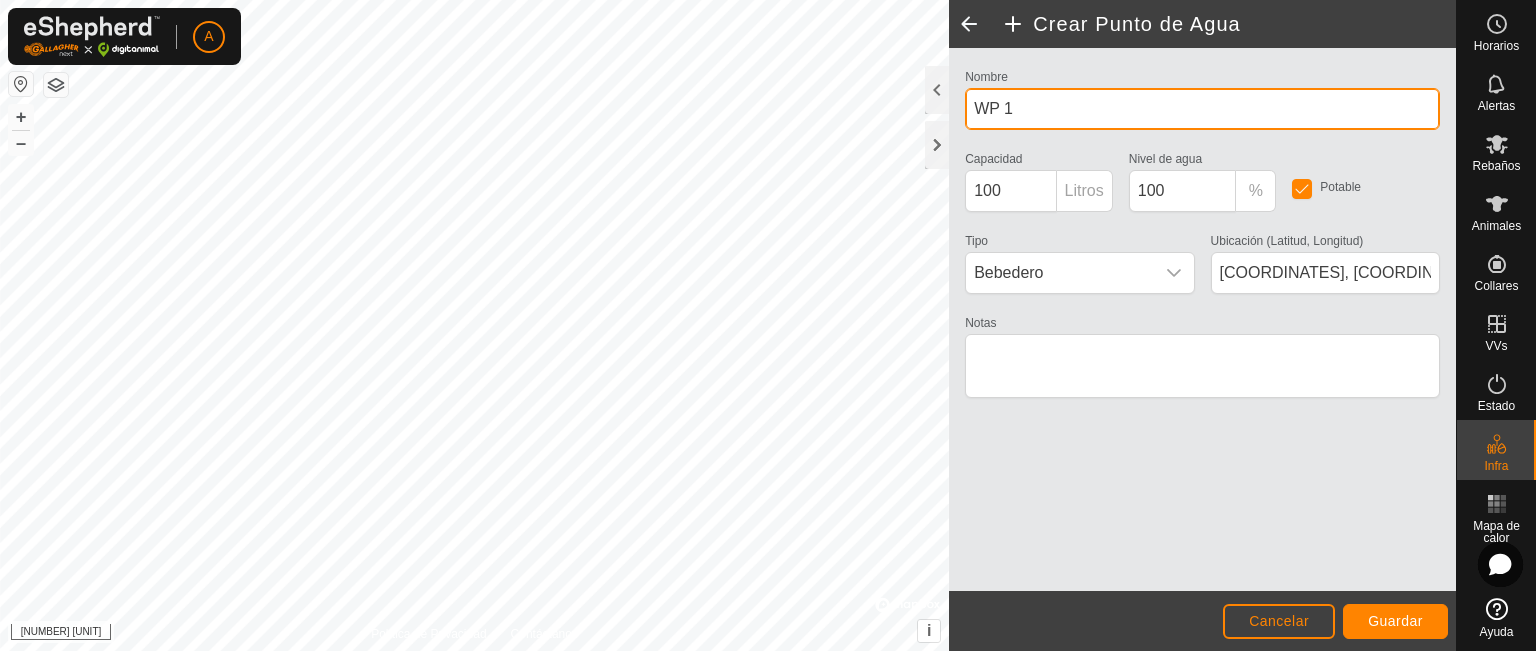 drag, startPoint x: 1052, startPoint y: 110, endPoint x: 944, endPoint y: 114, distance: 108.07405 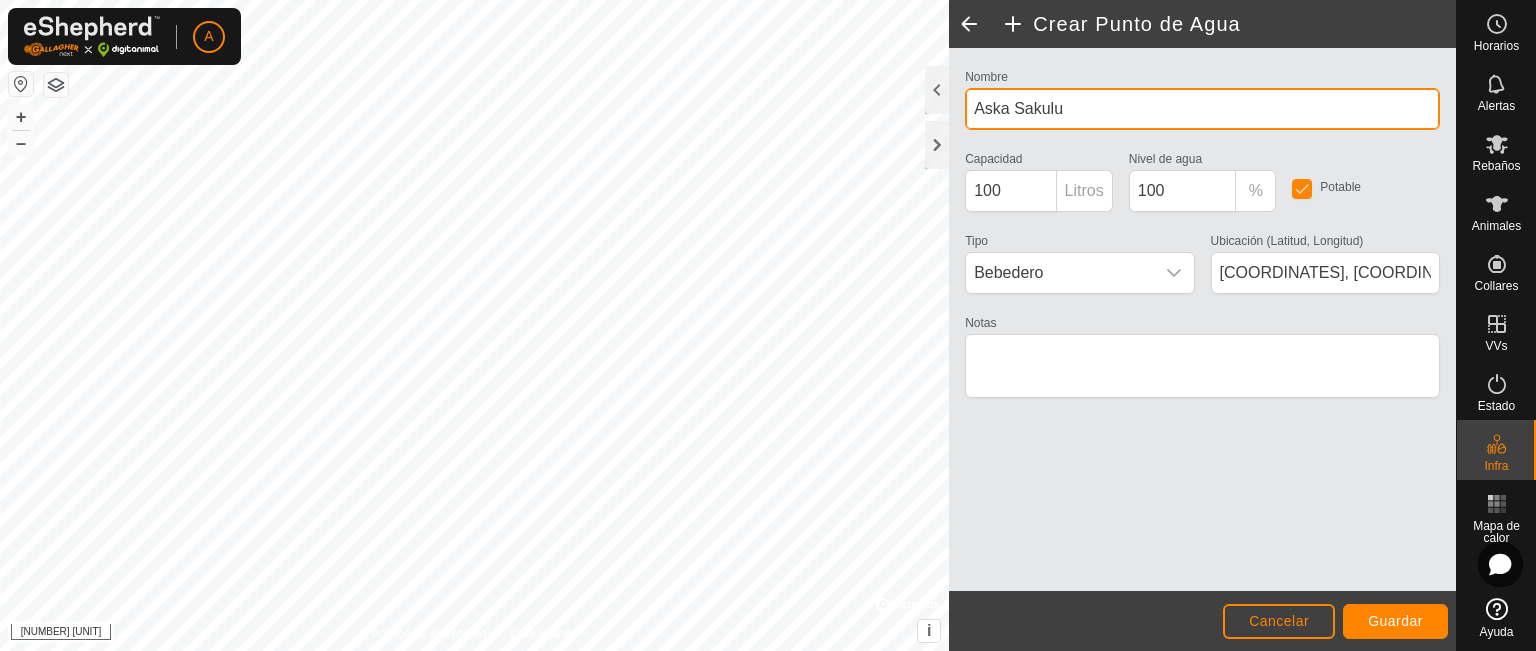 type on "Aska Sakulu" 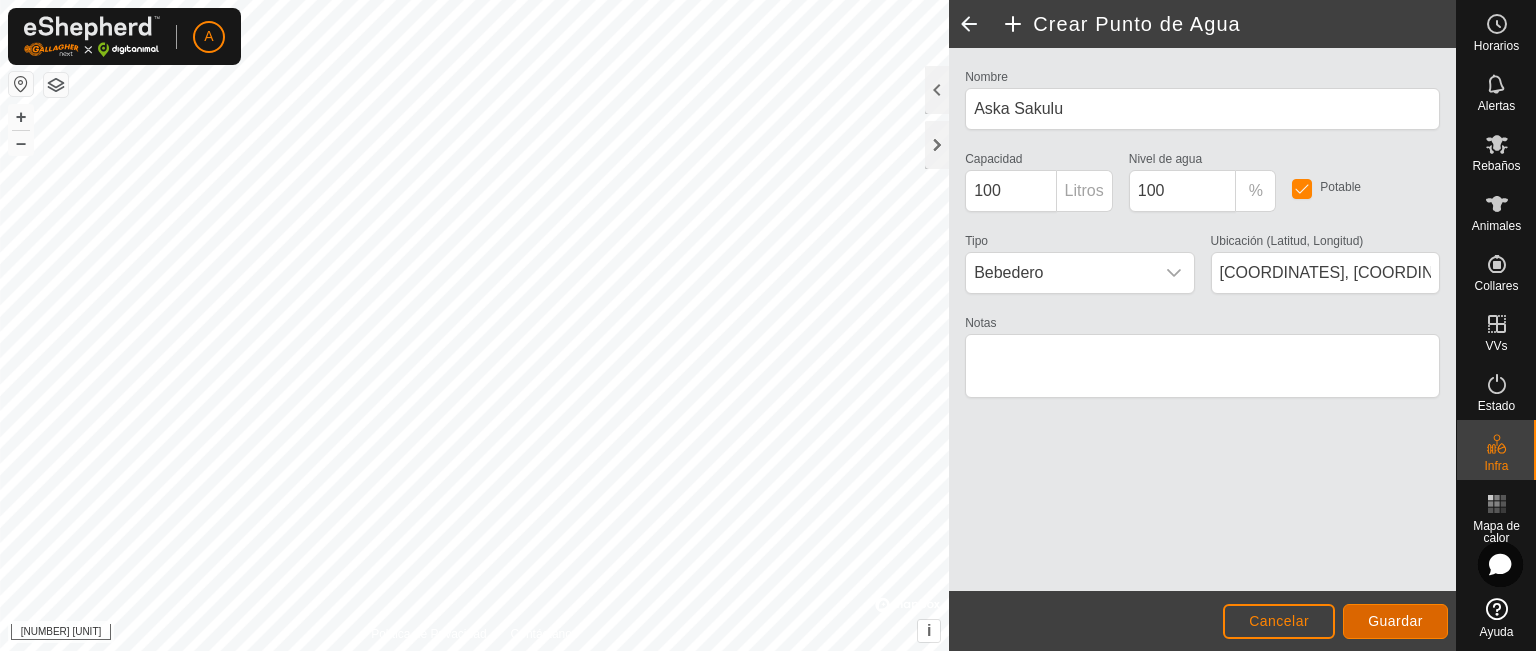click on "Guardar" 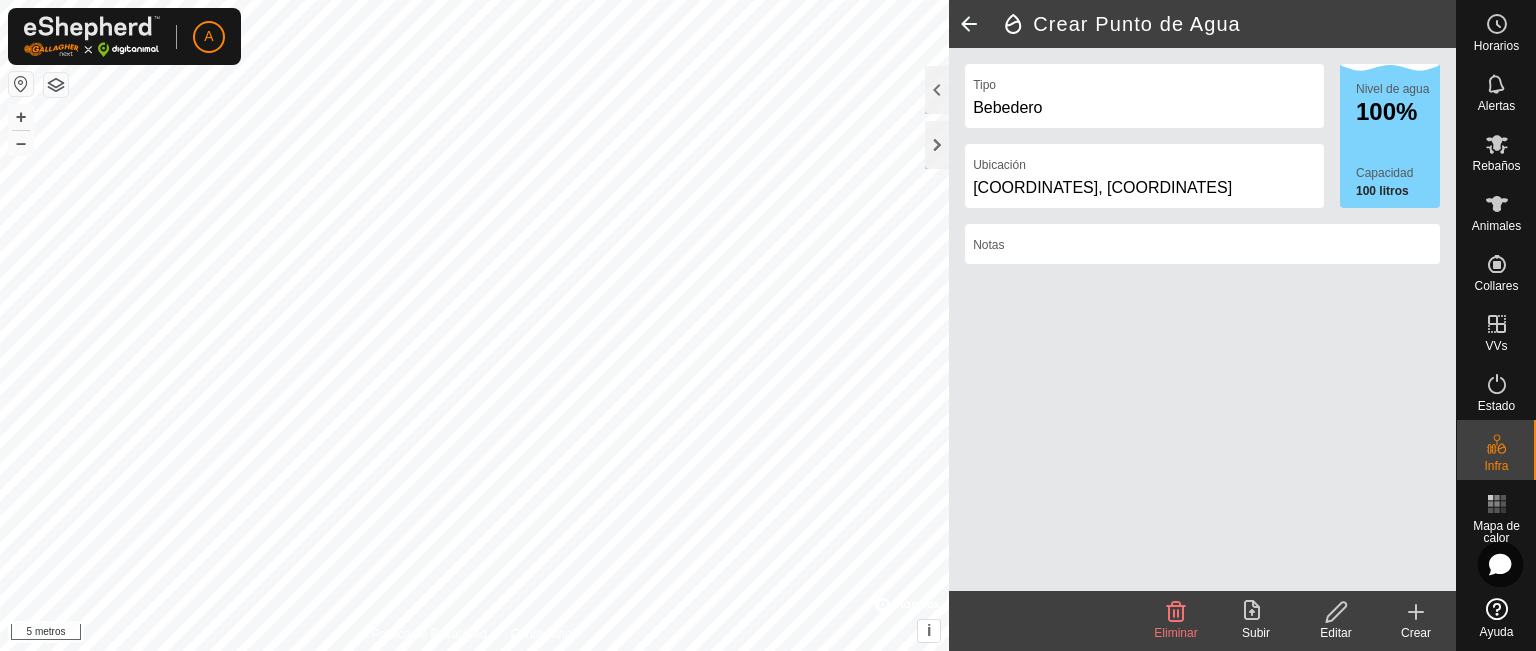 click on "Crear" 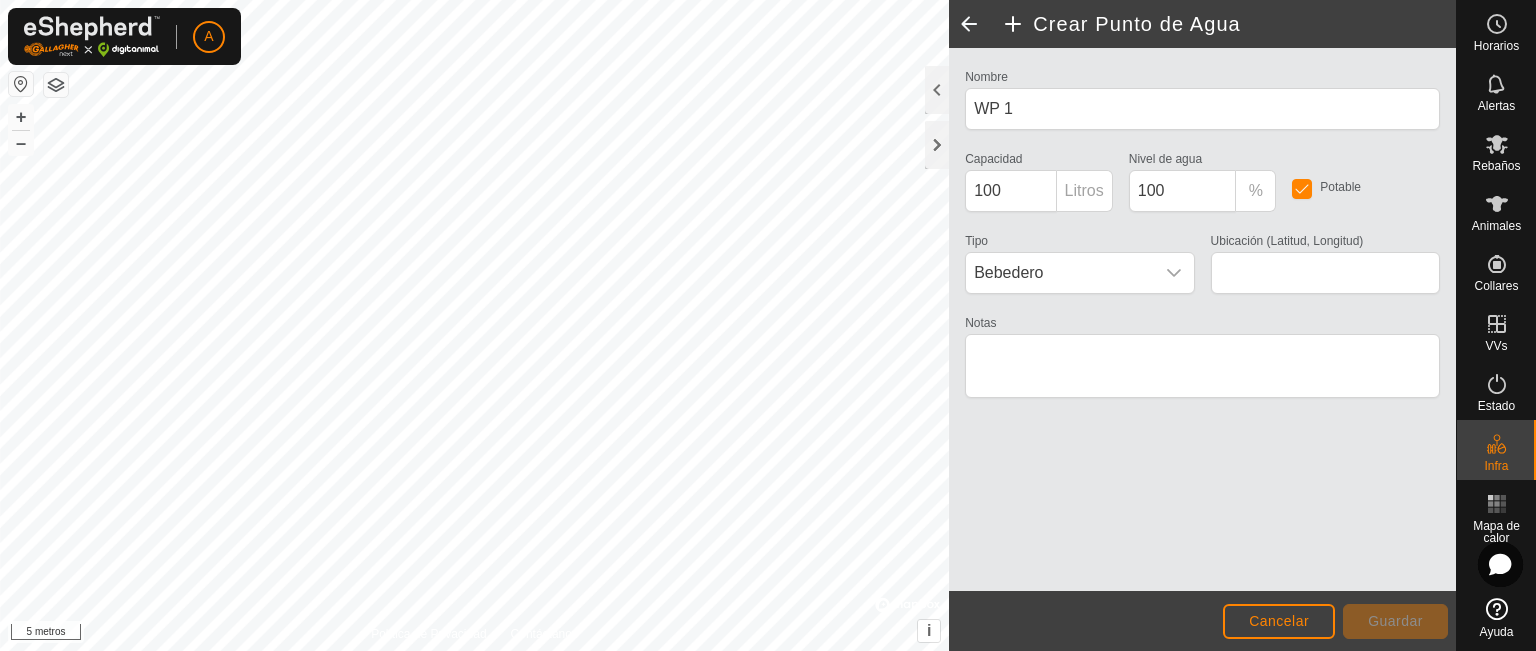 type on "[COORDINATES]" 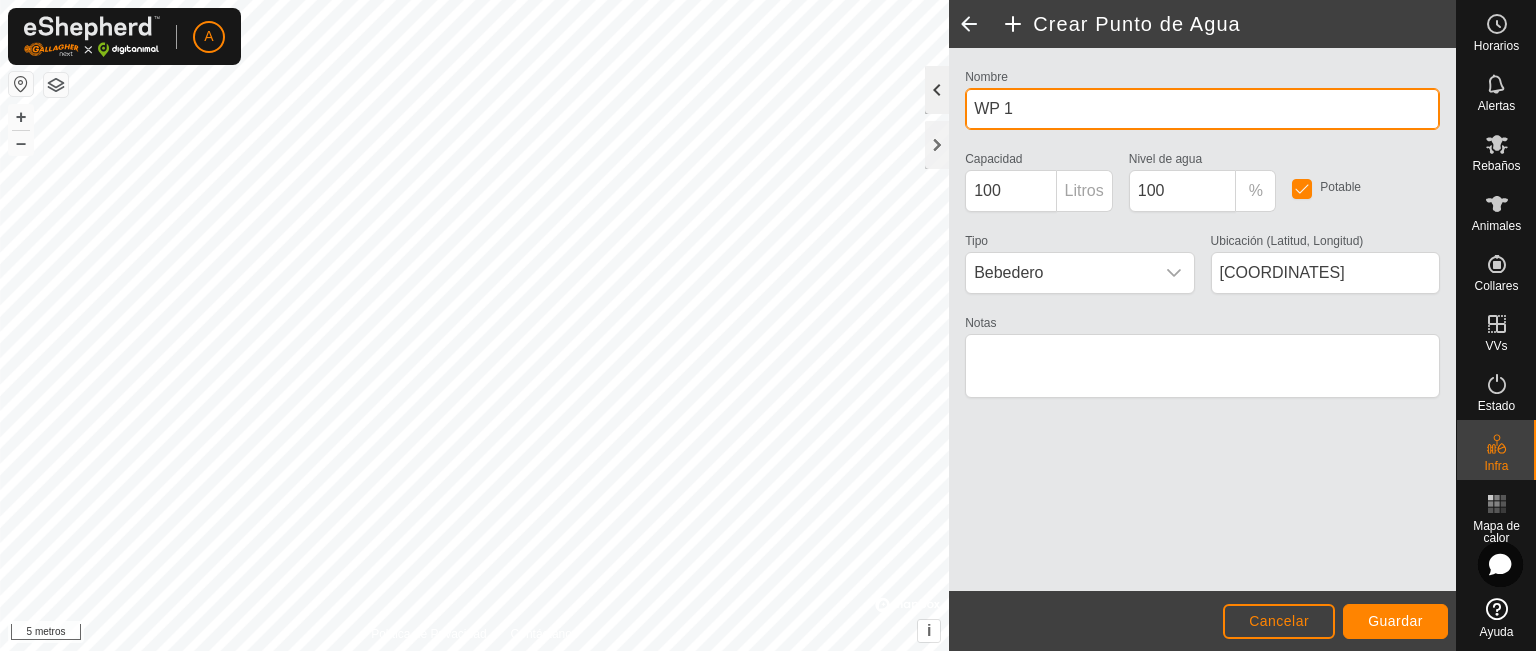 drag, startPoint x: 1040, startPoint y: 113, endPoint x: 943, endPoint y: 100, distance: 97.867256 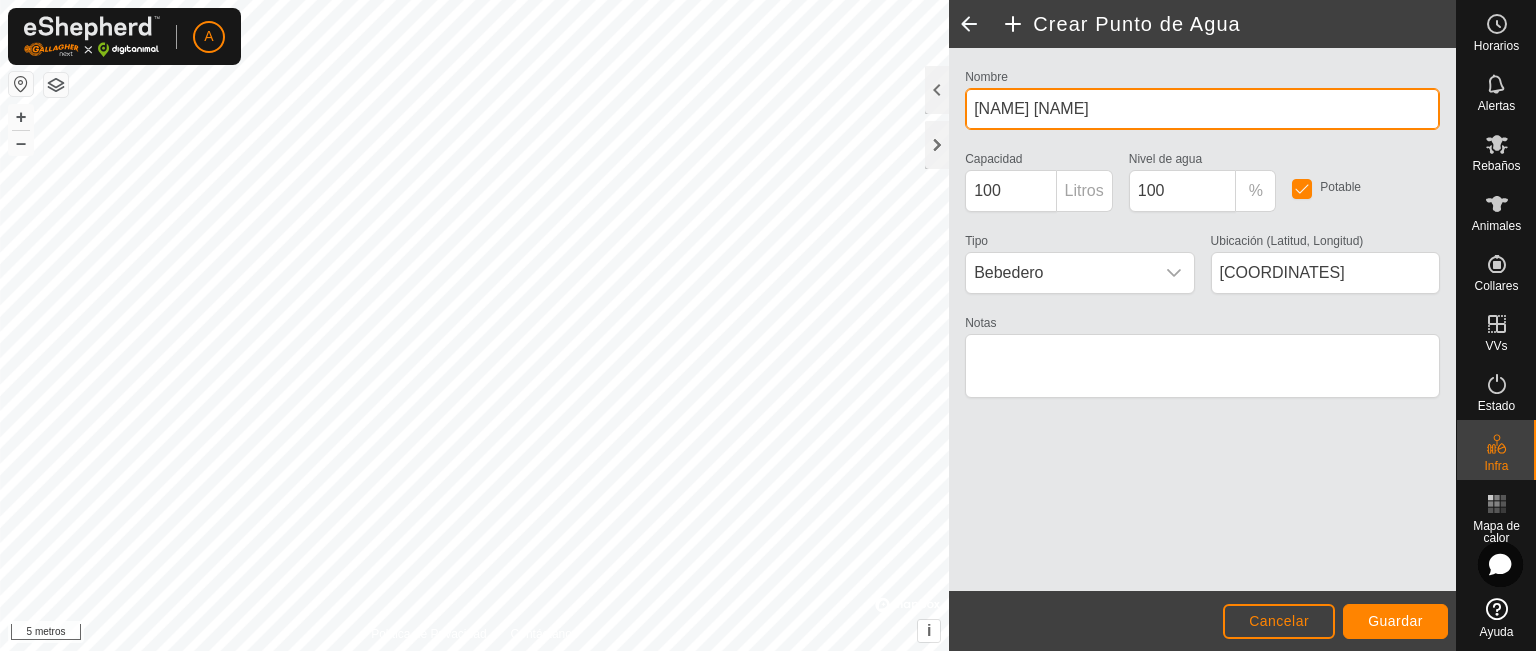 type on "[NAME] [NAME]" 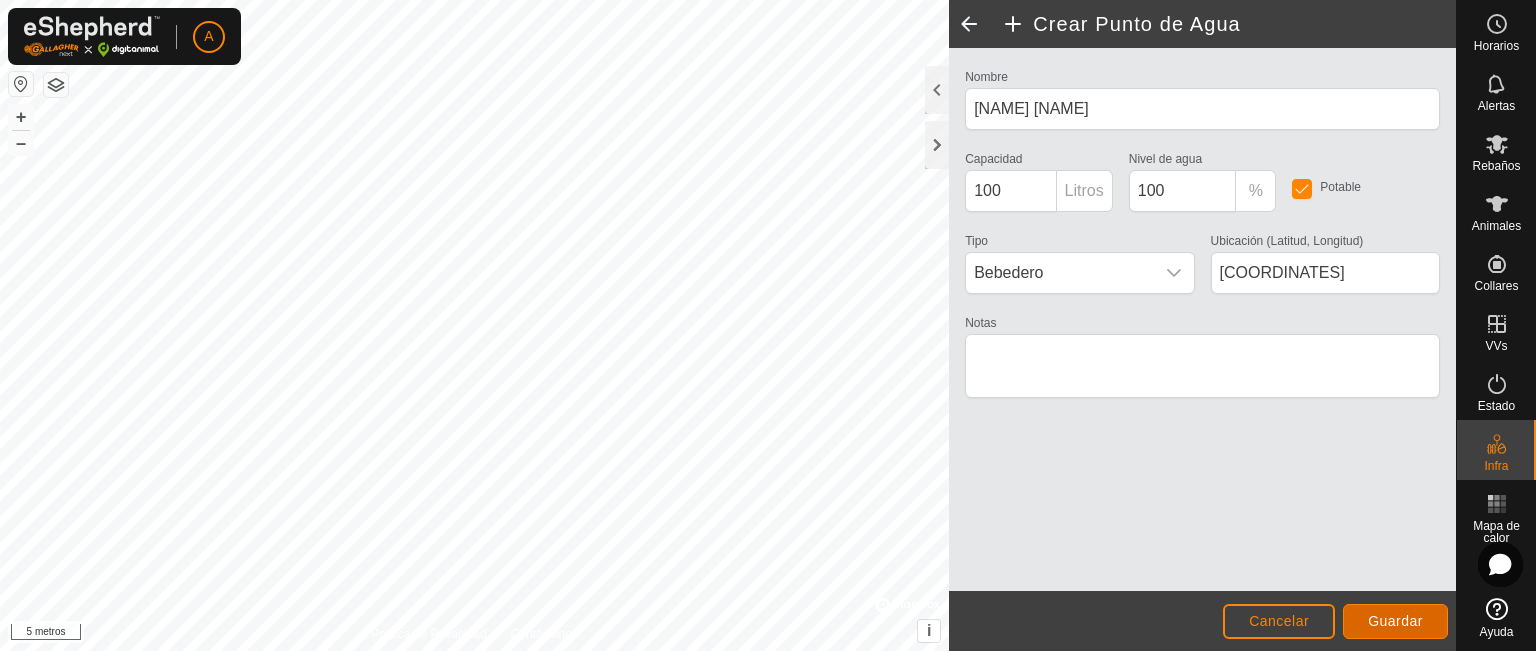 click on "Guardar" 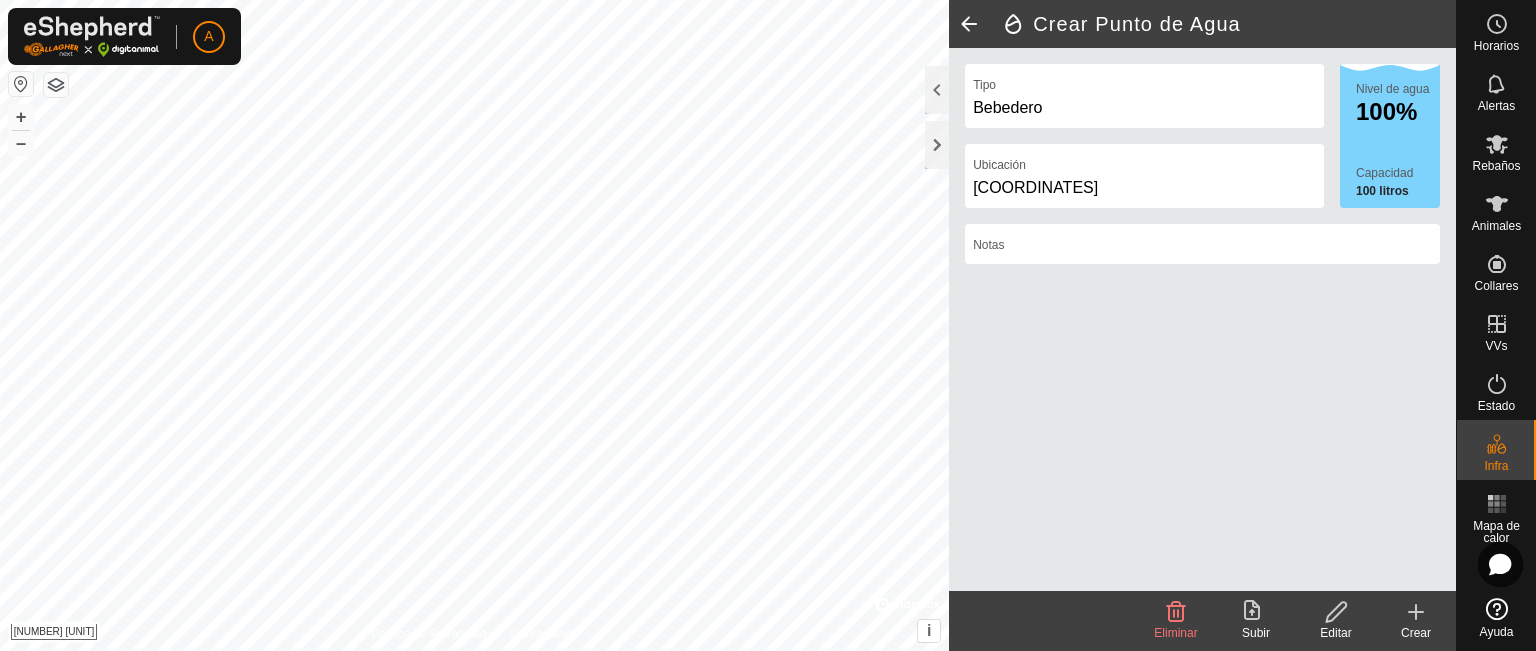 click 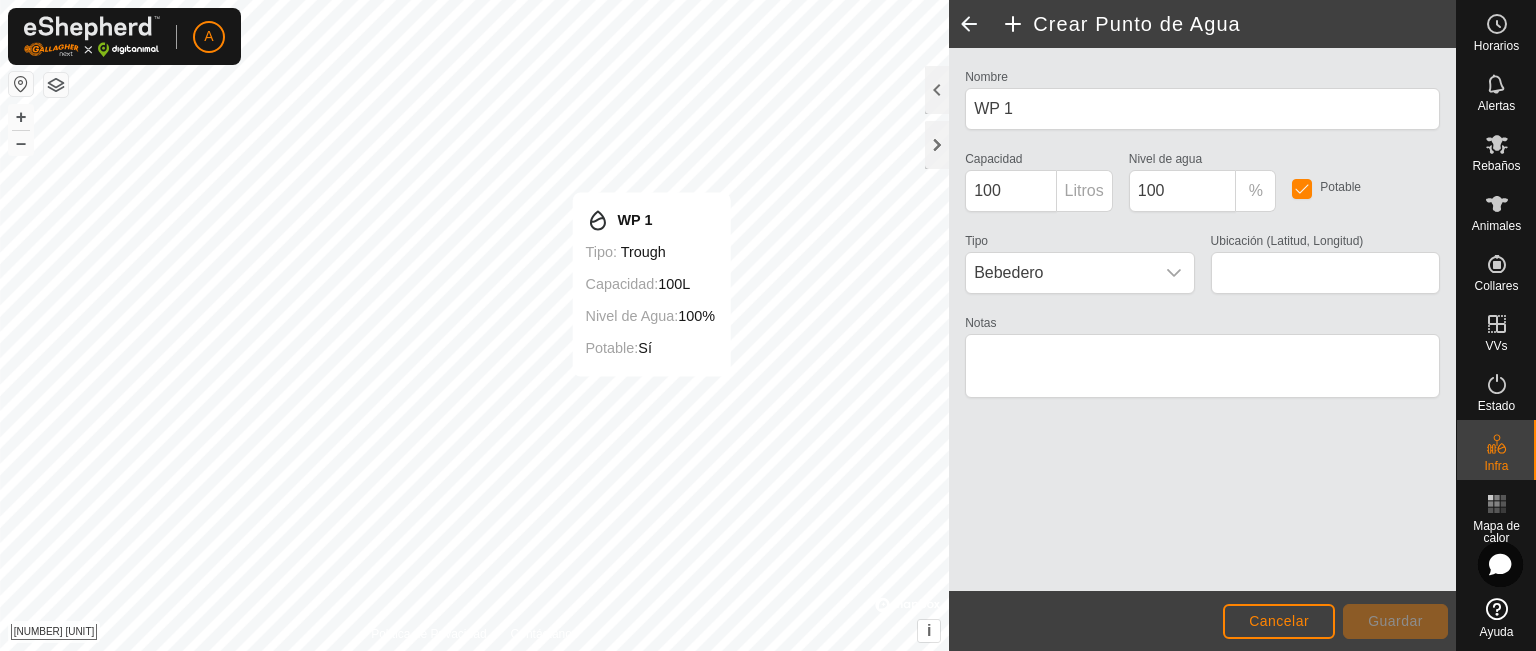 type on "[LATITUDE], [LONGITUDE]" 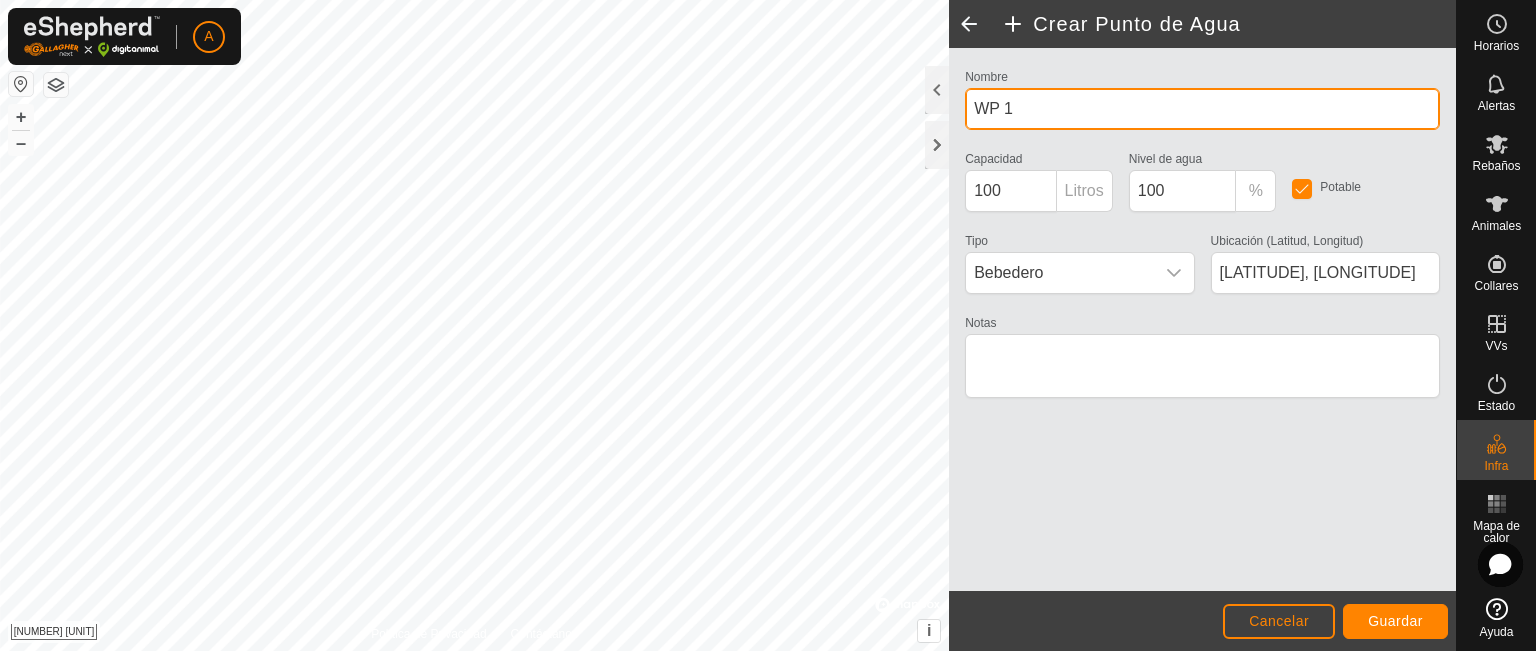 drag, startPoint x: 1032, startPoint y: 120, endPoint x: 944, endPoint y: 114, distance: 88.20431 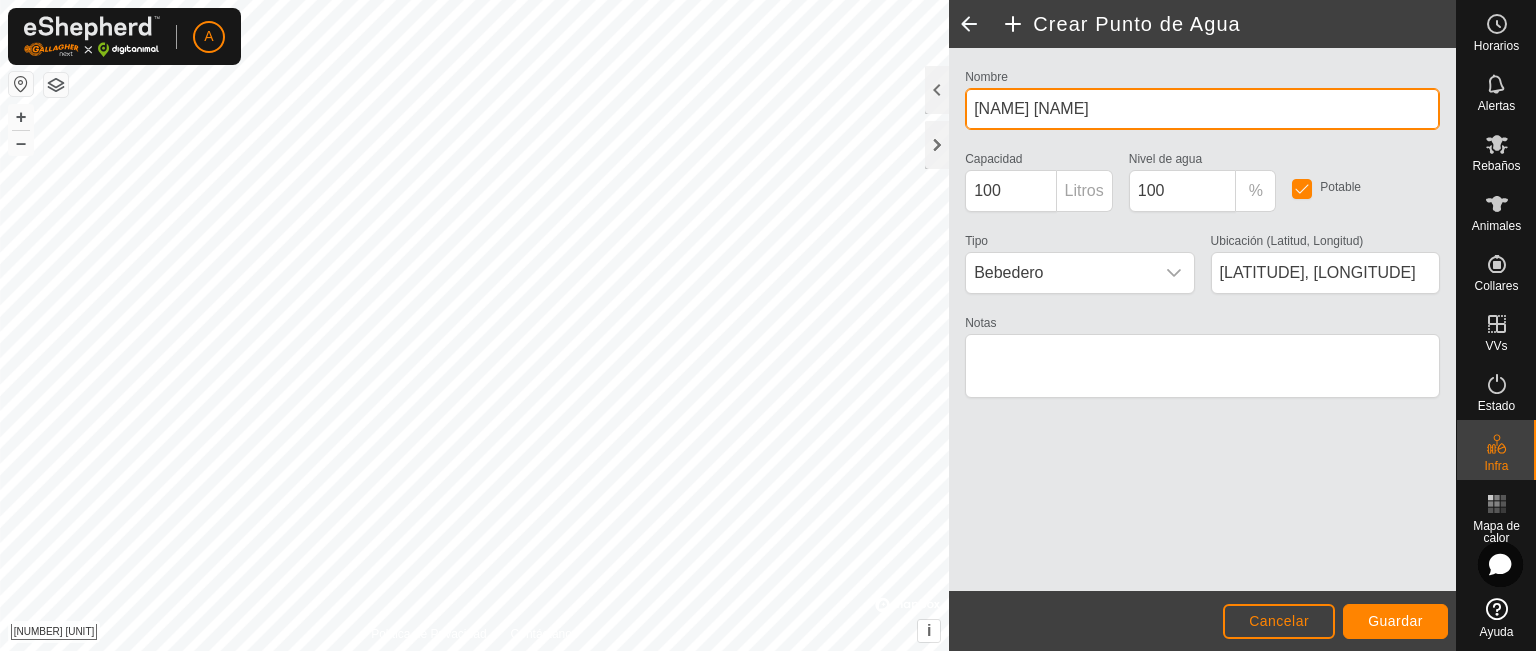type on "[NAME] [NAME]" 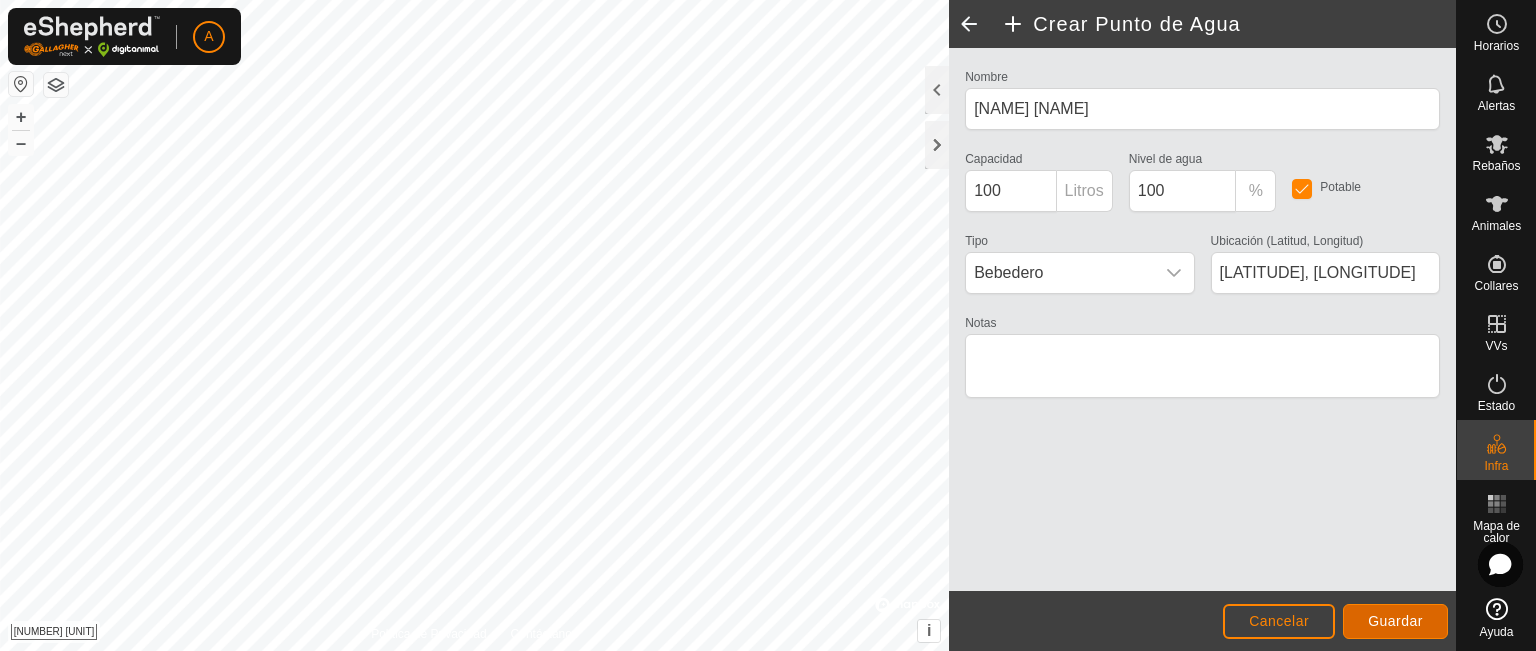 click on "Guardar" 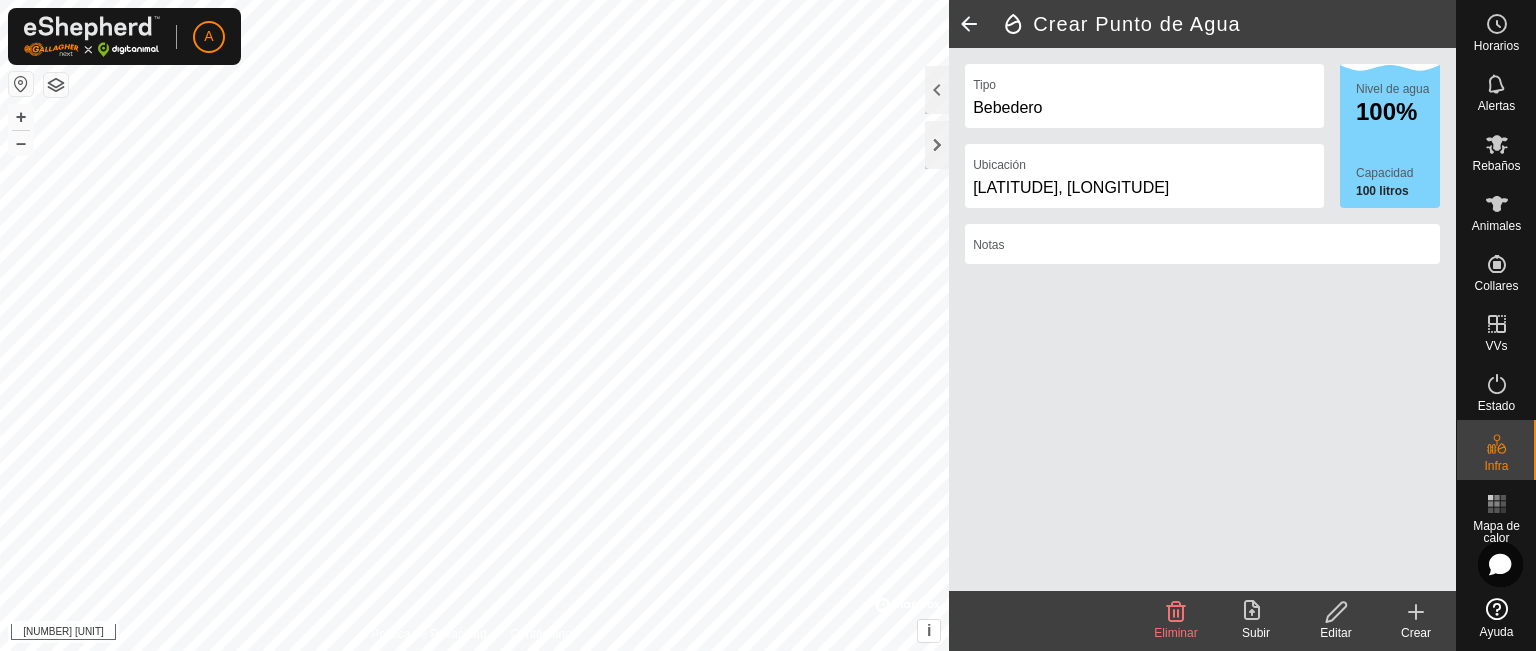 click 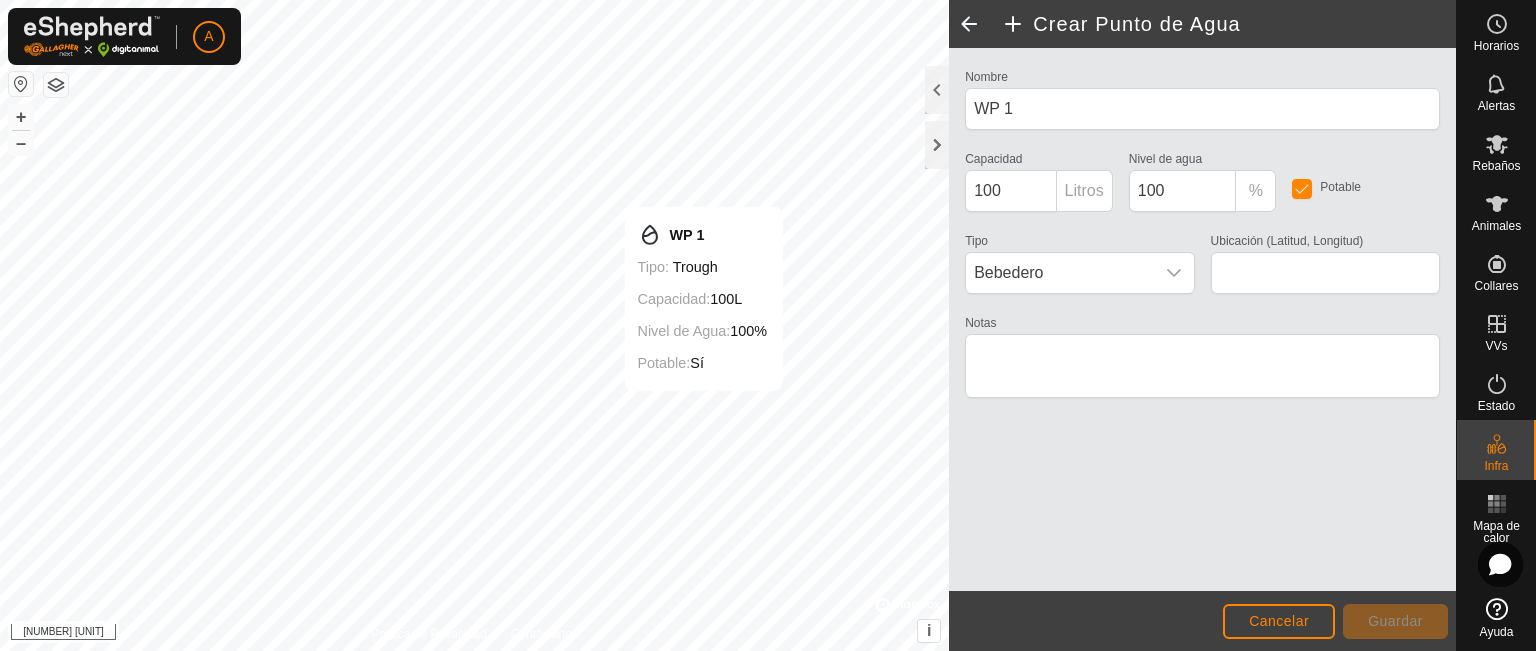 type on "[COORDINATES]" 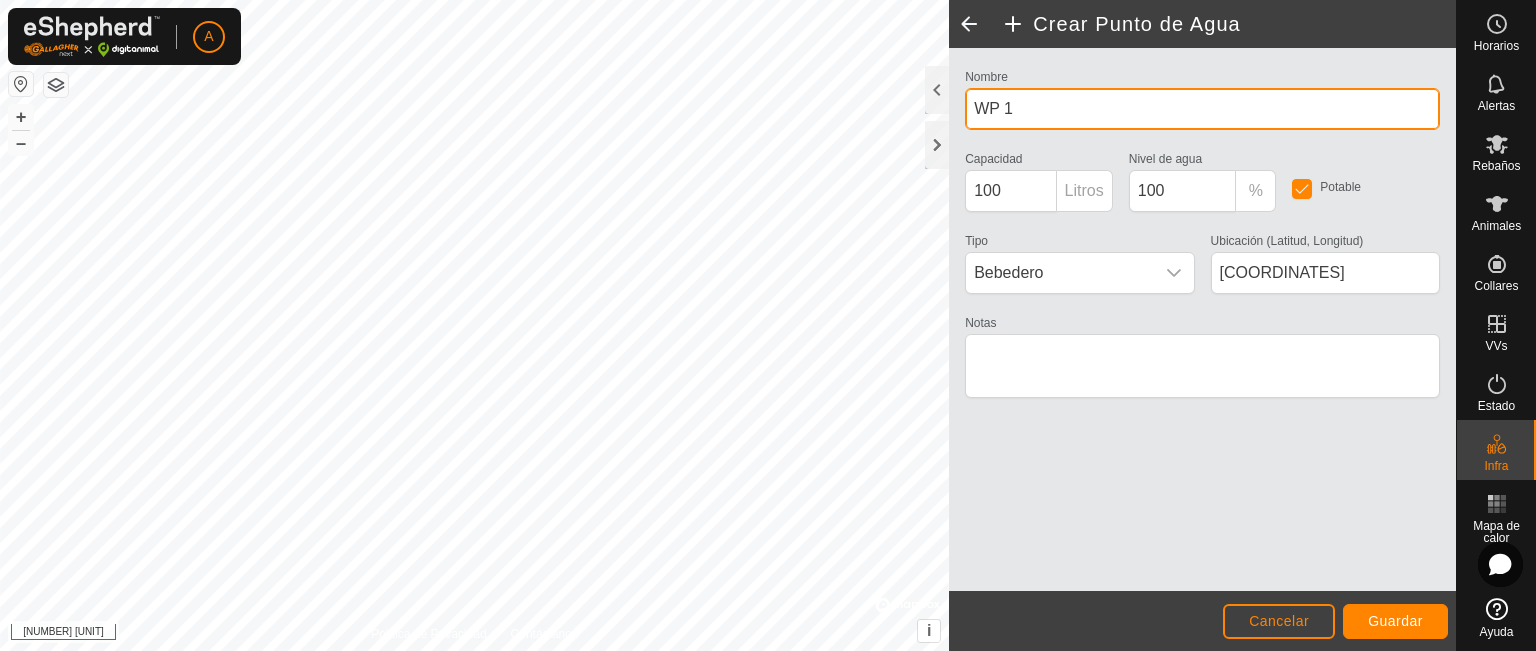 click on "Política de Privacidad Contáctanos
WP 1
Tipo:   trough
Capacidad:  100L
Nivel de Agua:  100%
Potable:  Sí
+ – ⇧ i ©  Mapbox  , ©  OpenStreetMap  ,  Mejora este mapa 20 metros Crear Punto de Agua Nombre WP 1 Capacidad 100 Litros Nivel de agua 100 % Potable Tipo Bebedero Ubicación (Latitud, Longitud) [COORDINATES], [COORDINATES] Notas                  Cancelar Guardar" 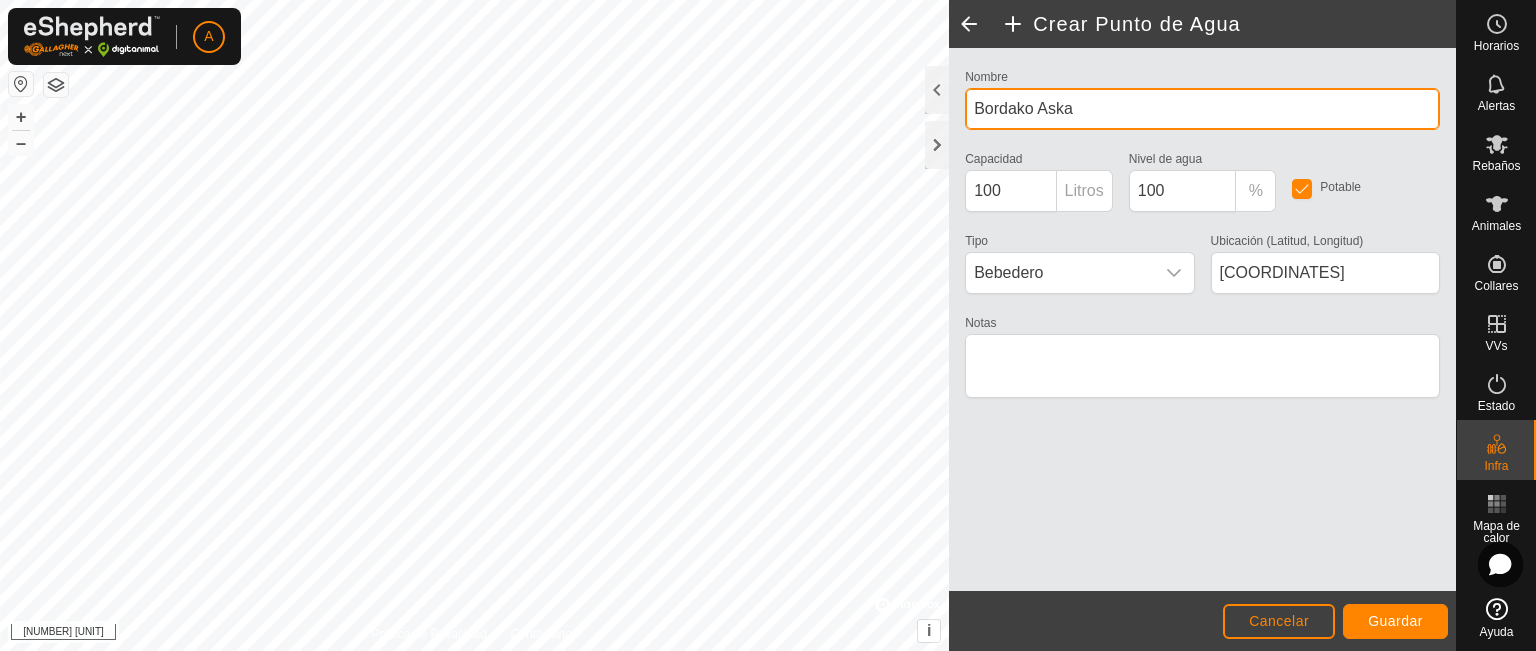 type on "Bordako Aska" 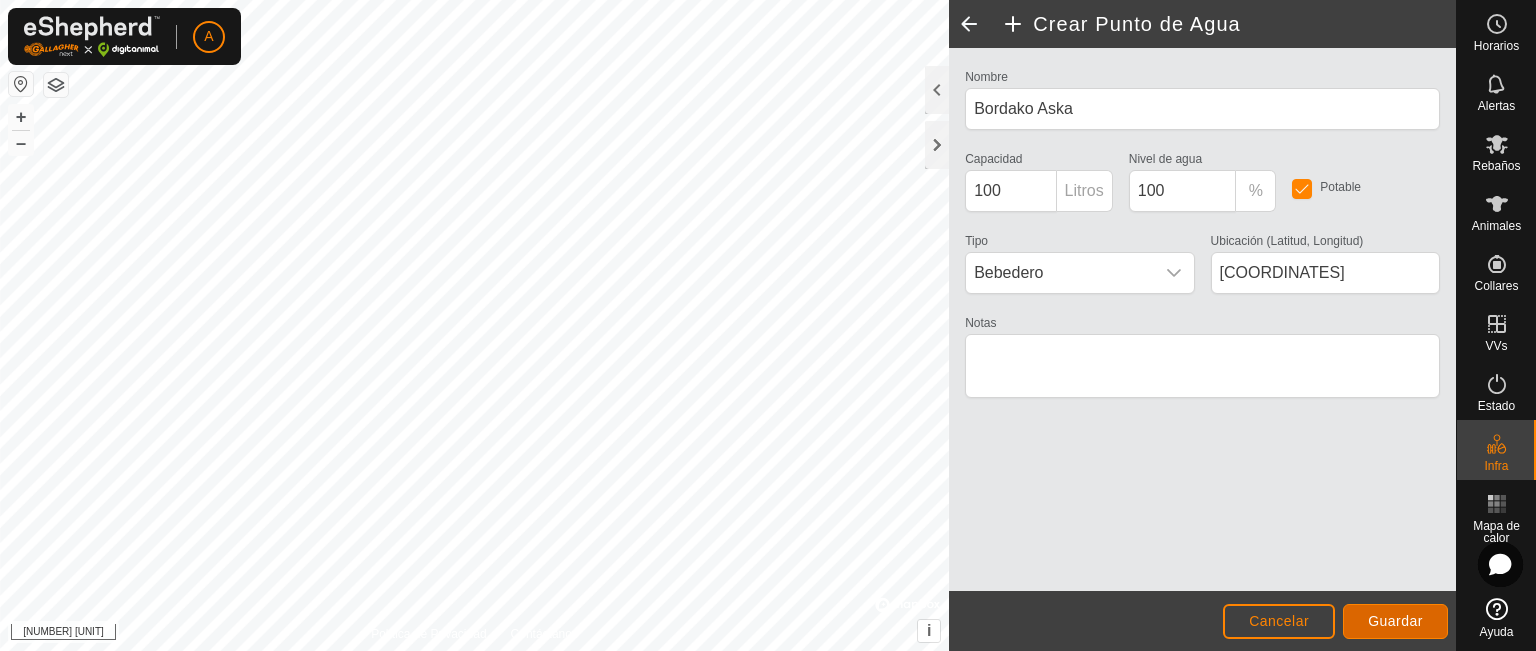 click on "Guardar" 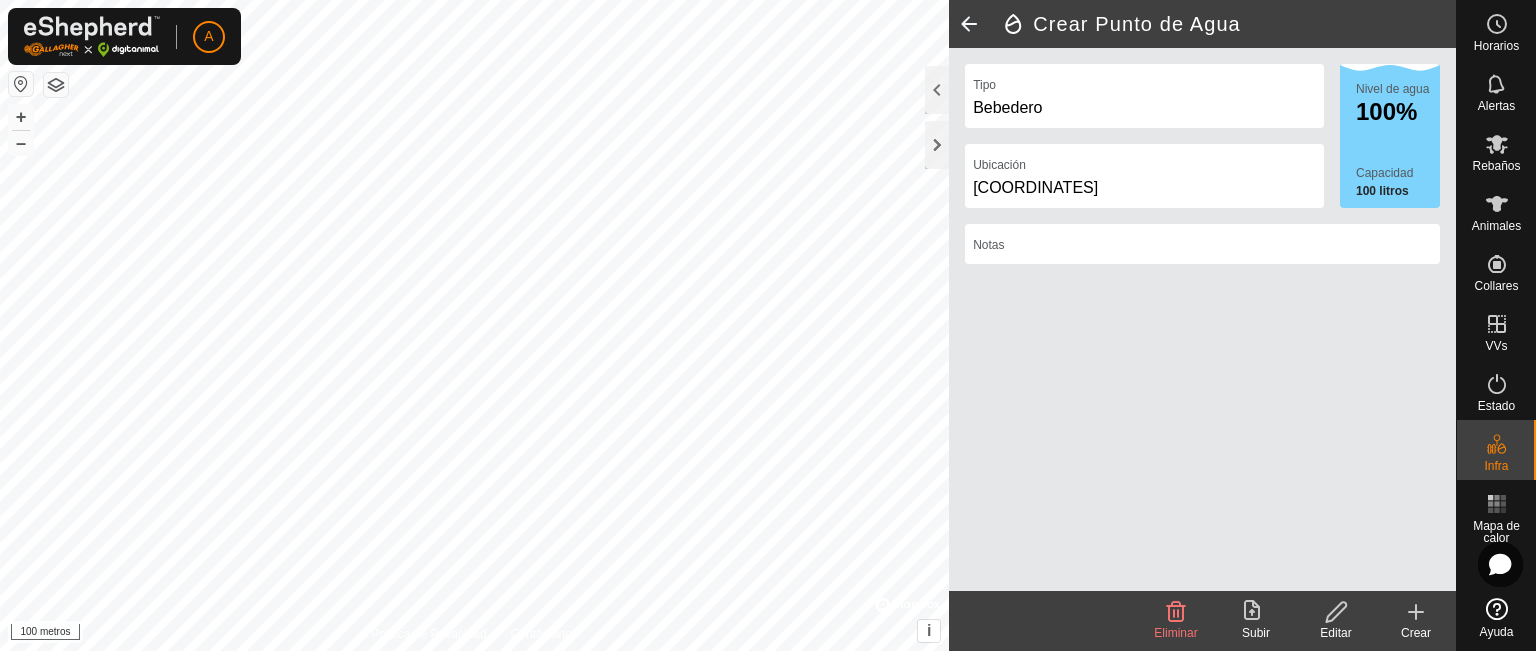 click on "A Horarios Alertas Rebaños Animales Collares VVs Estado Infra Mapa de calor Ayuda Política de Privacidad Contáctanos WP 1 Tipo: trough Capacidad: 100L Nivel de Agua: 100% Potable: Sí + – ⇧ i © Mapbox , © OpenStreetMap , Mejora este mapa 100 metros Crear Punto de Agua Tipo Bebedero Ubicación [COORDINATES] Nivel de agua 100% Capacidad 100 litros Notas Eliminar Subir Editar Crear Texto original Valora esta traducción Tu opinión servirá para ayudar a mejorar el Traductor de Google" at bounding box center (768, 325) 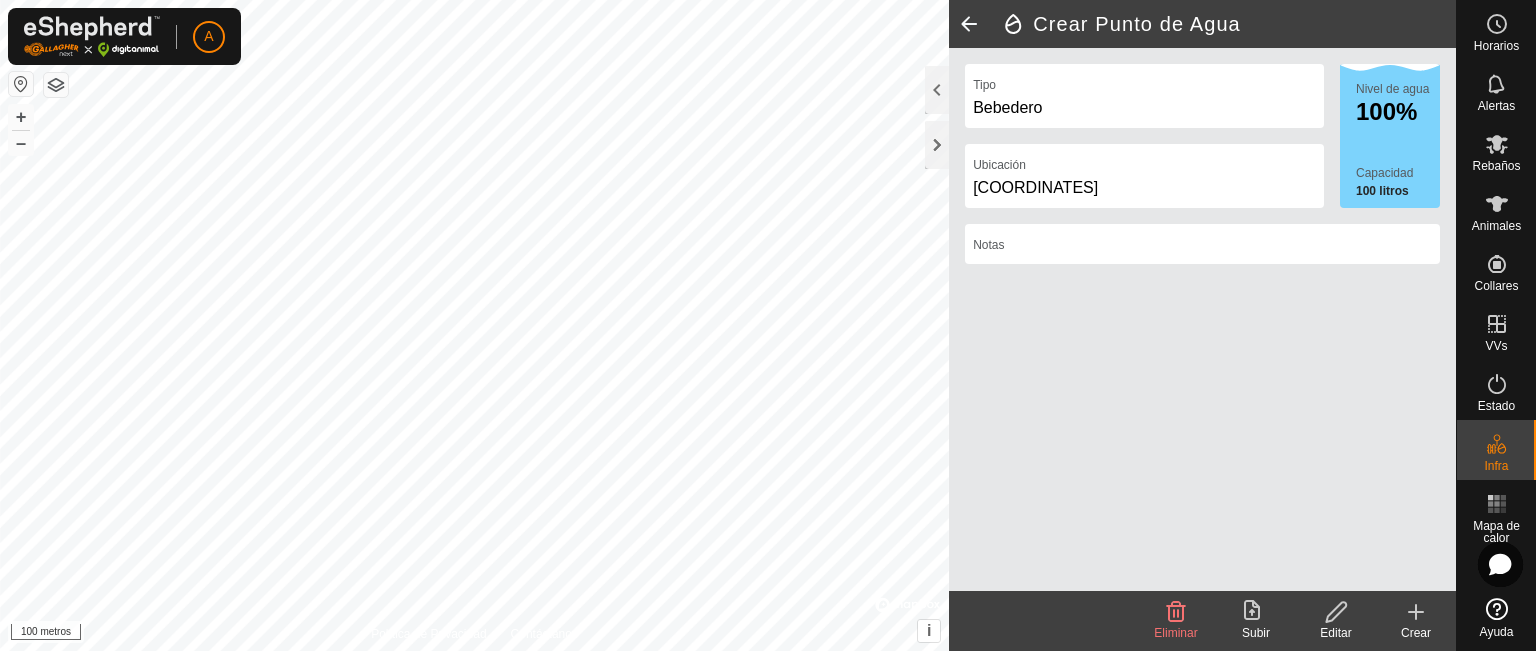 click at bounding box center [21, 84] 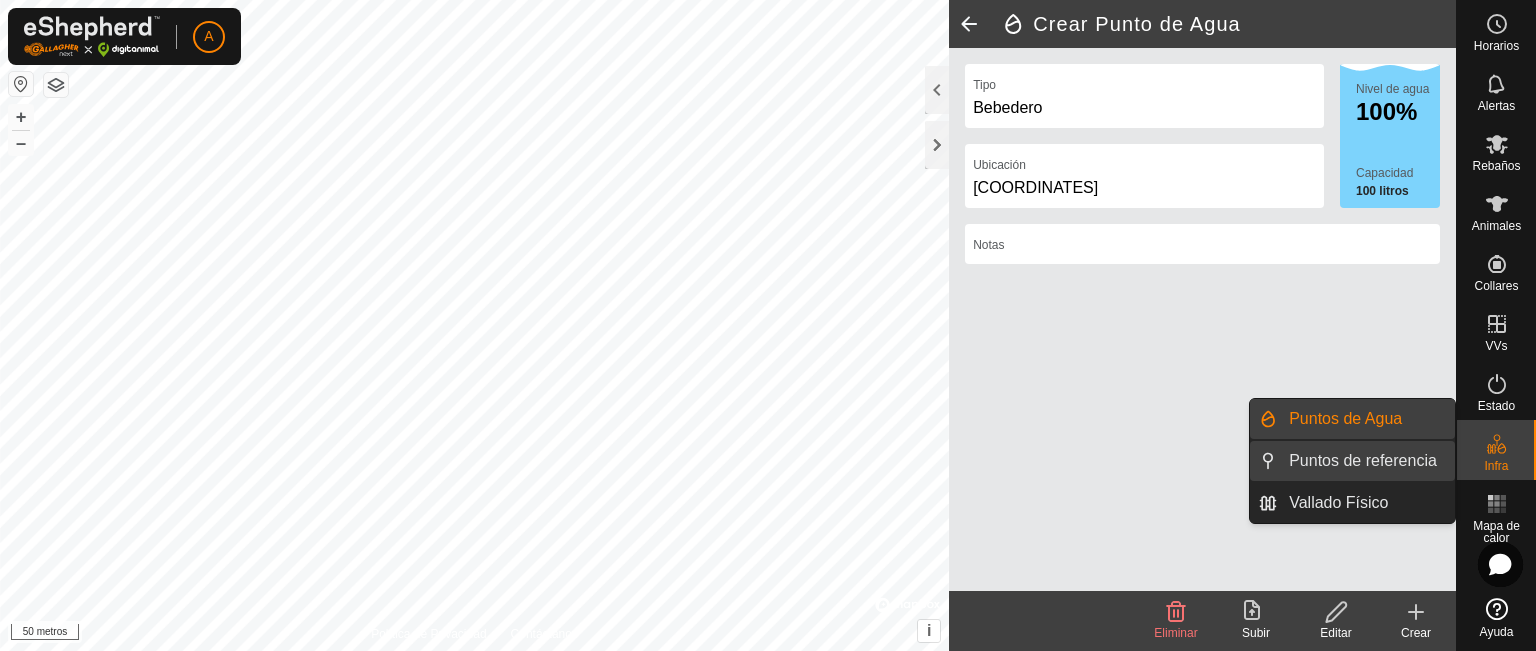 click on "Puntos de referencia" at bounding box center [1366, 461] 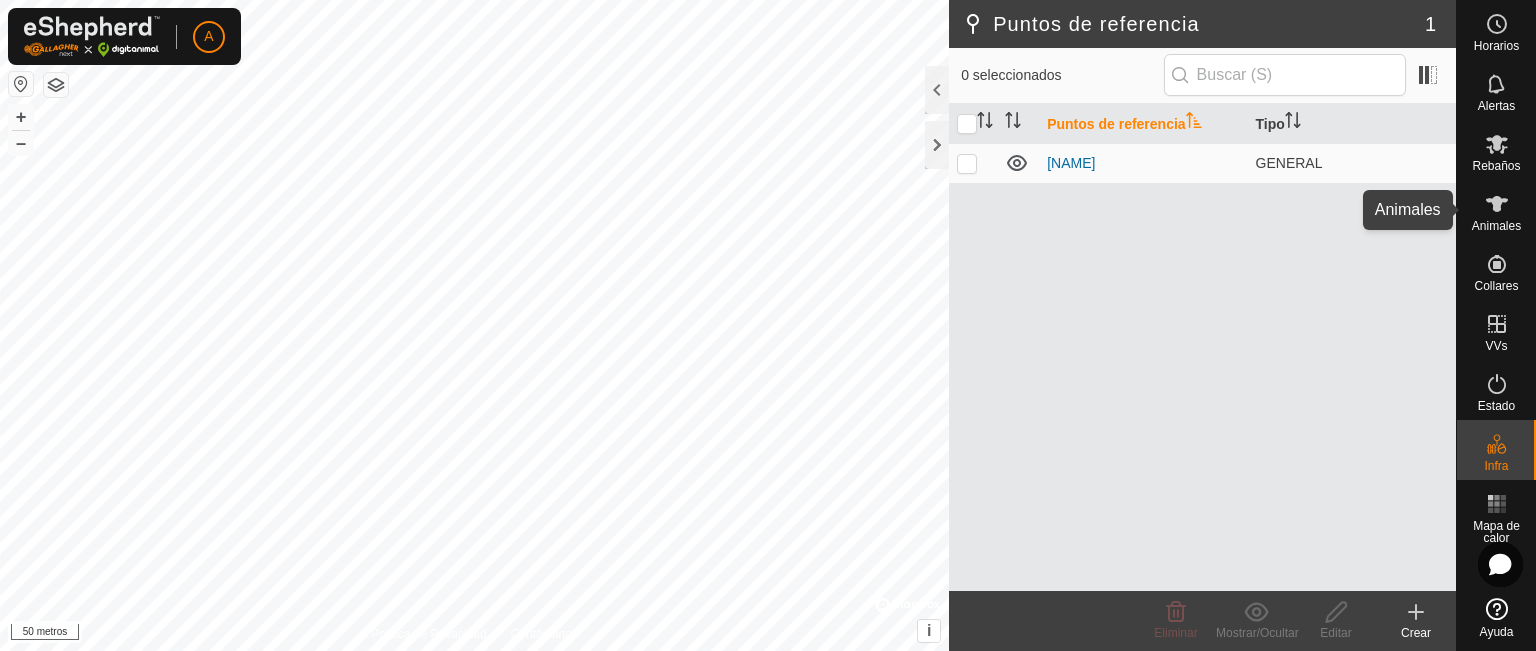 click at bounding box center [1497, 204] 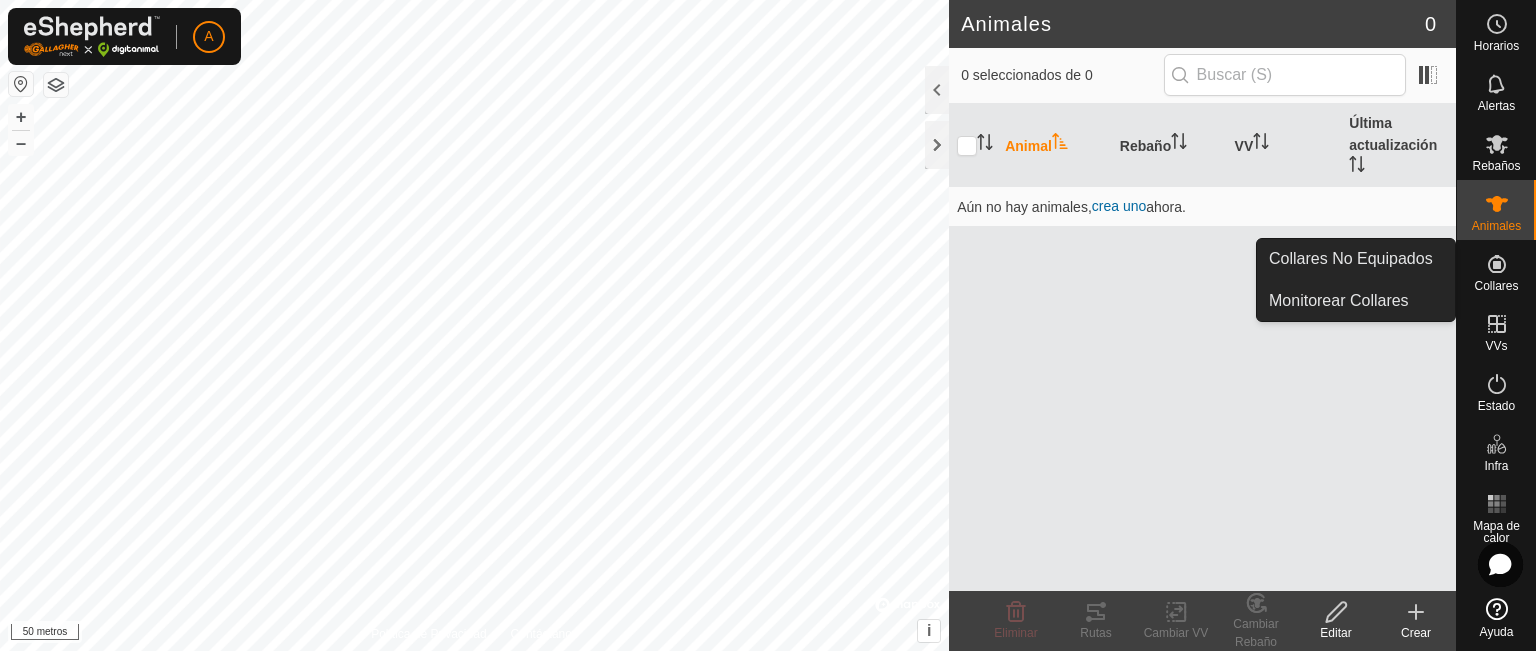 click 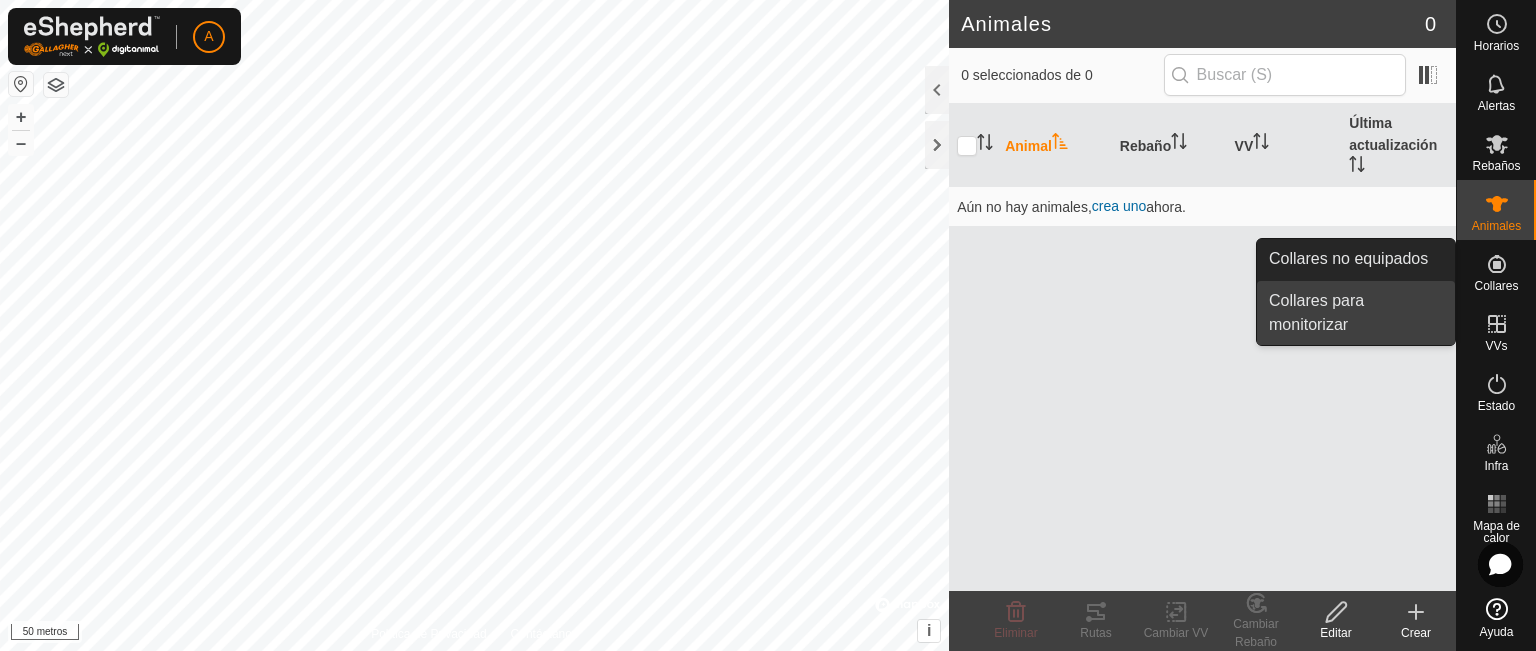 click on "Collares para monitorizar" at bounding box center [1356, 313] 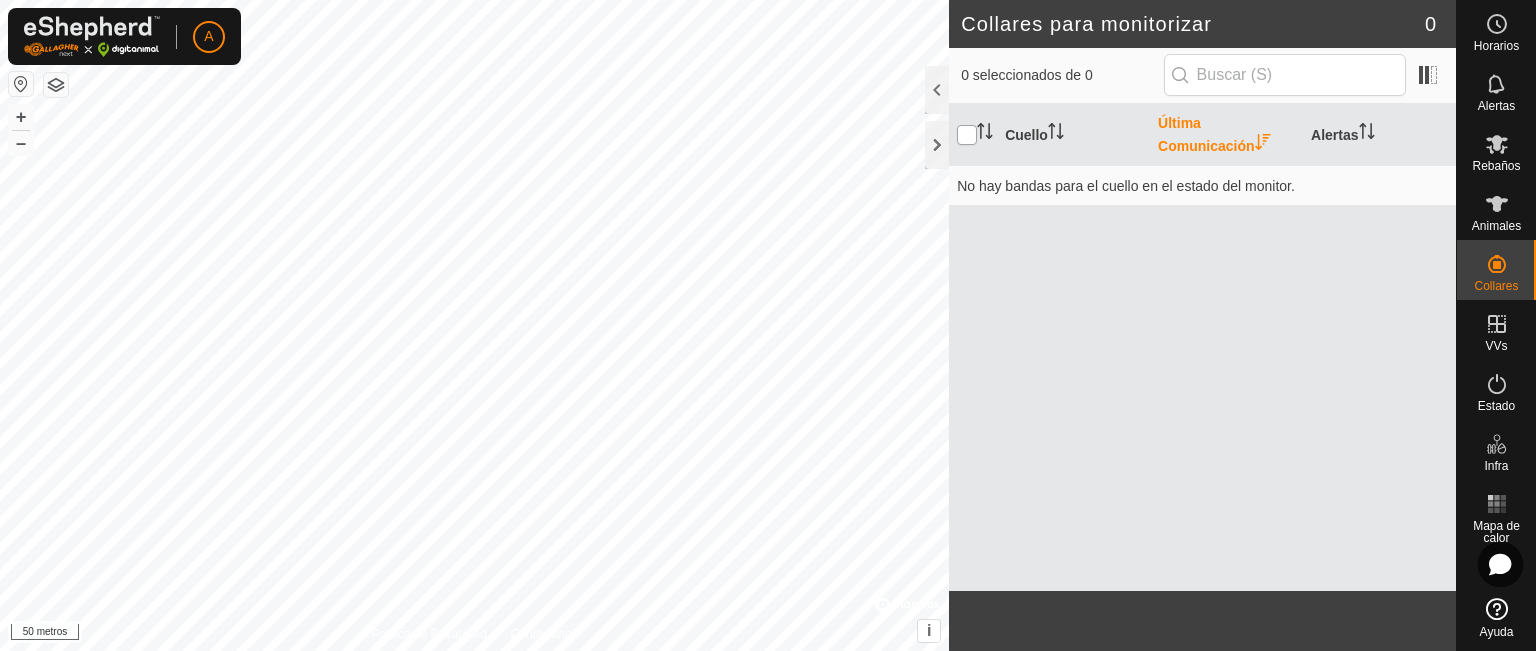 click at bounding box center (967, 135) 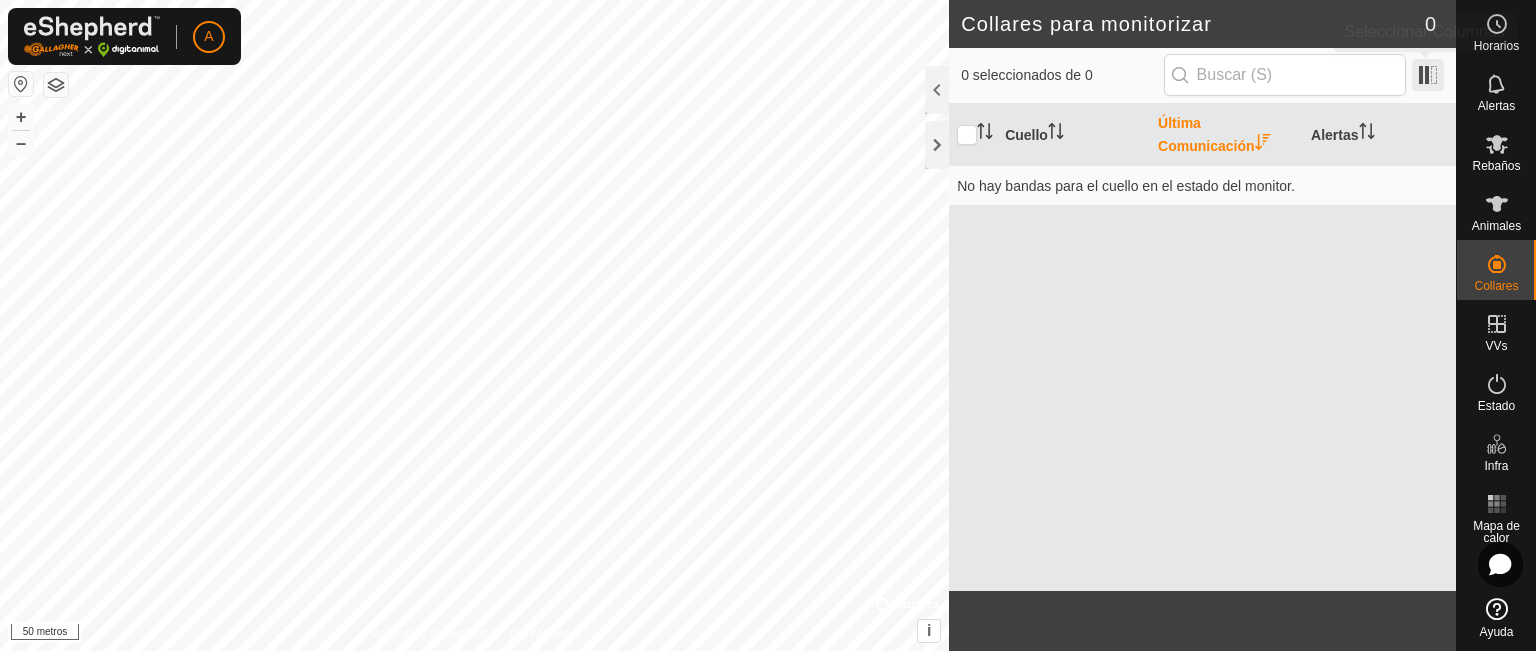 click at bounding box center (1428, 75) 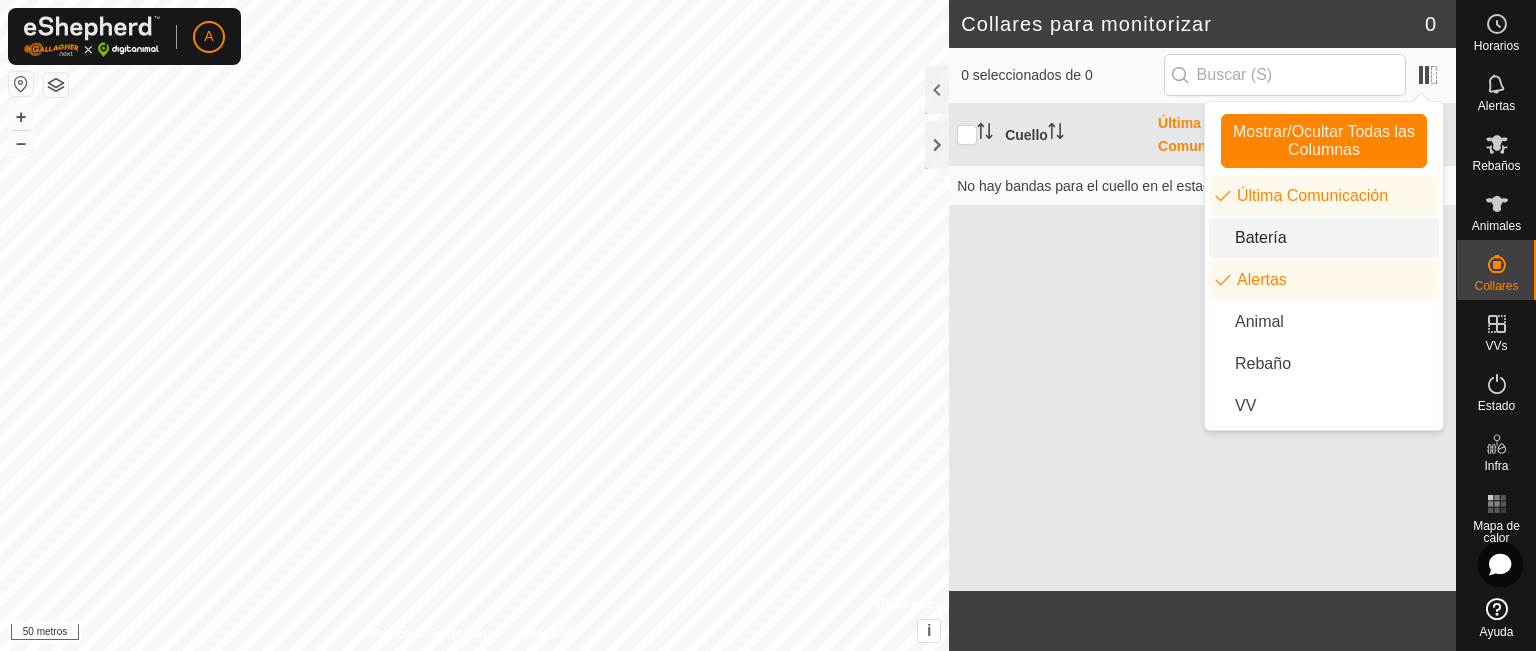 click on "Batería" at bounding box center [1324, 238] 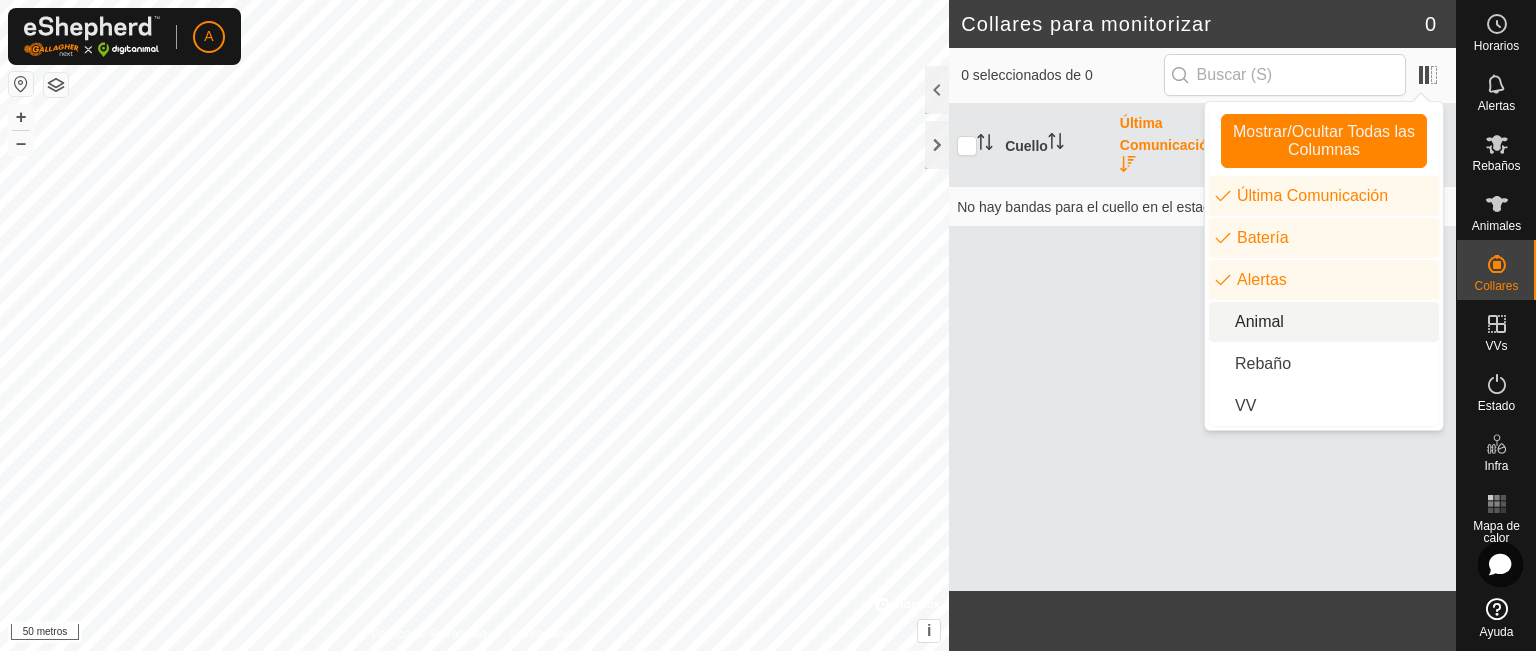click on "Animal" at bounding box center [1324, 322] 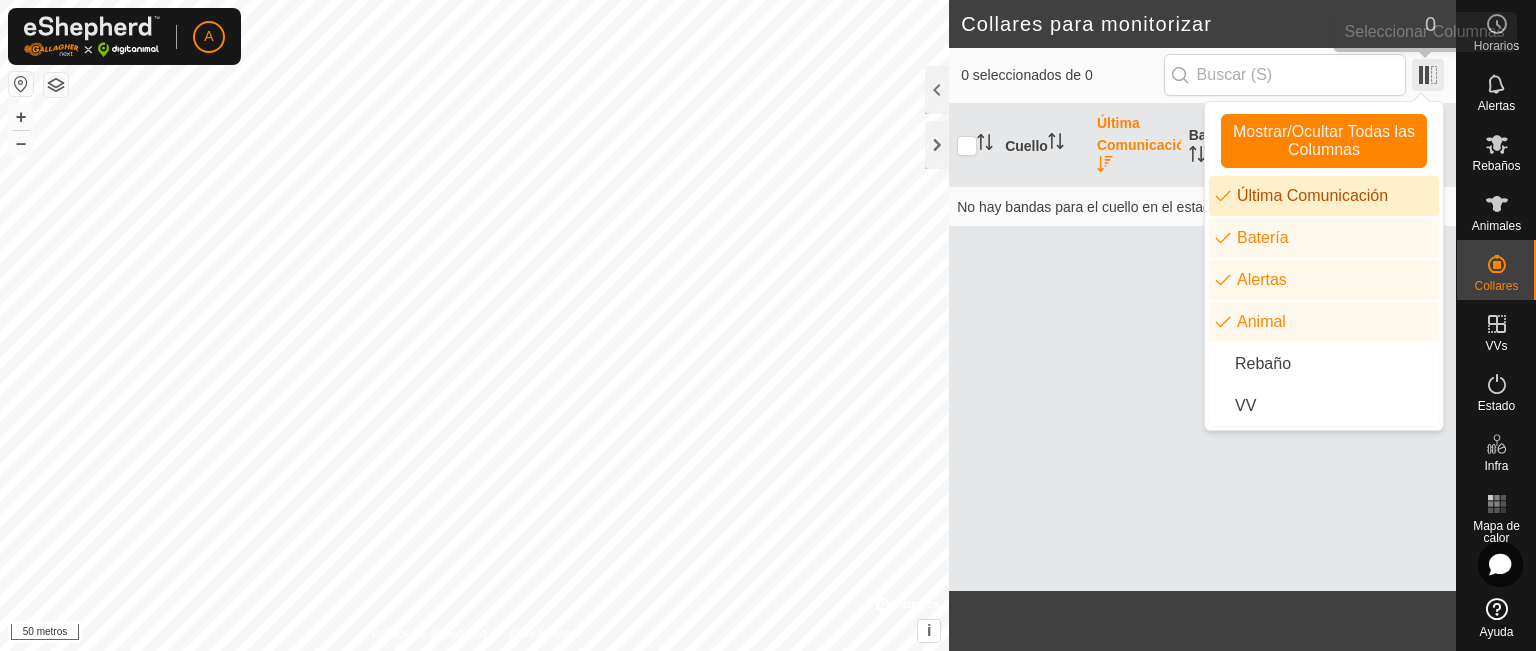 click at bounding box center [1428, 75] 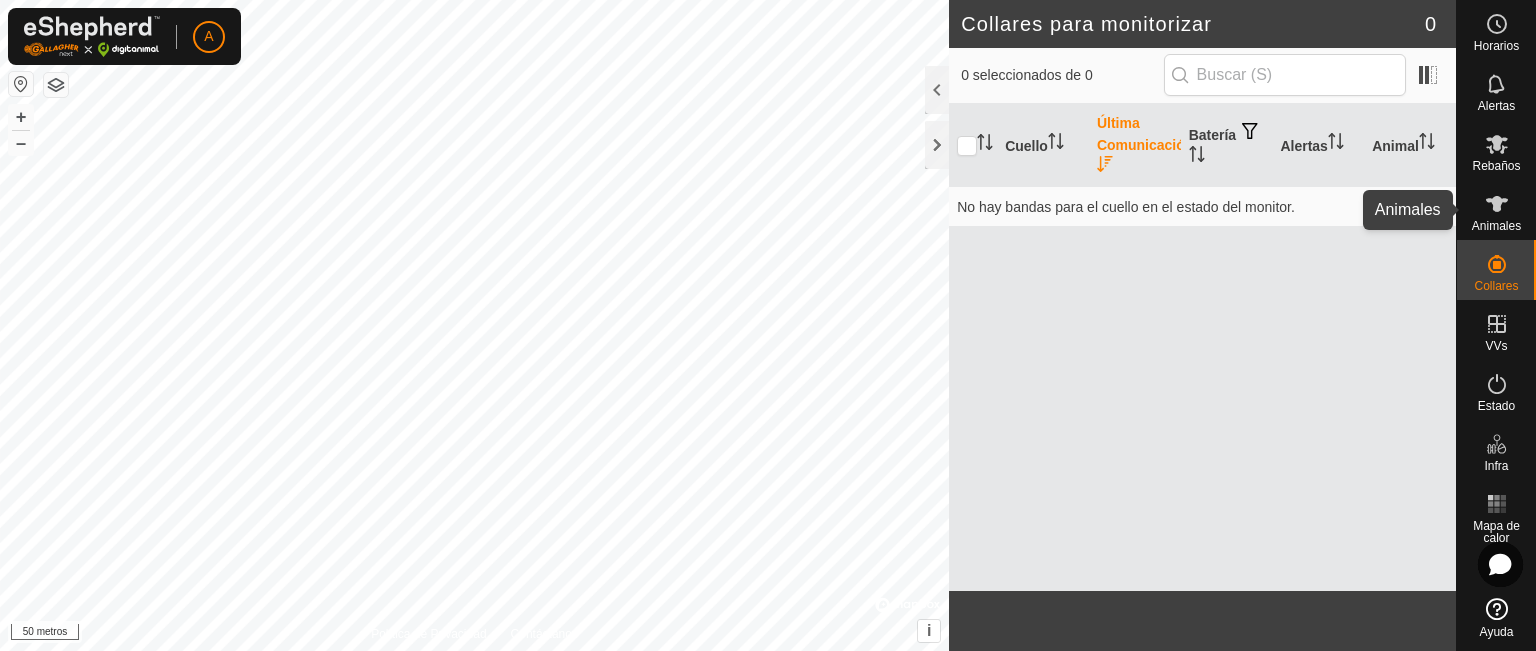 click at bounding box center [1497, 204] 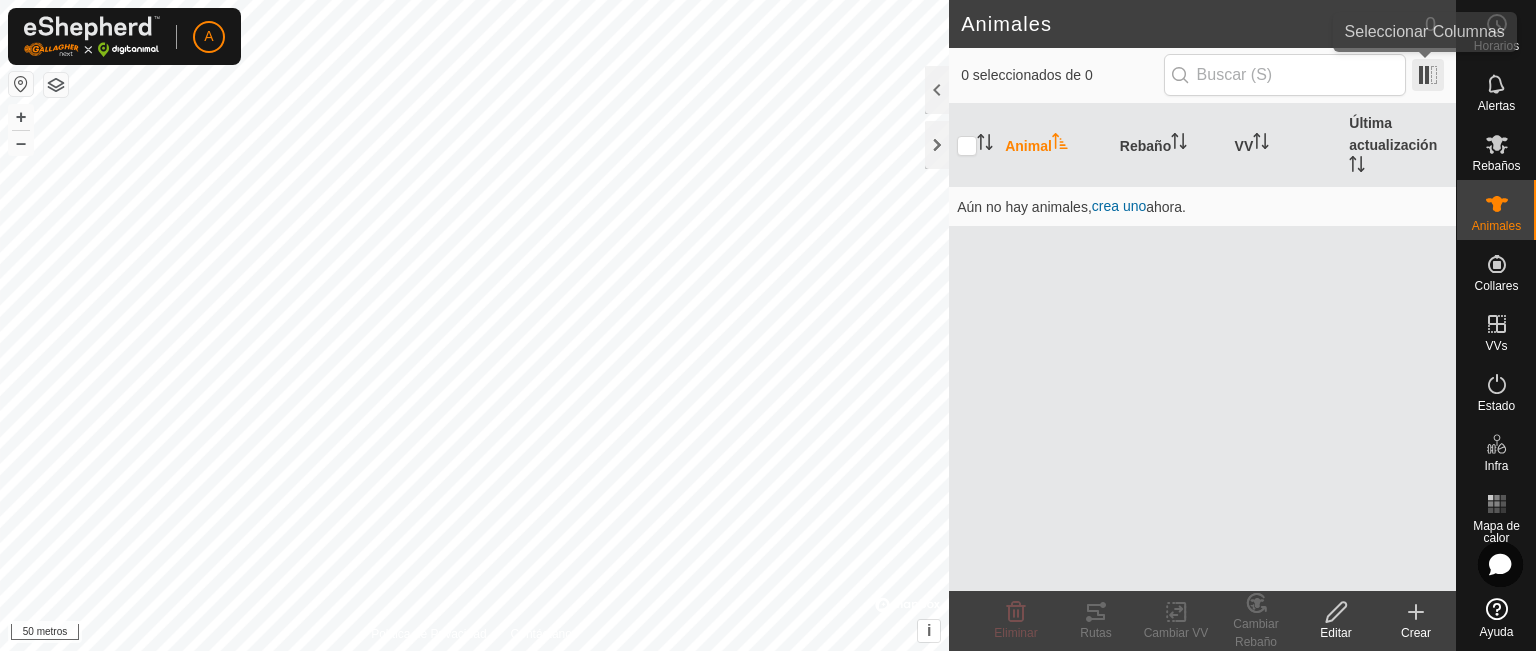 click at bounding box center (1428, 75) 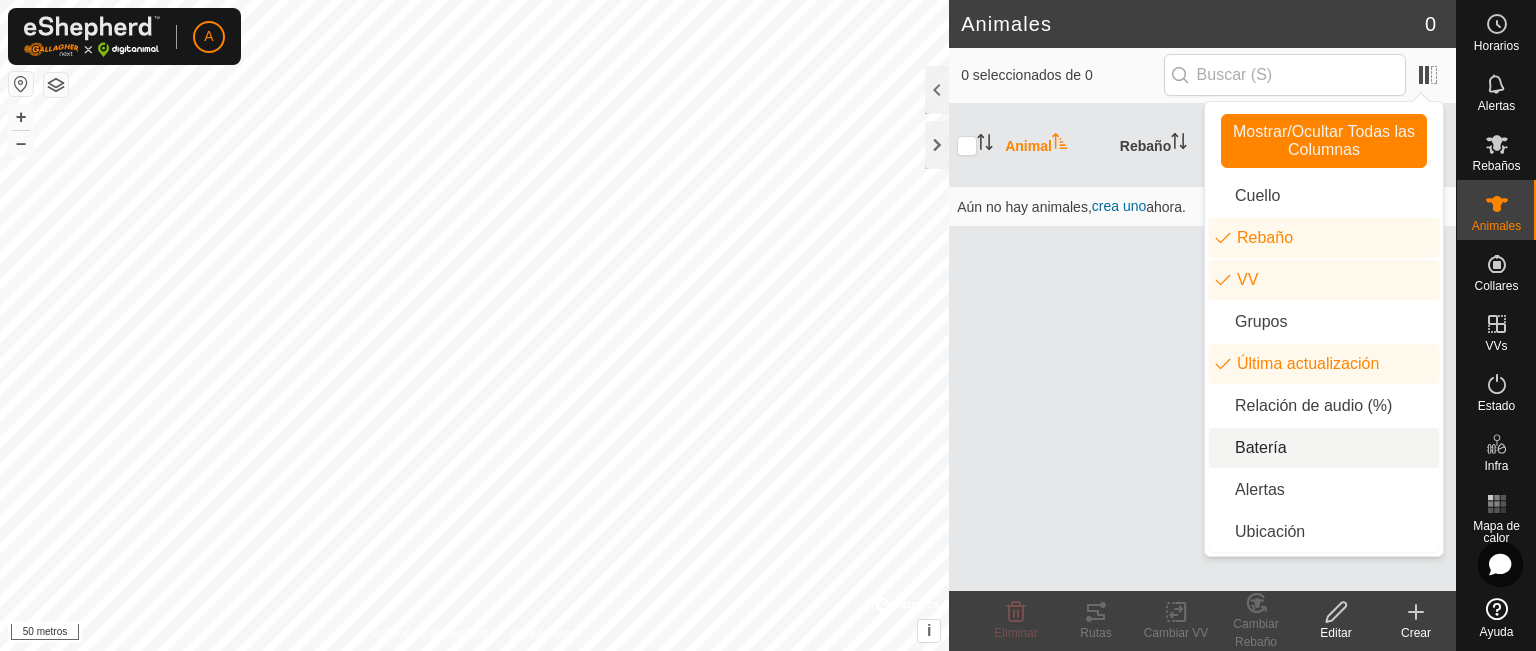 click on "Batería" at bounding box center [1324, 448] 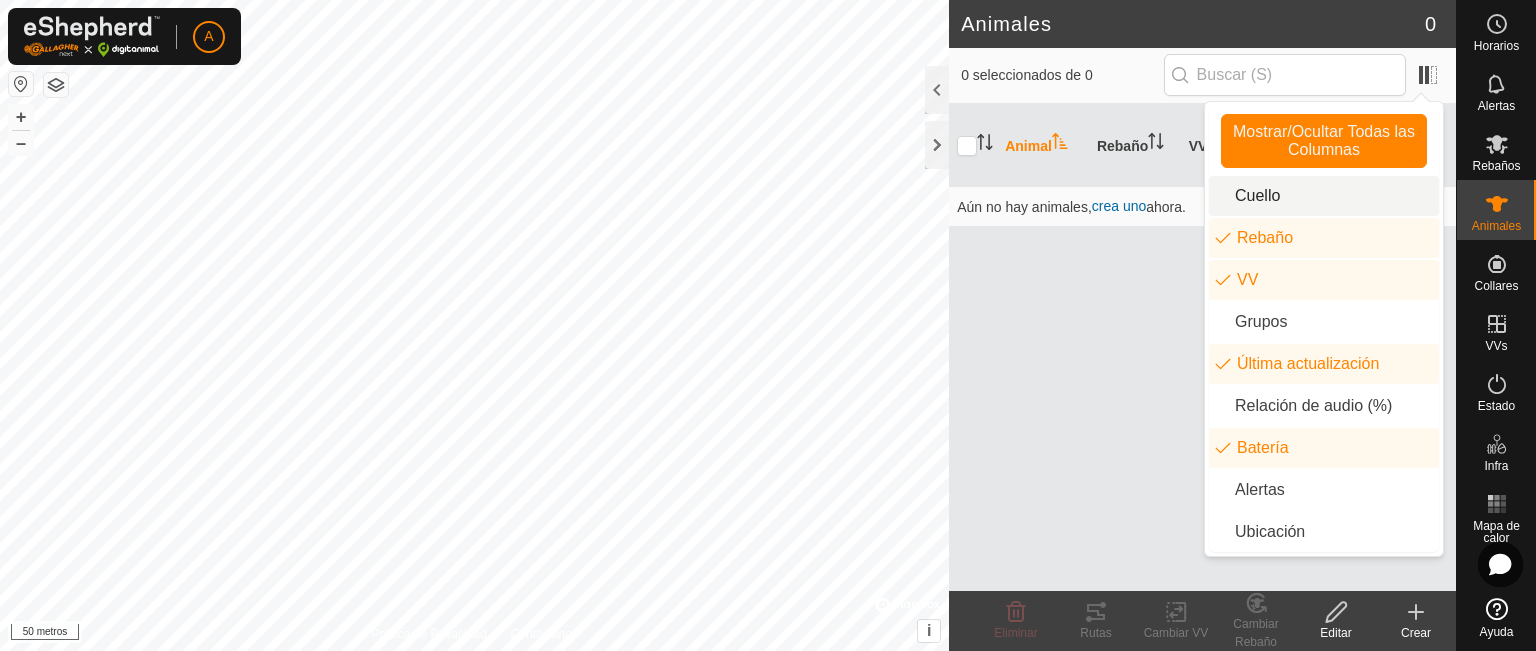 click on "Cuello" at bounding box center (1324, 196) 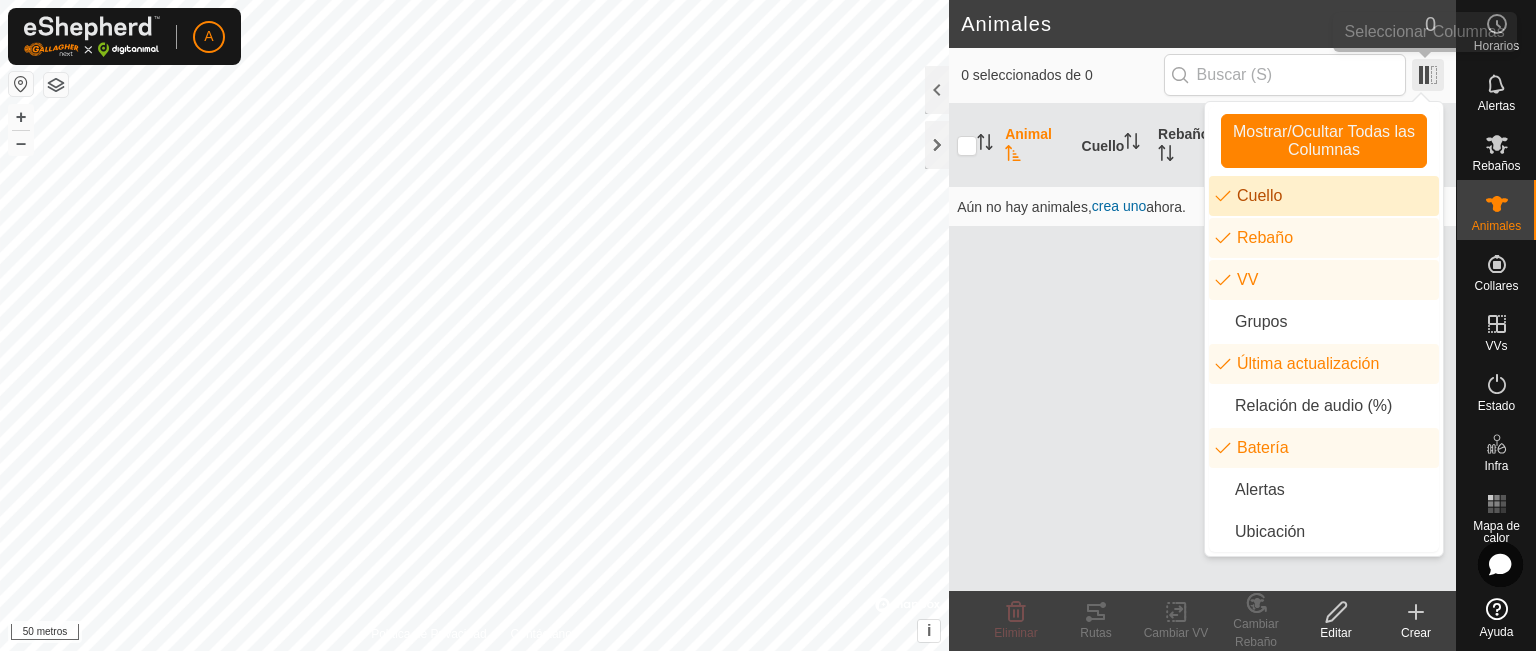 click at bounding box center (1428, 75) 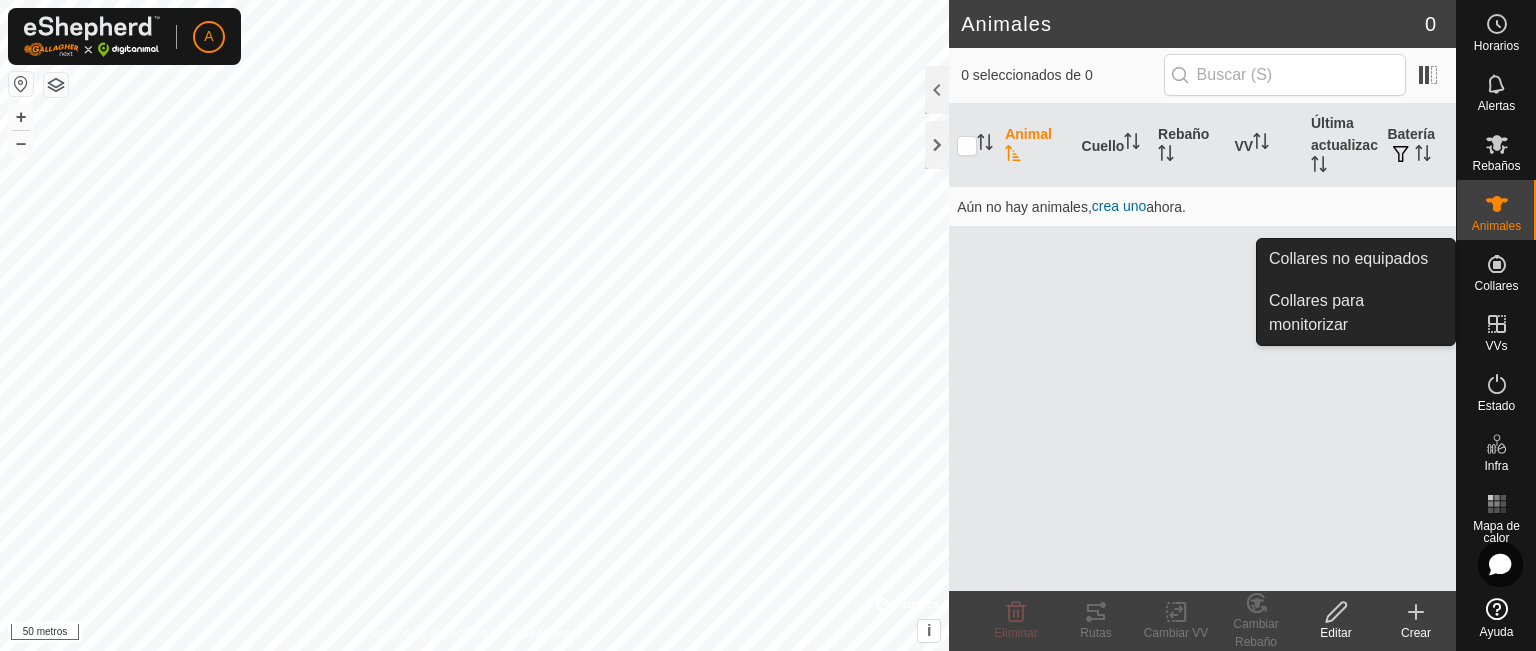 click at bounding box center (1497, 264) 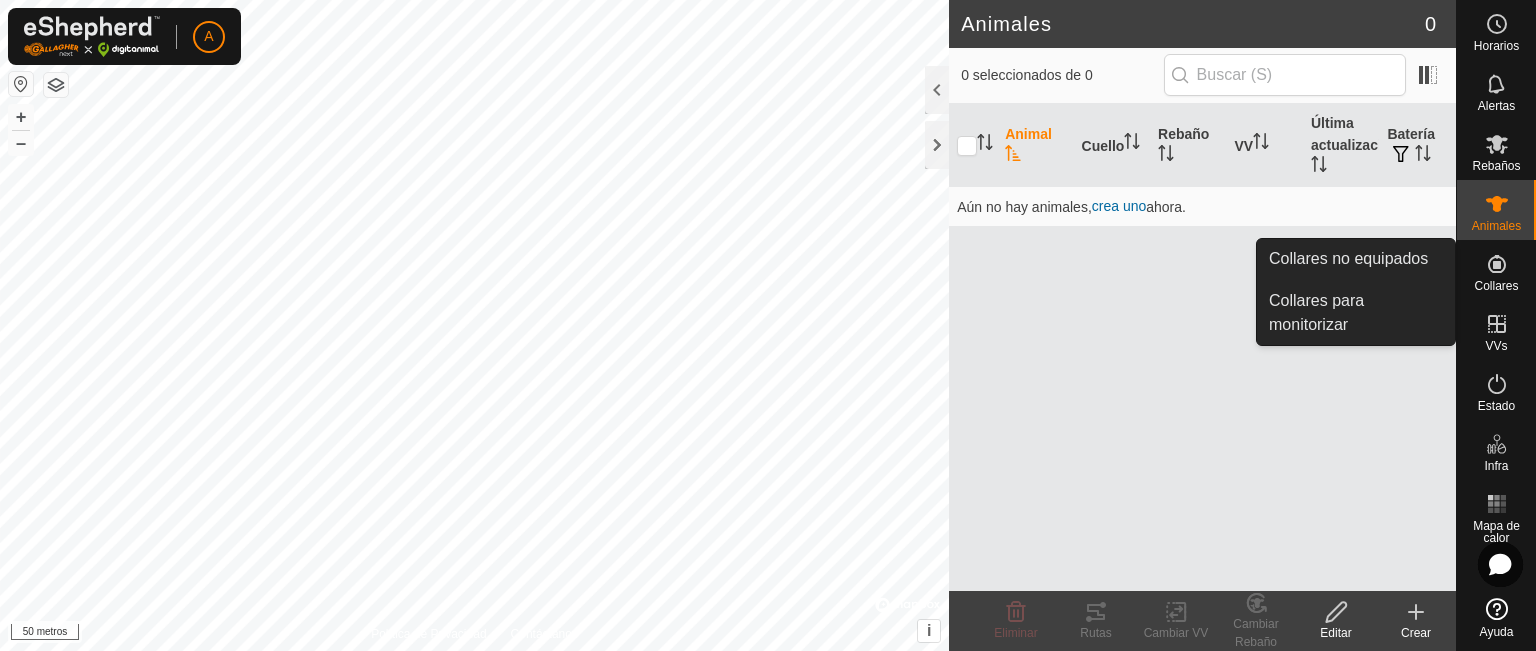 click 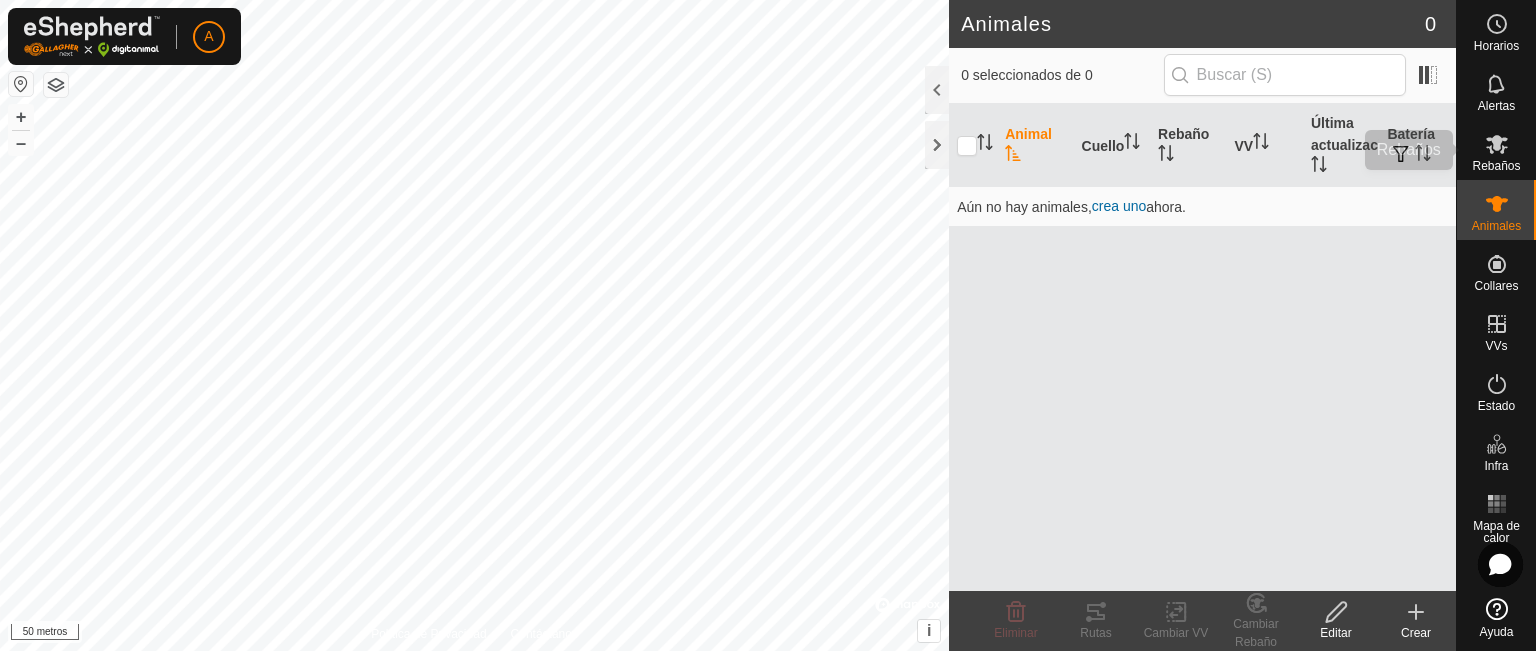 click 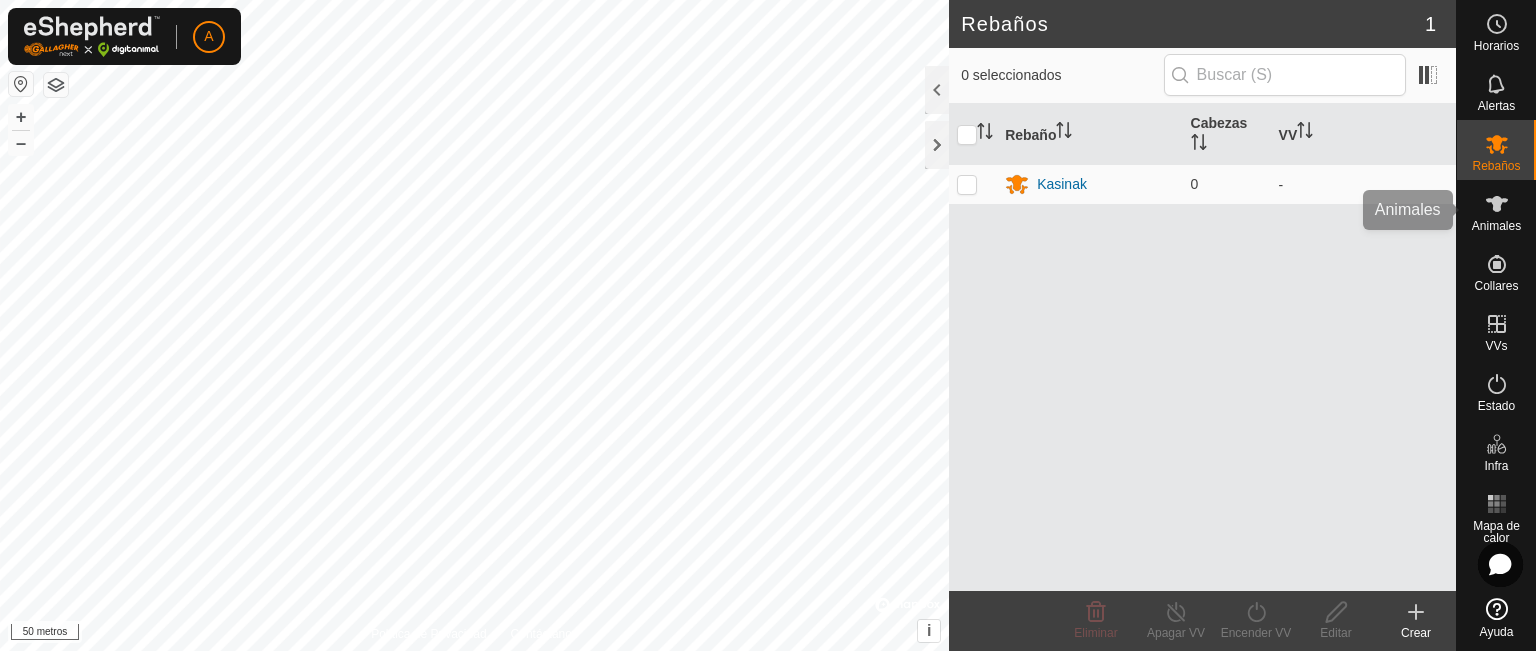 click on "Animales" at bounding box center [1496, 226] 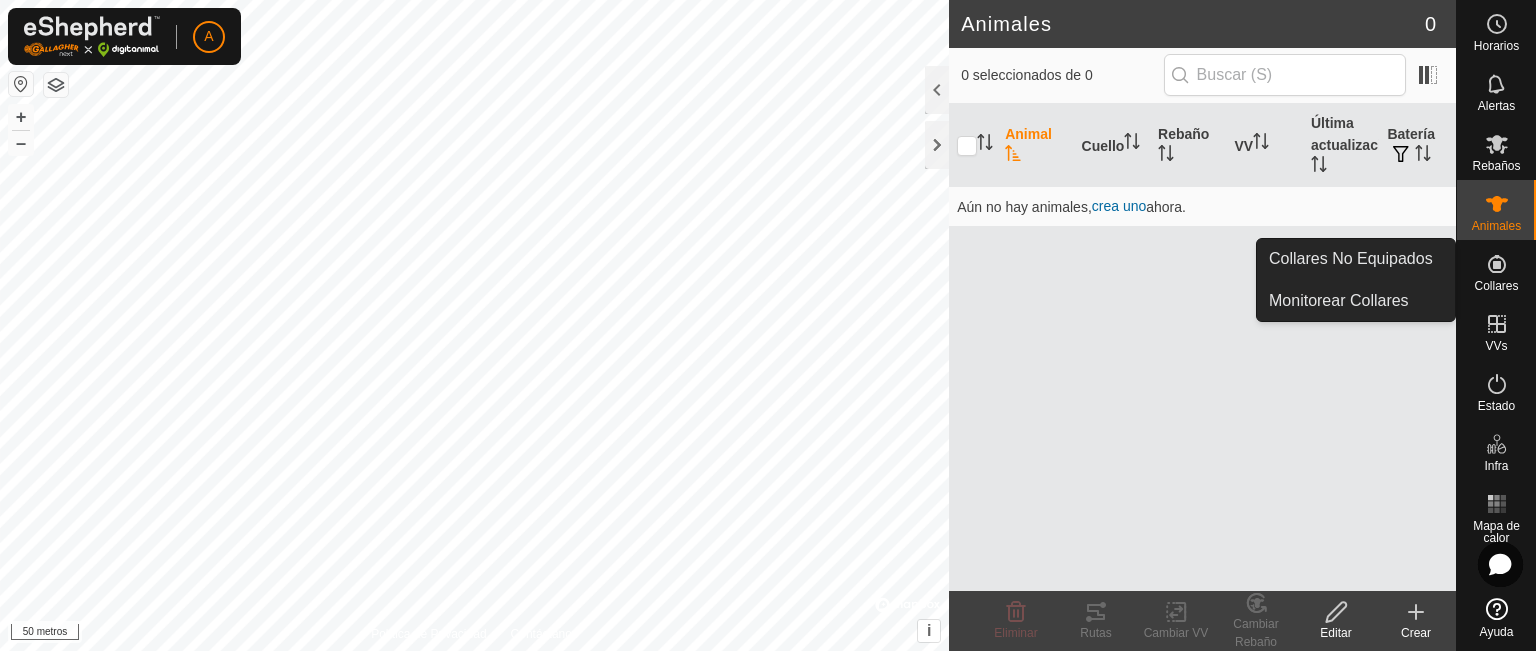 click 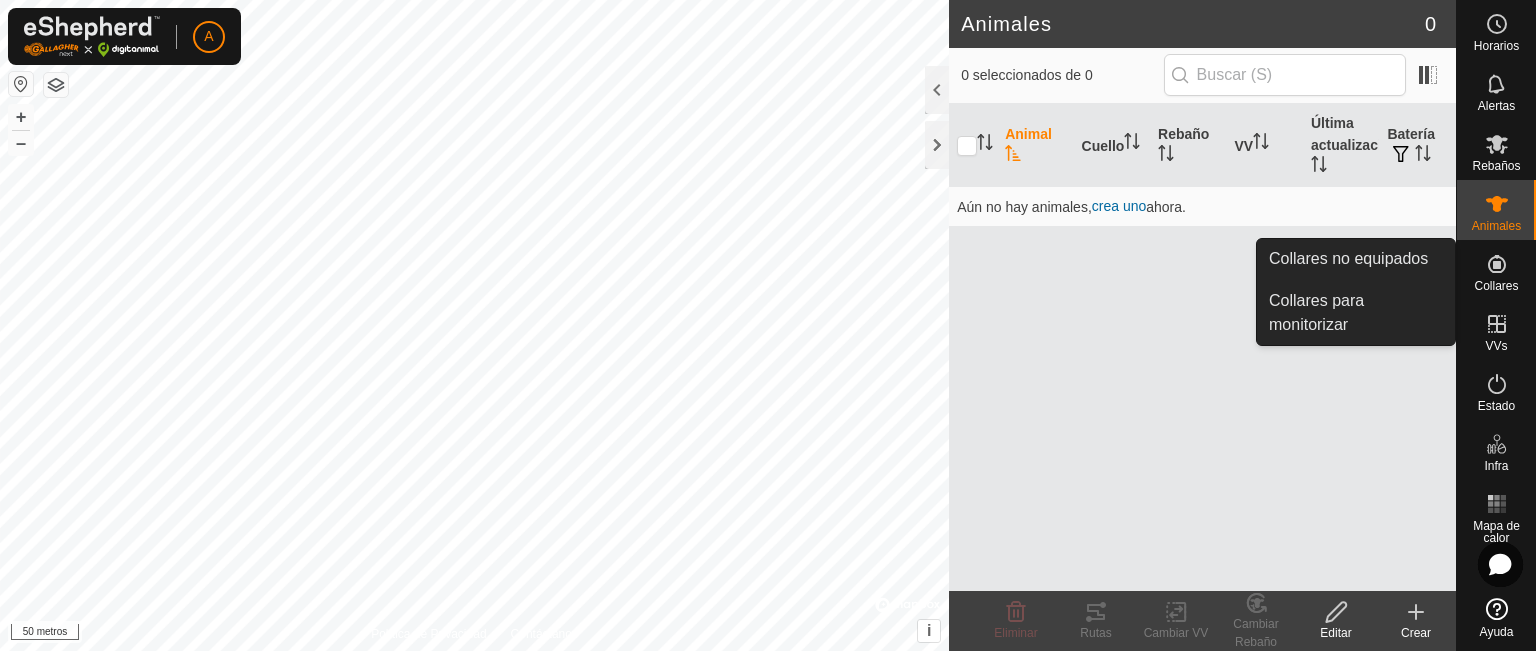 click on "Collares" at bounding box center [1496, 286] 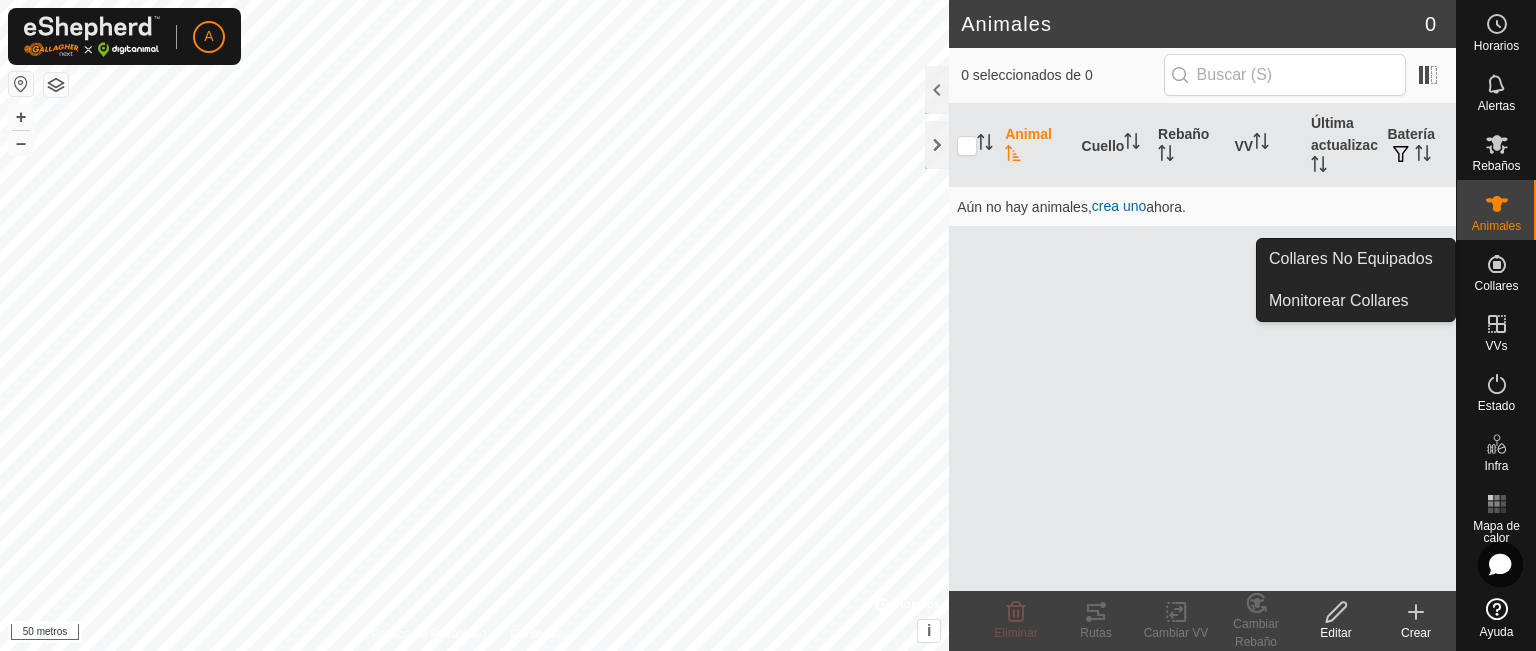 click on "Collares No Equipados" at bounding box center [1356, 259] 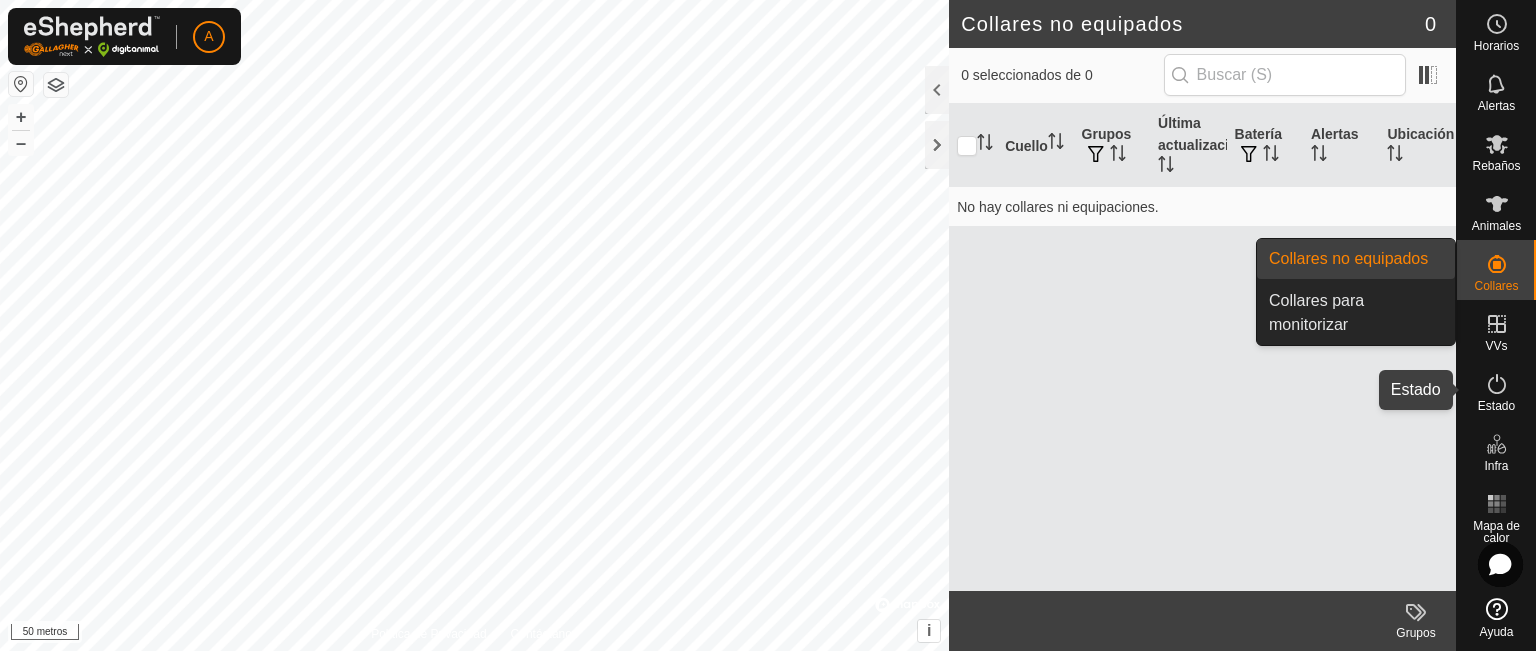 click 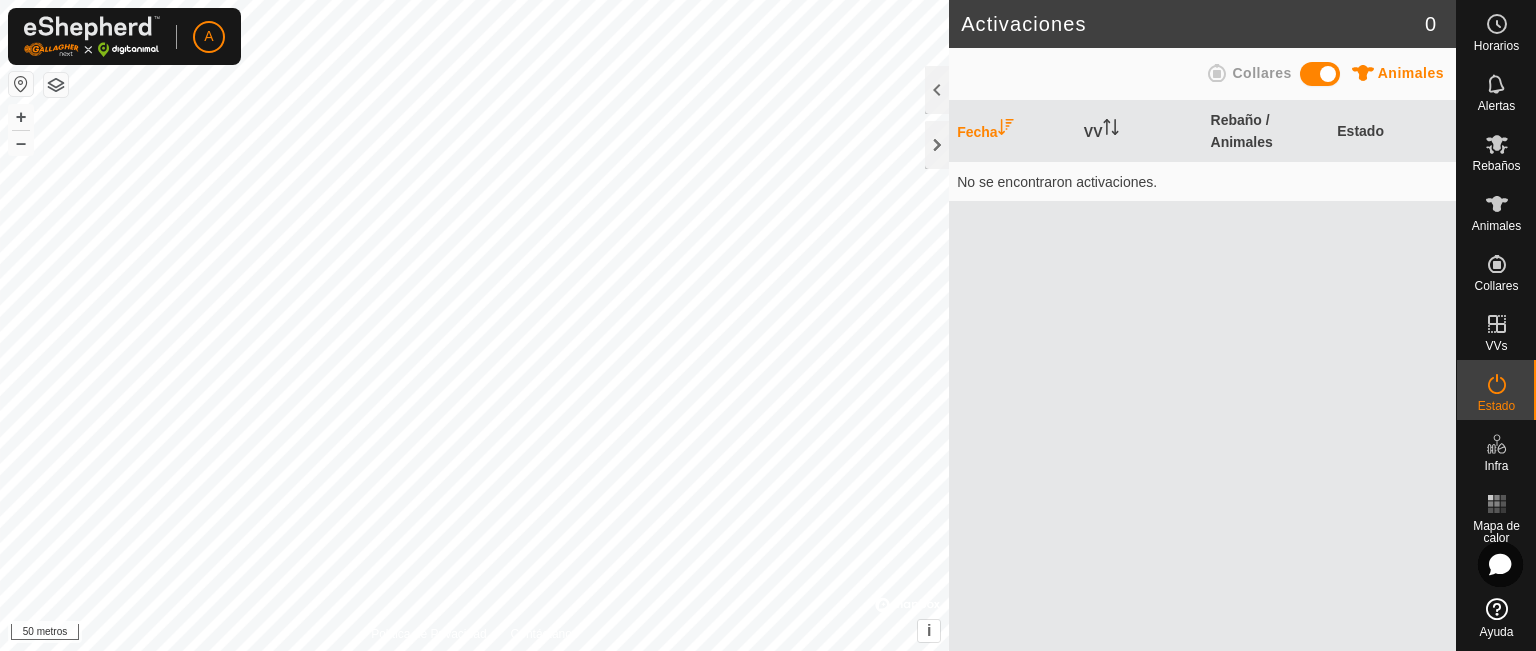 click at bounding box center (1320, 74) 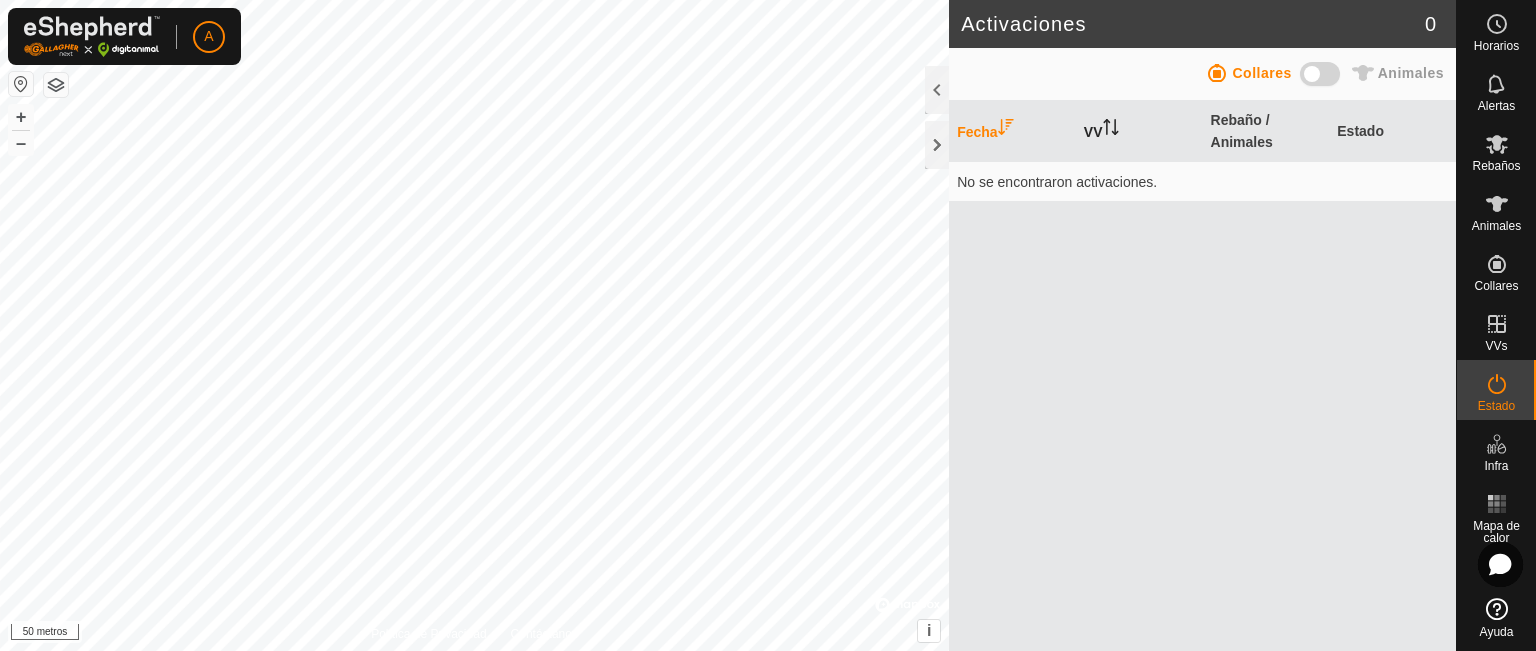 click on "VV" at bounding box center [1093, 132] 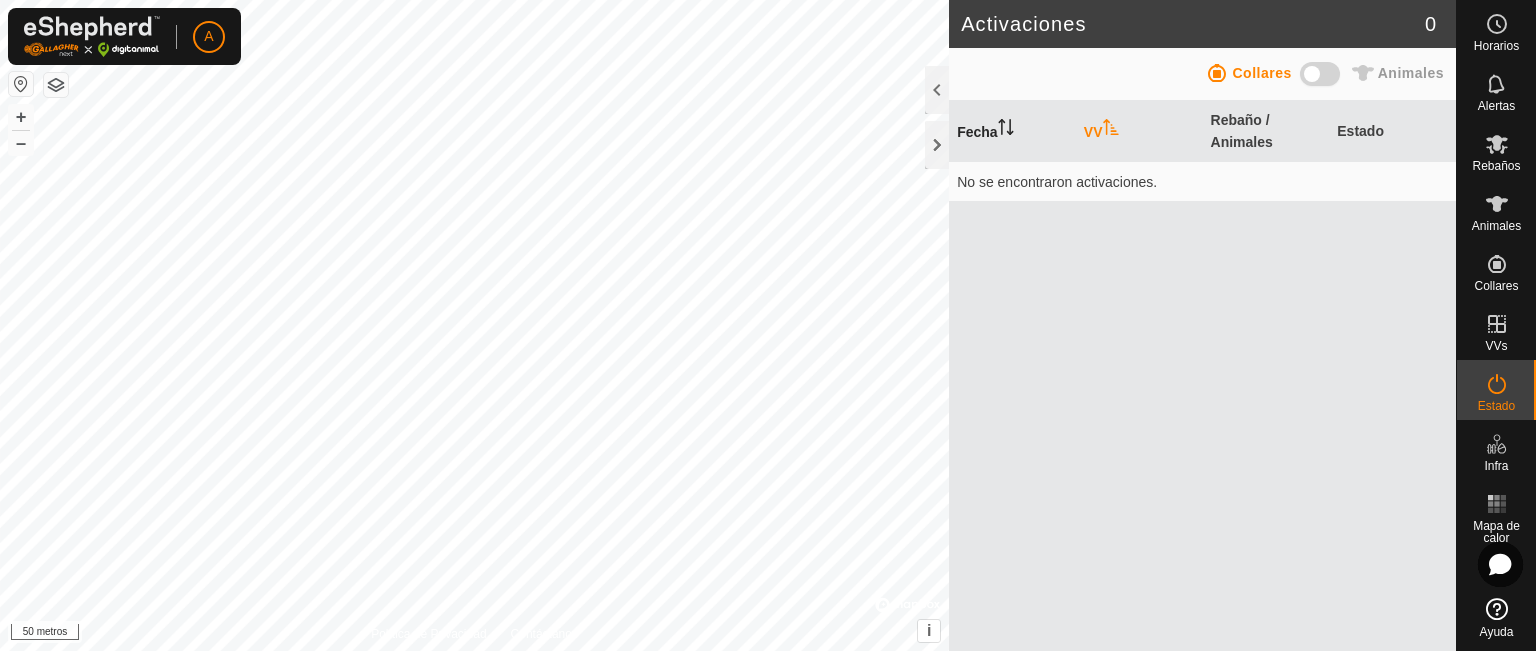 click on "Fecha" at bounding box center [977, 132] 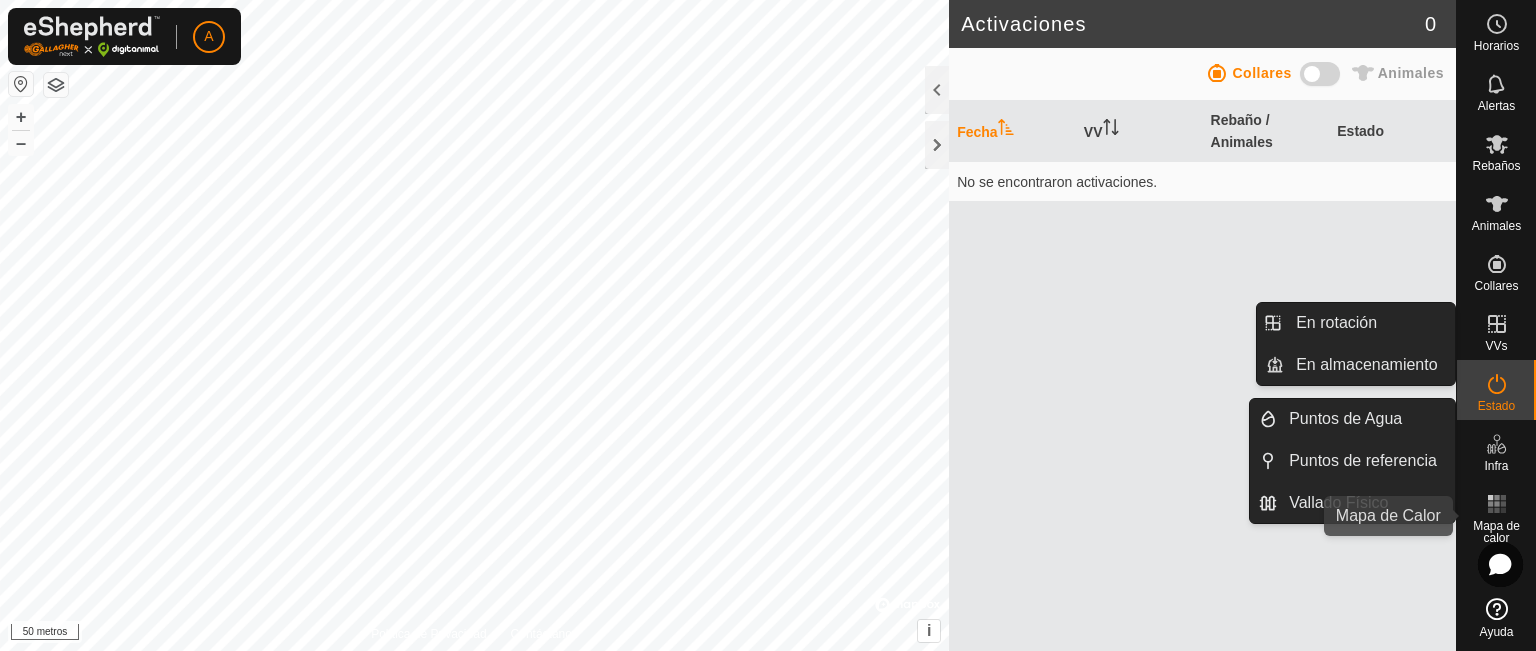 click 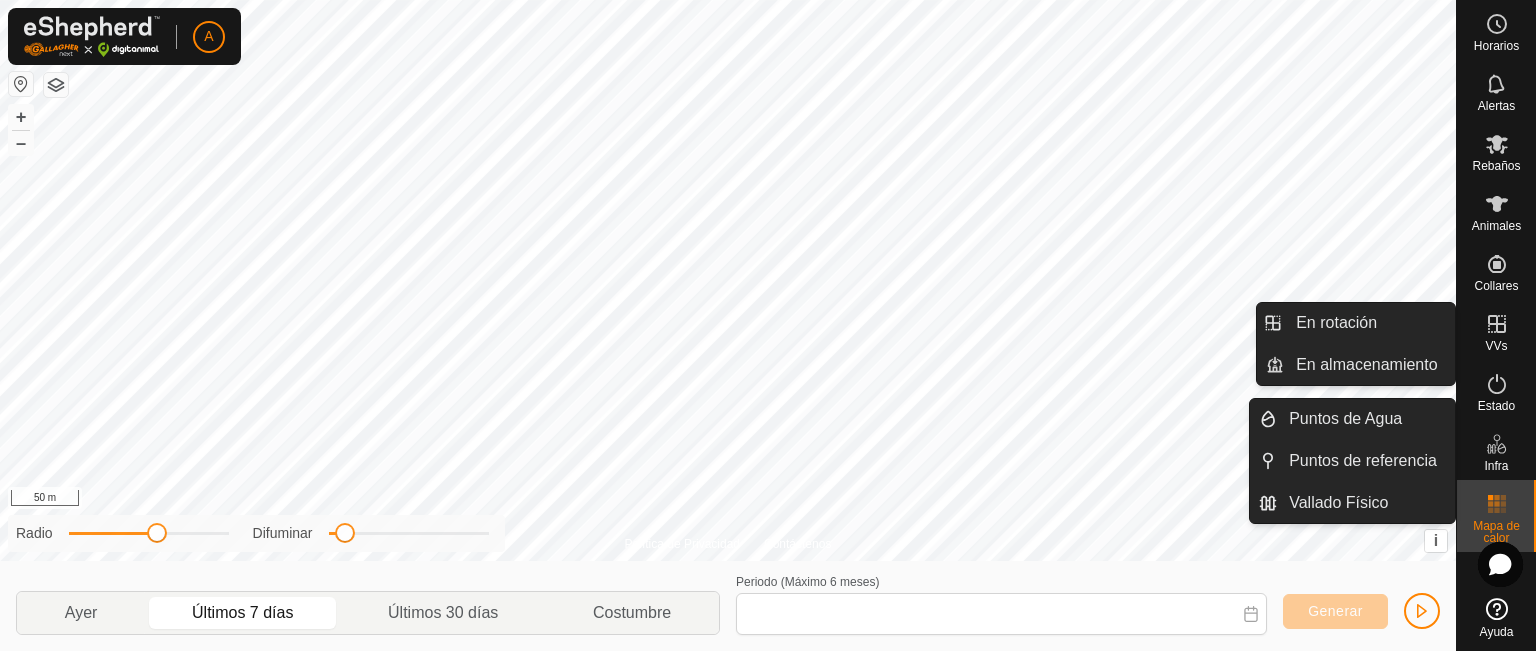 type on "[DATE] - [DATE]" 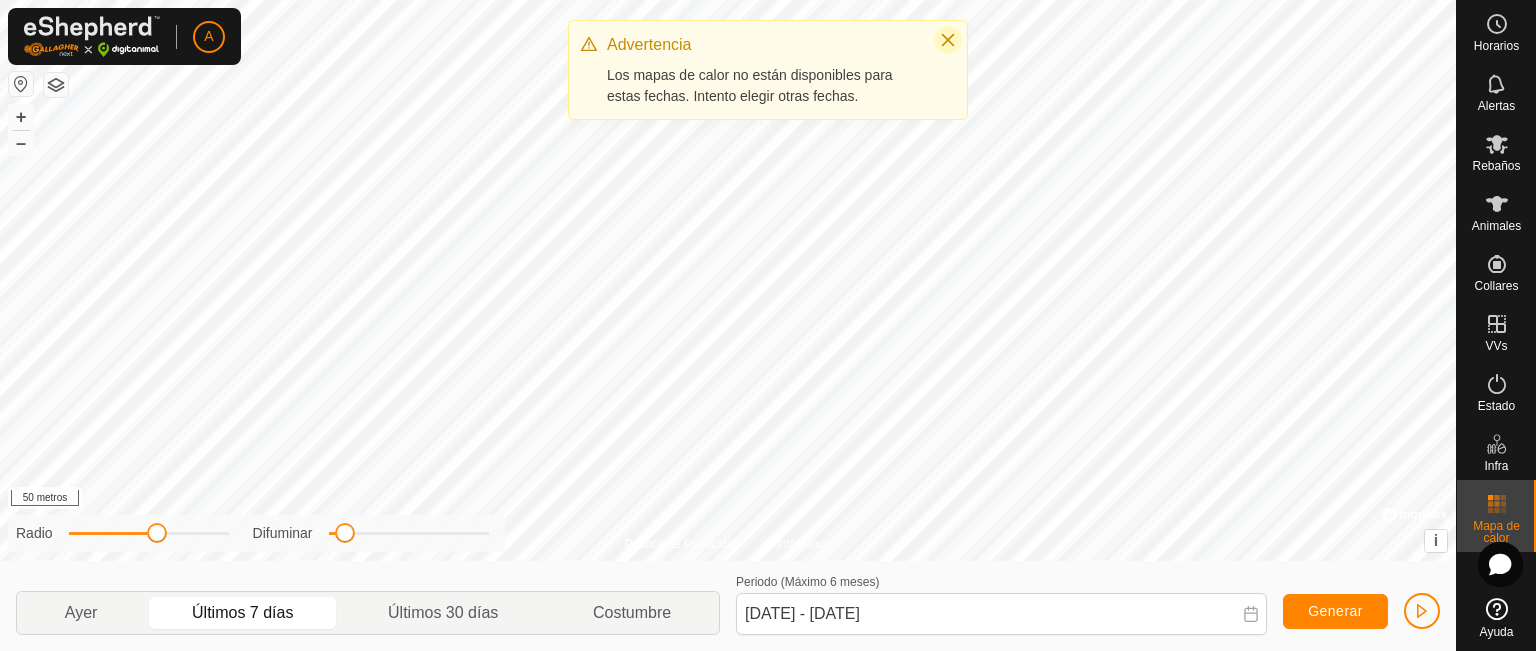 click 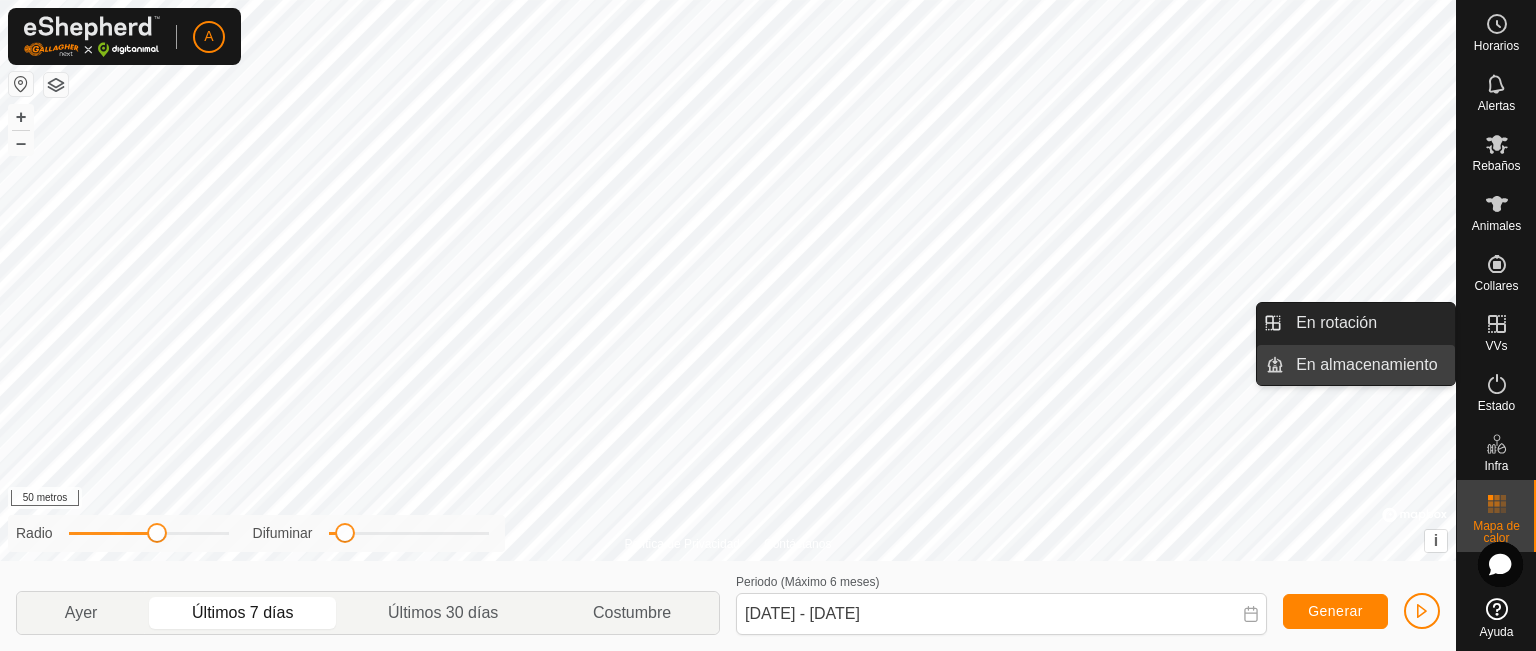 click on "En almacenamiento" at bounding box center (1369, 365) 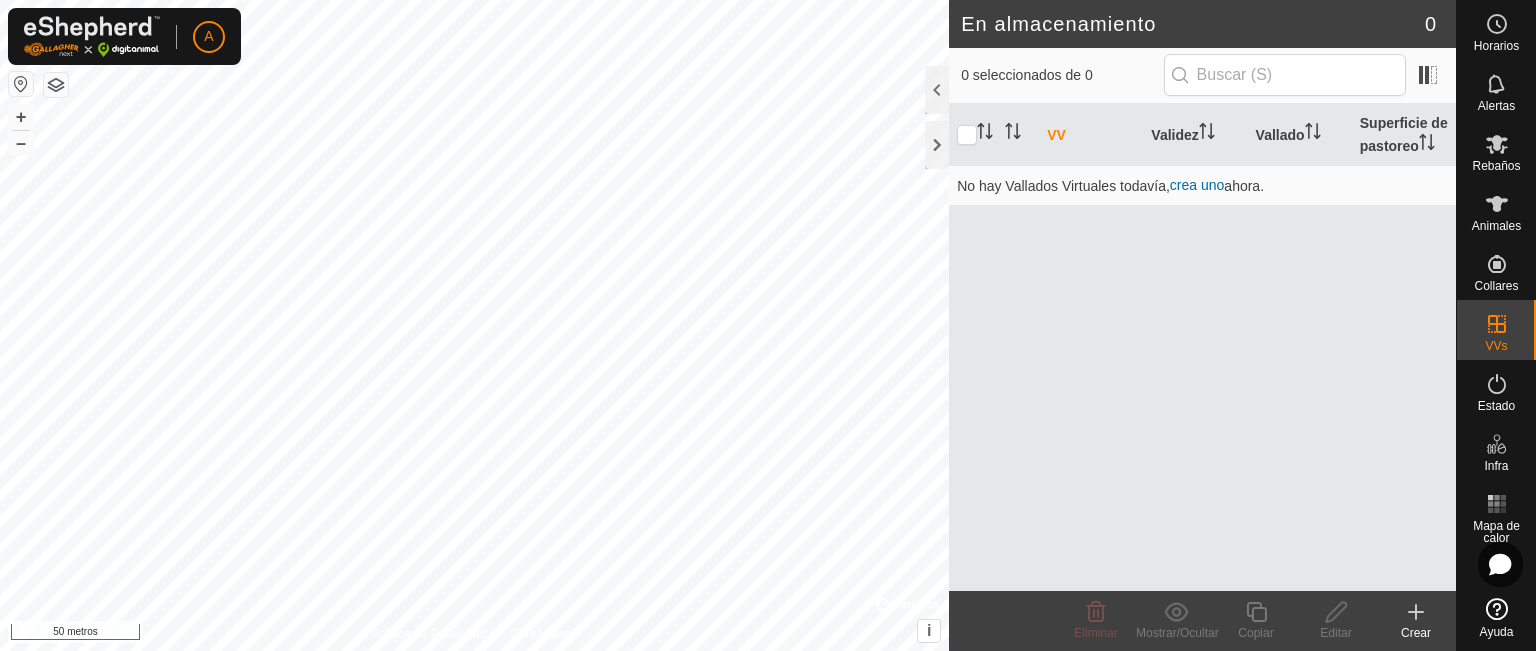 click 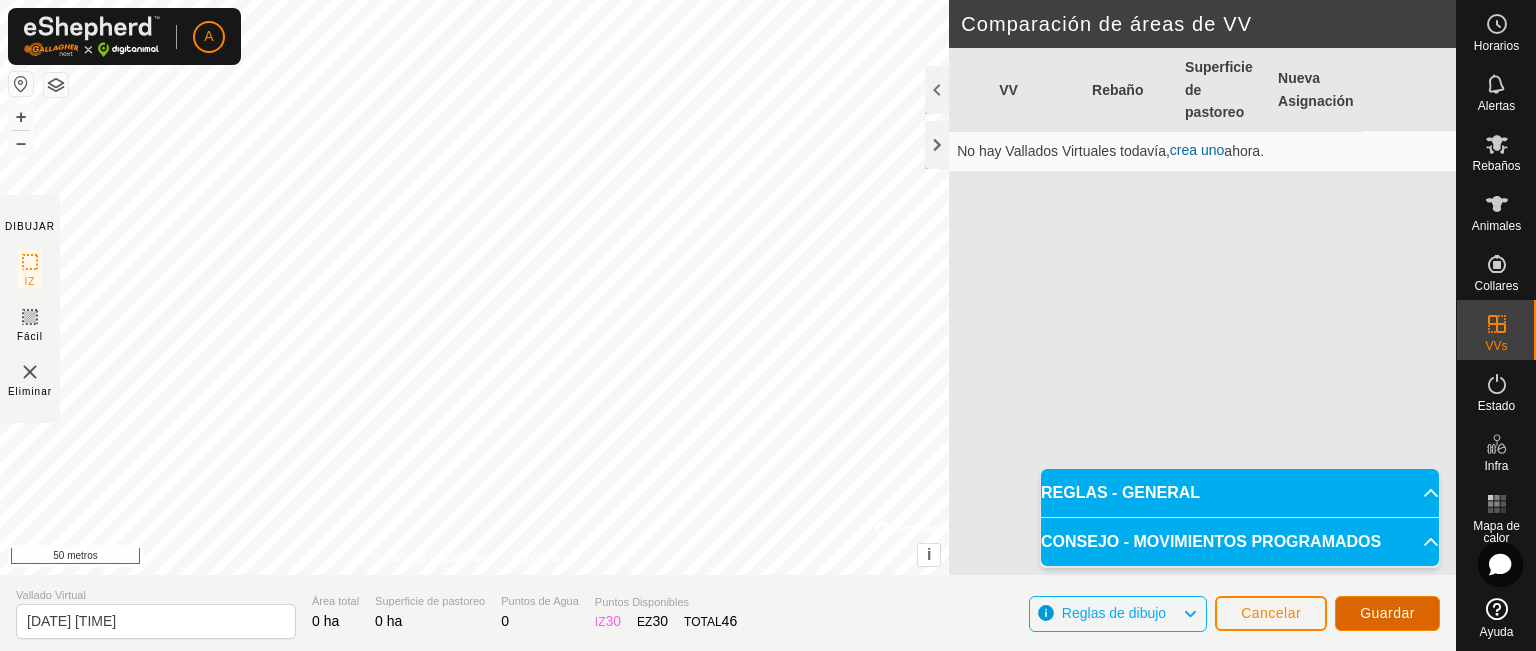 click on "Guardar" 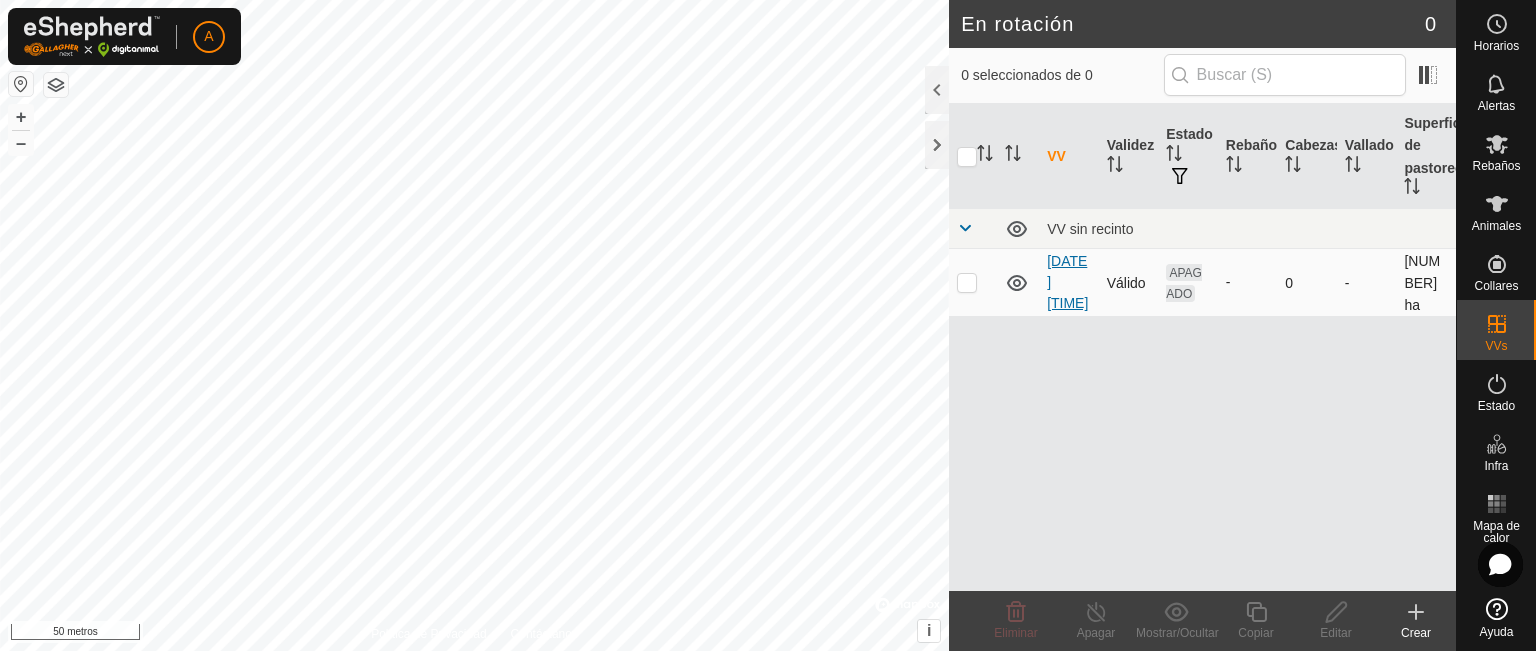 click on "[DATE] [TIME]" at bounding box center (1067, 282) 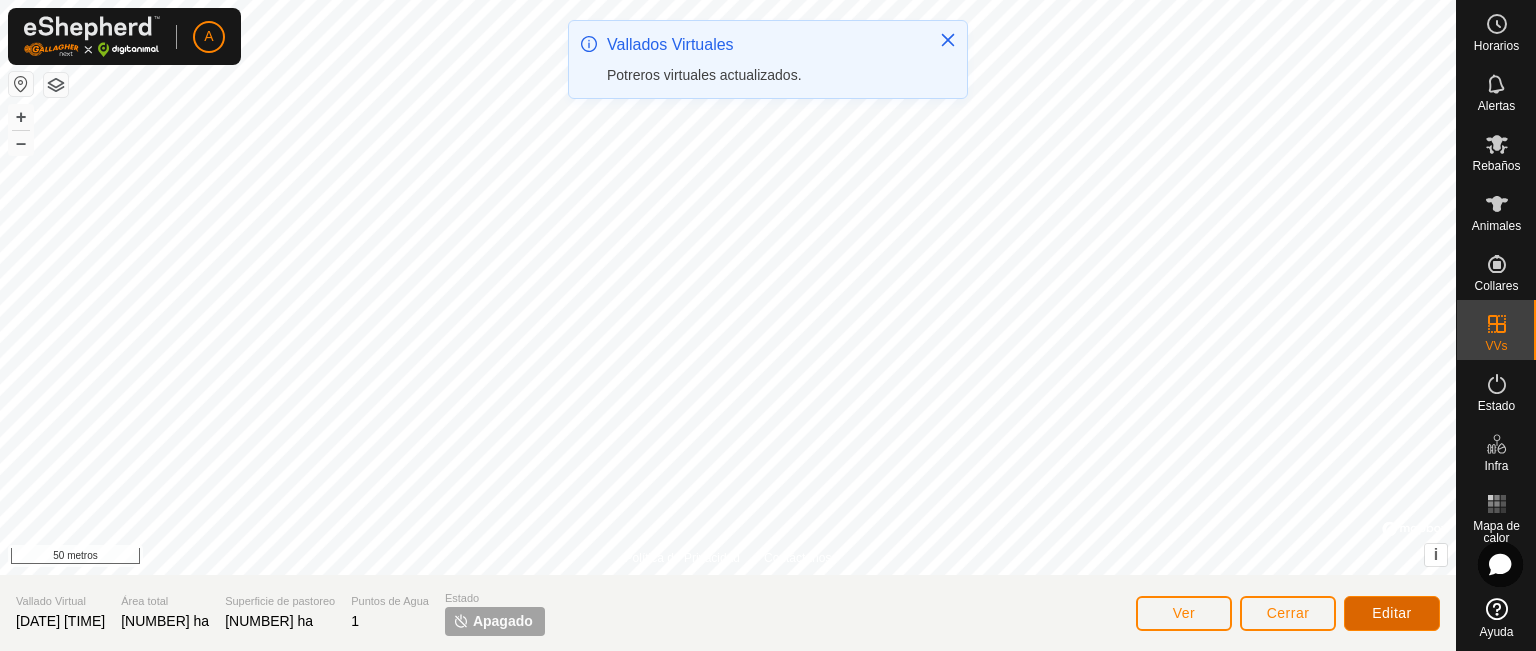 click on "Editar" 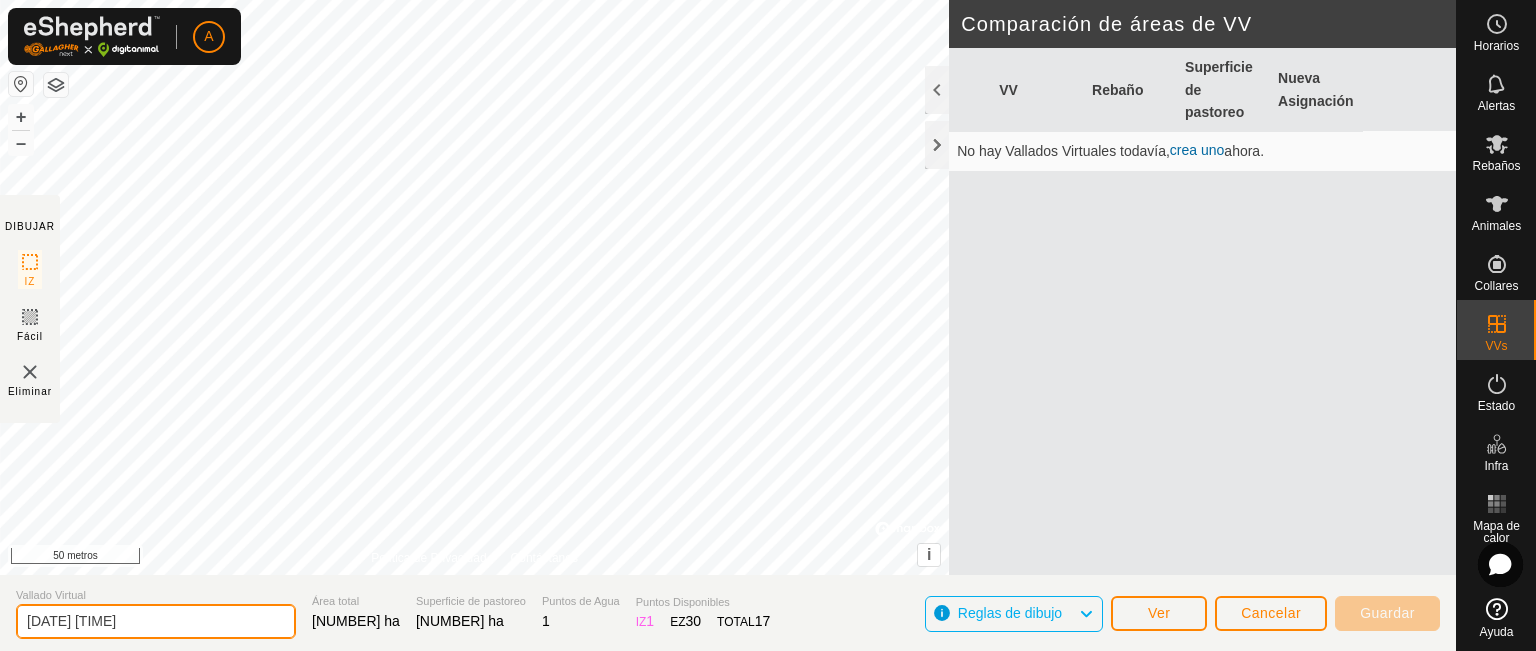 drag, startPoint x: 256, startPoint y: 621, endPoint x: 12, endPoint y: 620, distance: 244.00204 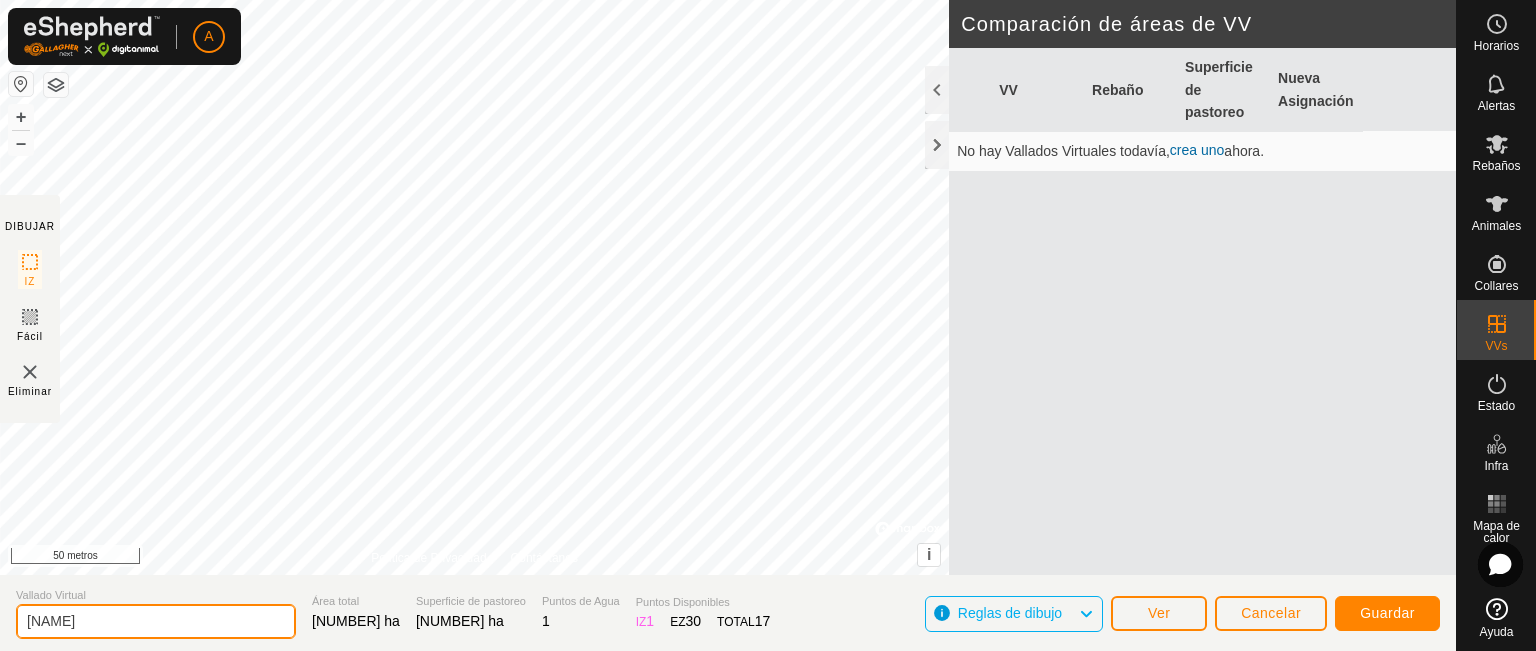 click on "[NAME]" 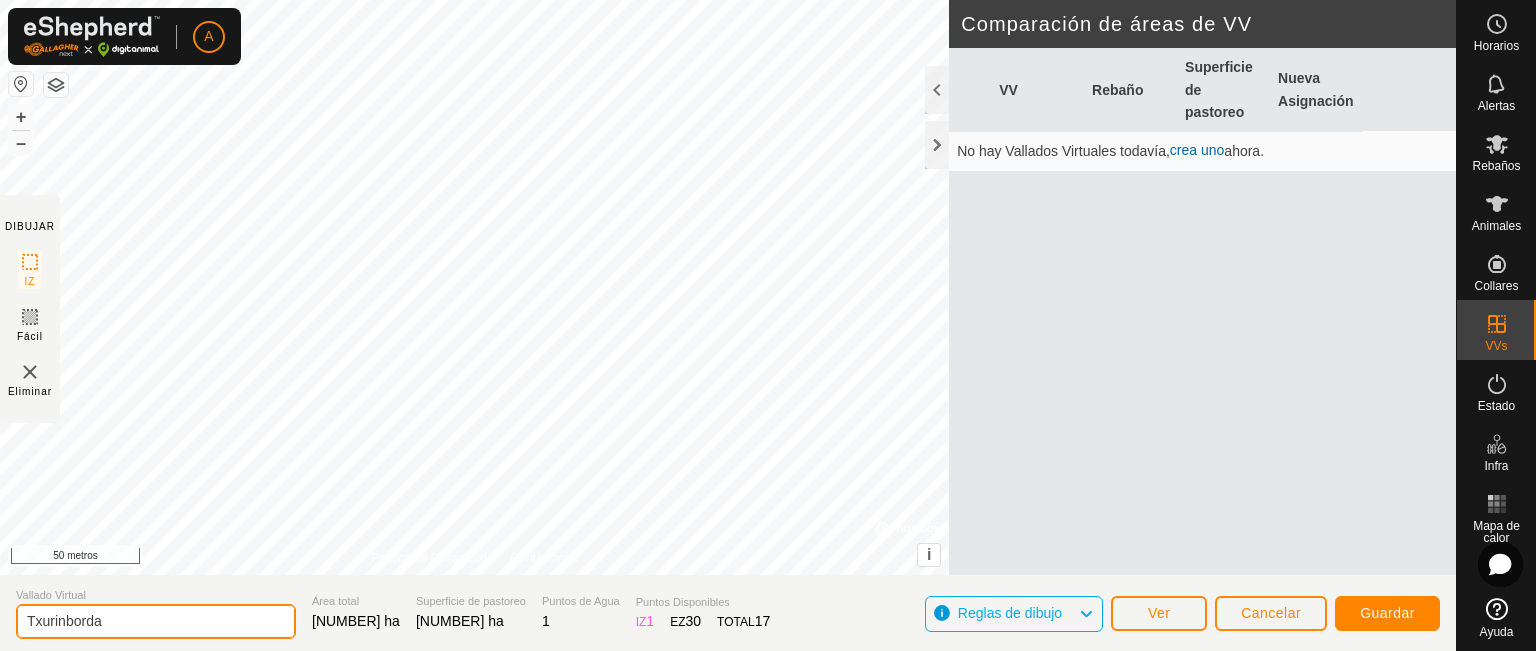 type on "Txurinborda" 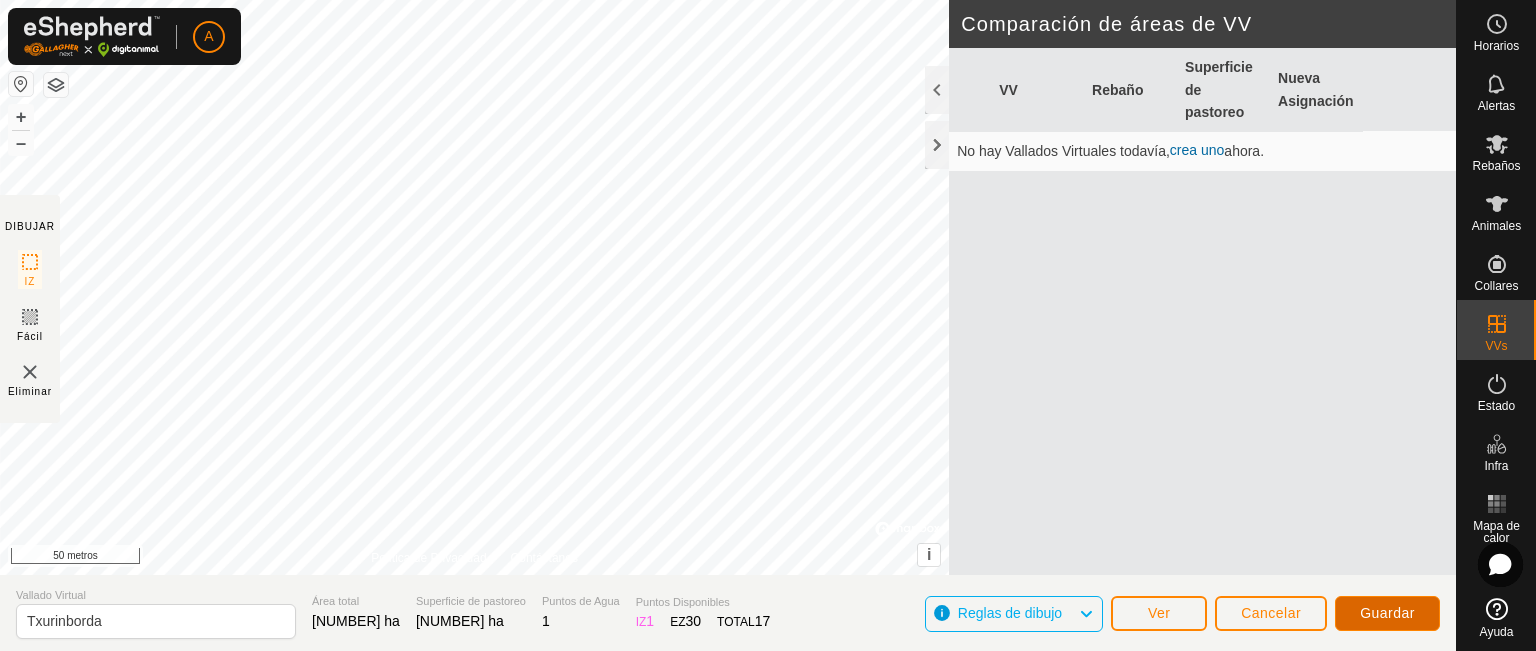 click on "Guardar" 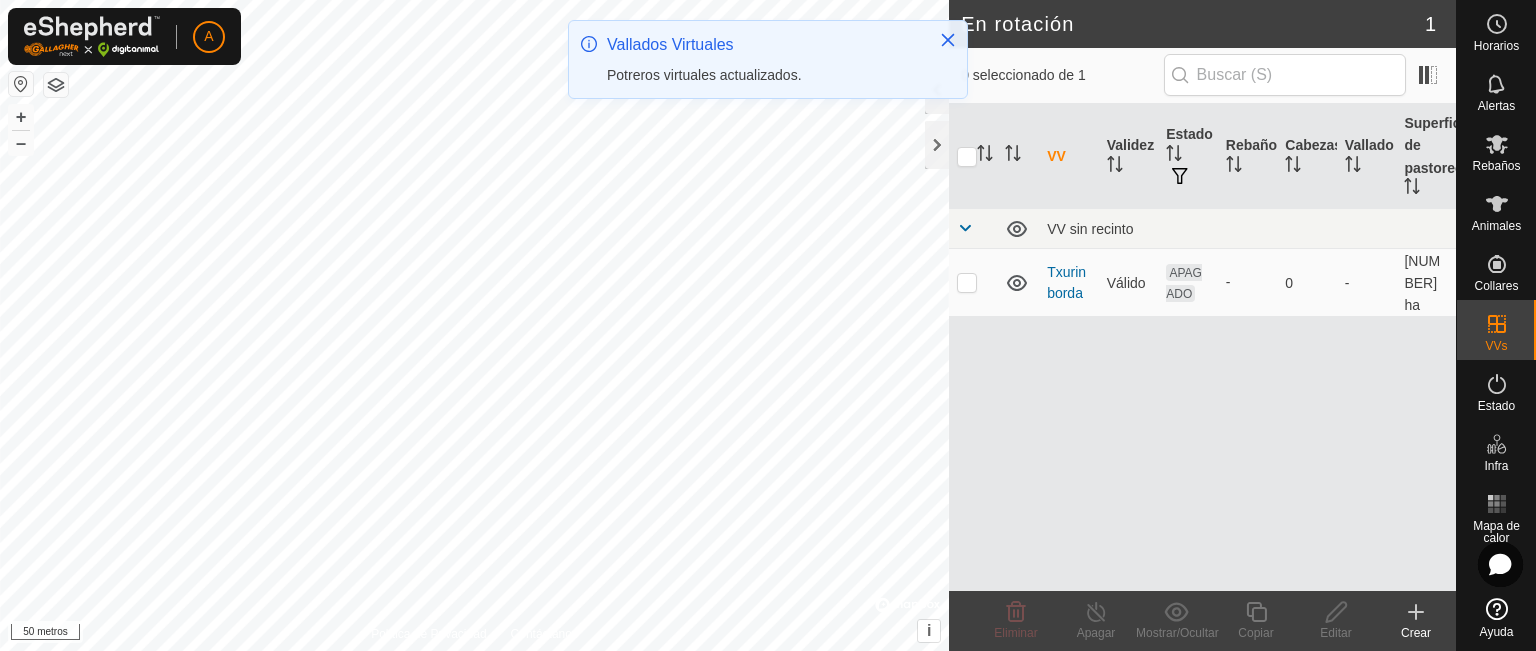 click 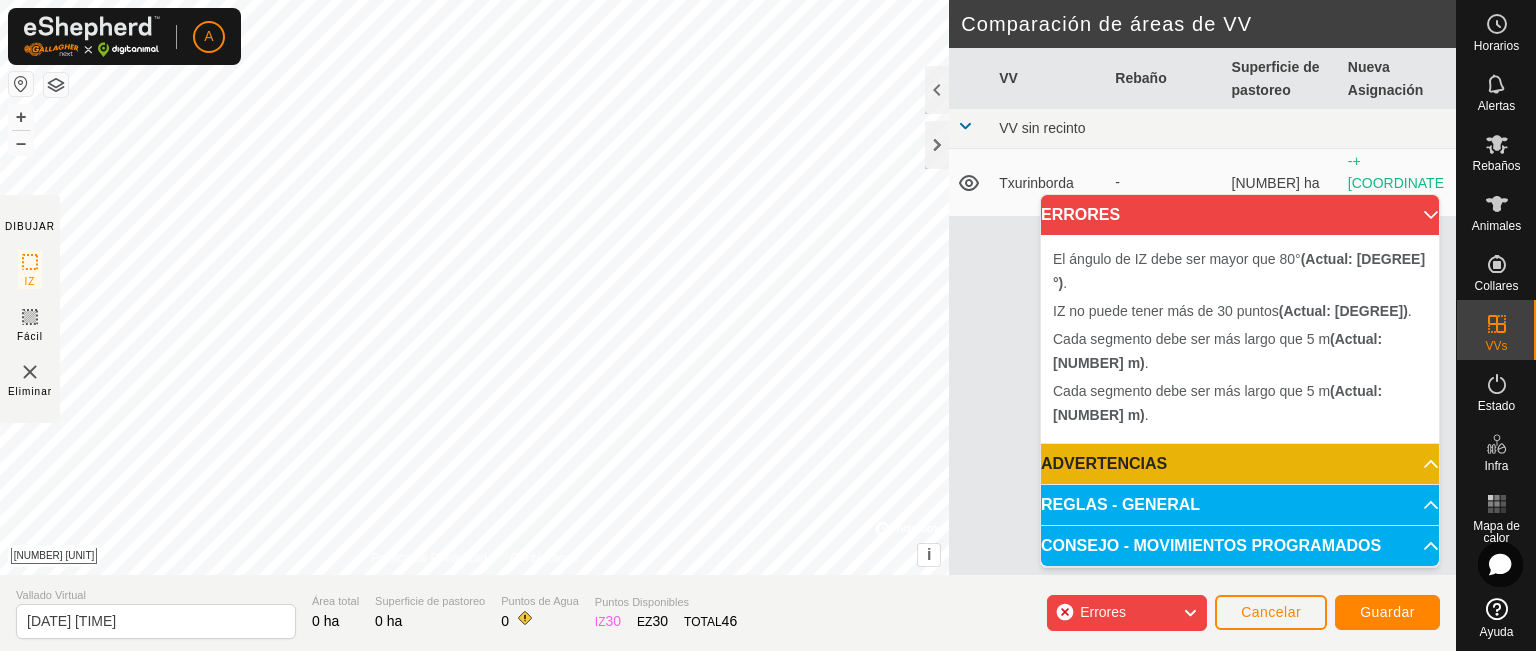 click on "Eliminar" 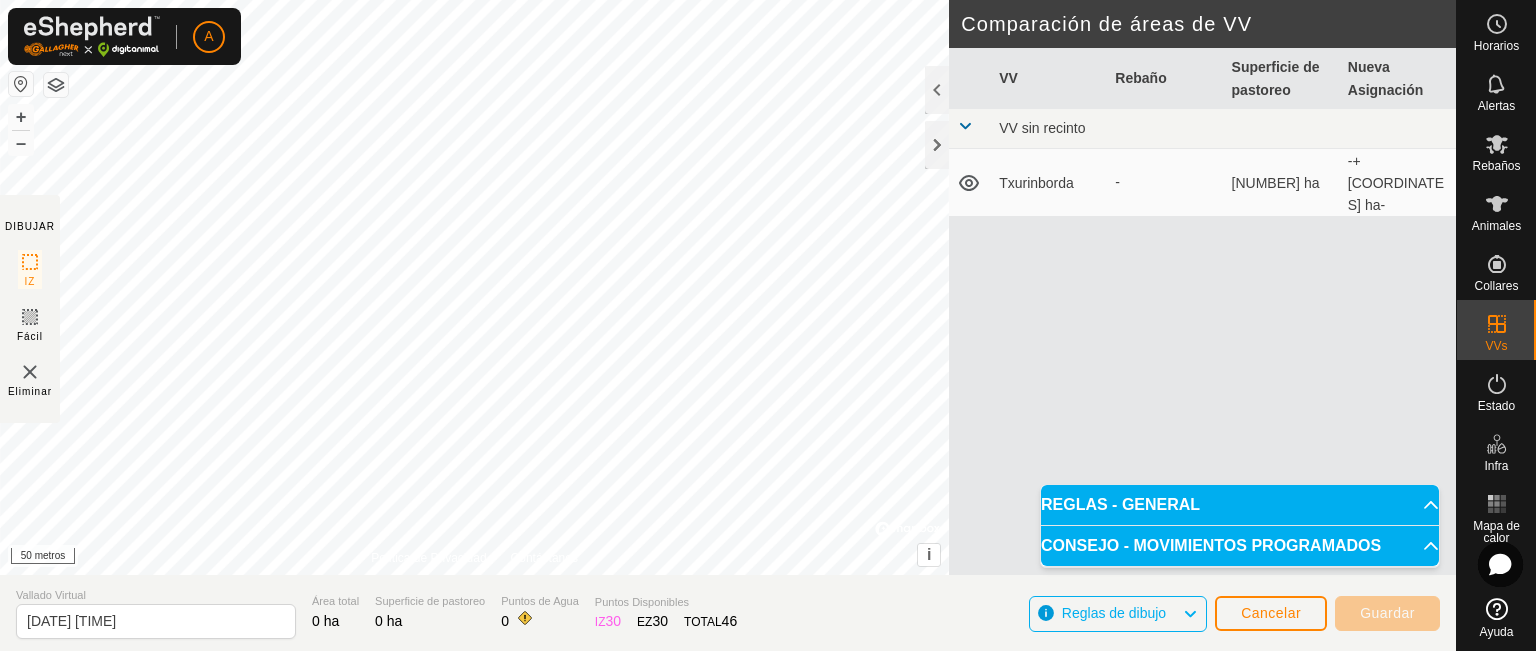 click on "Reglas de dibujo" 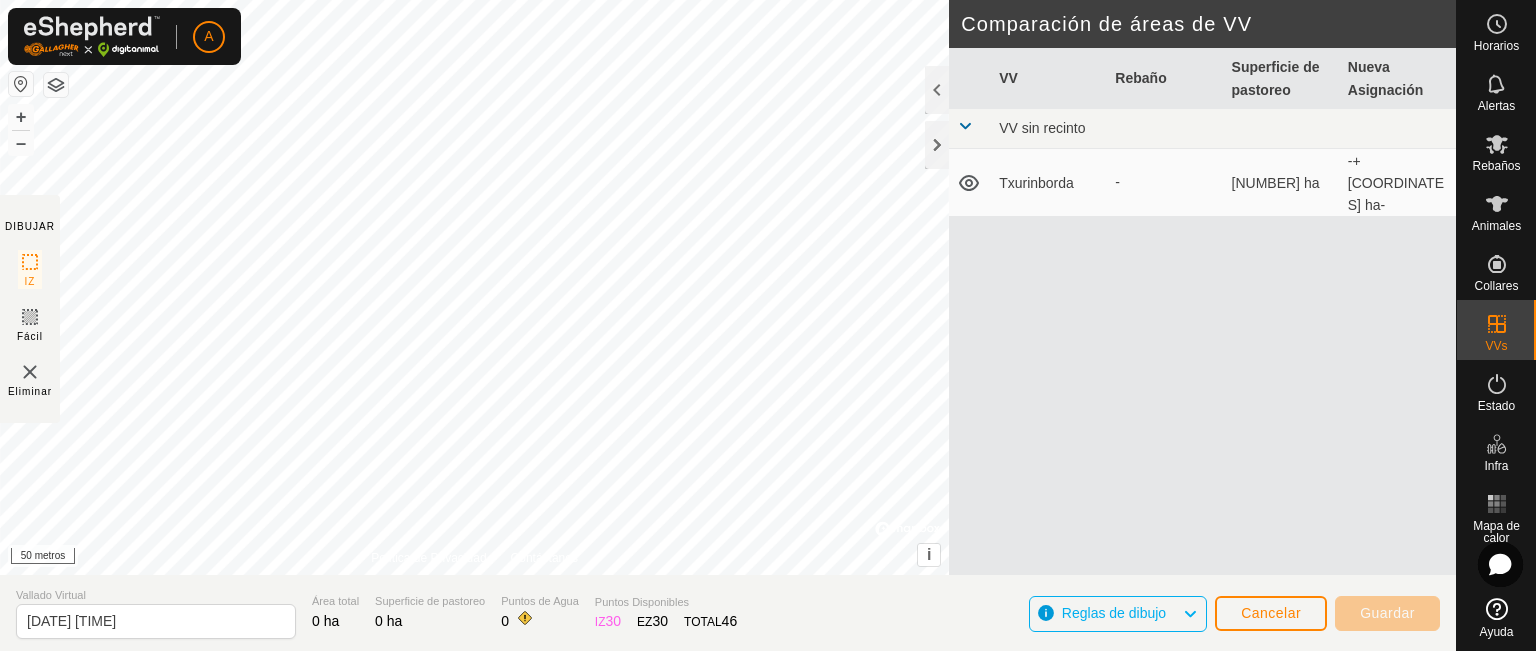 click 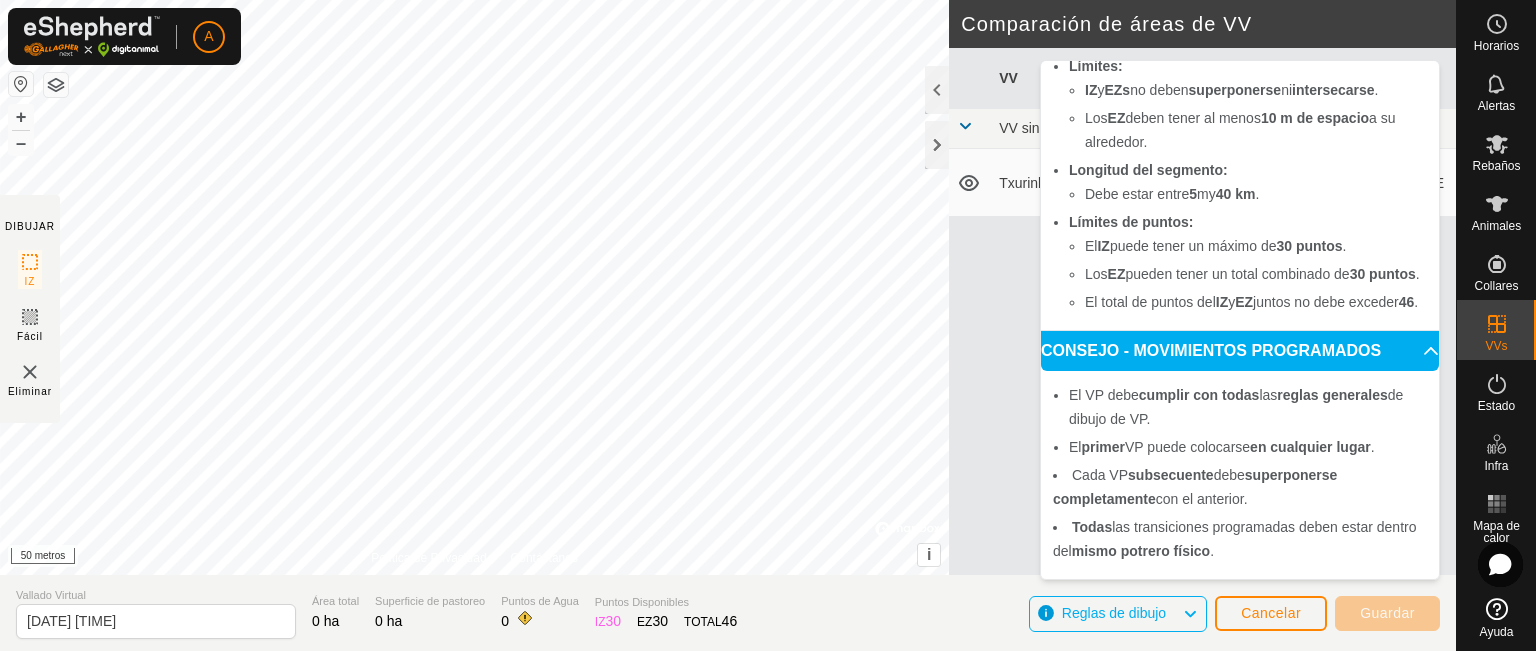 scroll, scrollTop: 283, scrollLeft: 0, axis: vertical 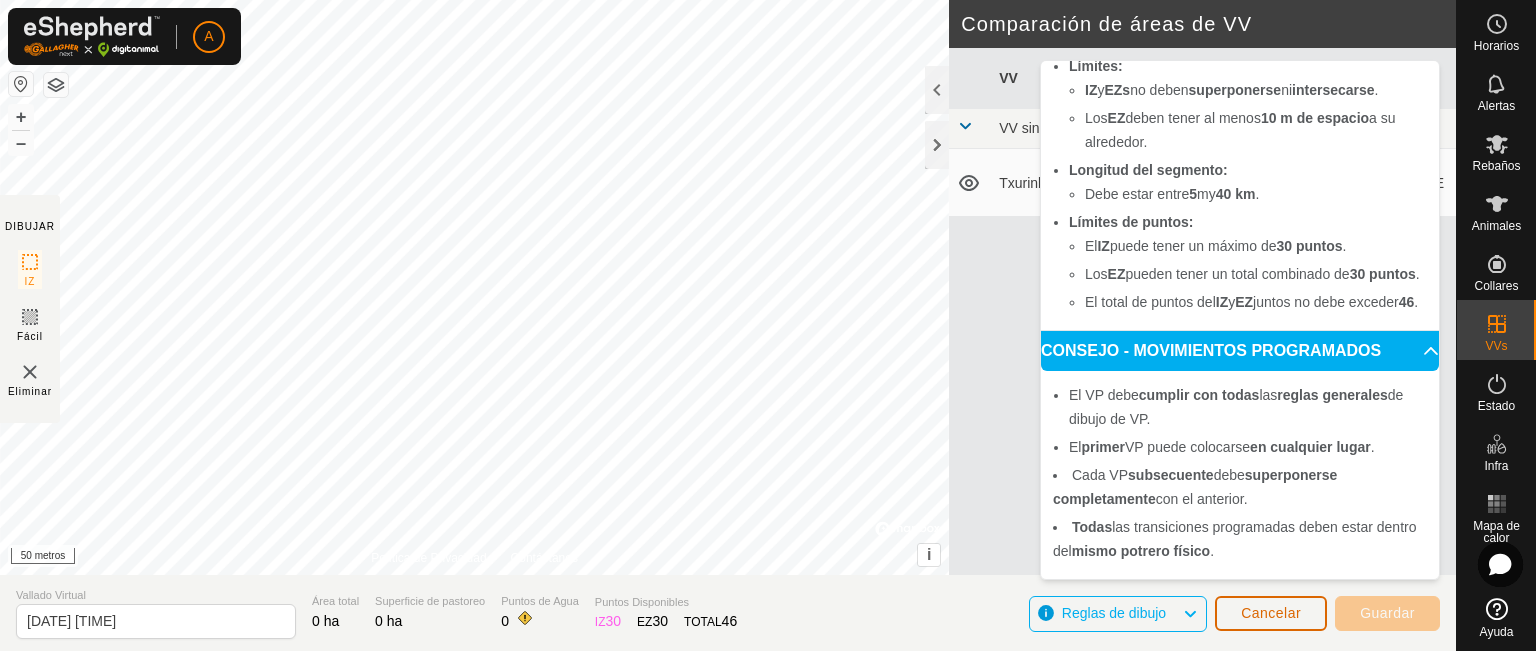 click on "Cancelar" 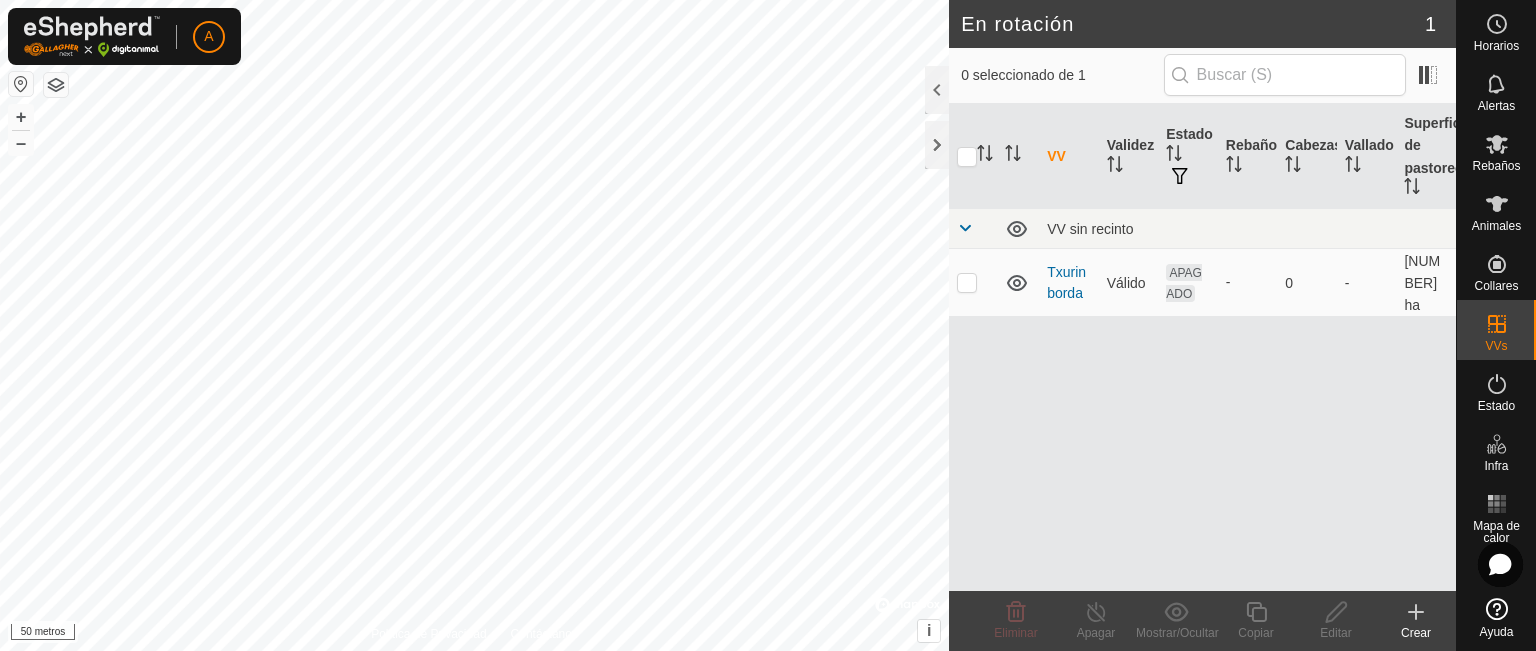 click 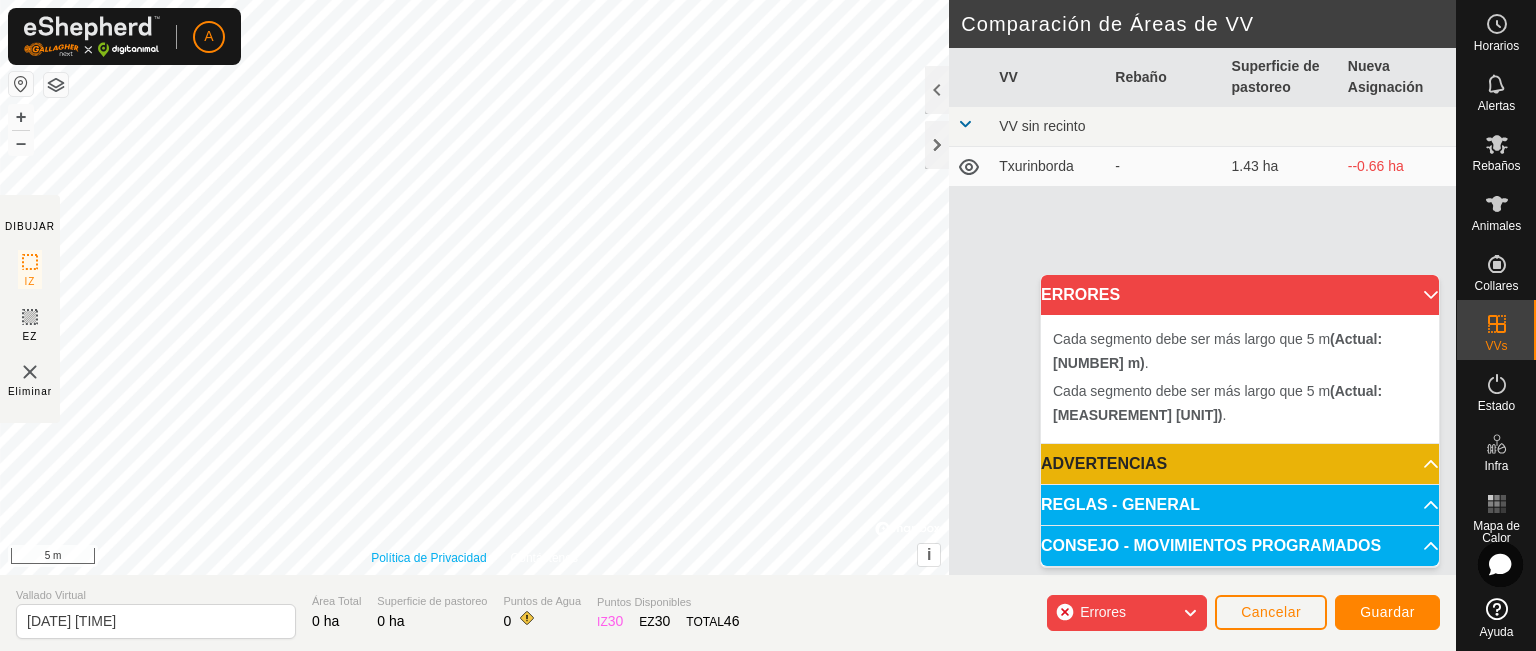click on "Política de Privacidad Contáctenos Cada segmento debe ser más largo que 5 m  (Actual: [MEASUREMENT] [UNIT]) . + – ⇧ i ©  Mapbox , ©  OpenStreetMap ,  Improve this map 5 m" at bounding box center [474, 287] 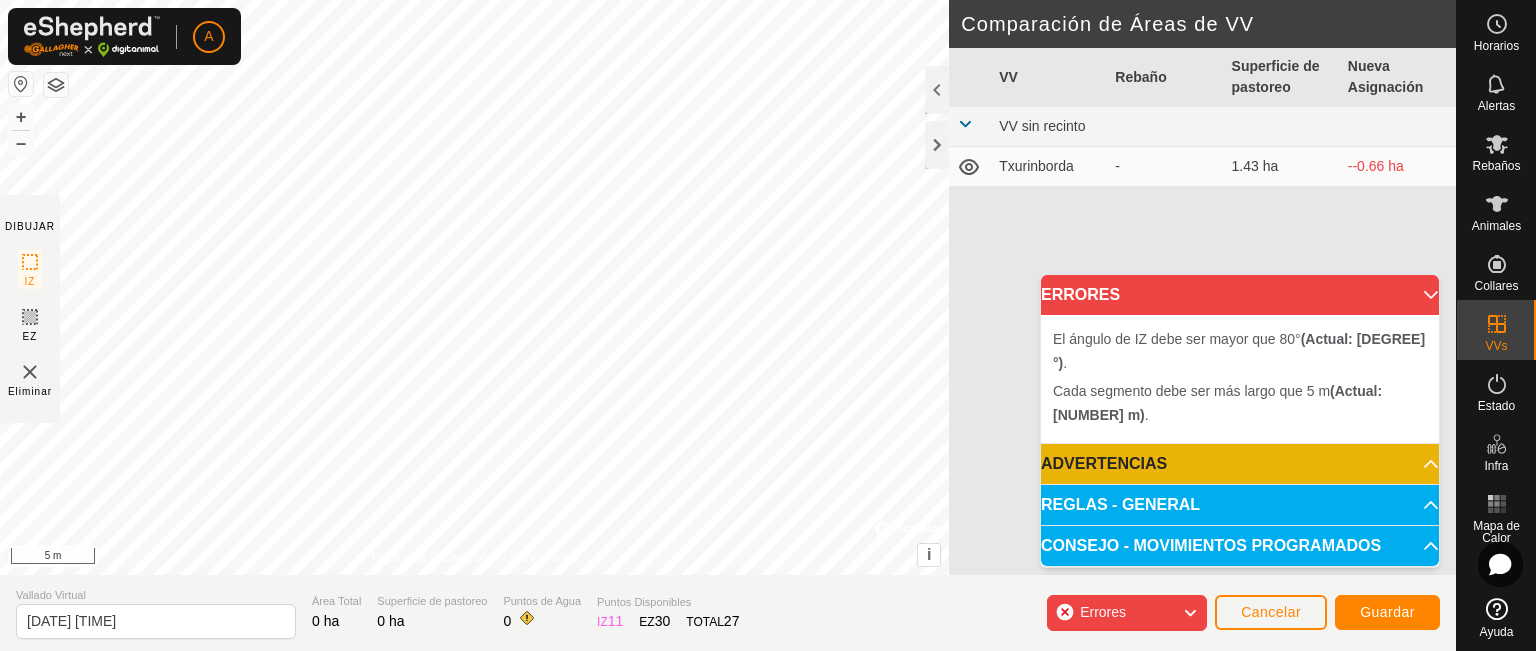 click on "El ángulo de IZ debe ser mayor que 80° (Actual: [MEASUREMENT]°) . Cada segmento debe ser más largo que 5 m (Actual: [MEASUREMENT] [UNIT]) . + – ⇧ i © Mapbox , © OpenStreetMap , Improve this map 5 m" at bounding box center (474, 287) 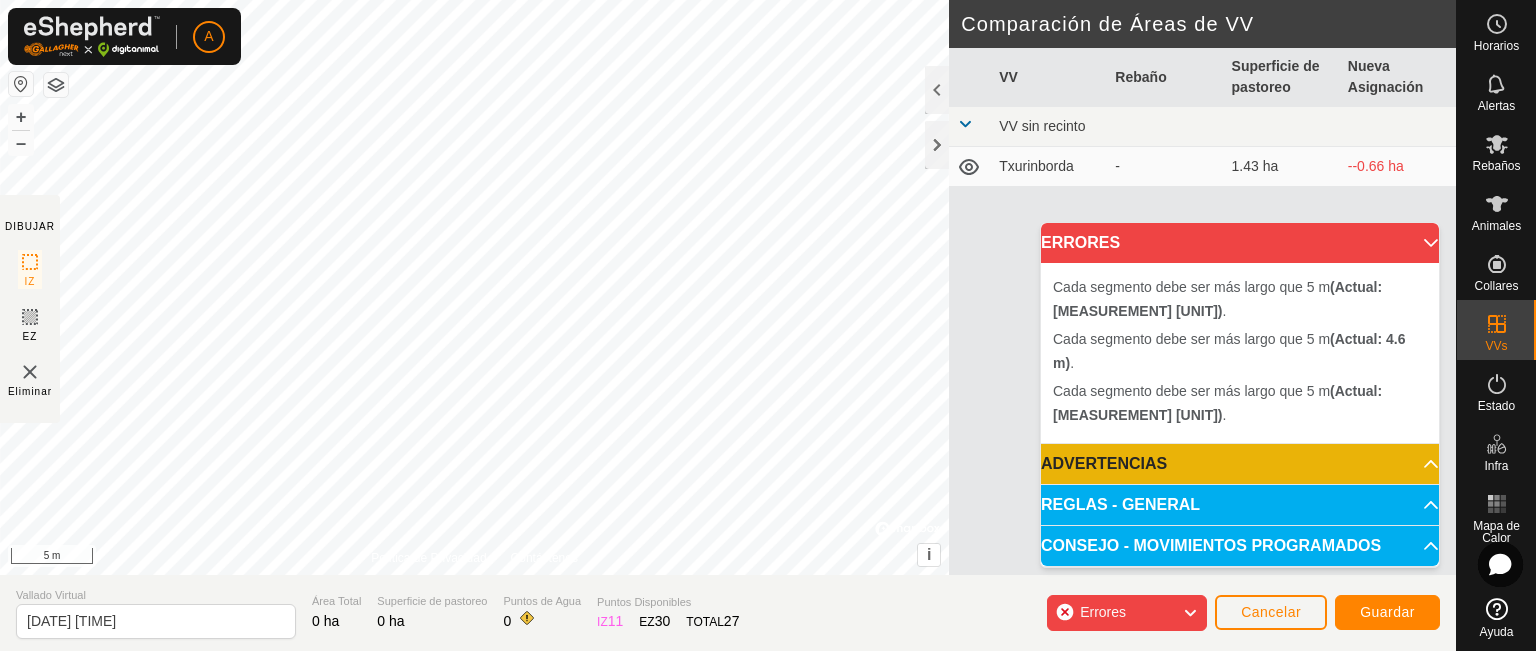 click on "Cada segmento debe ser más largo que 5 m (Actual: [MEASUREMENT] [UNIT]) . + – ⇧ i © Mapbox , © OpenStreetMap , Improve this map 5 m" at bounding box center (474, 287) 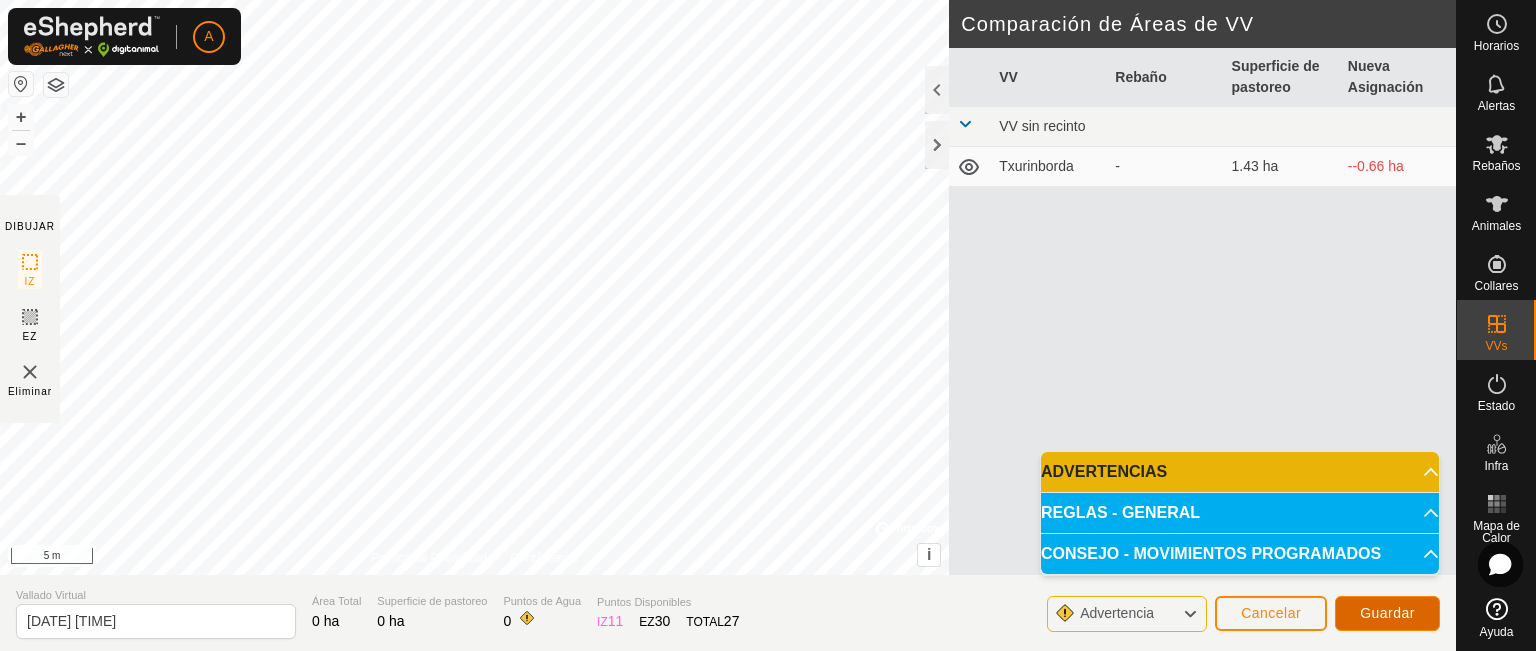 click on "Guardar" 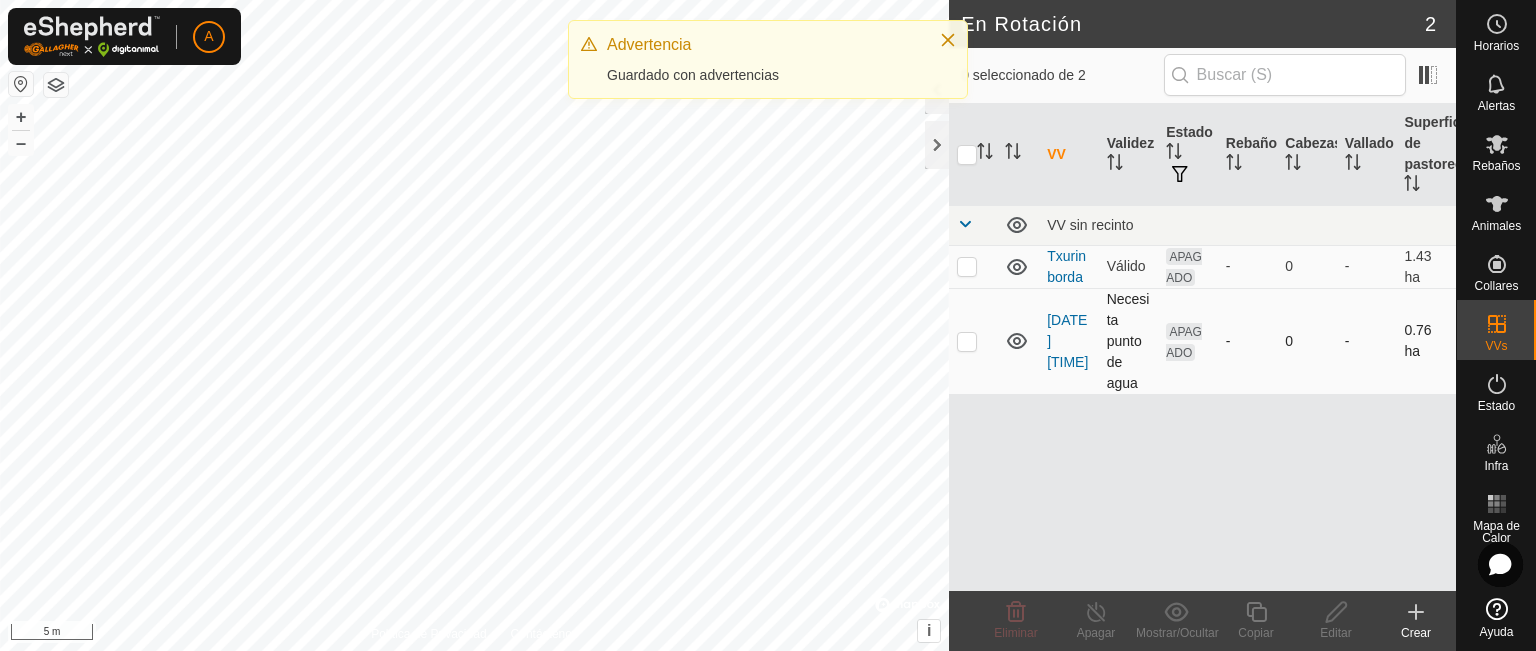click on "[DATE] [TIME]" at bounding box center (1069, 341) 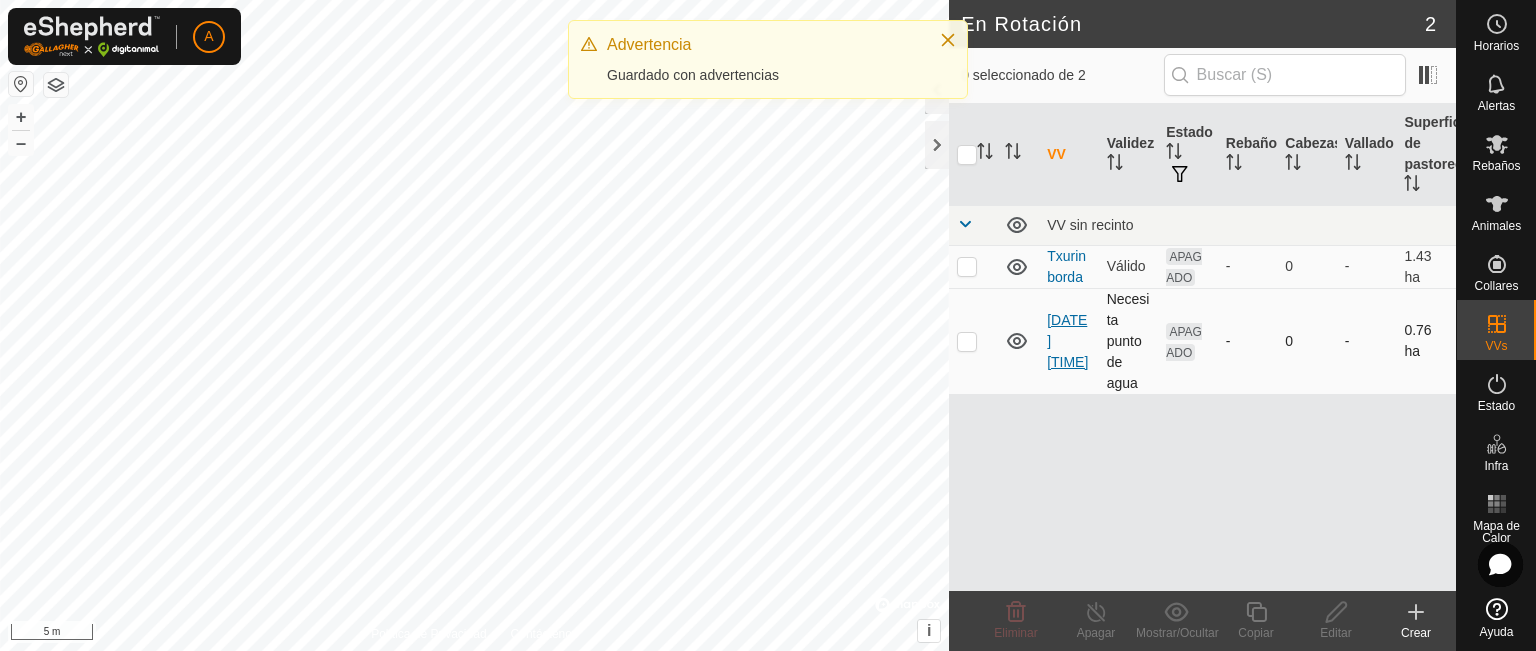 click on "[DATE] [TIME]" at bounding box center [1067, 341] 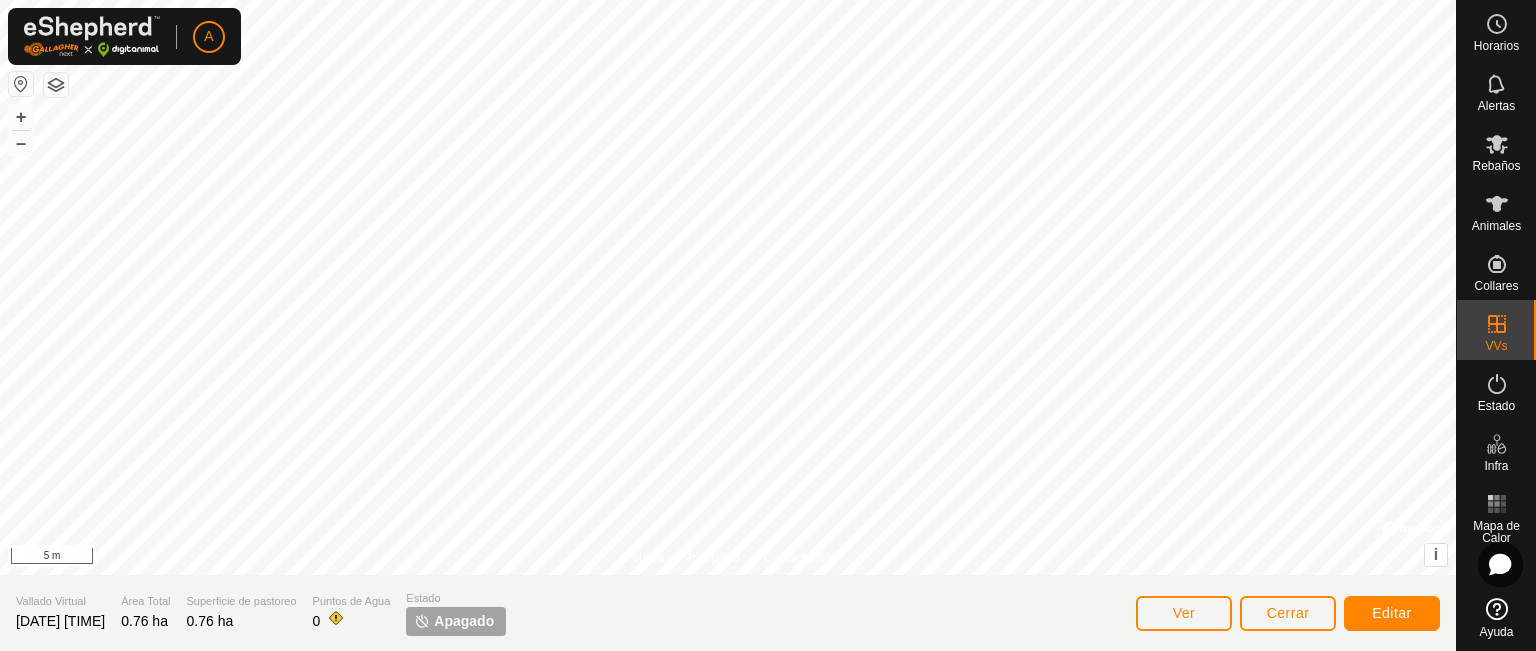click on "[DATE] [TIME]" 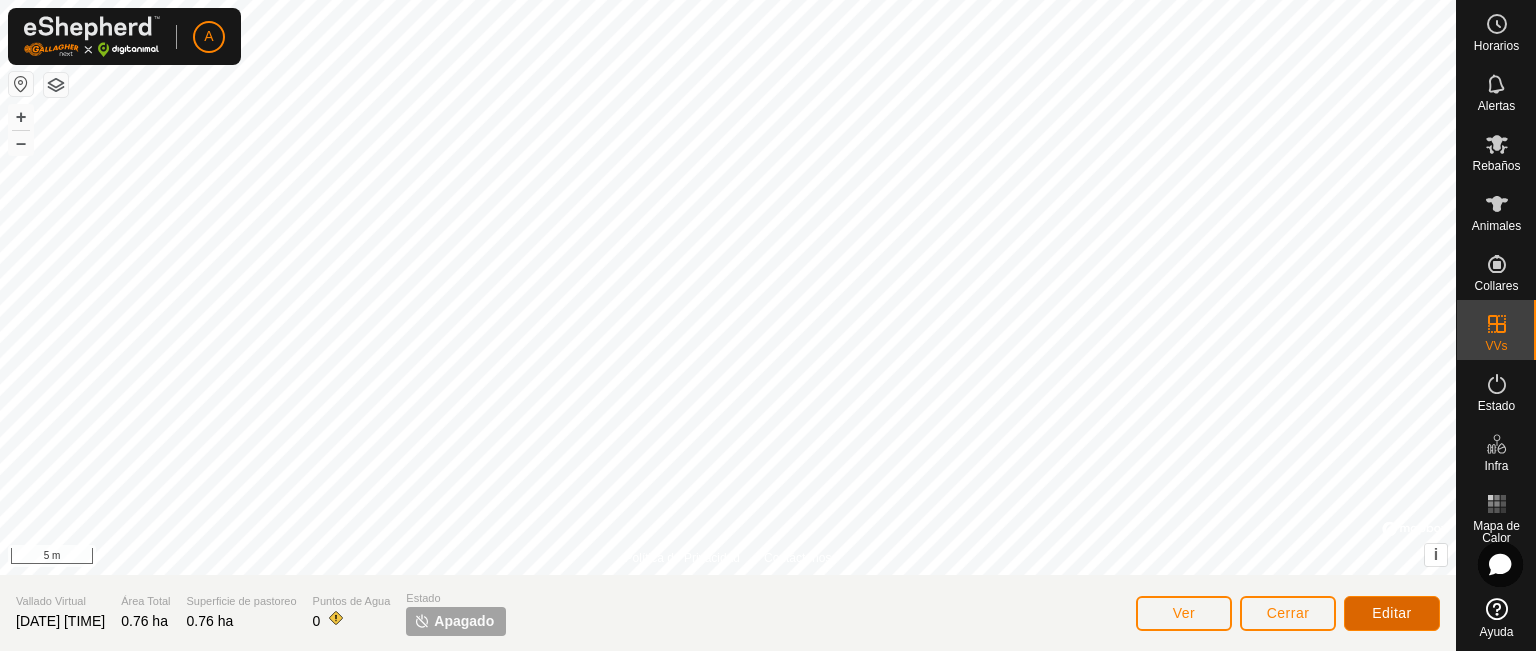click on "Editar" 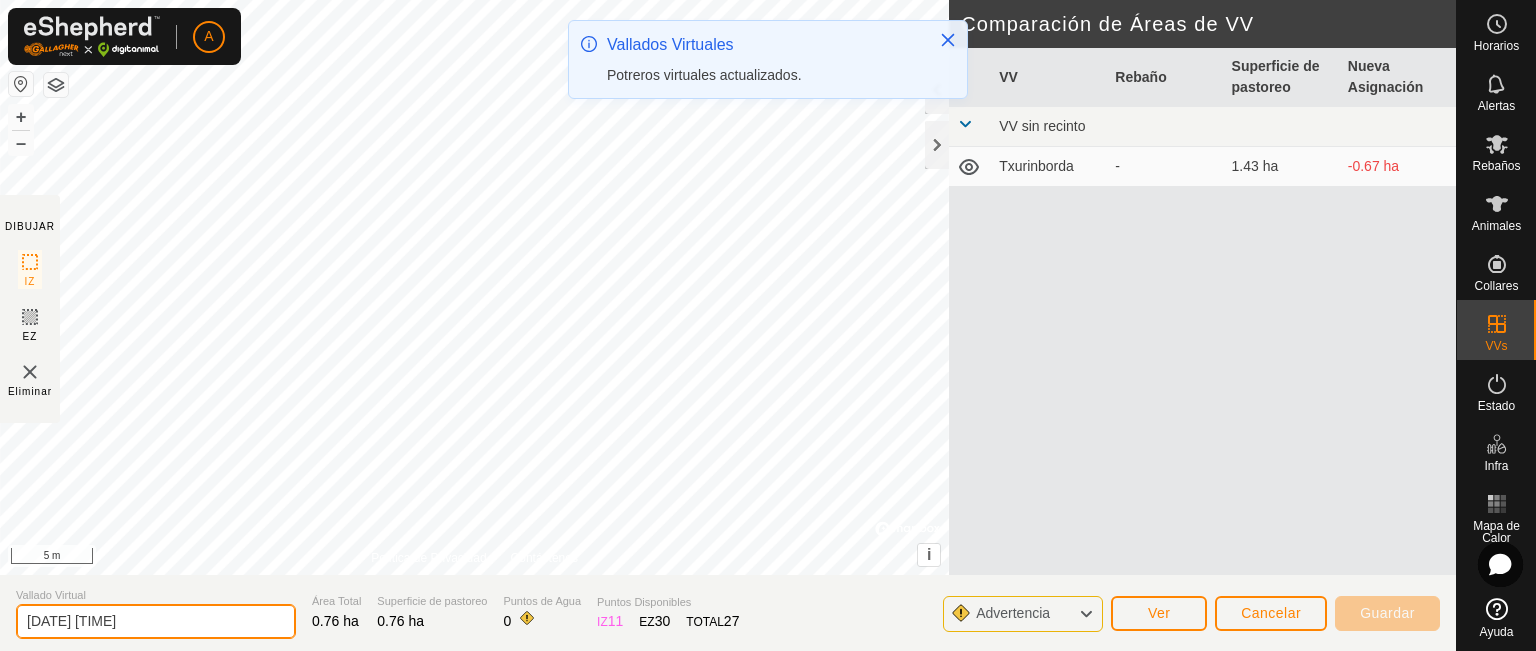 drag, startPoint x: 168, startPoint y: 627, endPoint x: 24, endPoint y: 617, distance: 144.3468 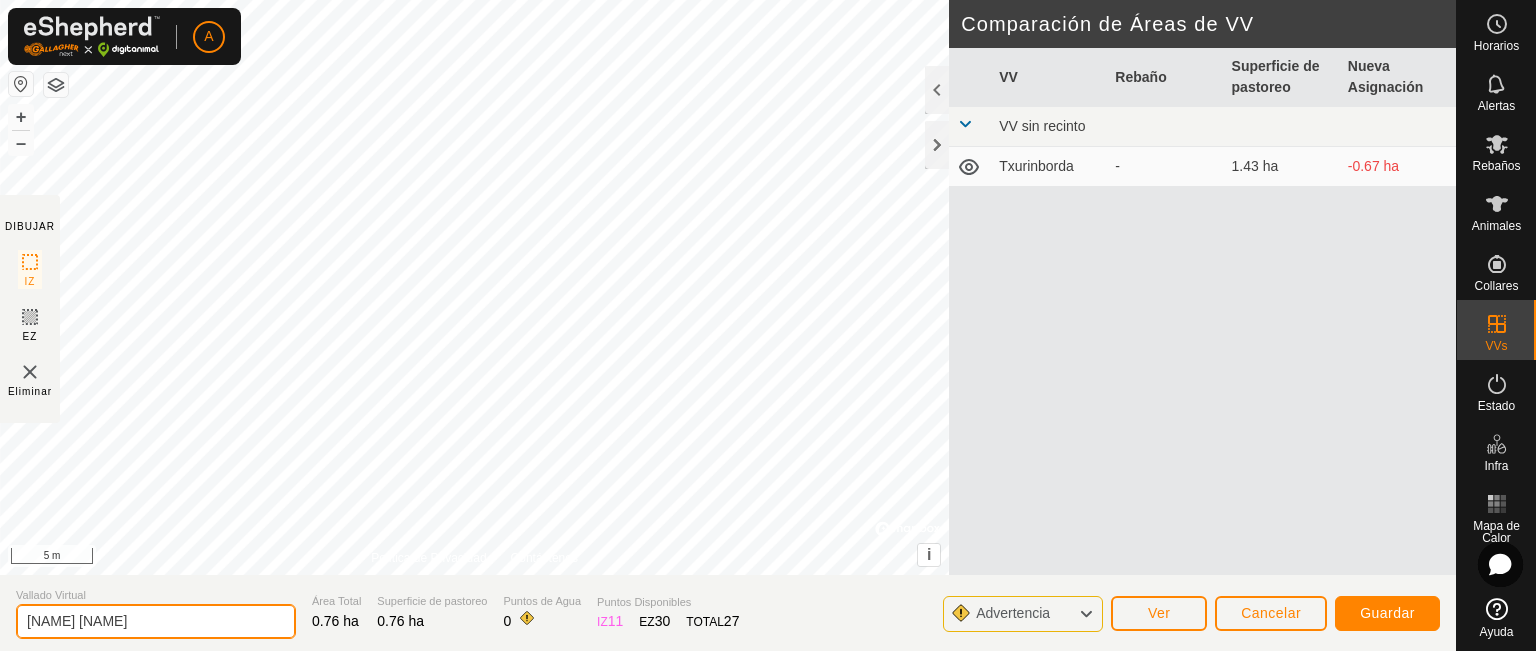 type on "[NAME] [NAME]" 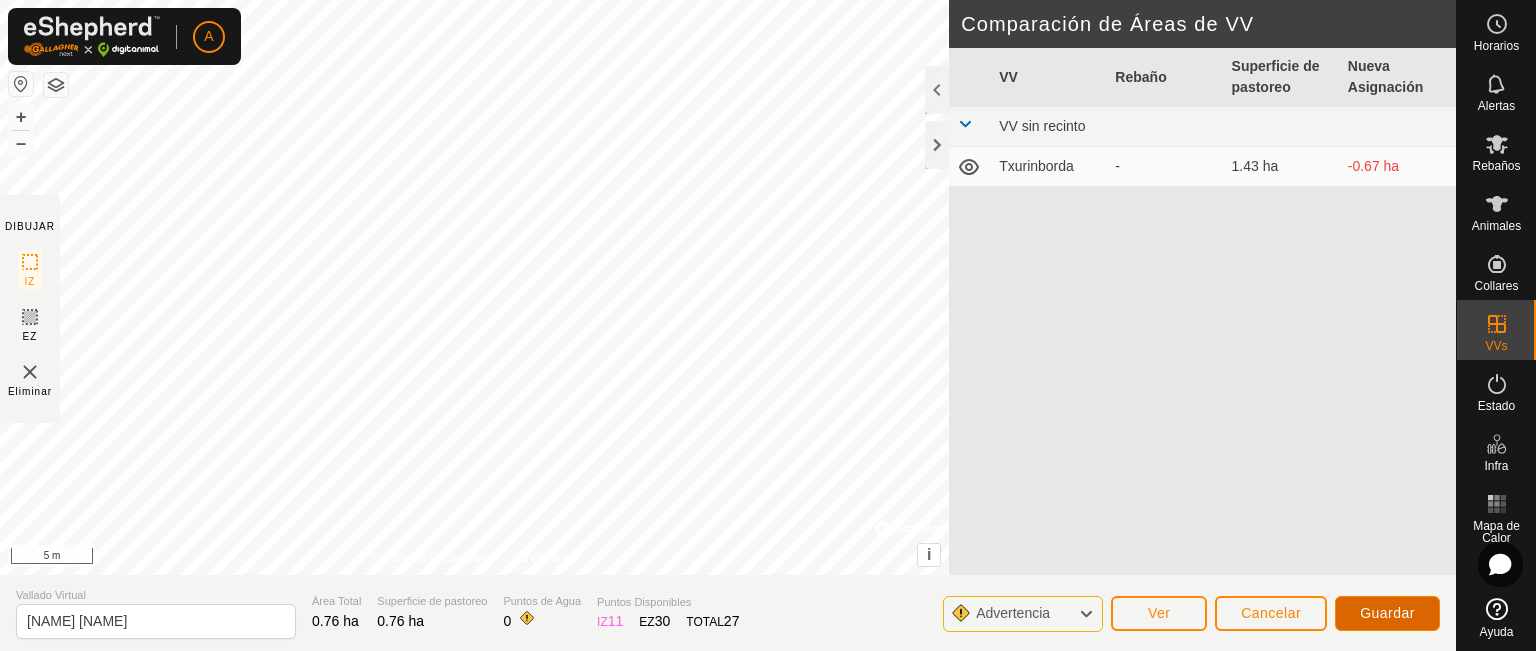 click on "Guardar" 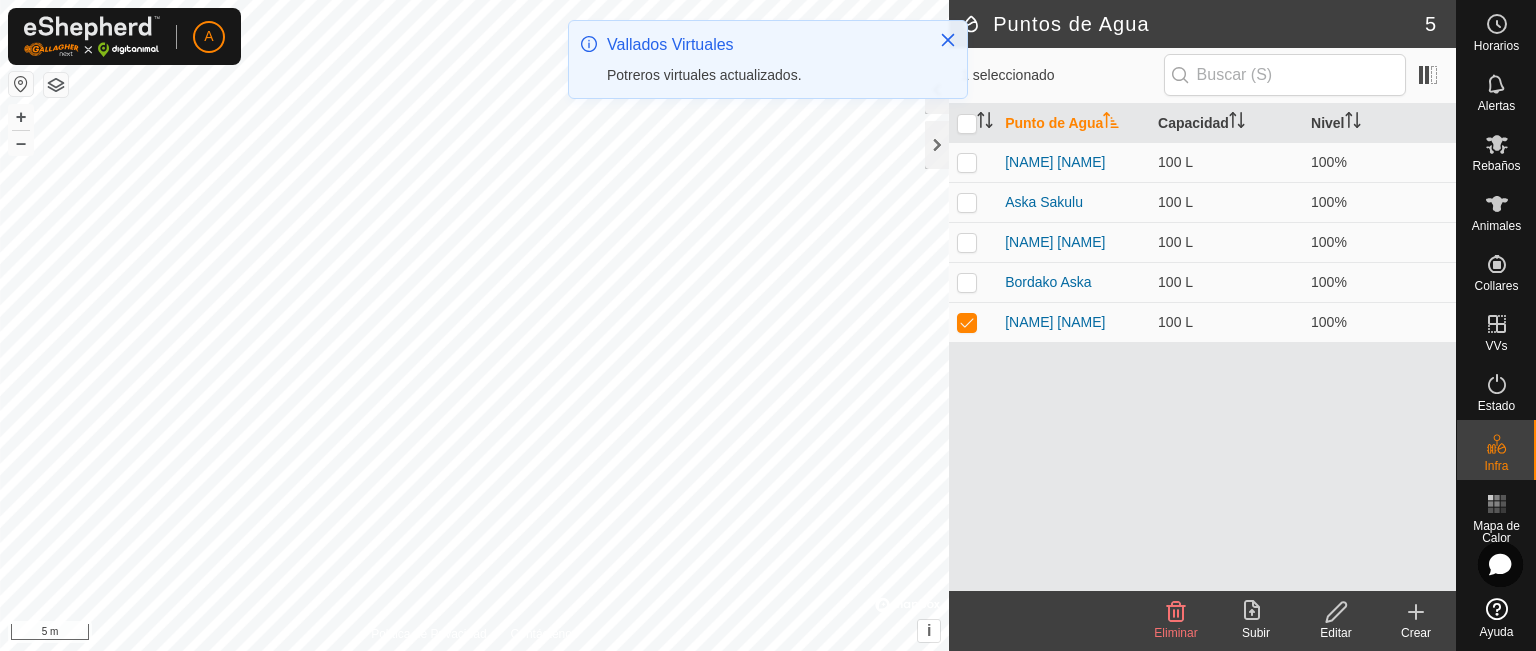 click on "Editar" 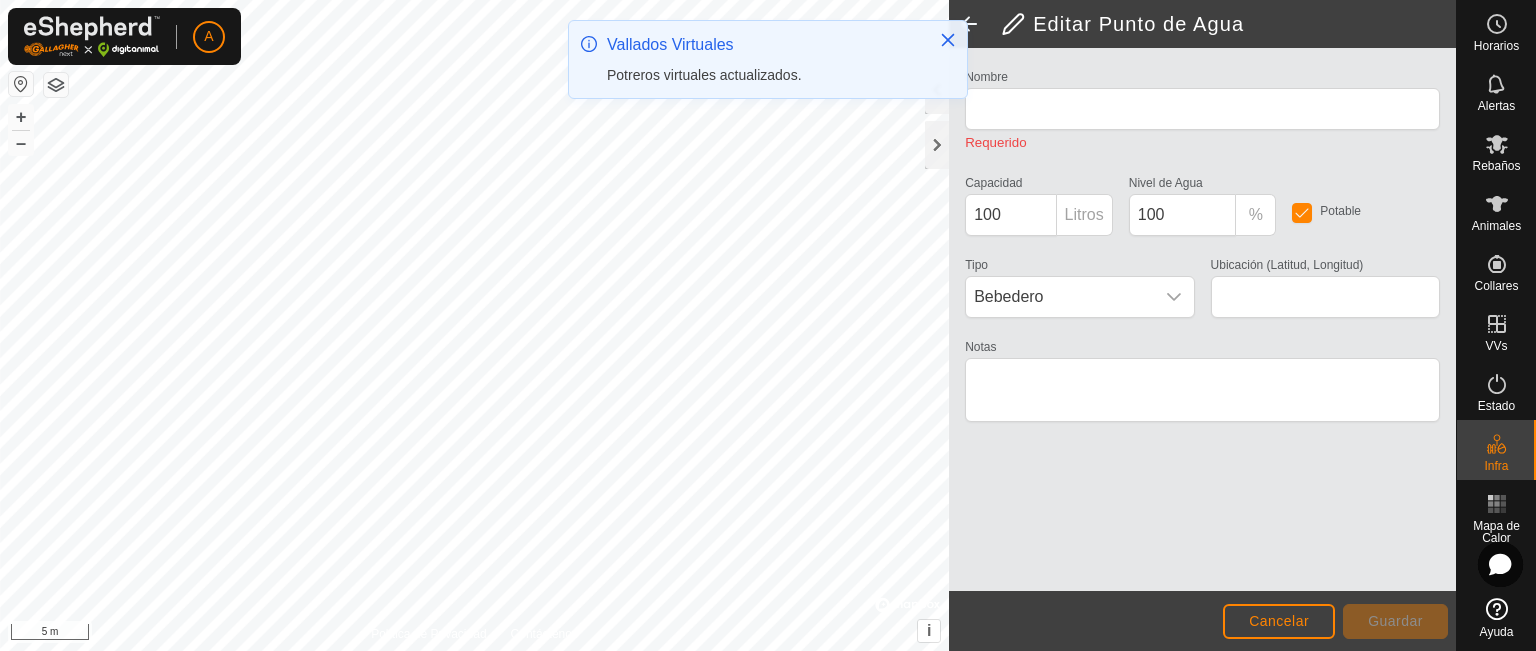 type on "[NAME] [NAME]" 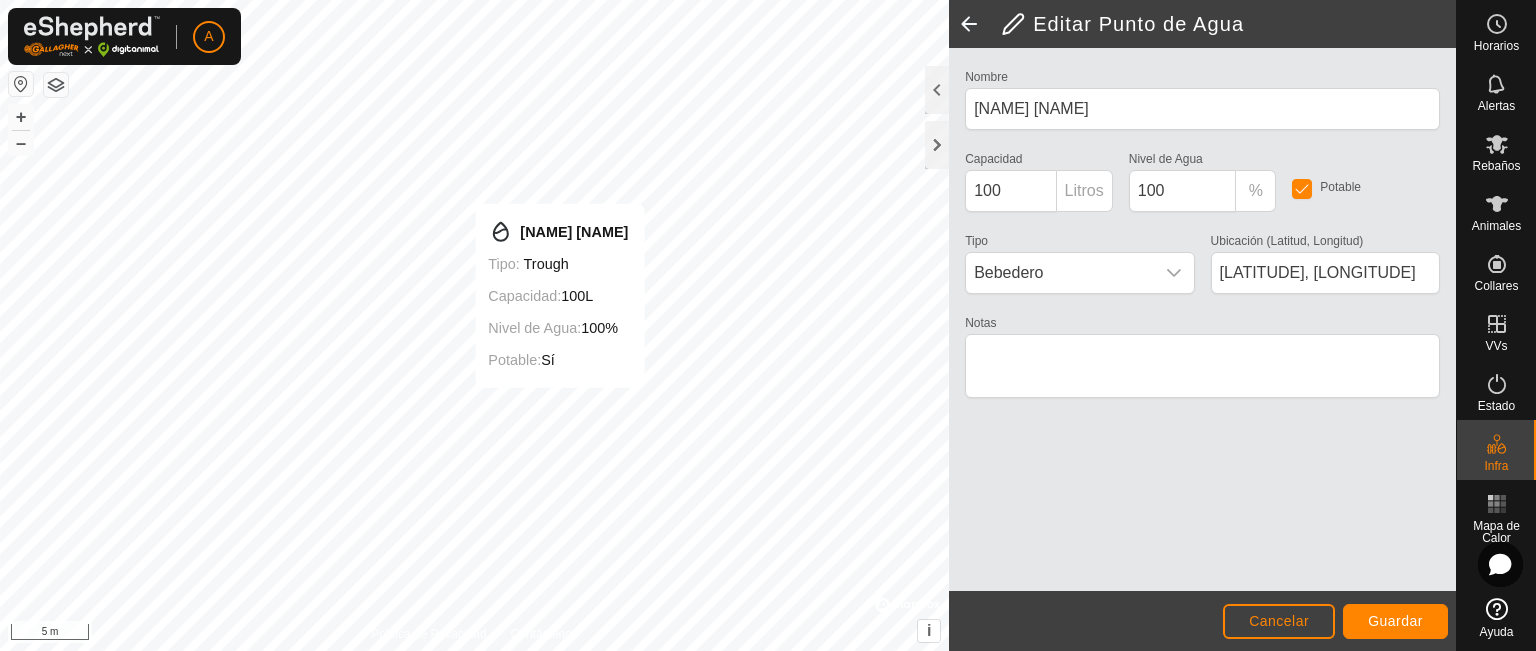 type on "[COORDINATES]" 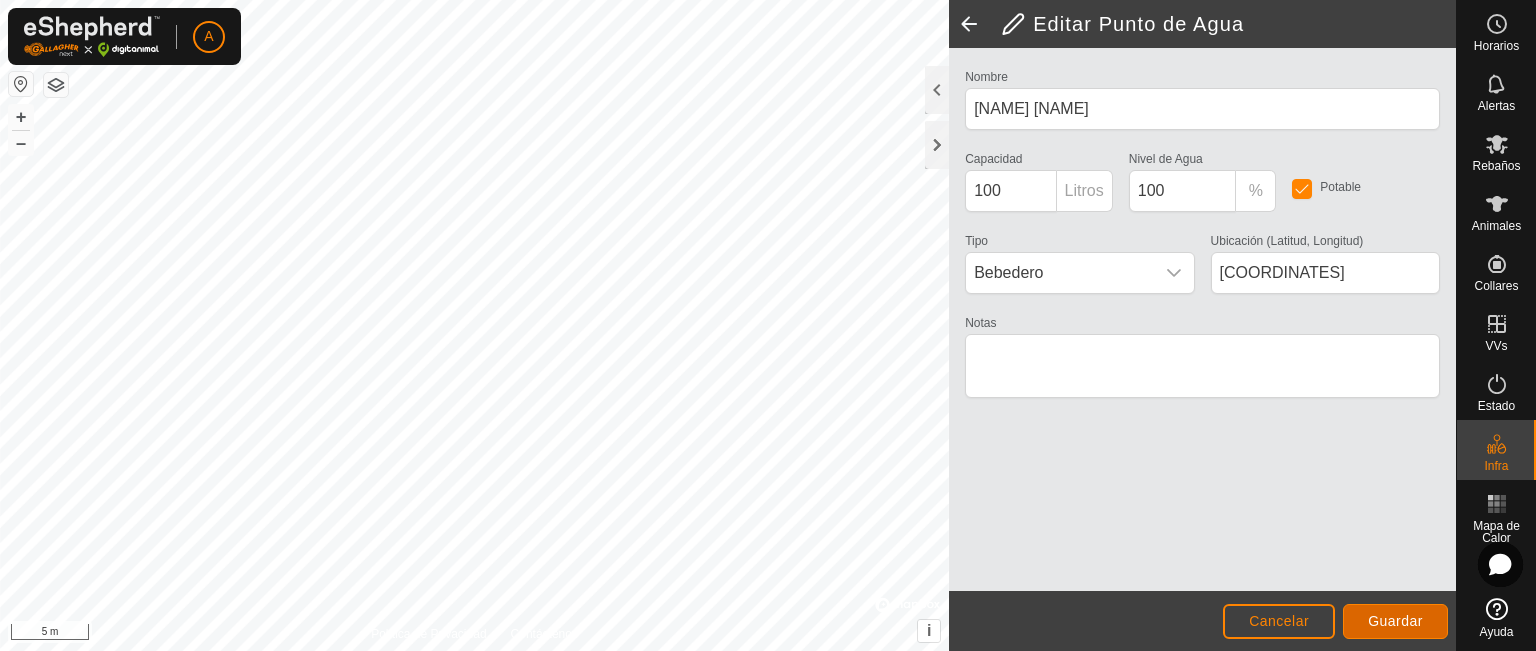 click on "Guardar" 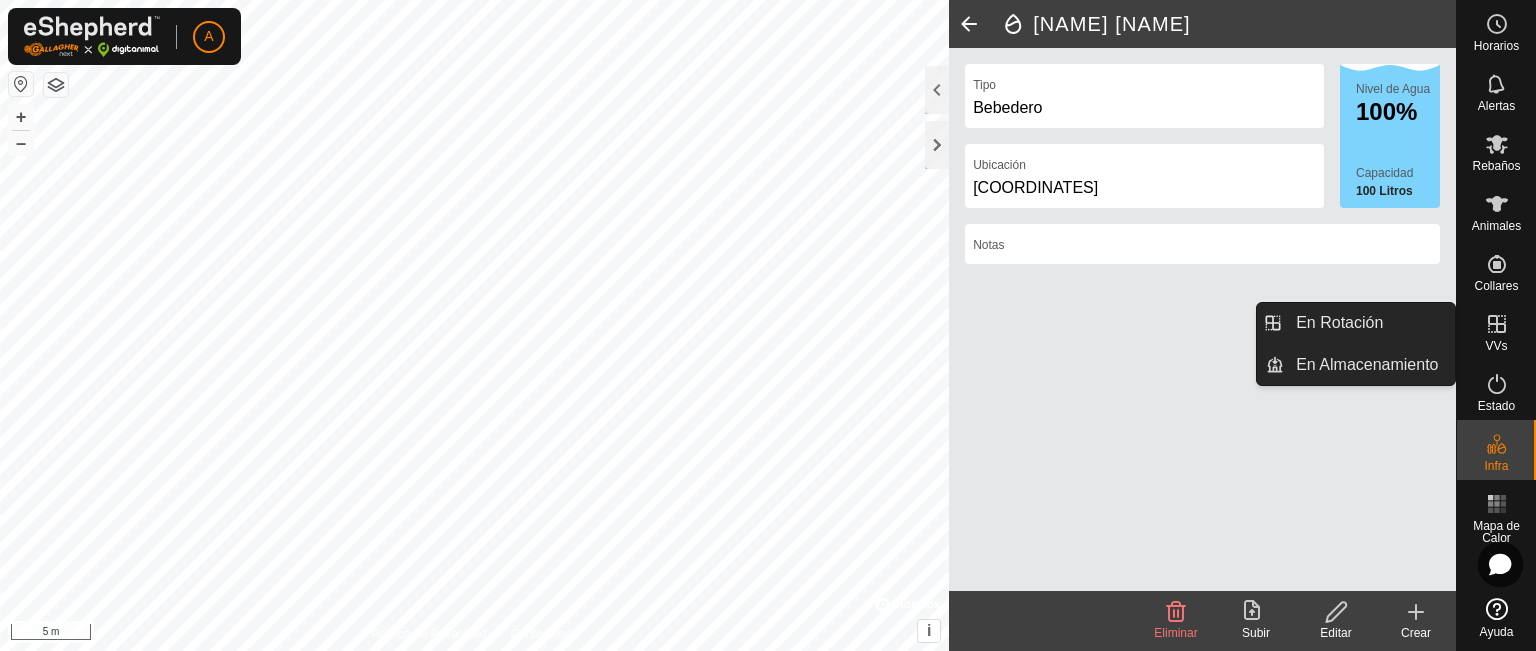 click at bounding box center (1497, 324) 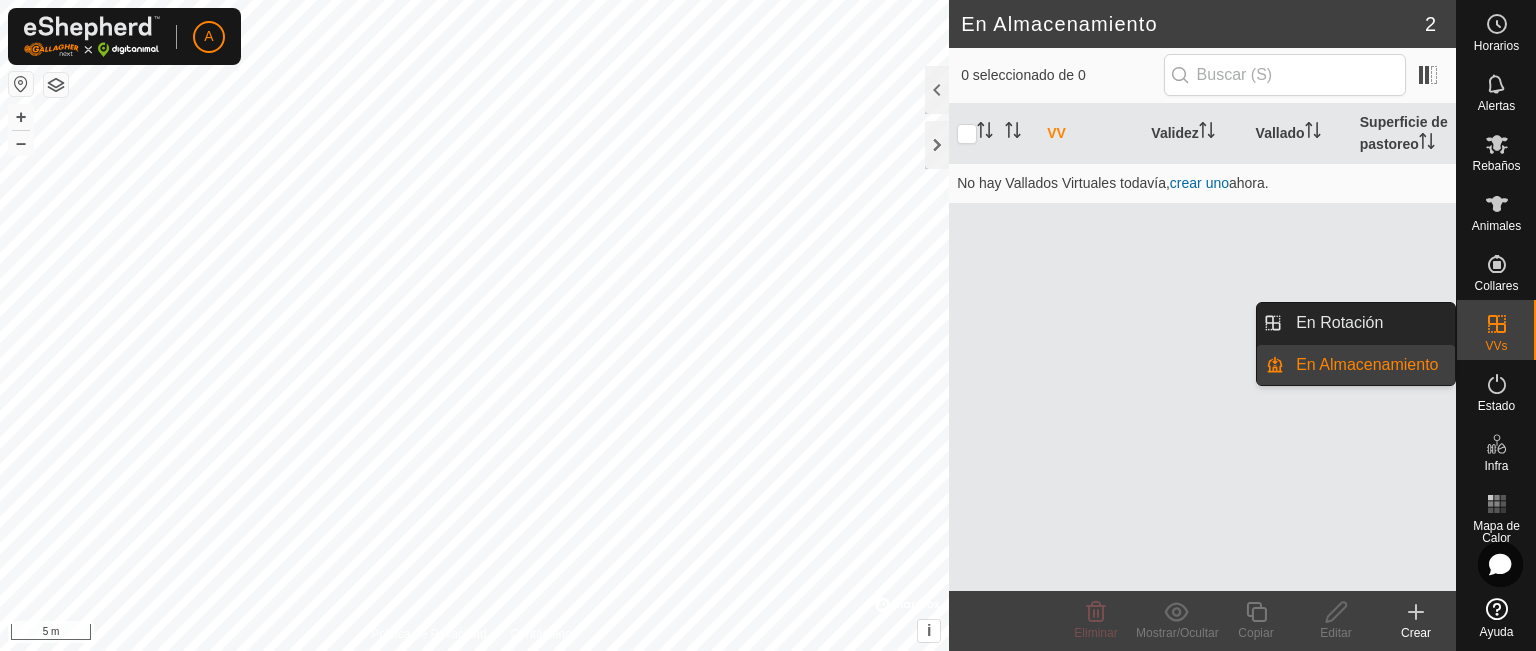 click 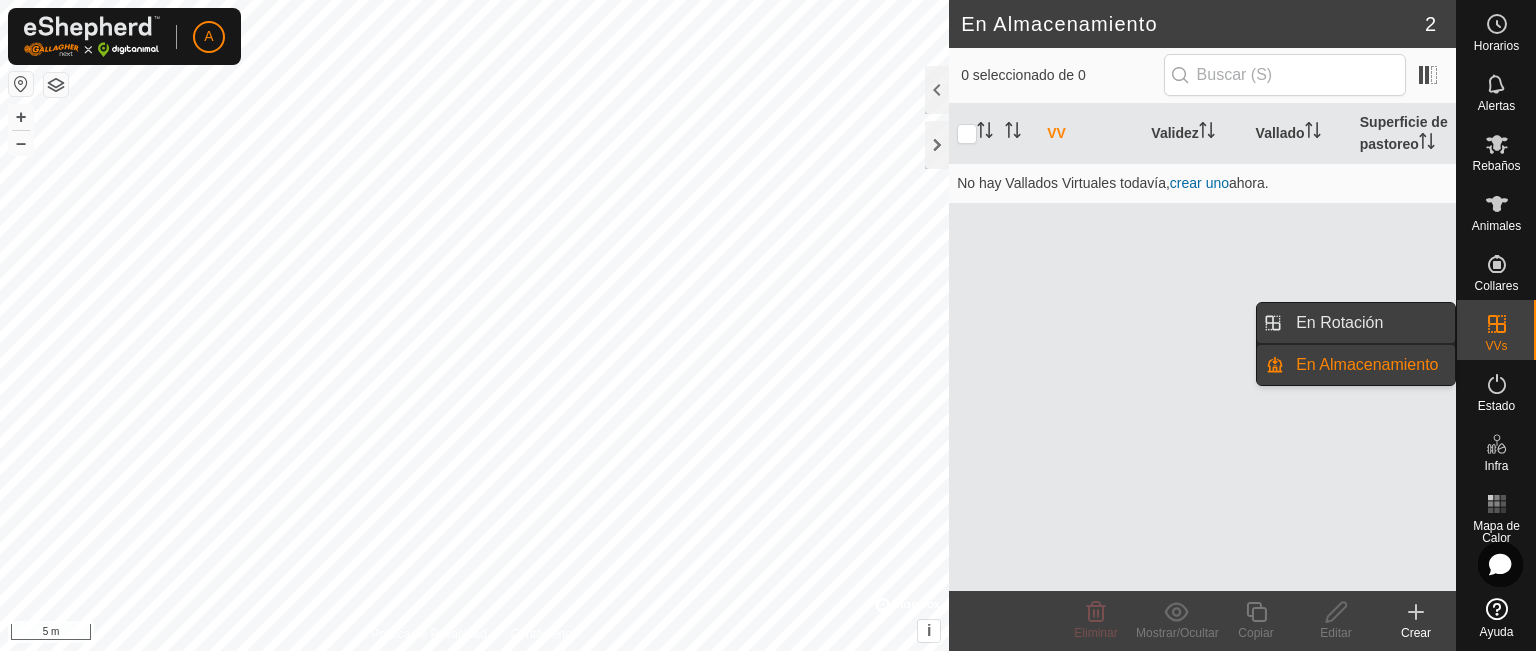 click on "En Rotación" at bounding box center (1369, 323) 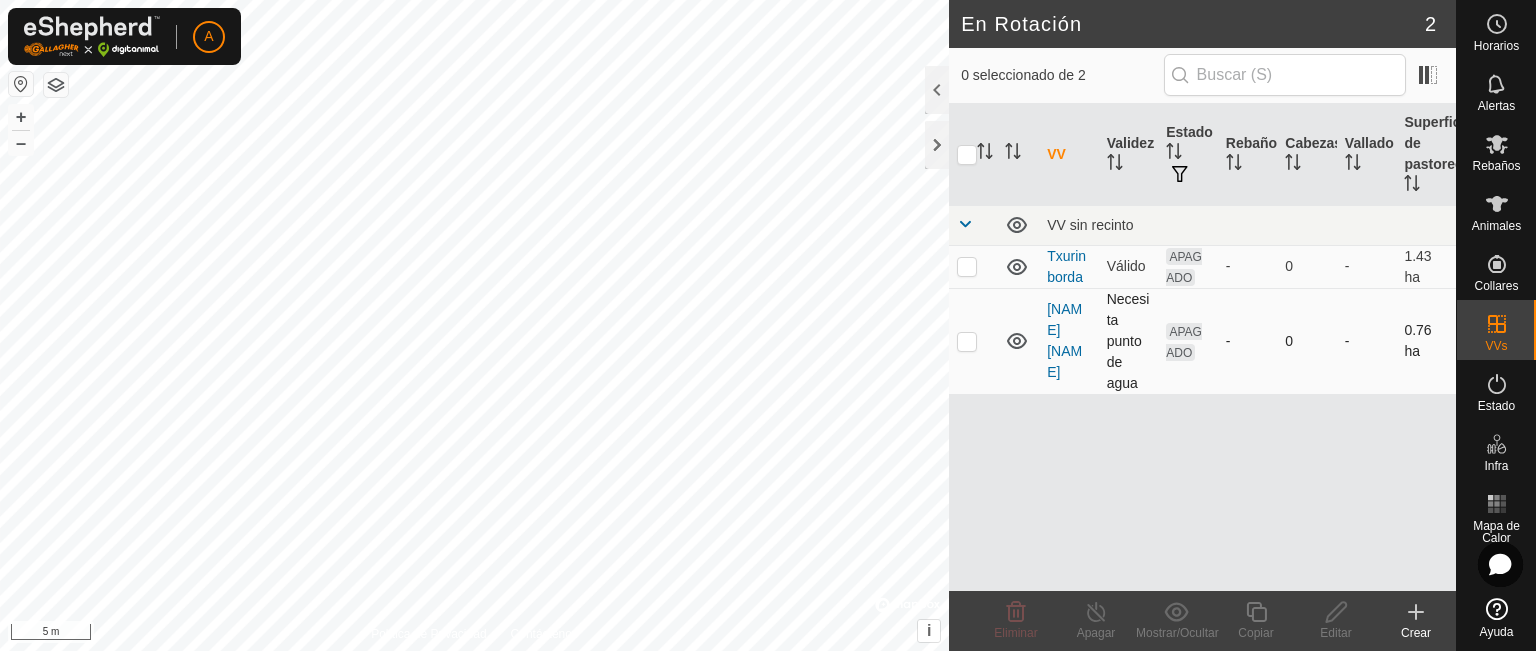 click on "[NAME] [NAME]" at bounding box center [1069, 341] 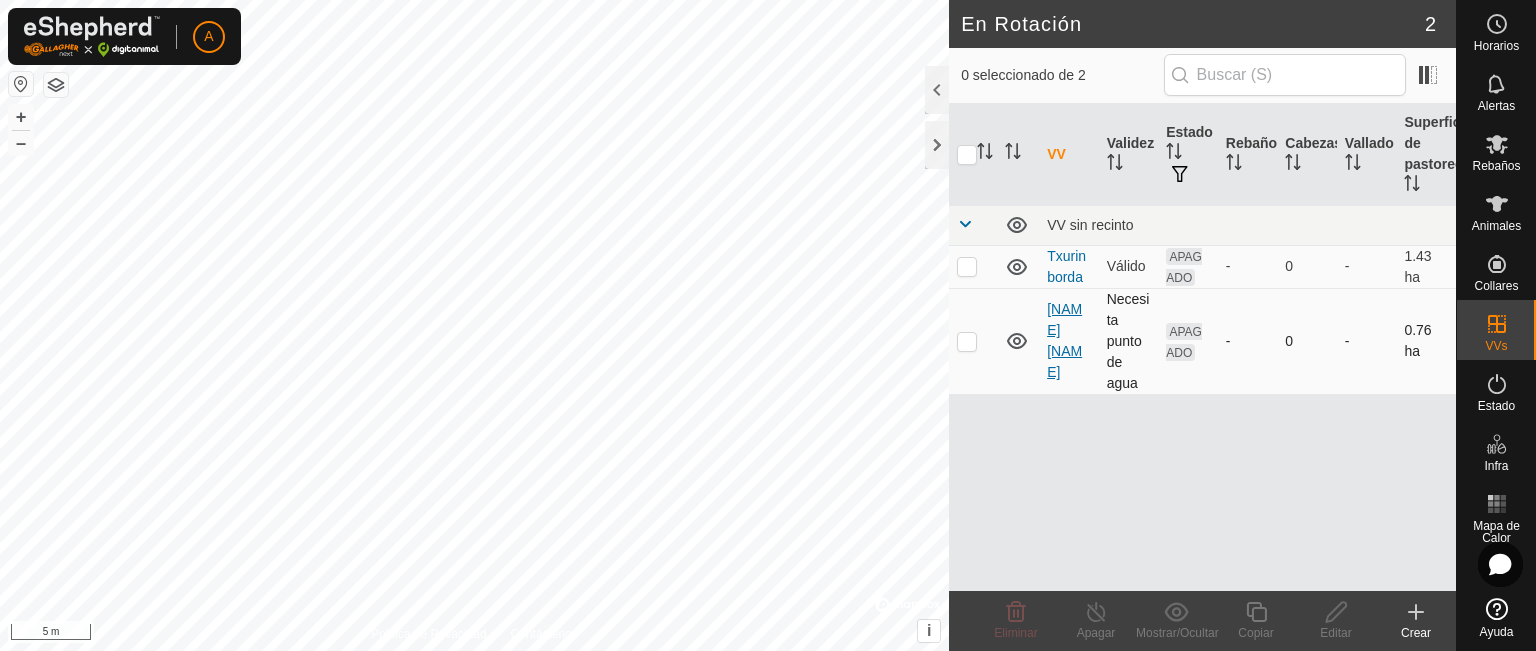 click on "[NAME] [NAME]" at bounding box center [1064, 340] 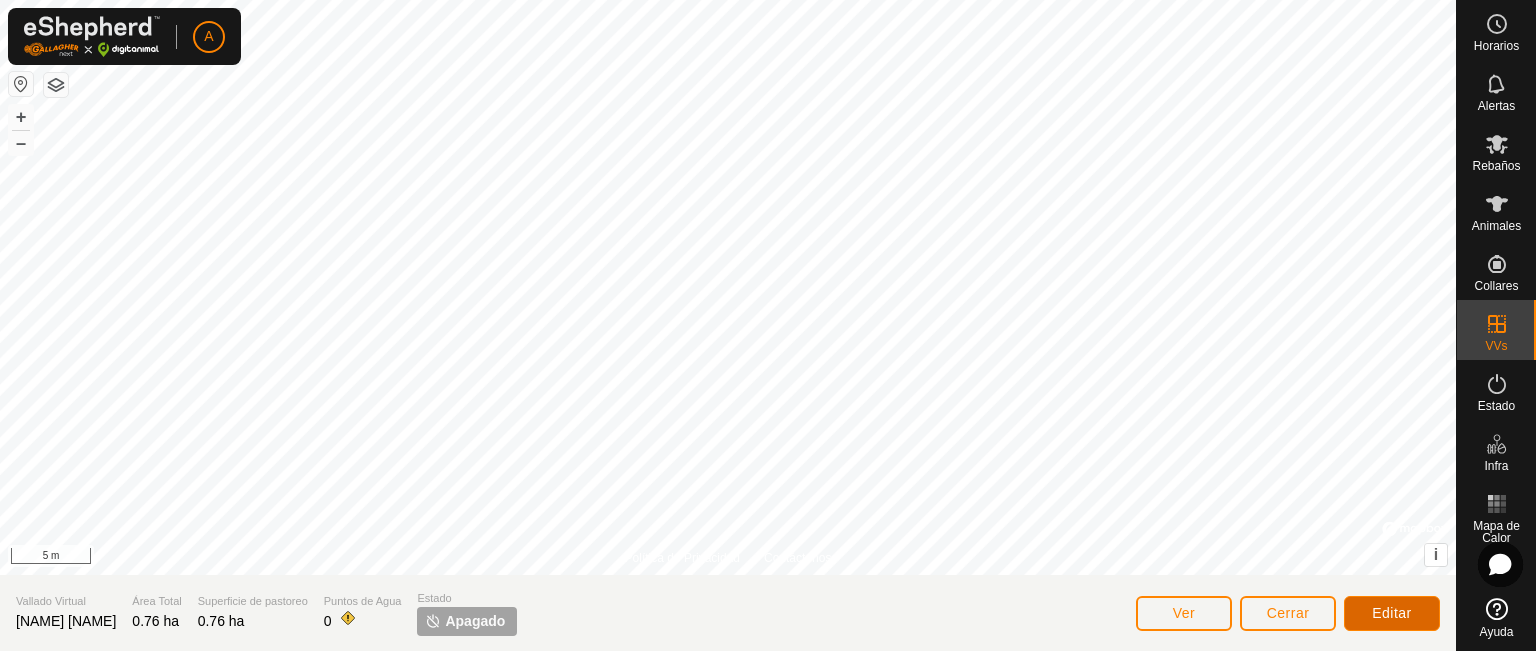 click on "Editar" 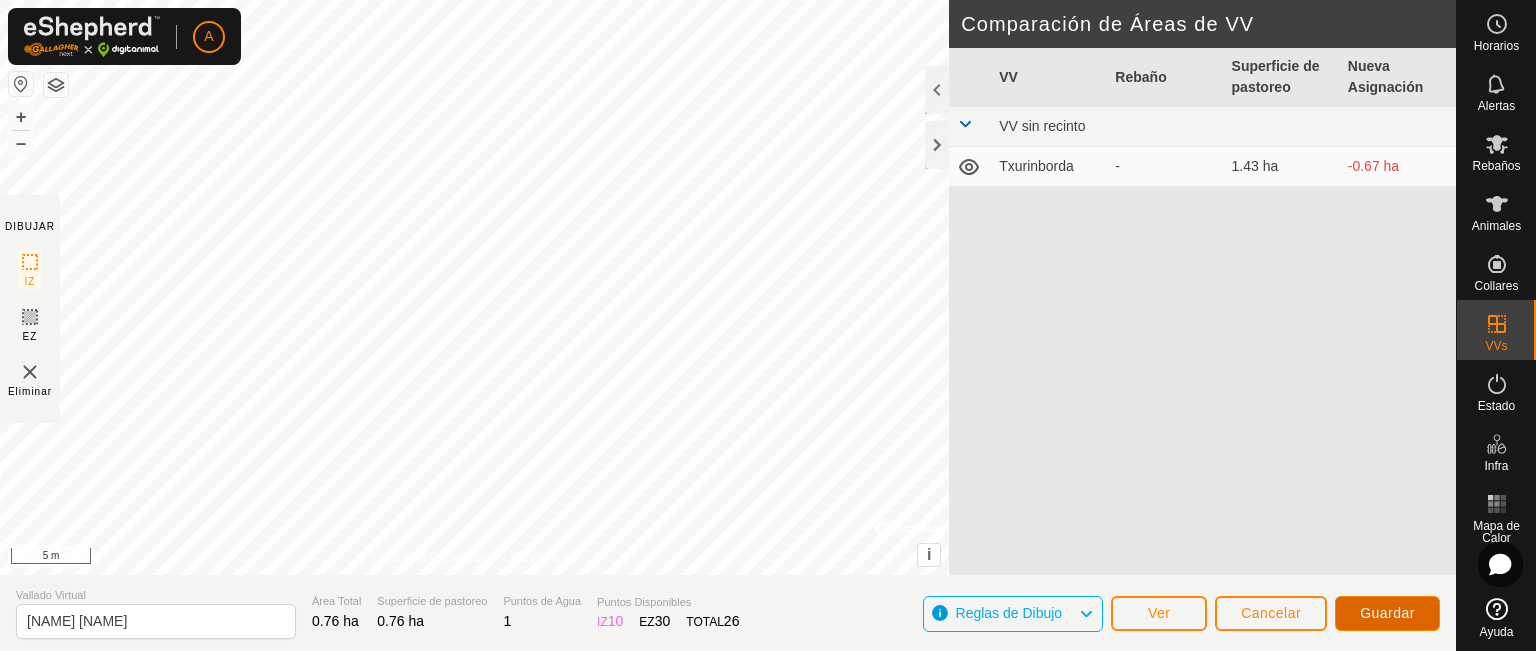 click on "Guardar" 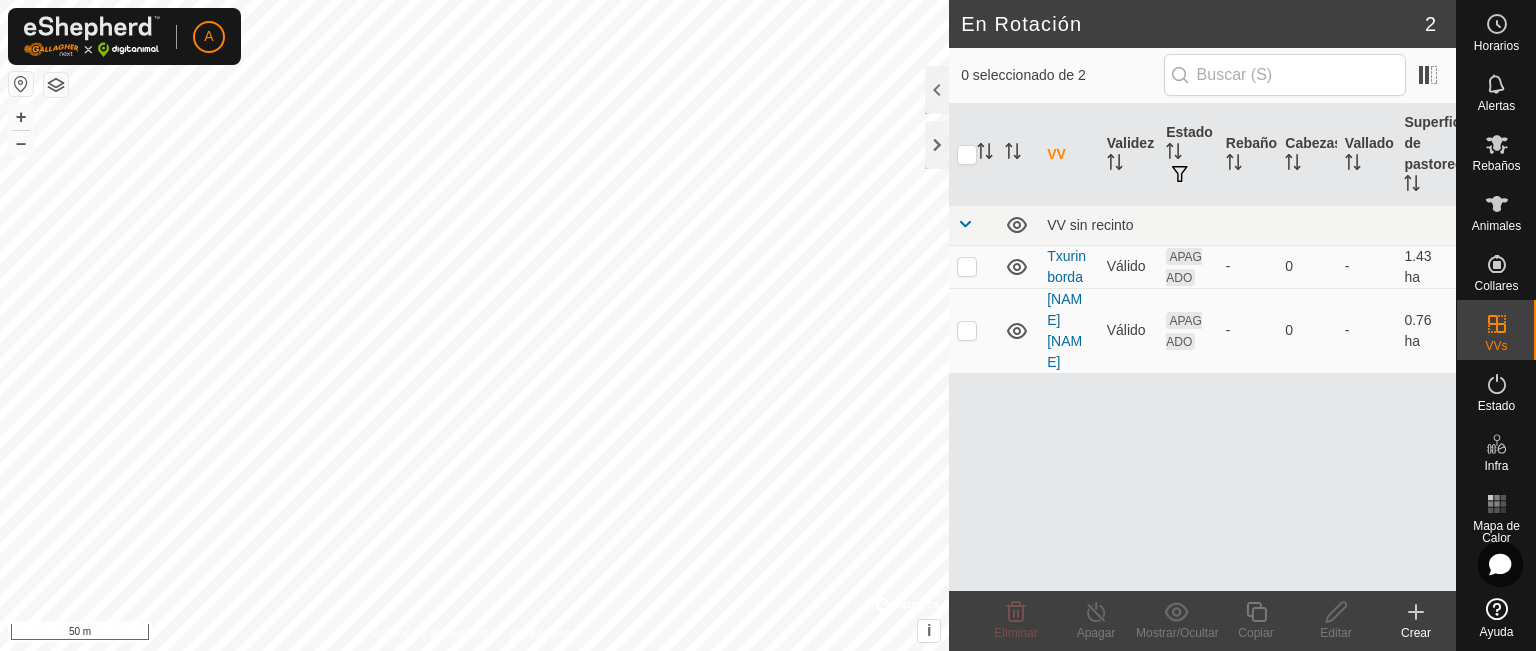 click 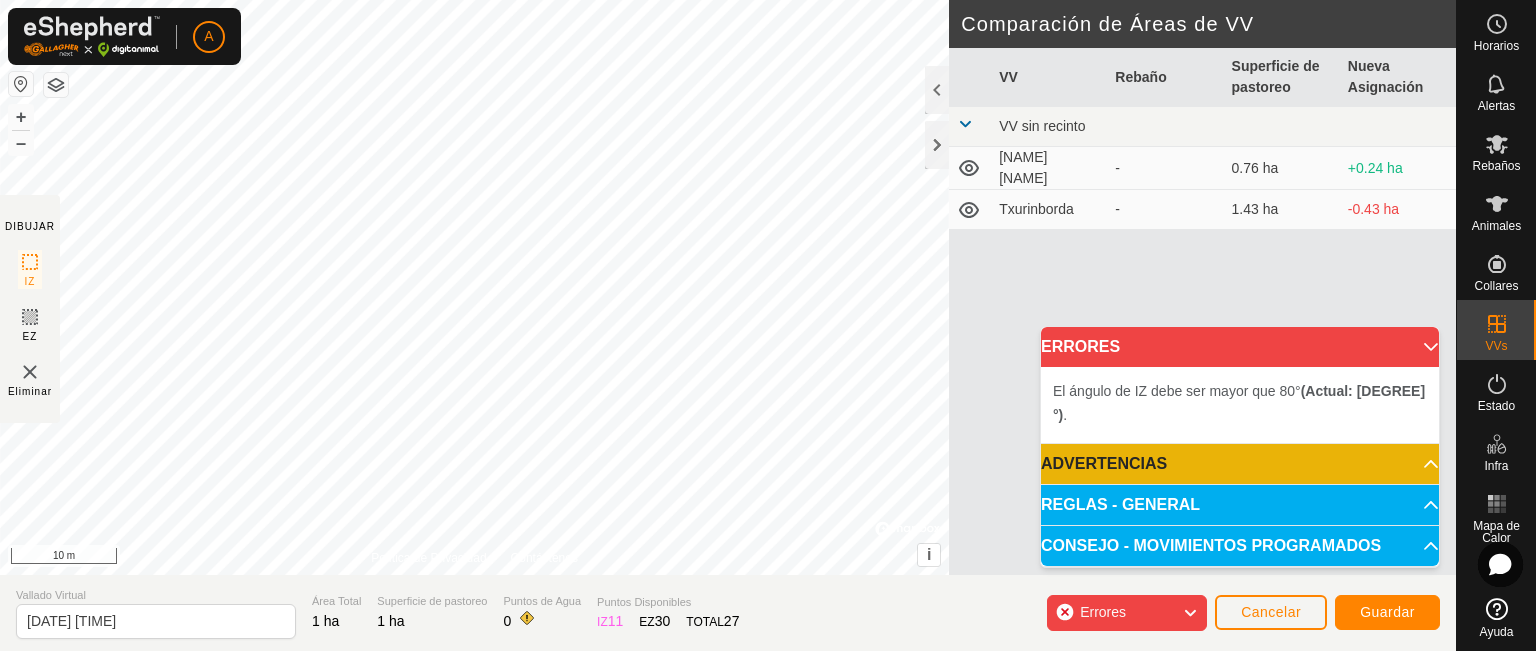 click on "El ángulo de IZ debe ser mayor que 80° (Actual: [MEASUREMENT]°) . + – ⇧ i © Mapbox , © OpenStreetMap , Improve this map 10 m" at bounding box center (474, 287) 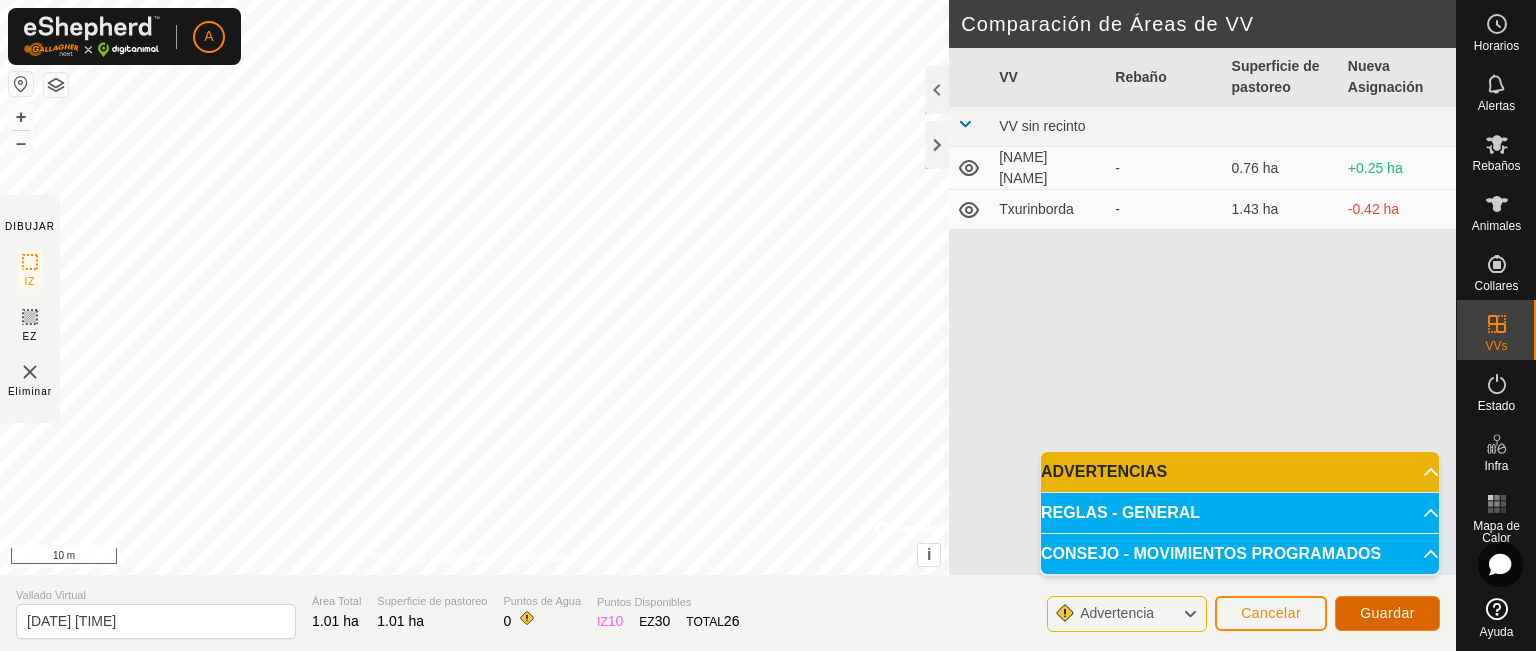 click on "Guardar" 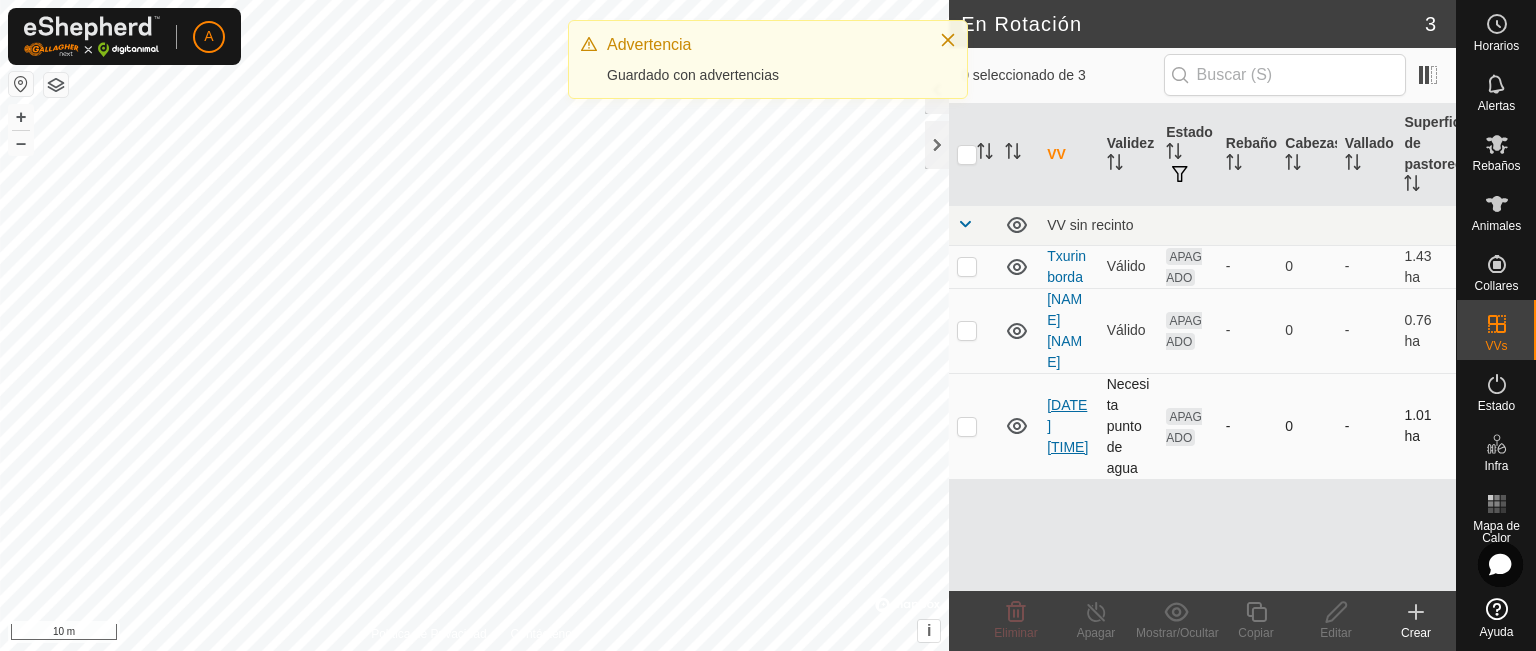 click on "[DATE] [TIME]" at bounding box center (1067, 426) 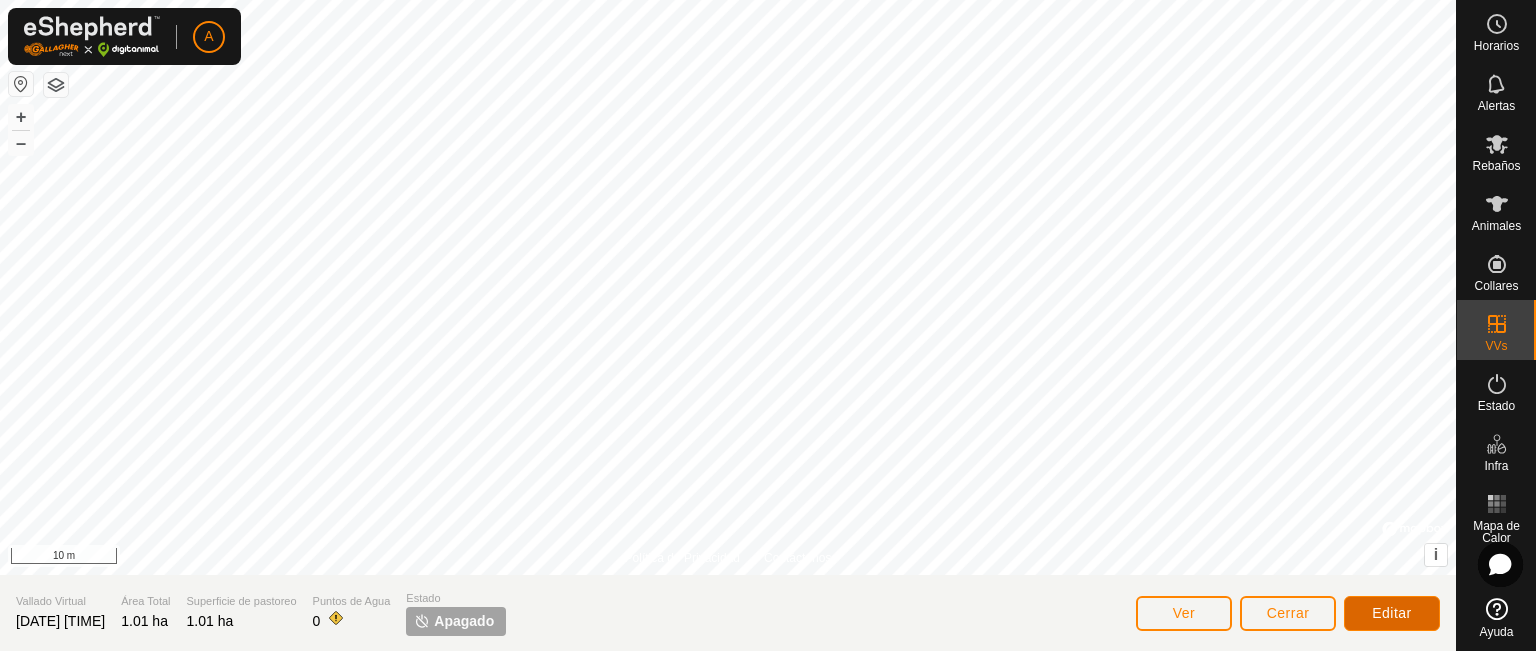 click on "Editar" 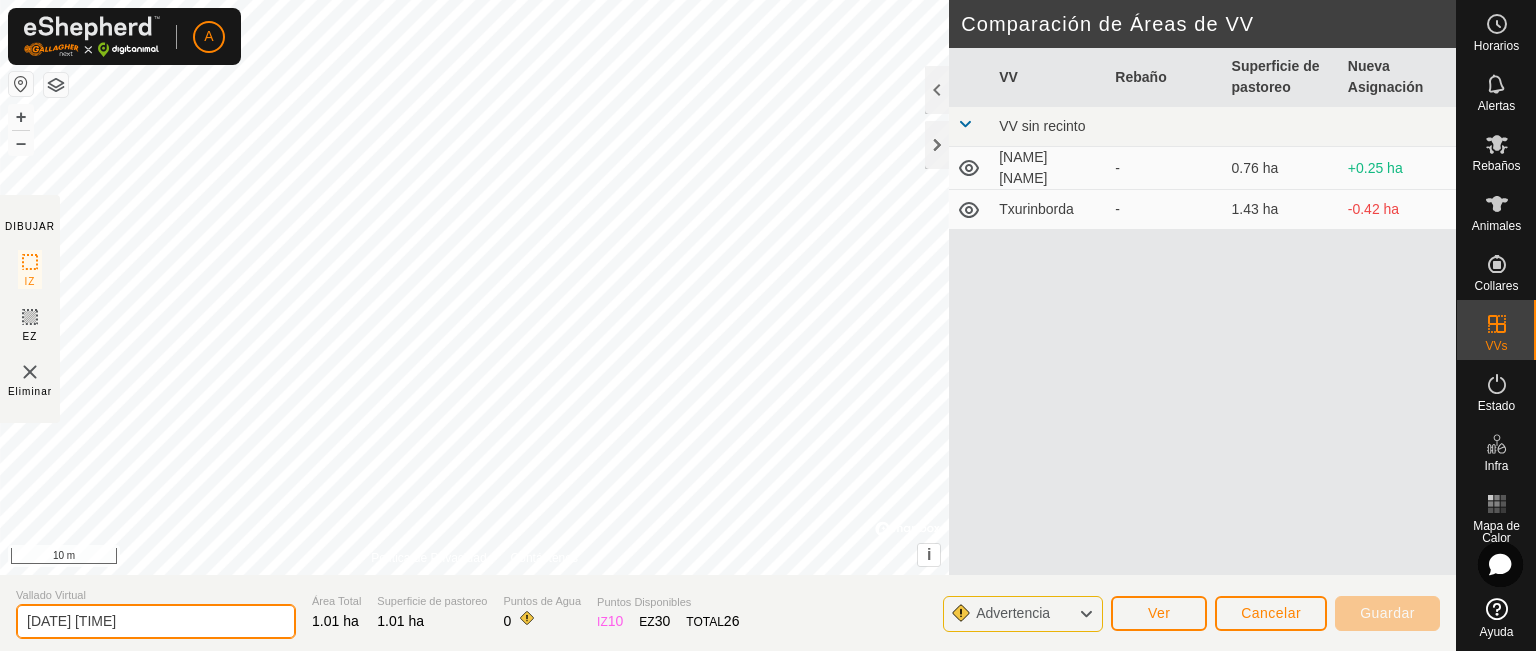 drag, startPoint x: 189, startPoint y: 631, endPoint x: 0, endPoint y: 611, distance: 190.05525 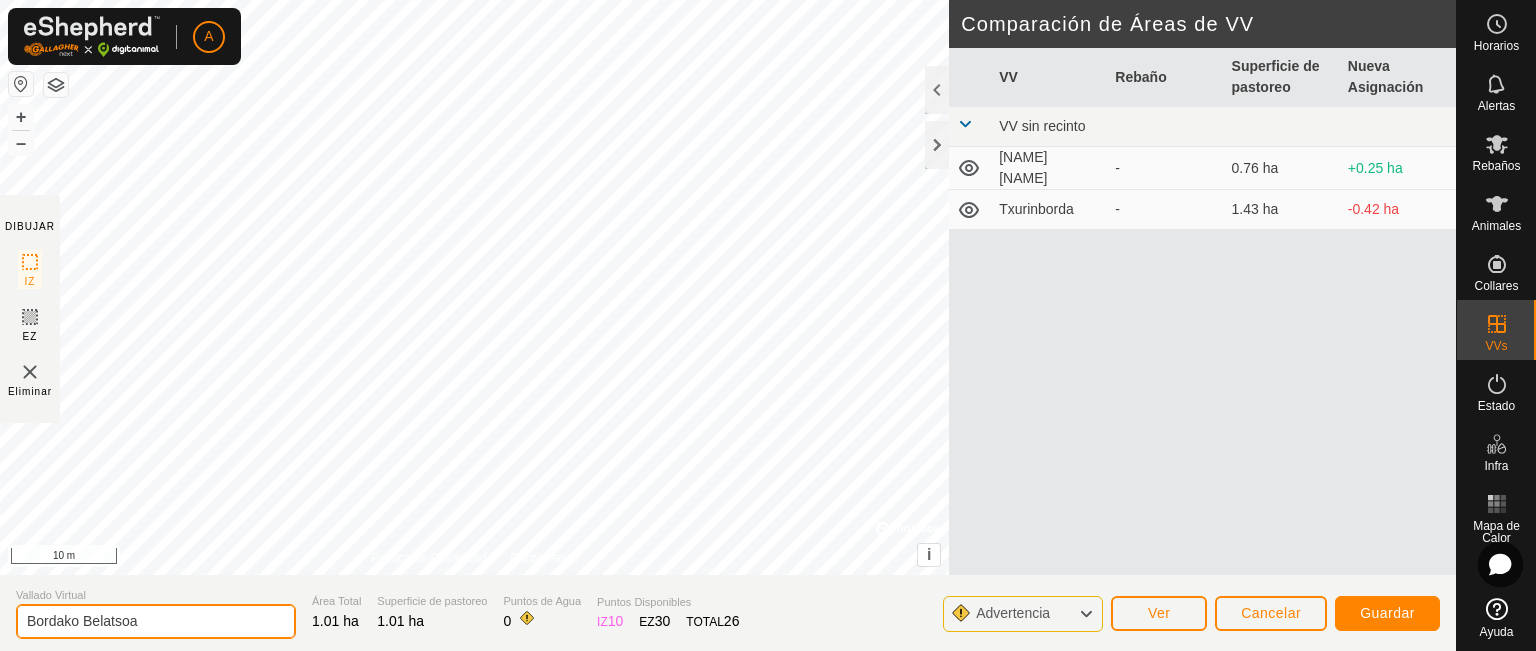 type on "Bordako Belatsoa" 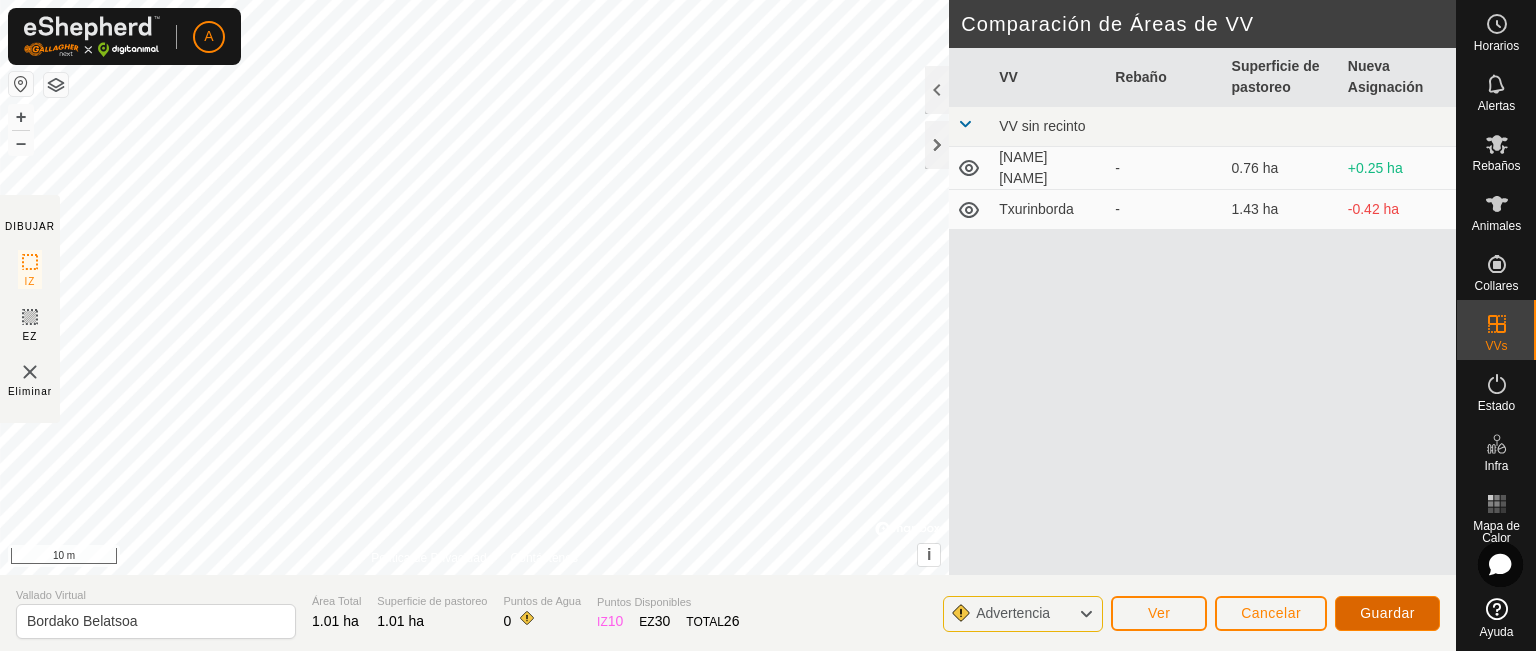 click on "Guardar" 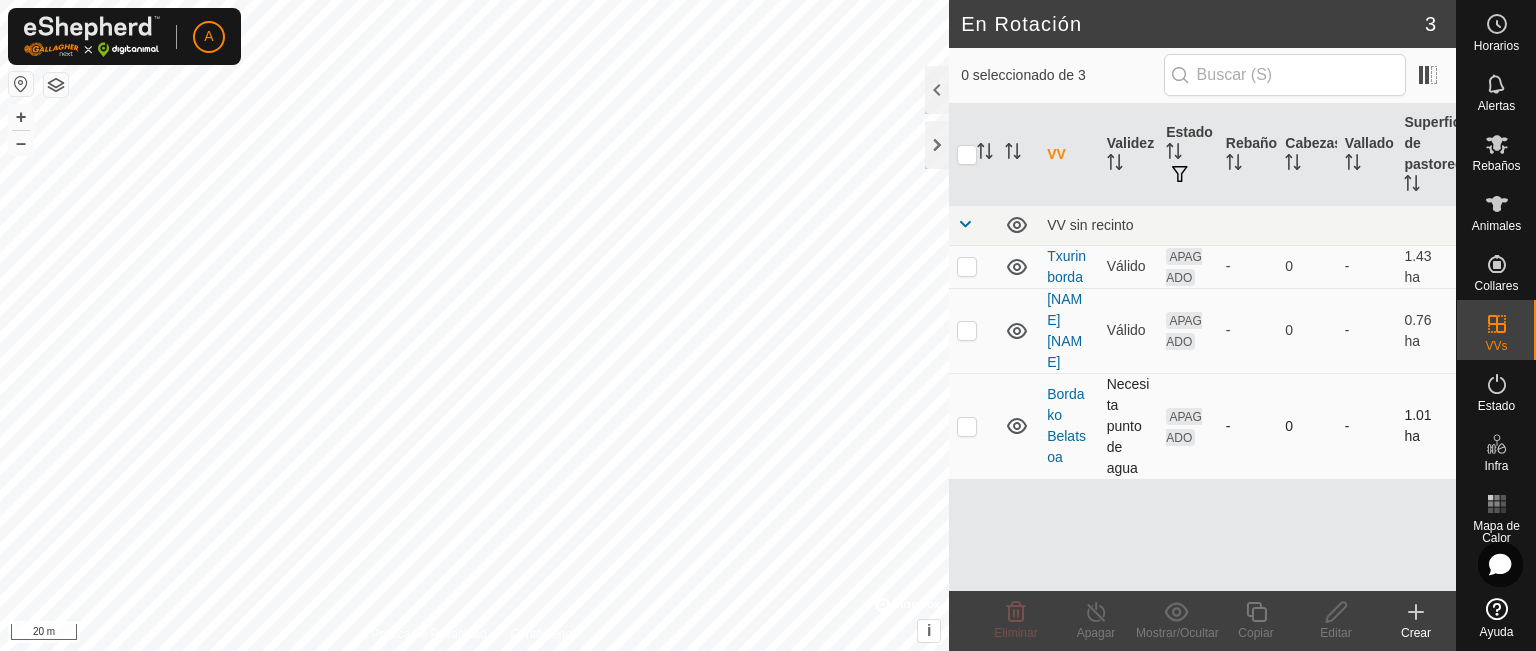 click at bounding box center (967, 426) 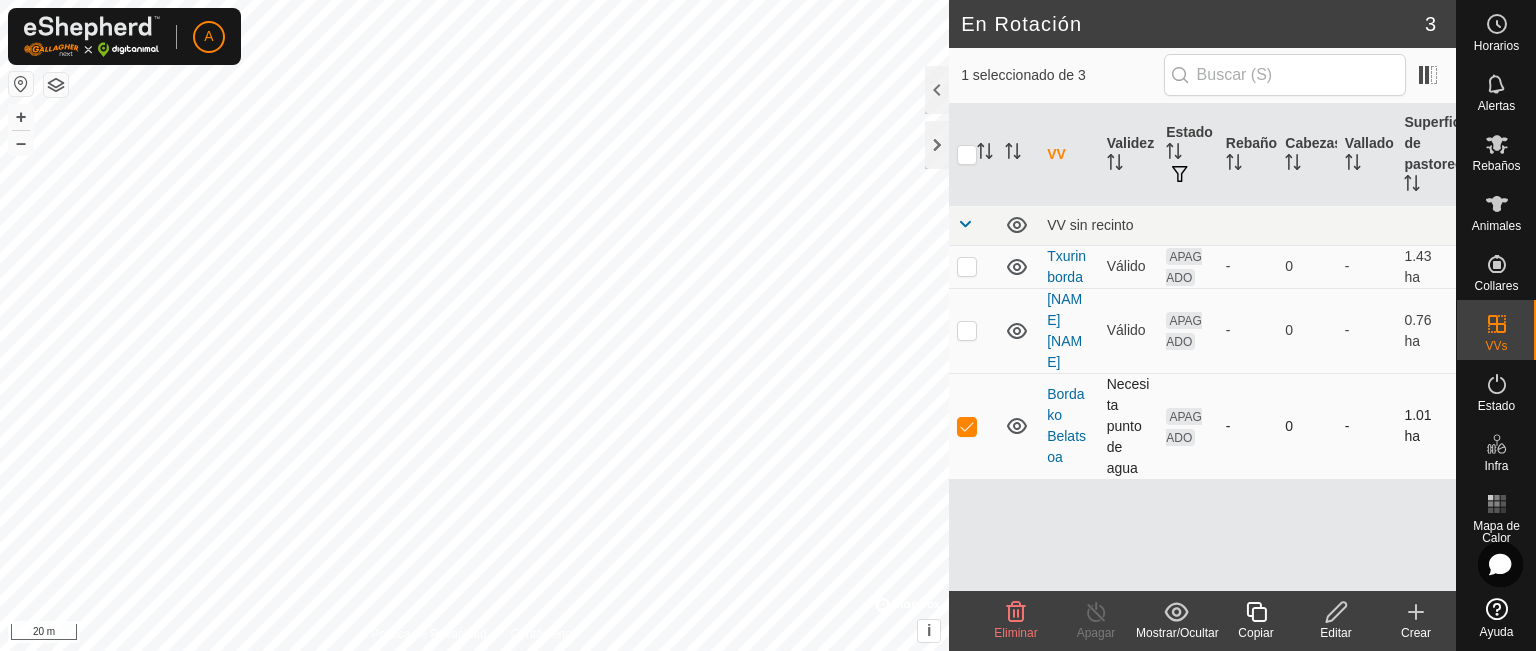 click at bounding box center (967, 426) 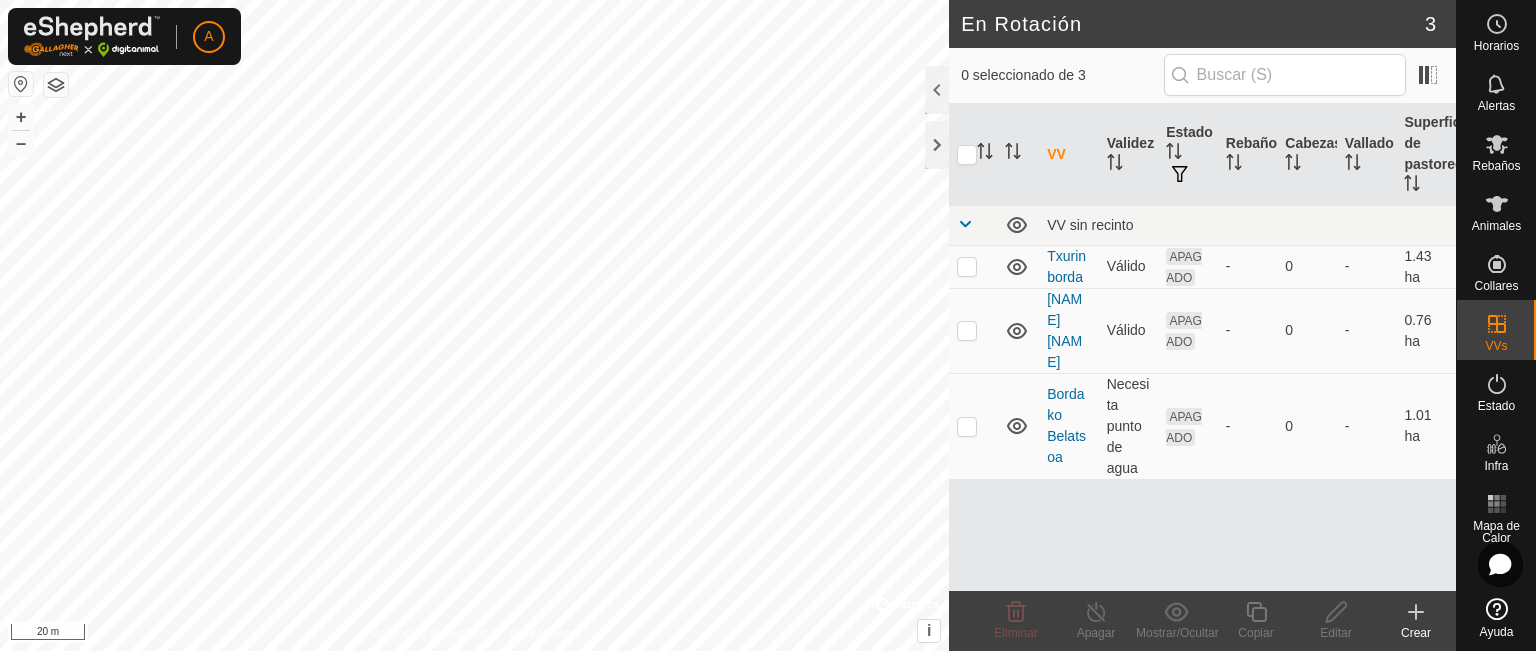 click 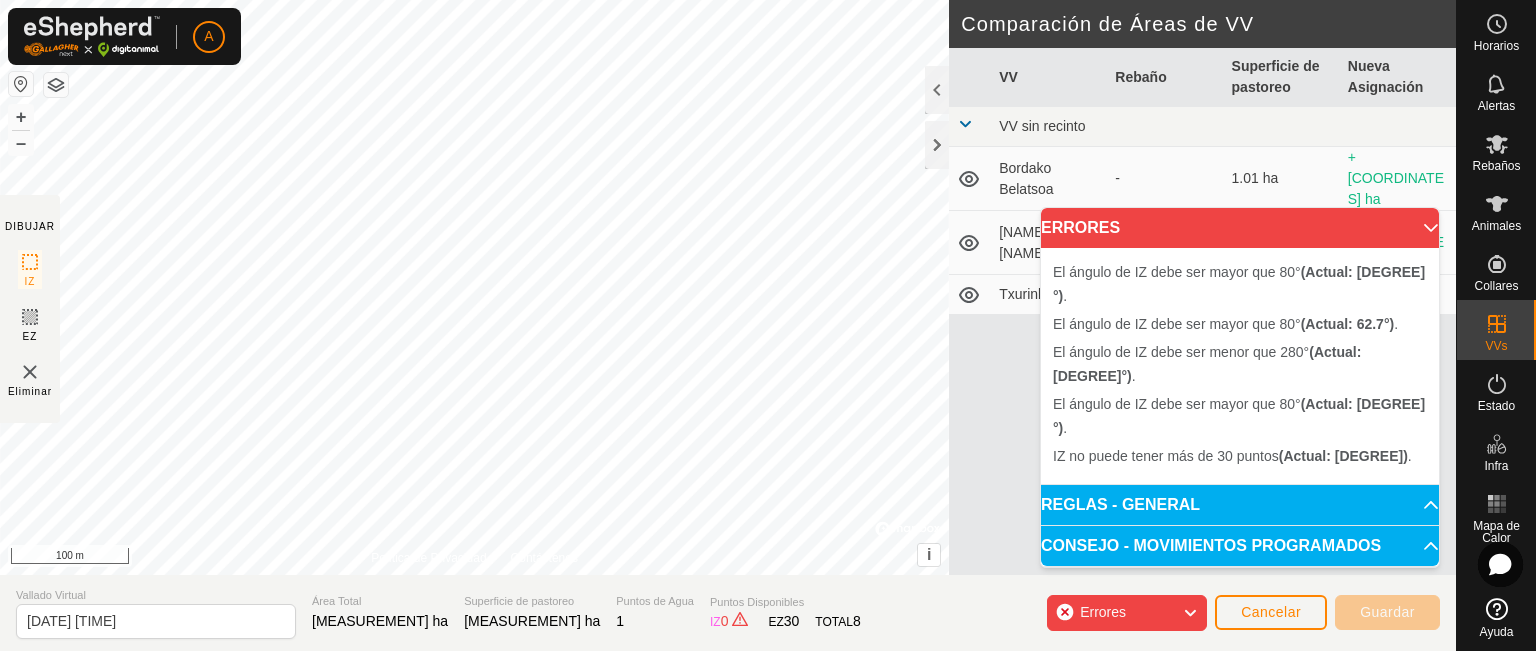 click on "El ángulo de IZ debe ser menor que 280°  (Actual: [ANGLE]°) . + – ⇧ i ©  Mapbox , ©  OpenStreetMap ,  Improve this map [NUMBER] m" at bounding box center [474, 287] 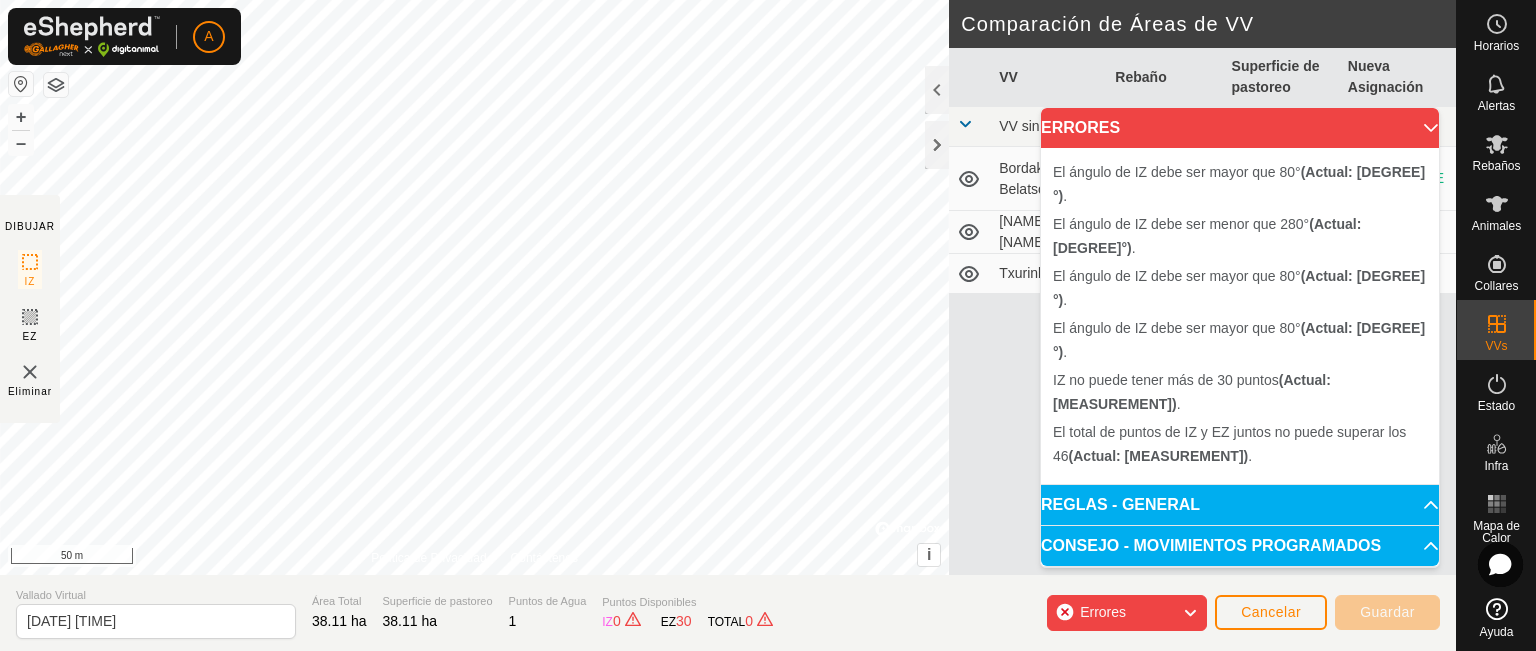 click on "El ángulo de IZ debe ser mayor que 80°  (Actual: [DEGREE]°) . + – ⇧ i ©  Mapbox , ©  OpenStreetMap ,  Improve this map 50 m" at bounding box center (474, 287) 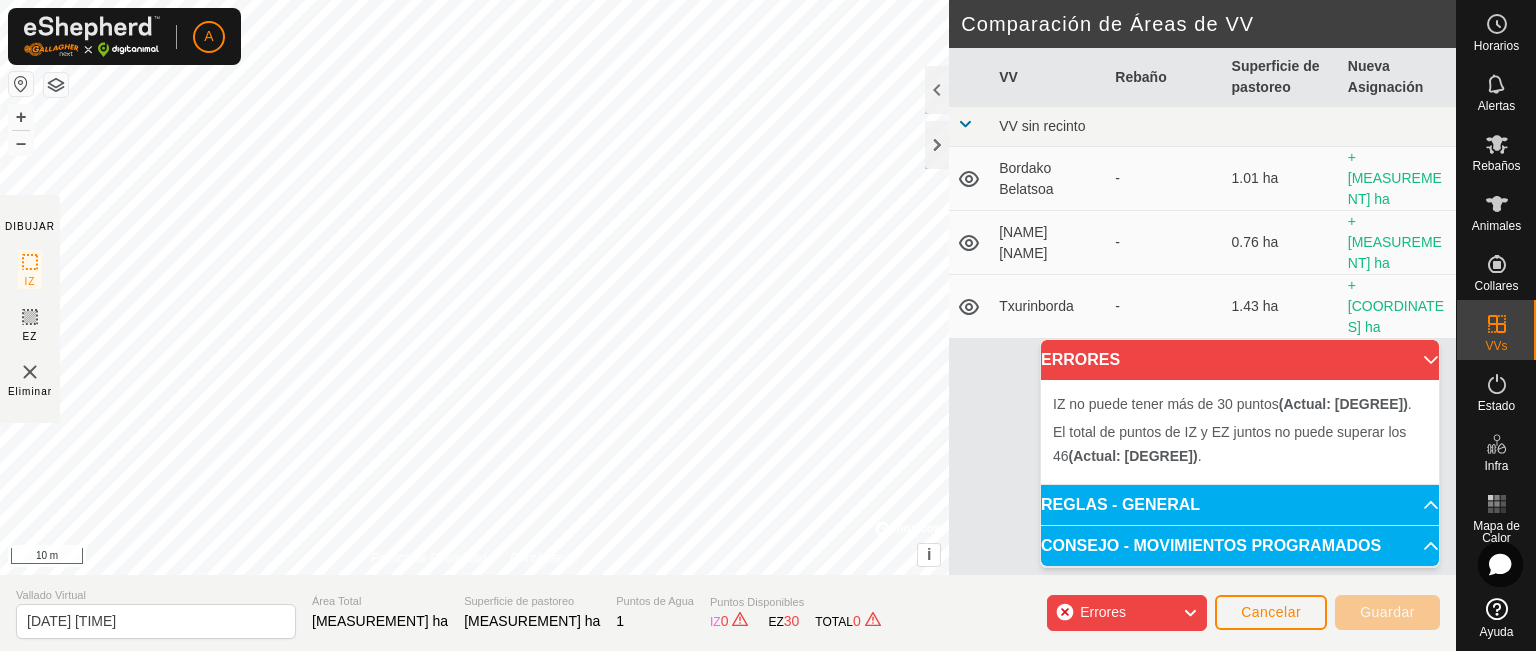 drag, startPoint x: 737, startPoint y: 138, endPoint x: 574, endPoint y: -21, distance: 227.70595 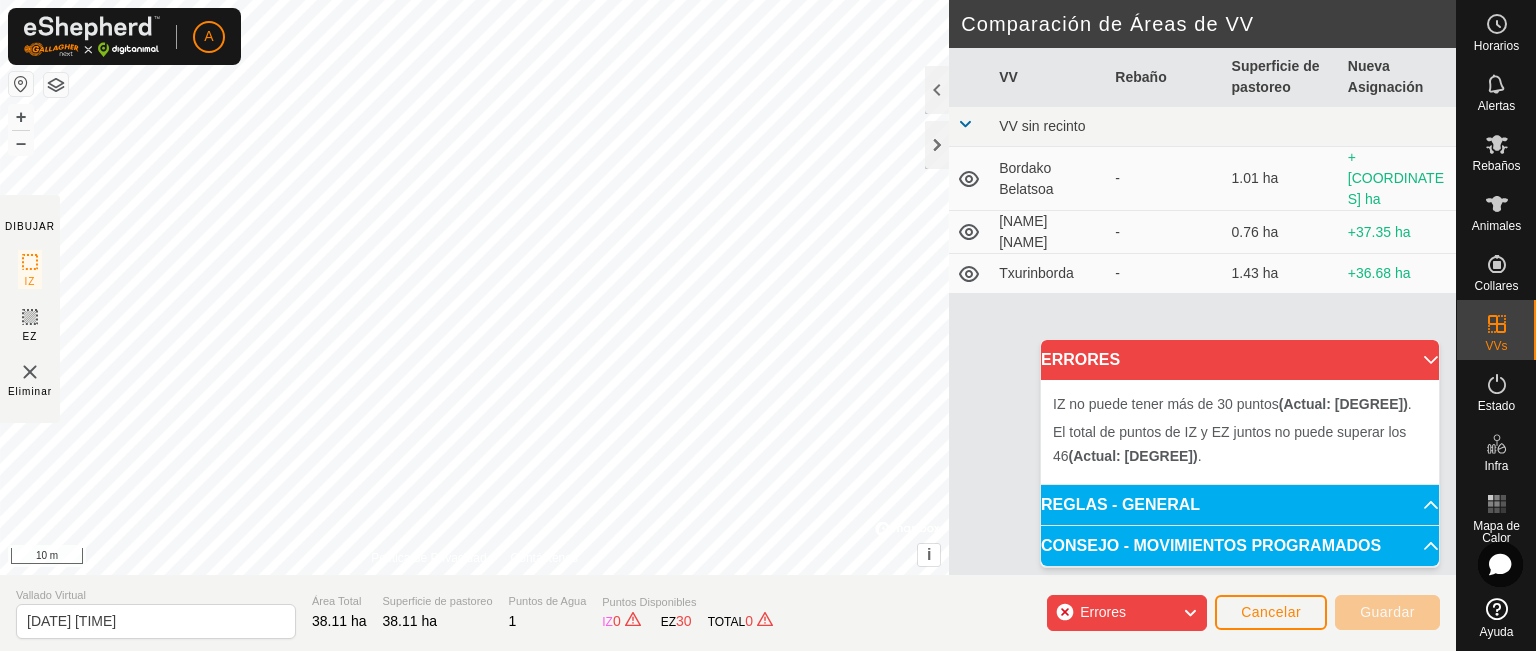 click on "A Horarios Alertas Rebaños Animales Collares VVs Estado Infra Mapa de Calor Ayuda DIBUJAR IZ EZ Eliminar Política de Privacidad Contáctenos El ángulo de IZ debe ser mayor que 80° (Actual: [MEASUREMENT]°) . + – ⇧ i © Mapbox , © OpenStreetMap , Improve this map 10 m Comparación de Áreas de VV VV Rebaño Superficie de pastoreo Nueva Asignación VV sin recinto [NAME] [NAME] - 1.01 ha +[MEASUREMENT] ha [NAME] [NAME] - 0.76 ha +[MEASUREMENT] ha [NAME] - 1.43 ha +[MEASUREMENT] ha Vallado Virtual [DATE] [TIME] Área Total 38.11 ha Superficie de pastoreo 38.11 ha Puntos de Agua 1 Puntos Disponibles IZ 0 EZ 30 TOTAL 0 Errores Cancelar Guardar Texto original Valora esta traducción Tu opinión servirá para ayudar a mejorar el Traductor de Google ERRORES IZ no puede tener más de 30 puntos (Actual: [MEASUREMENT]) . El total de puntos de IZ y EZ juntos no puede superar los 46 (Actual: [MEASUREMENT]) . REGLAS - GENERAL Para activar un VV, debe cumplir con los siguientes requisitos: IZ . EZ" at bounding box center [768, 325] 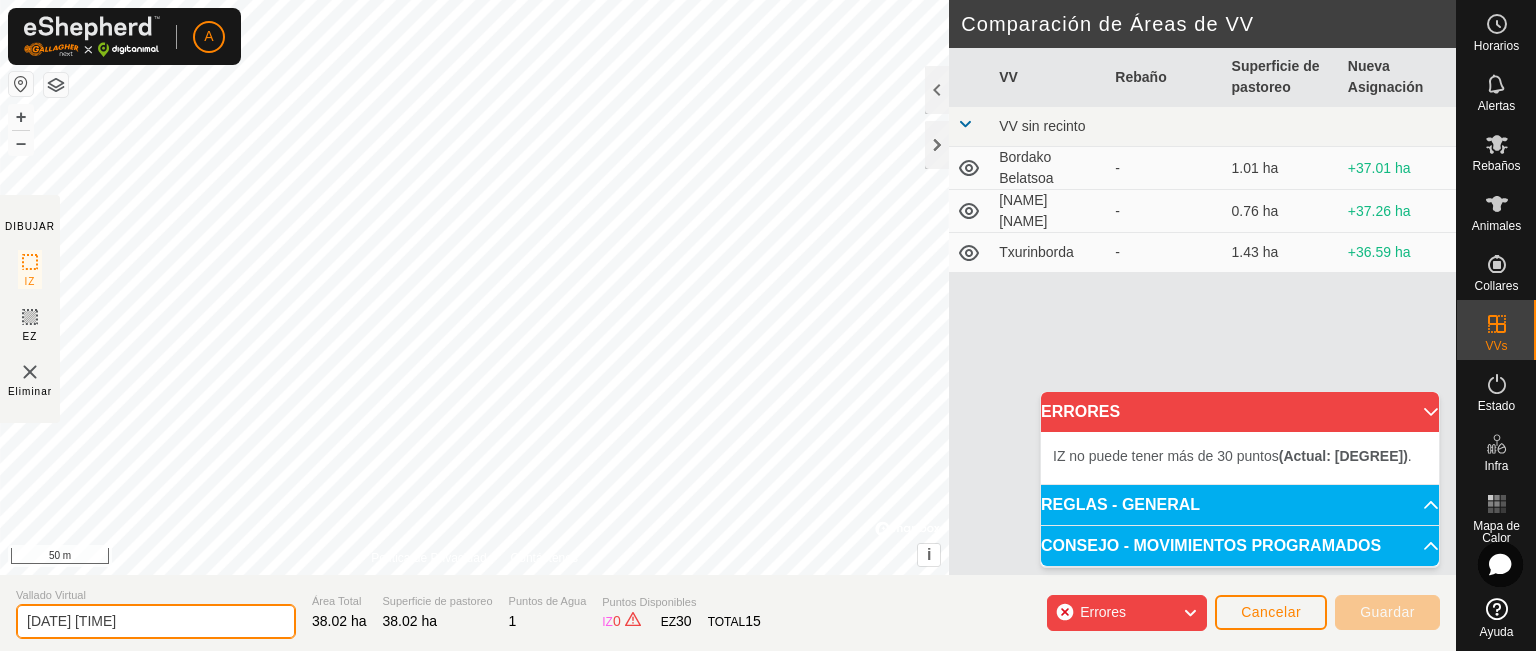 drag, startPoint x: 204, startPoint y: 624, endPoint x: 0, endPoint y: 635, distance: 204.29636 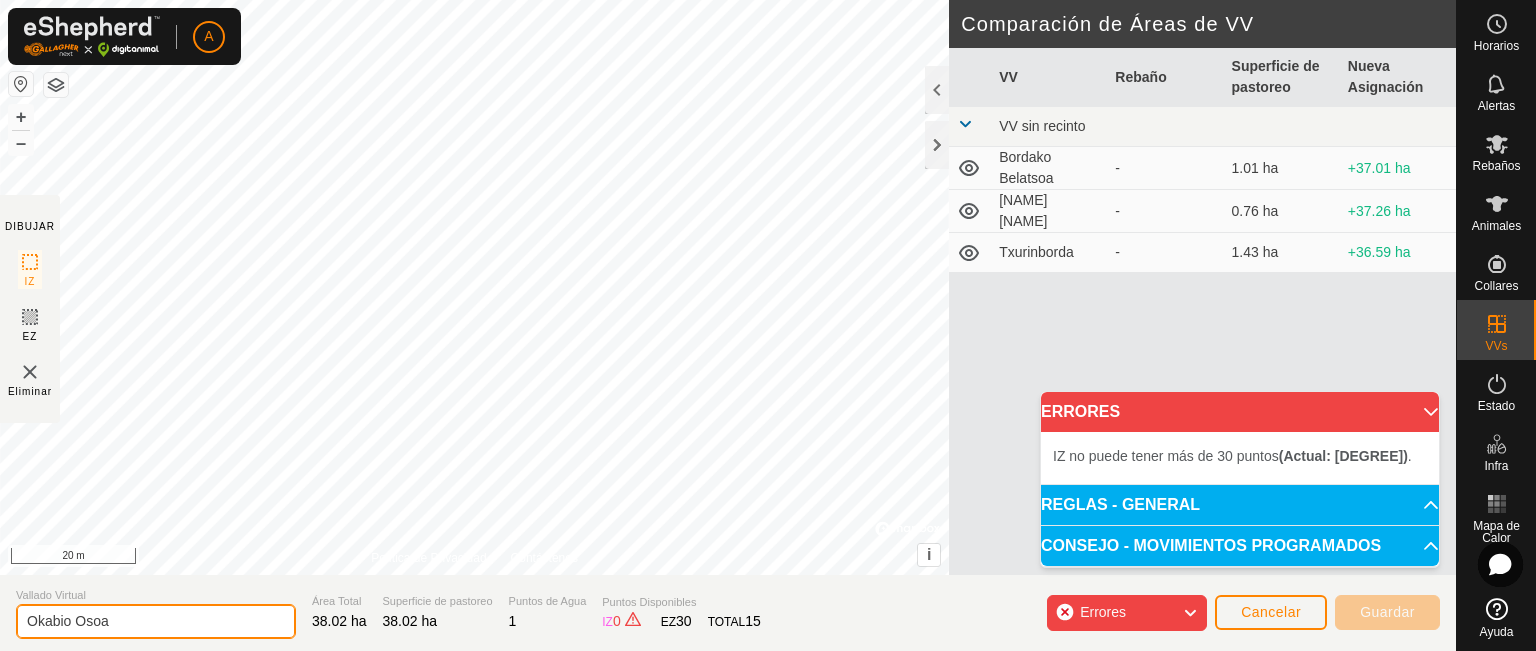 type on "Okabio Osoa" 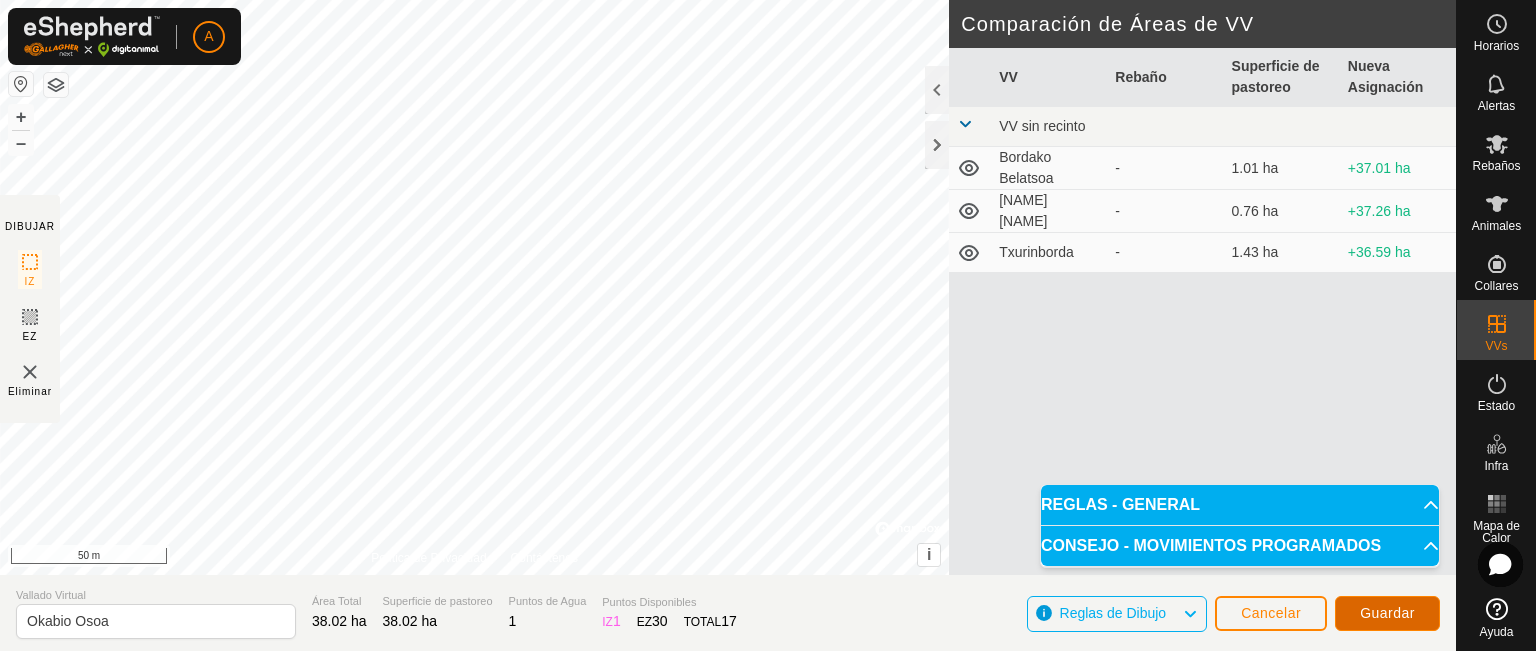 click on "Guardar" 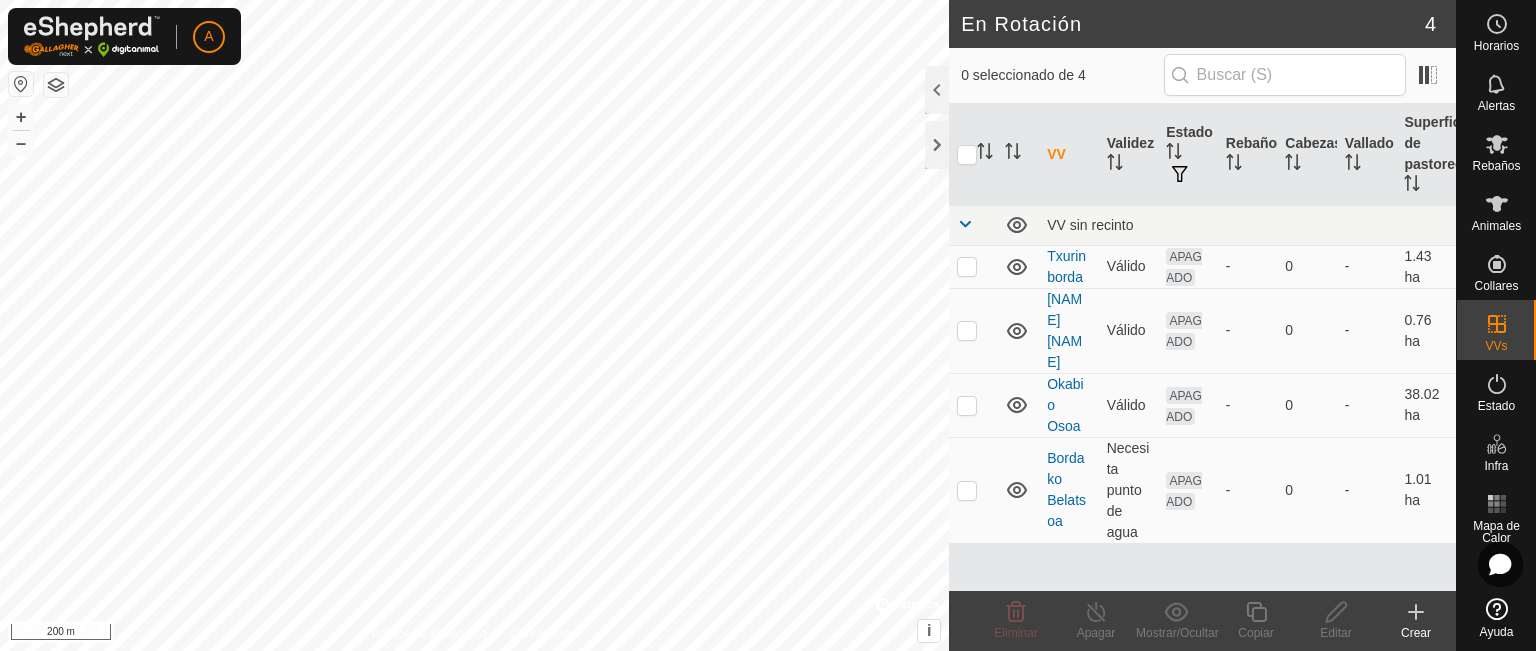 click on "Crear" 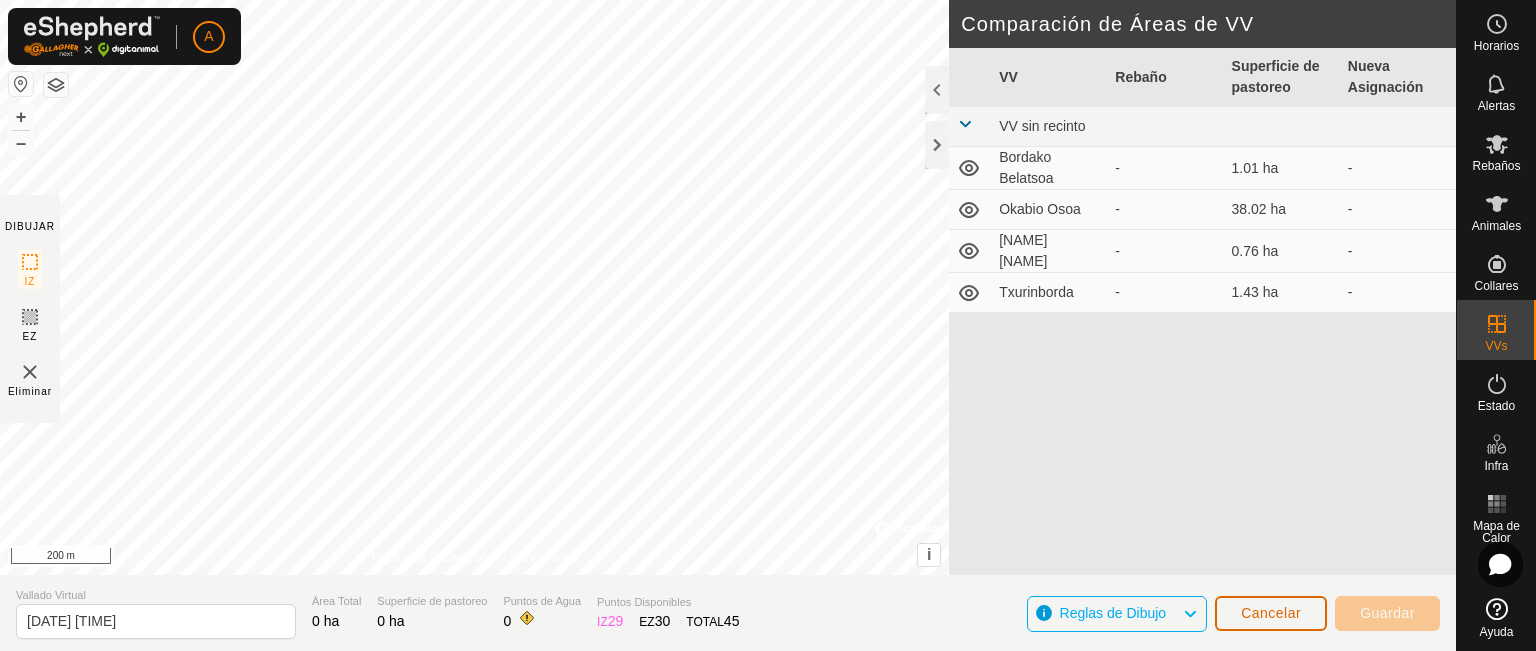 click on "Cancelar" 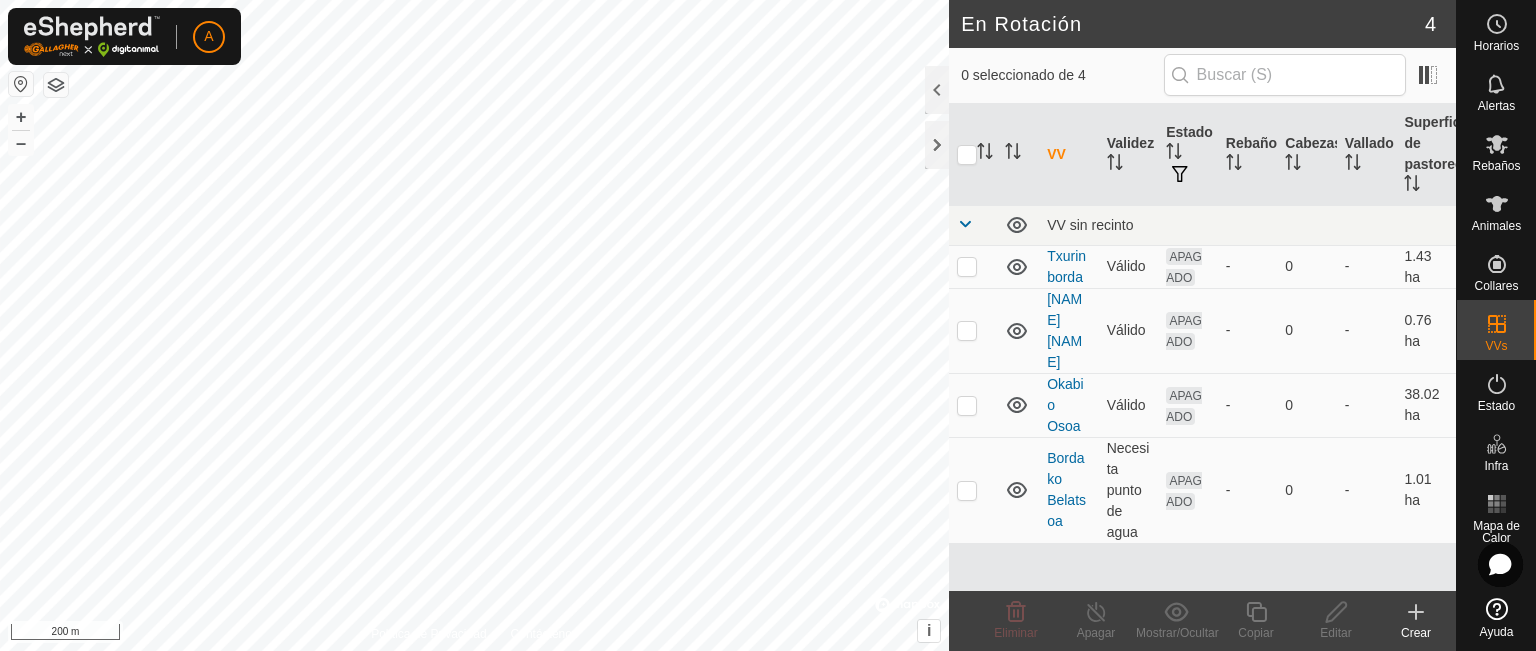 click 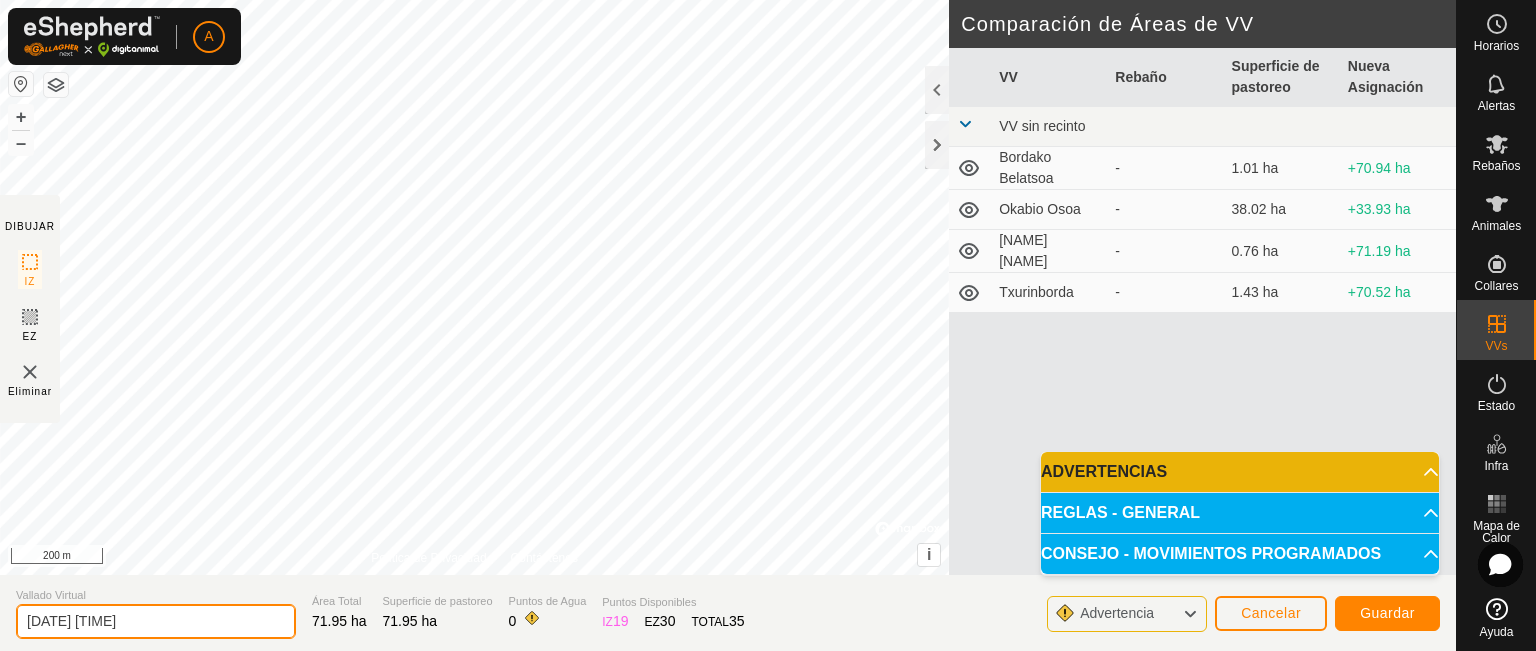 drag, startPoint x: 141, startPoint y: 625, endPoint x: 0, endPoint y: 626, distance: 141.00354 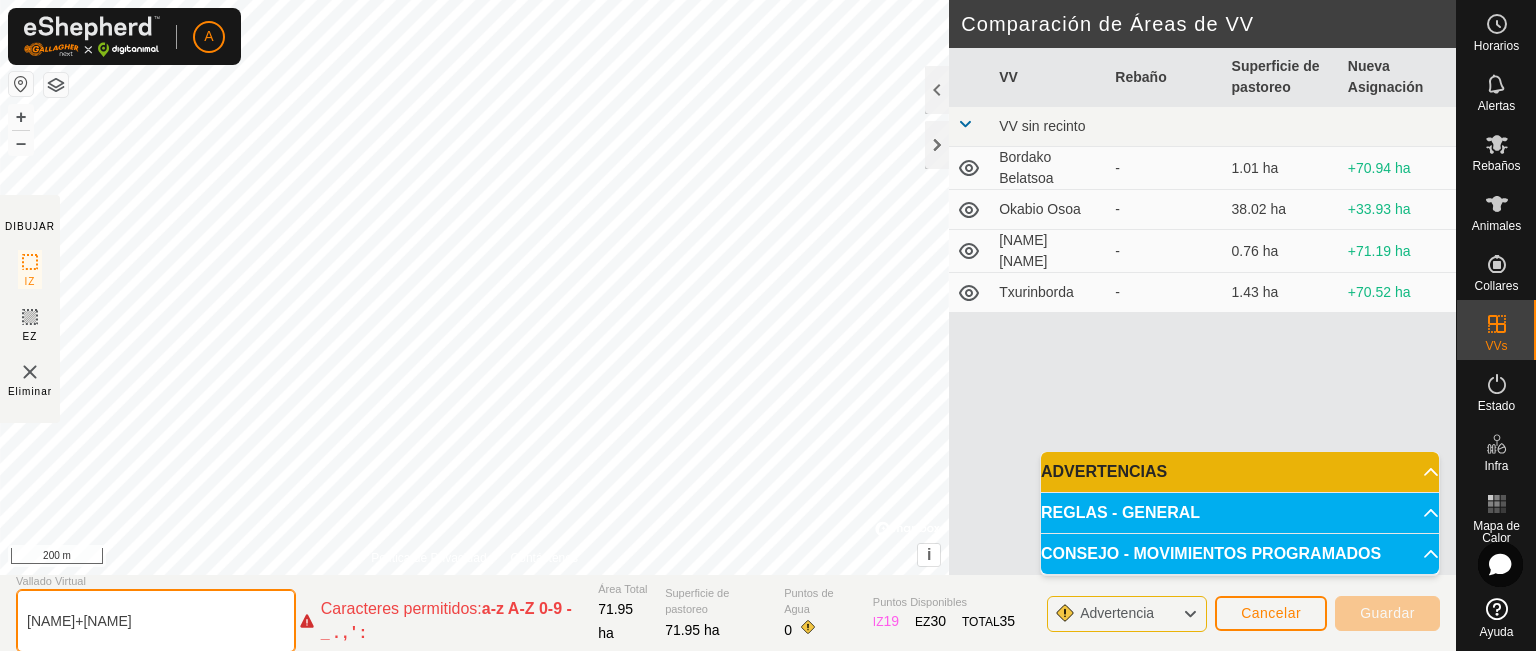 click on "[NAME]+[NAME]" 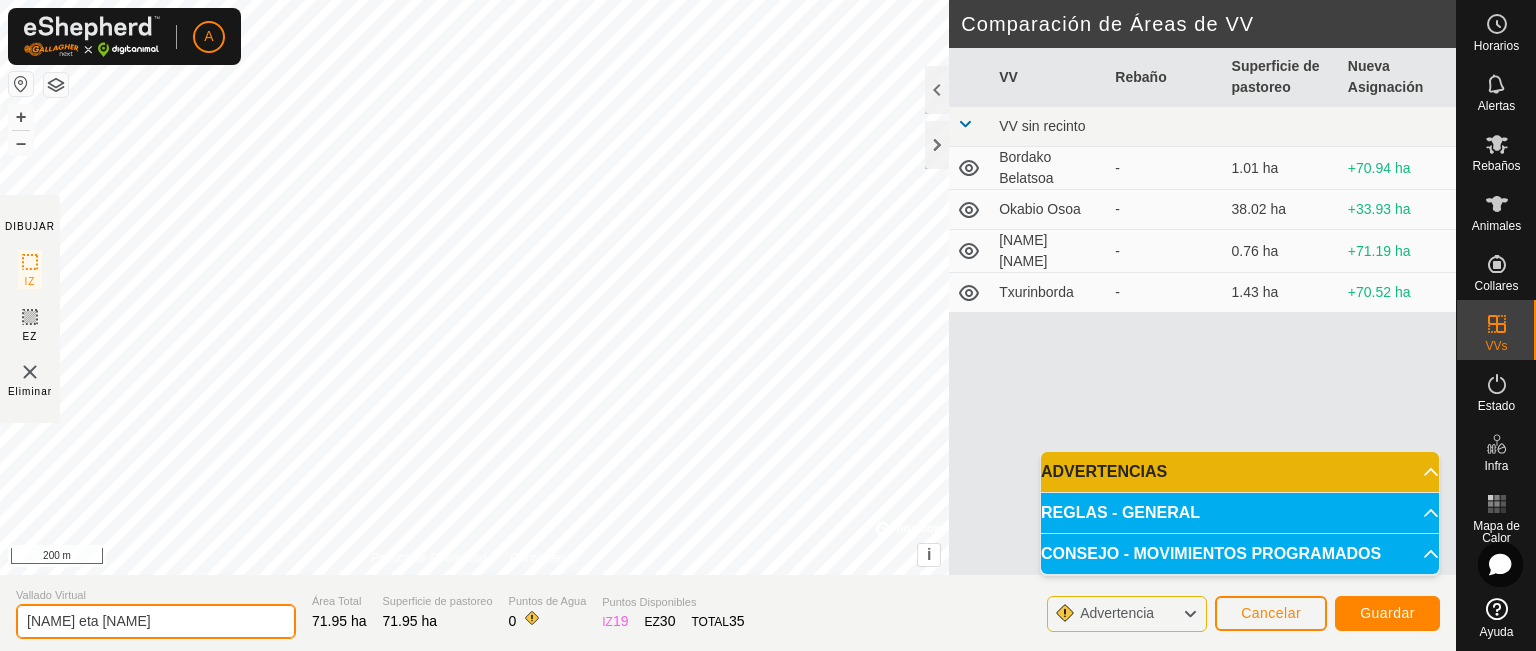type on "[NAME] eta [NAME]" 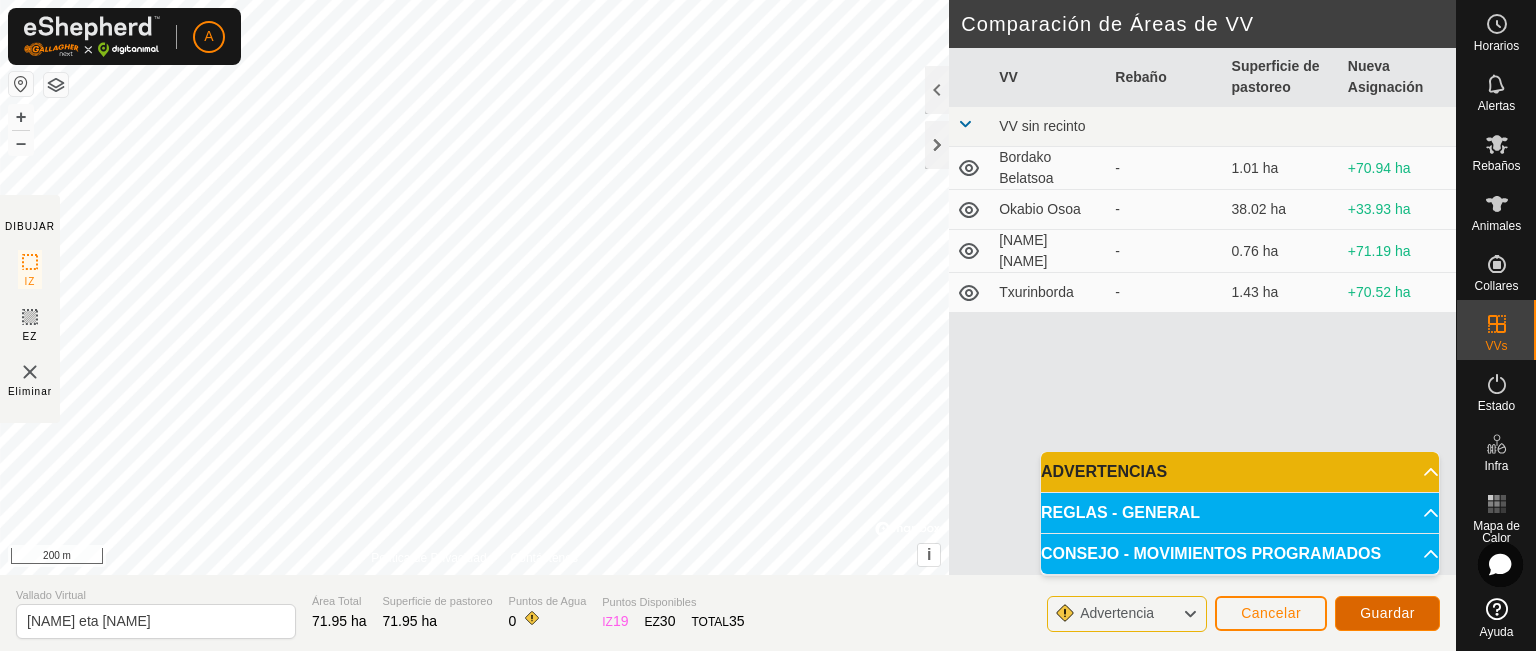 click on "Guardar" 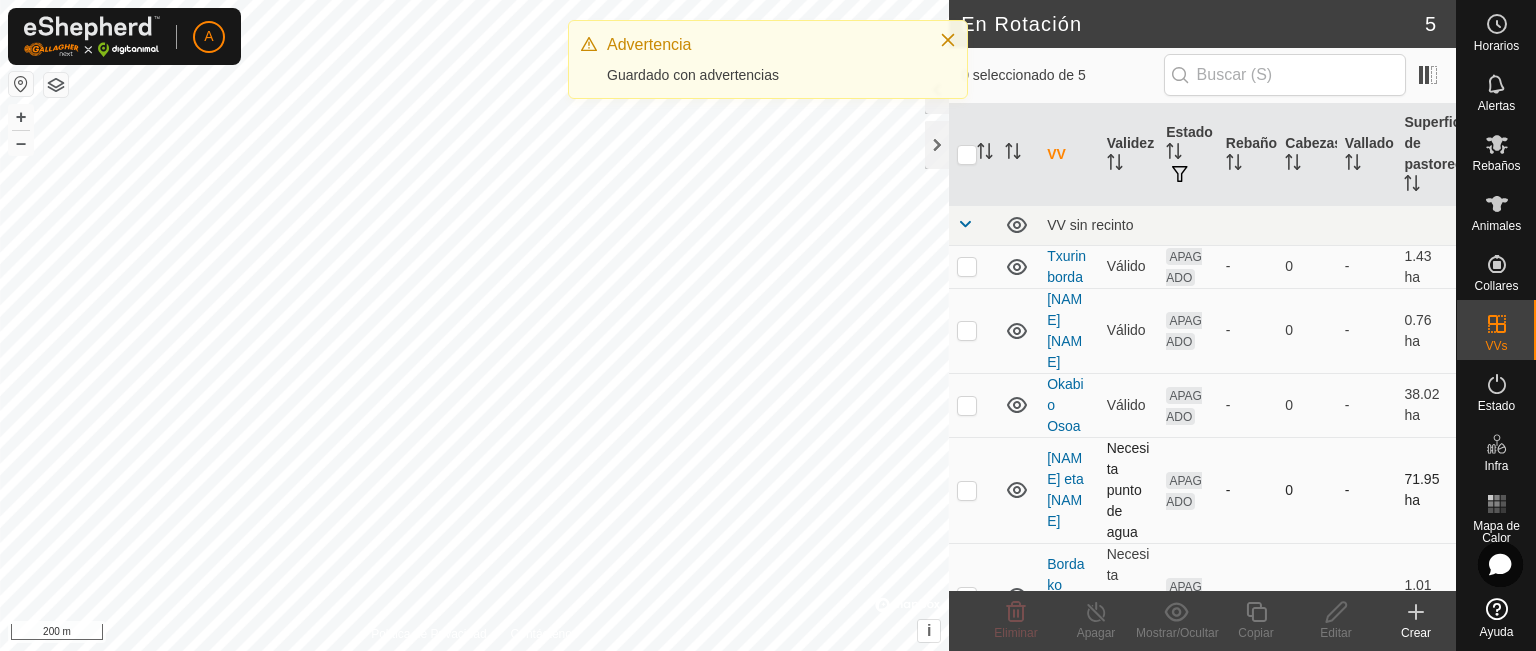 scroll, scrollTop: 56, scrollLeft: 0, axis: vertical 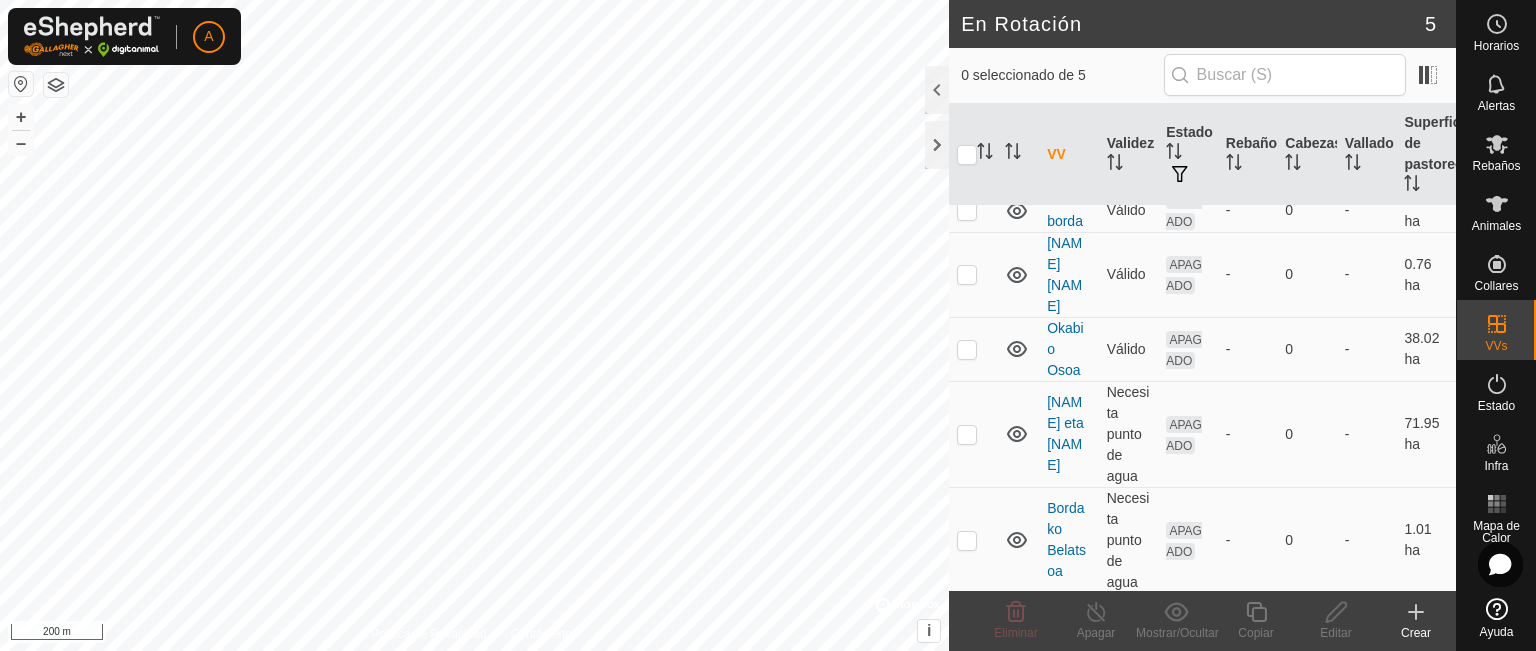 click on "Crear" 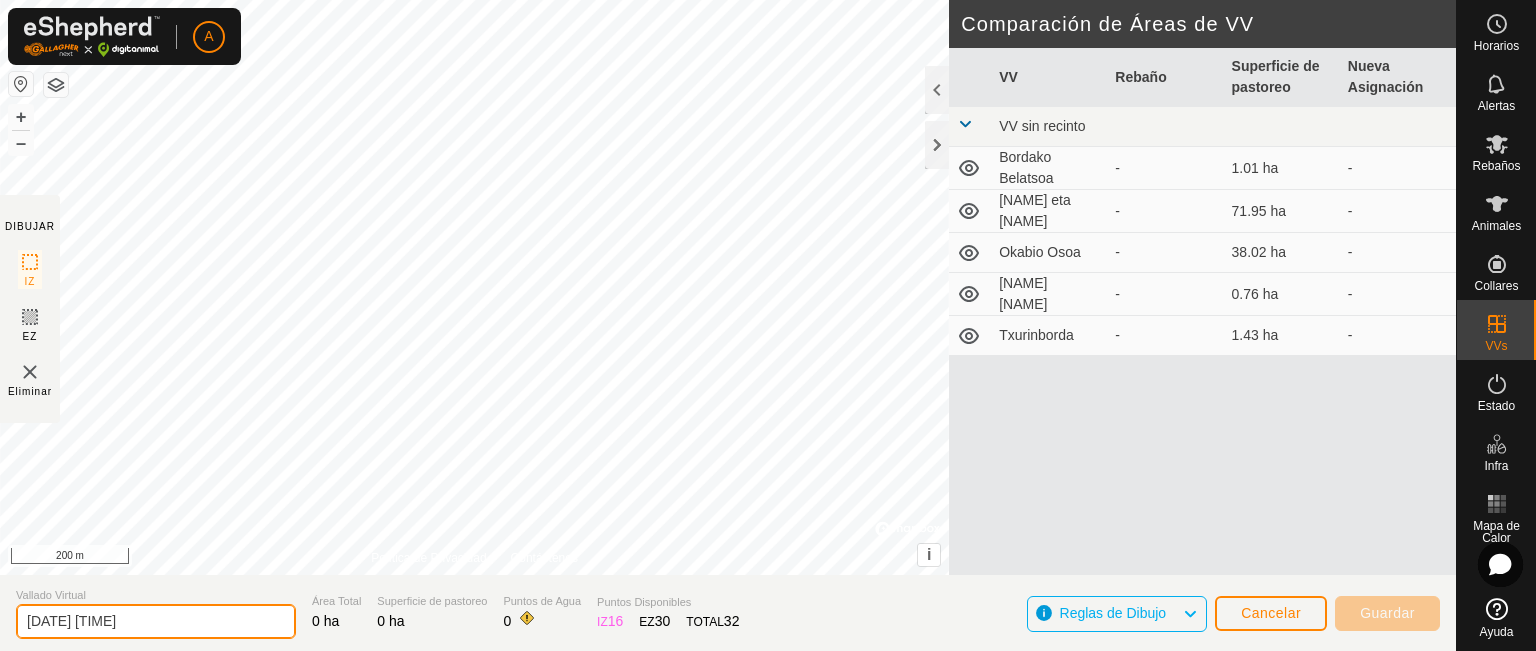 drag, startPoint x: 180, startPoint y: 611, endPoint x: 112, endPoint y: 615, distance: 68.117546 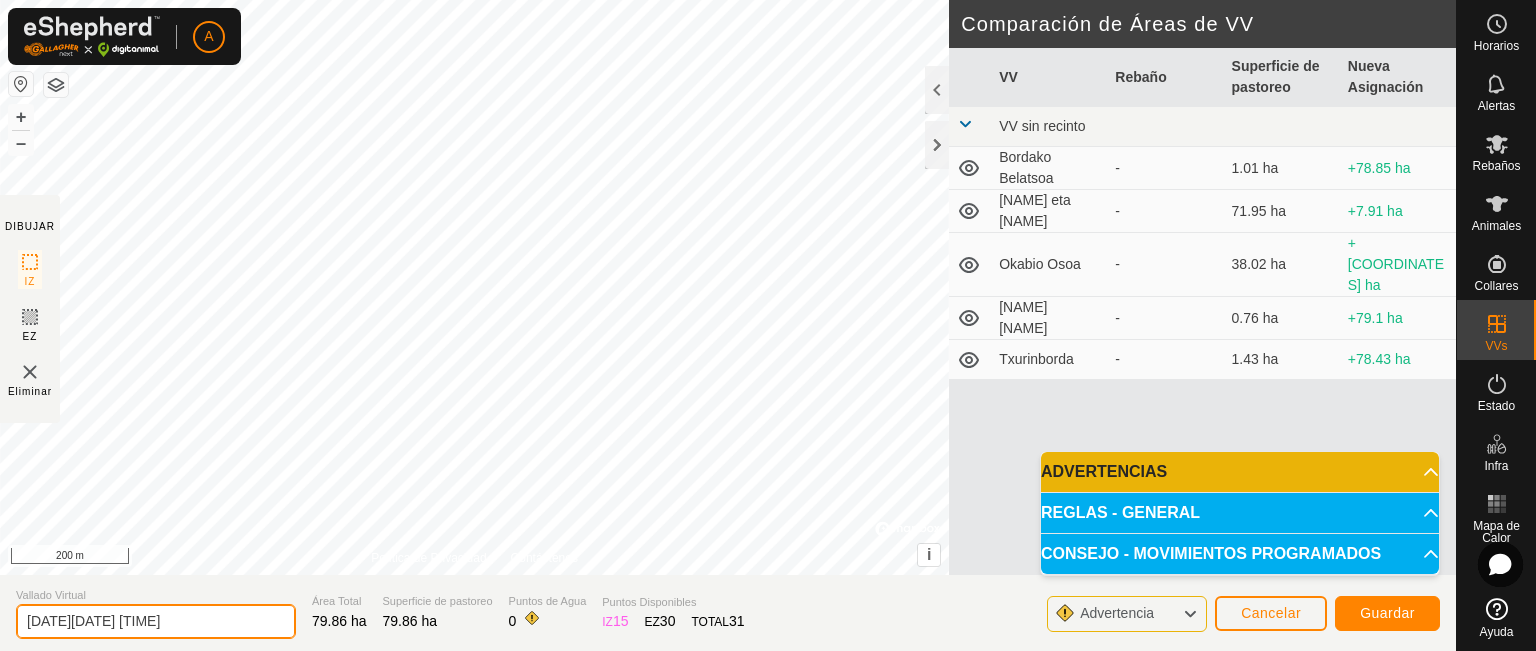 click on "[DATE][DATE] [TIME]" 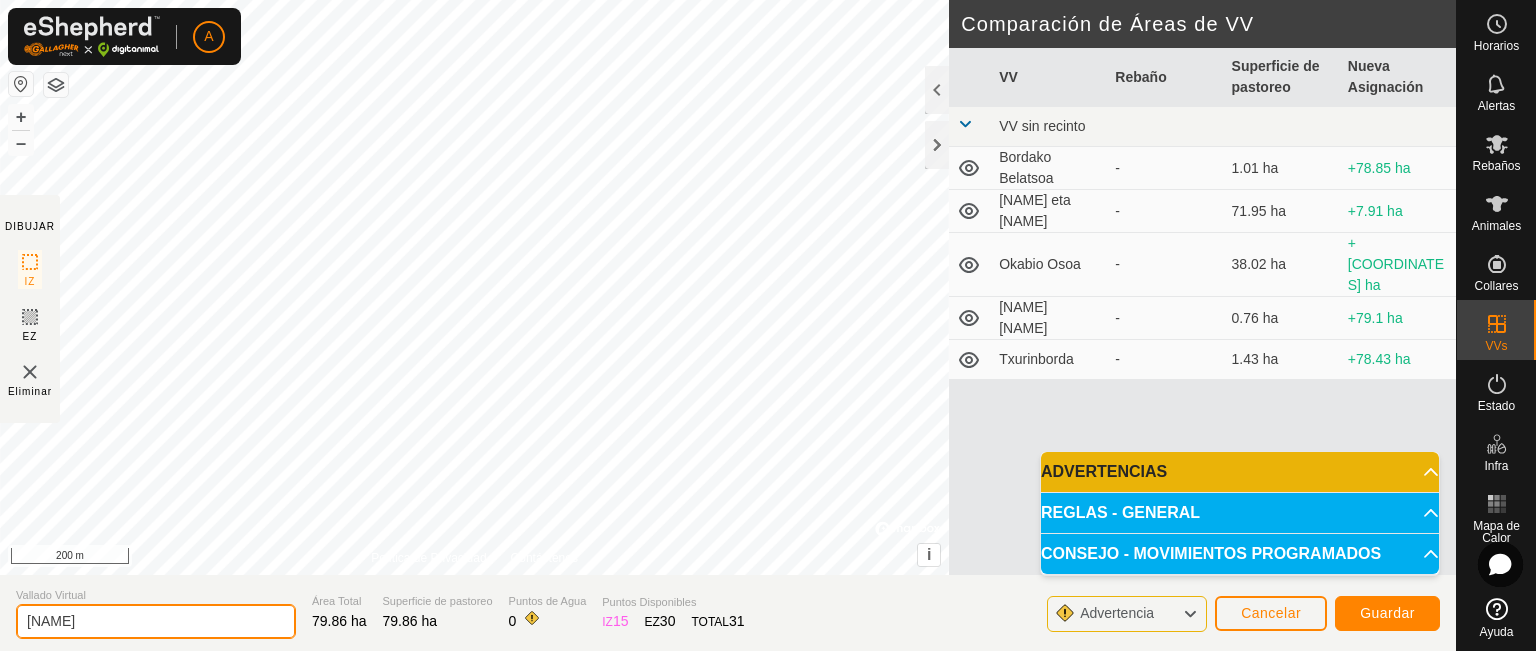 type on "[NAME]" 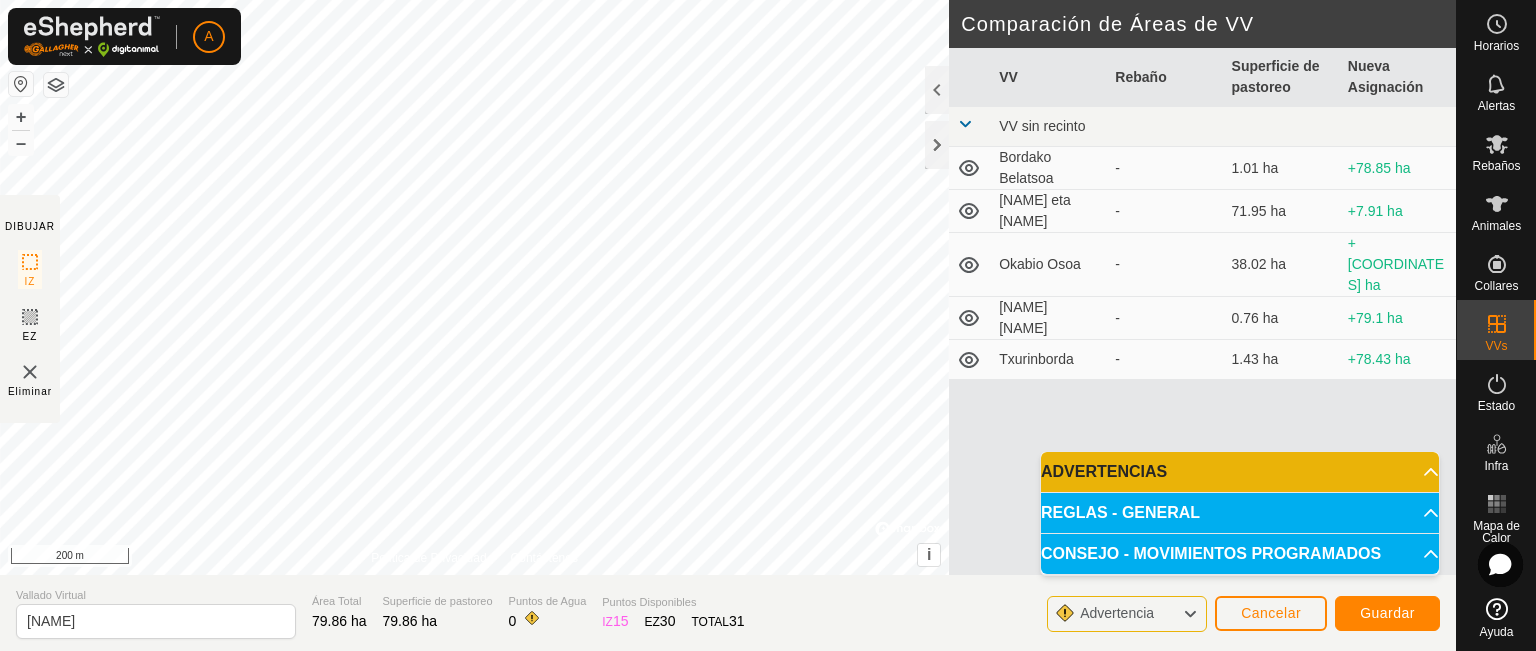 click on "ADVERTENCIAS" at bounding box center (1240, 472) 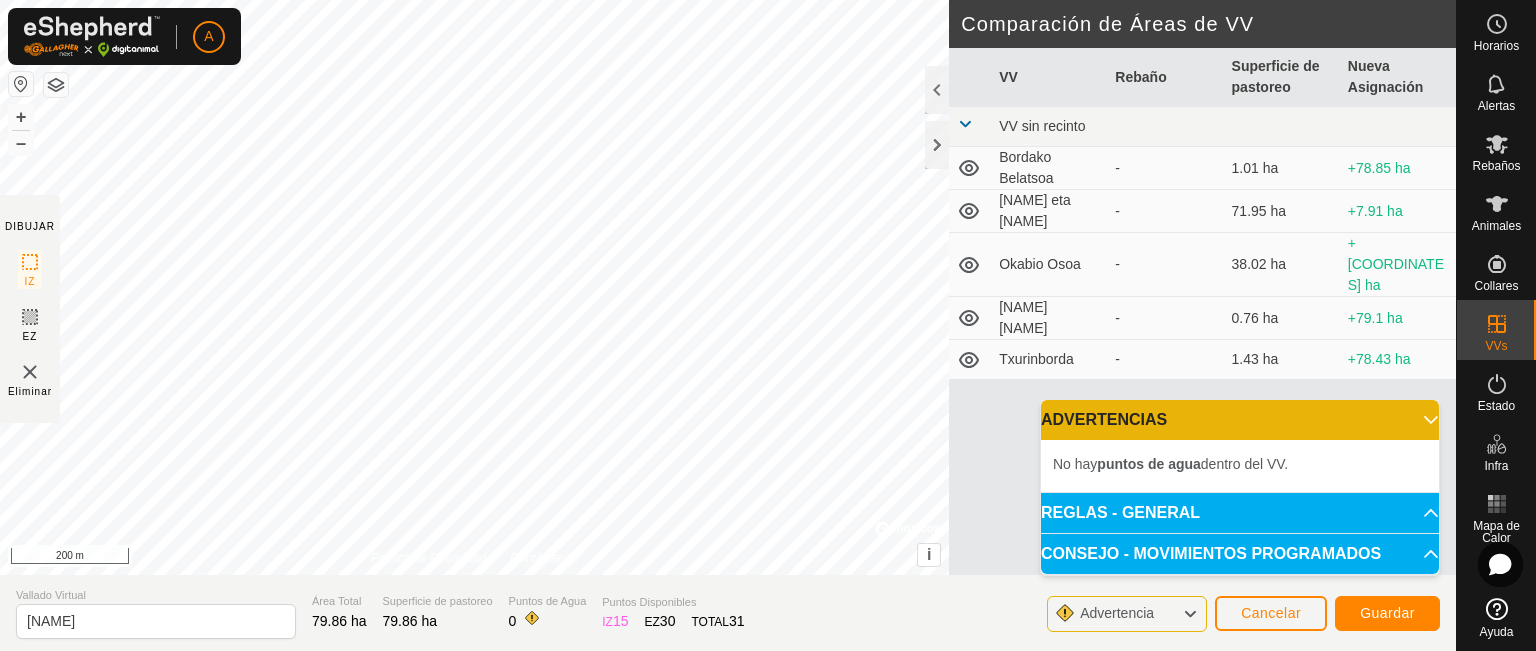 click on "ADVERTENCIAS" at bounding box center [1240, 420] 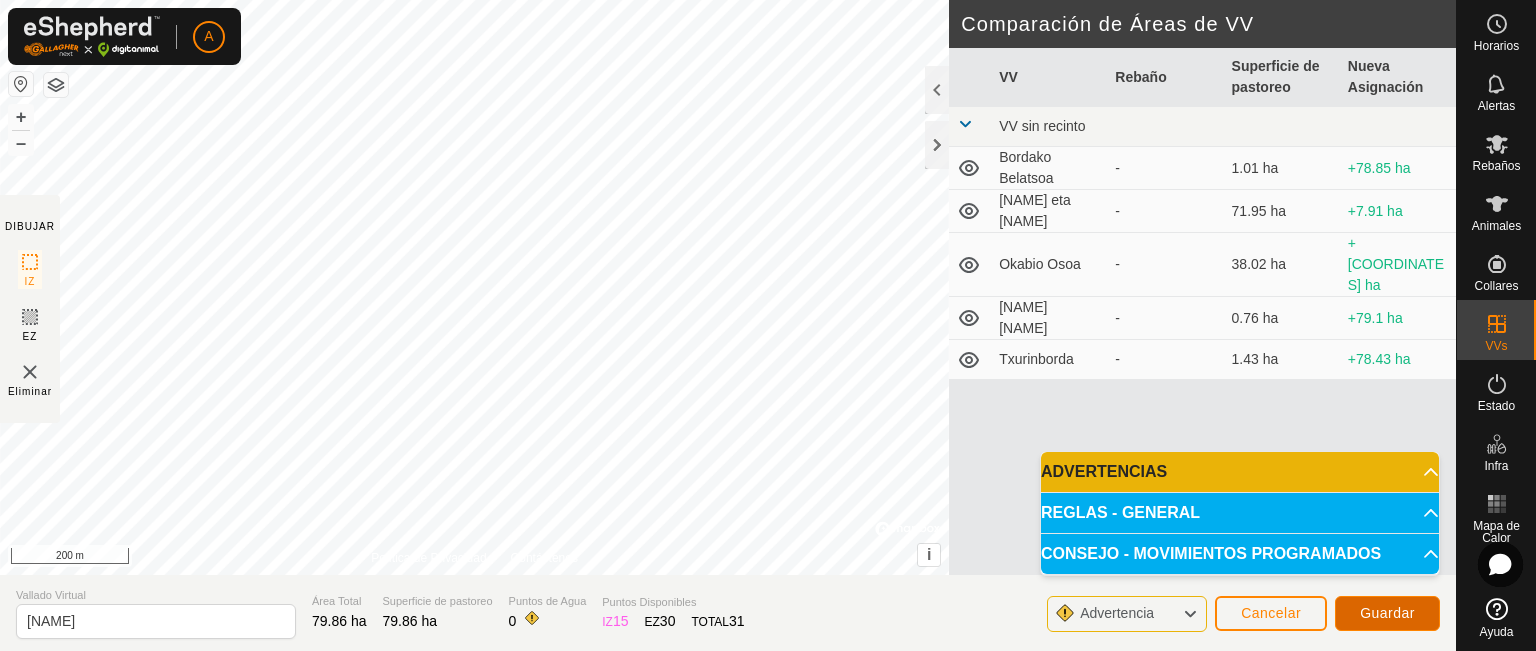 click on "Guardar" 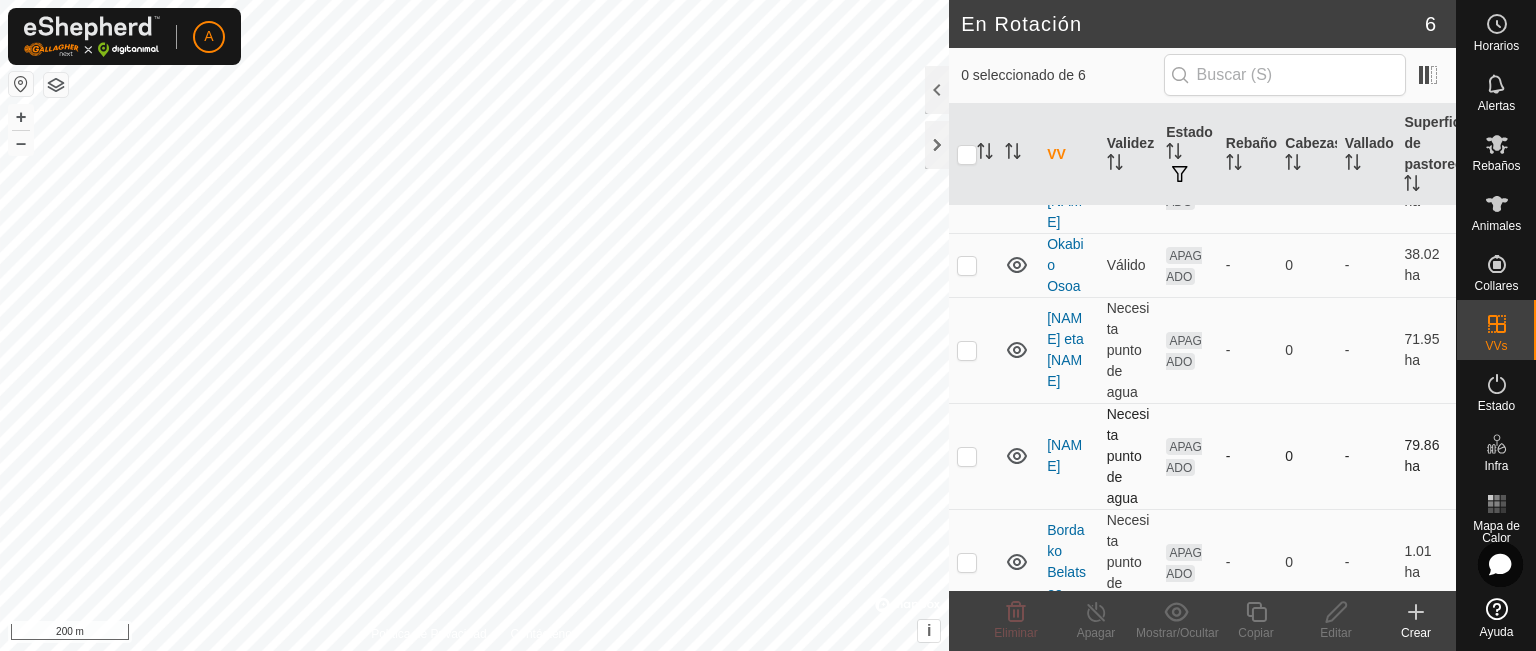 scroll, scrollTop: 162, scrollLeft: 0, axis: vertical 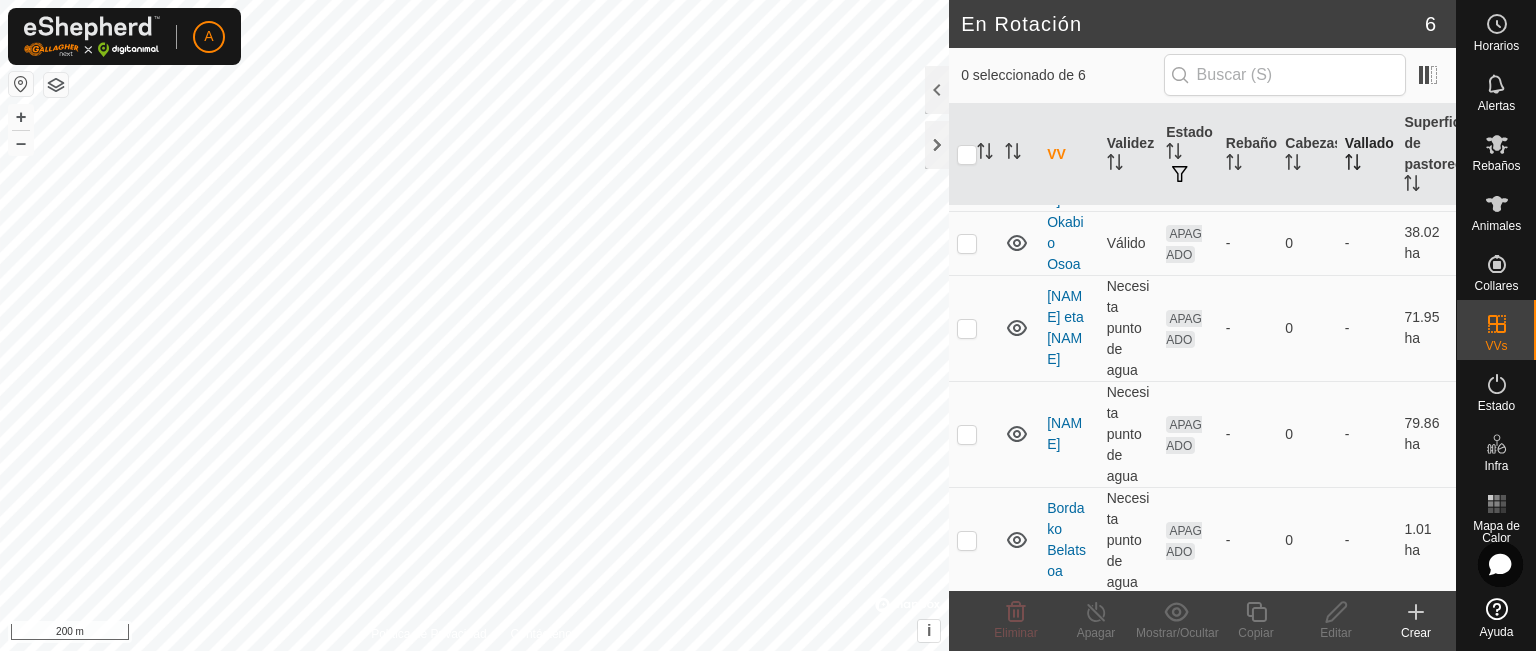 click on "Vallado" at bounding box center [1367, 155] 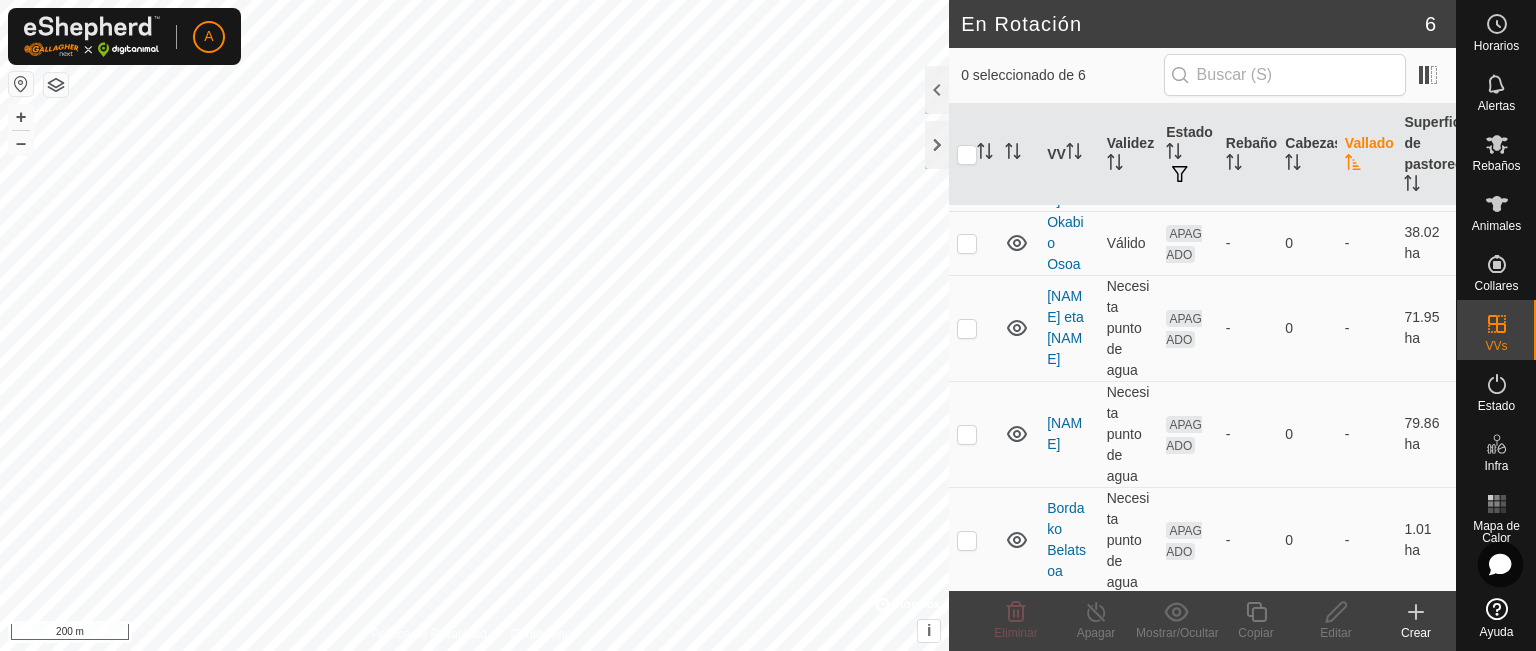 scroll, scrollTop: 0, scrollLeft: 0, axis: both 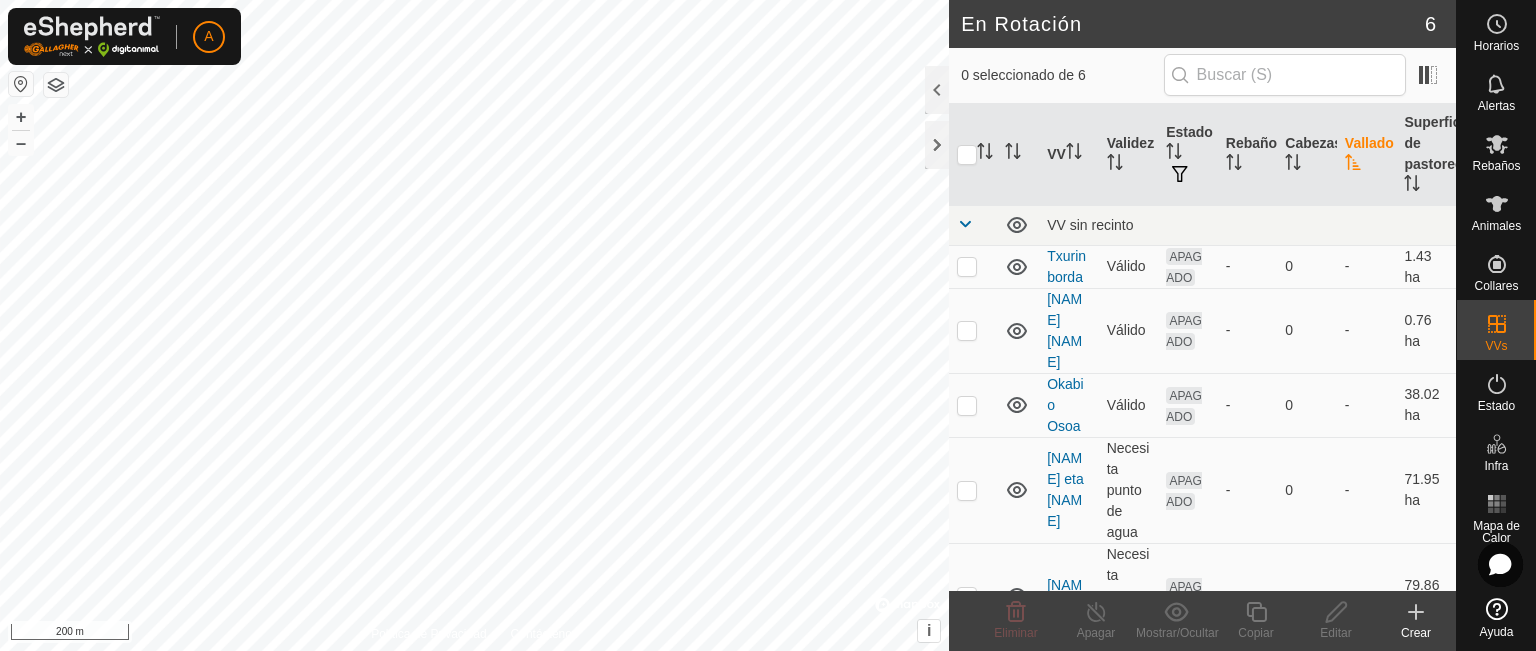 click on "Vallado" at bounding box center [1367, 155] 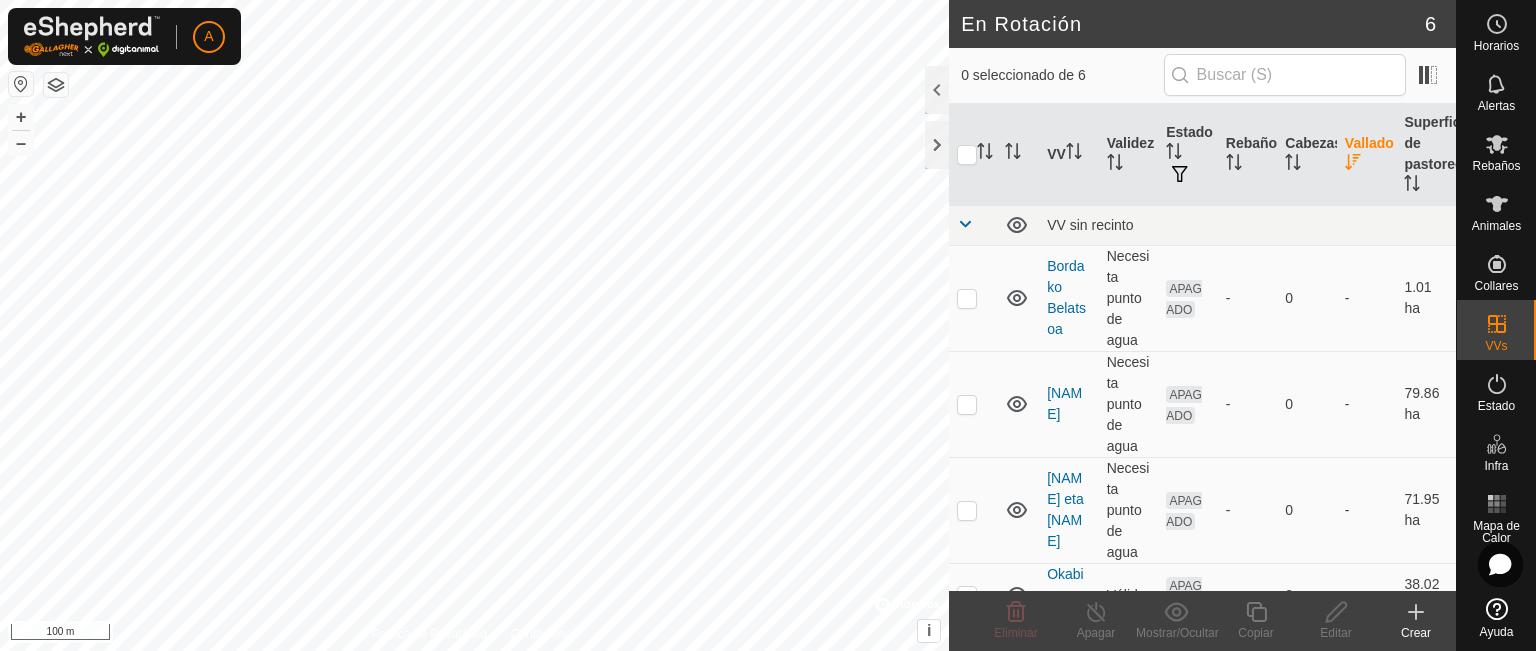 click 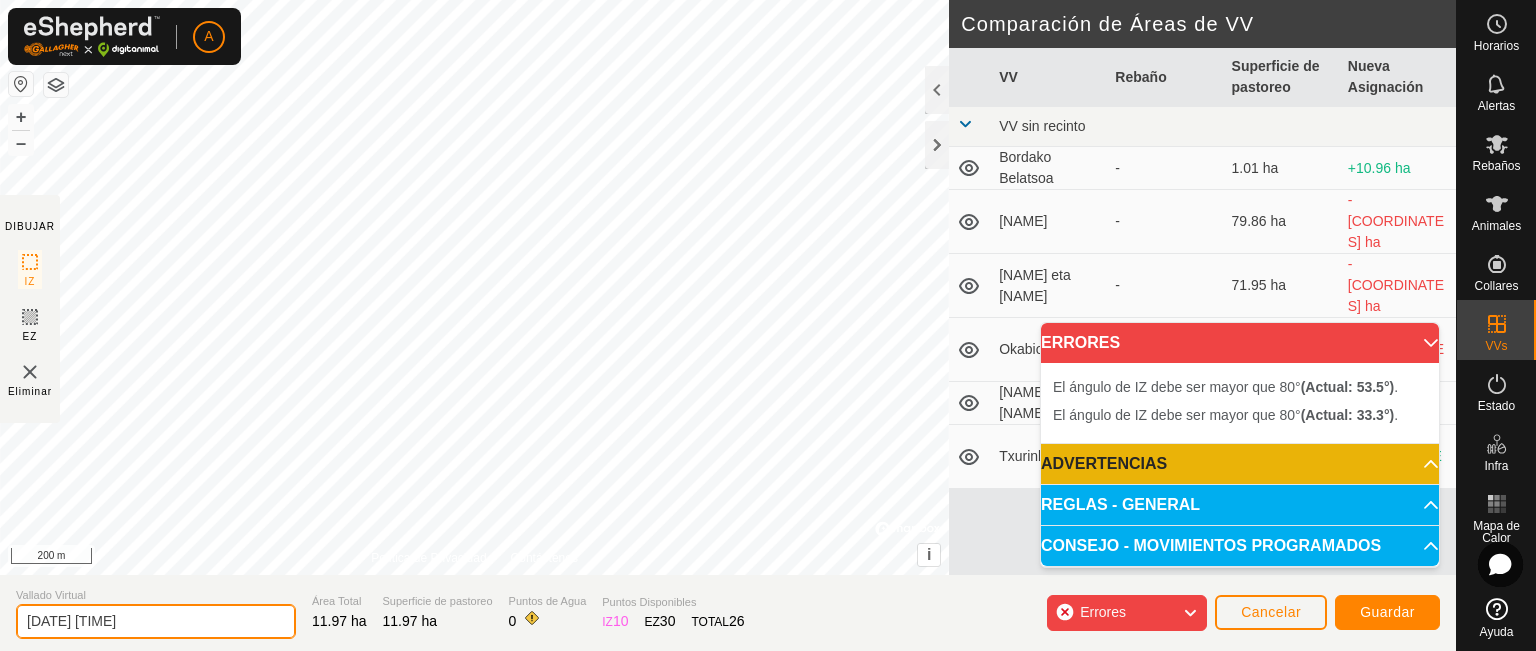 drag, startPoint x: 156, startPoint y: 622, endPoint x: 0, endPoint y: 599, distance: 157.6864 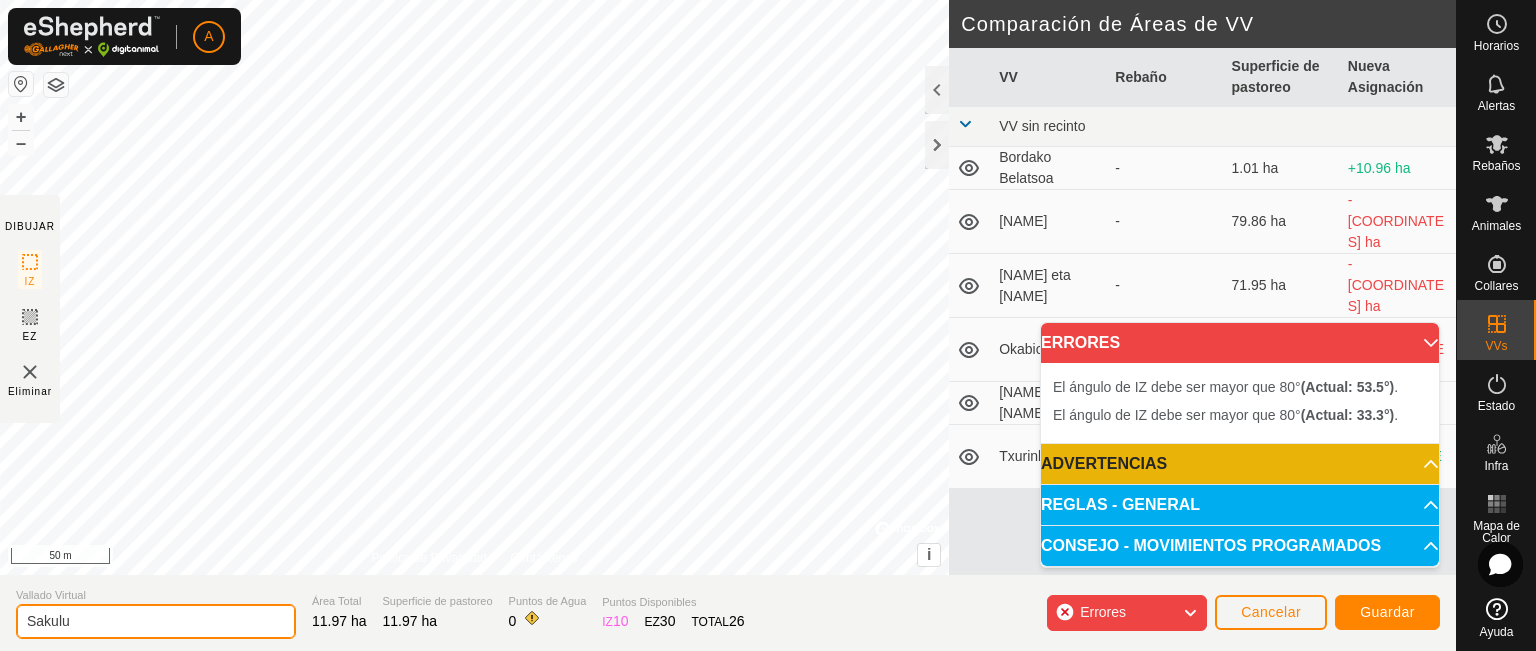 type on "Sakulu" 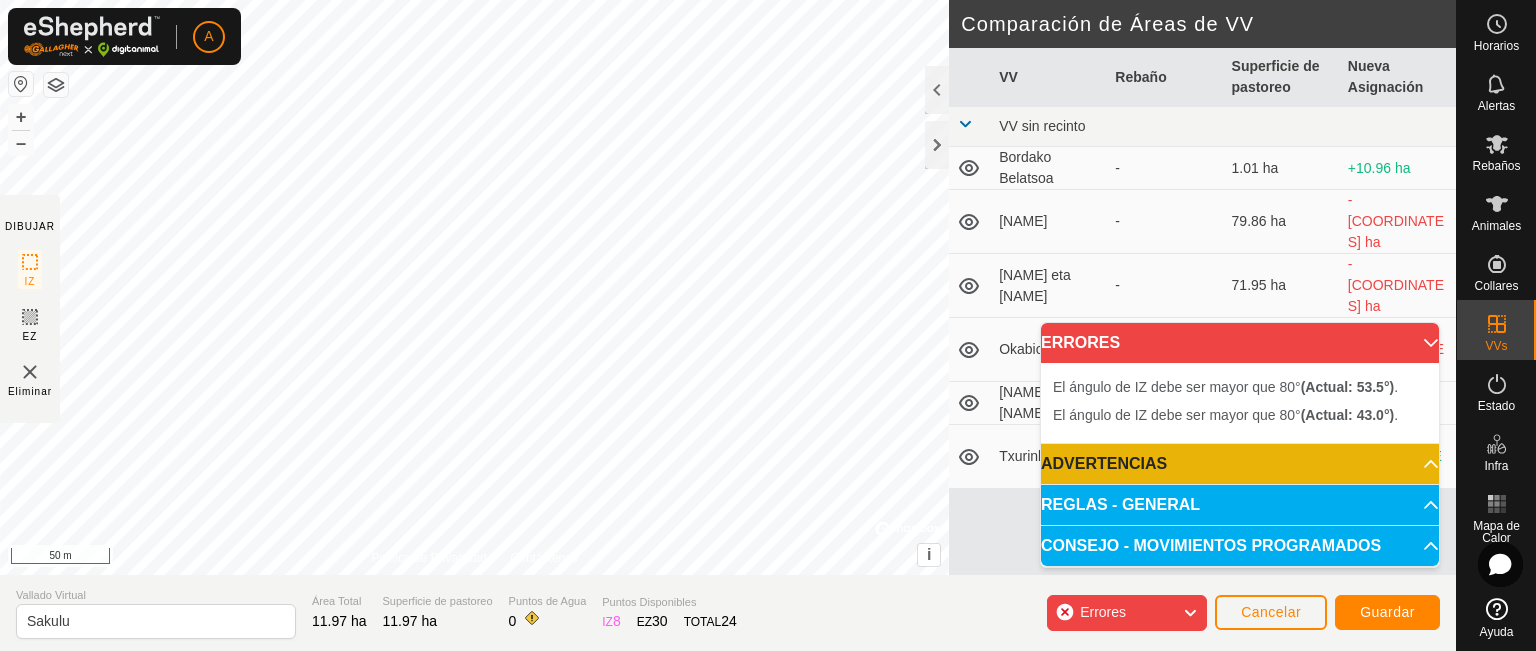 click on "El ángulo de IZ debe ser mayor que 80°  (Actual: [MEASUREMENT]°) . + – ⇧ i ©  Mapbox , ©  OpenStreetMap ,  Improve this map 50 m" at bounding box center [474, 287] 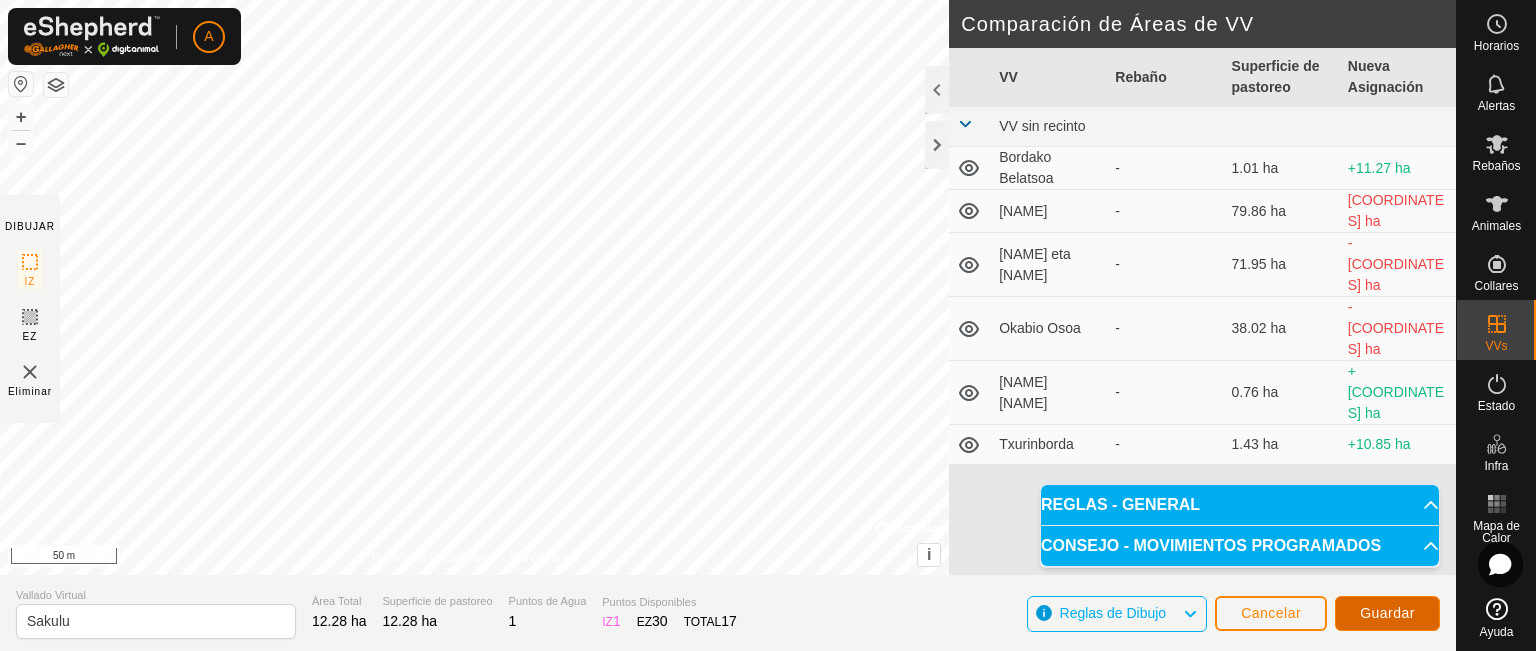 click on "Guardar" 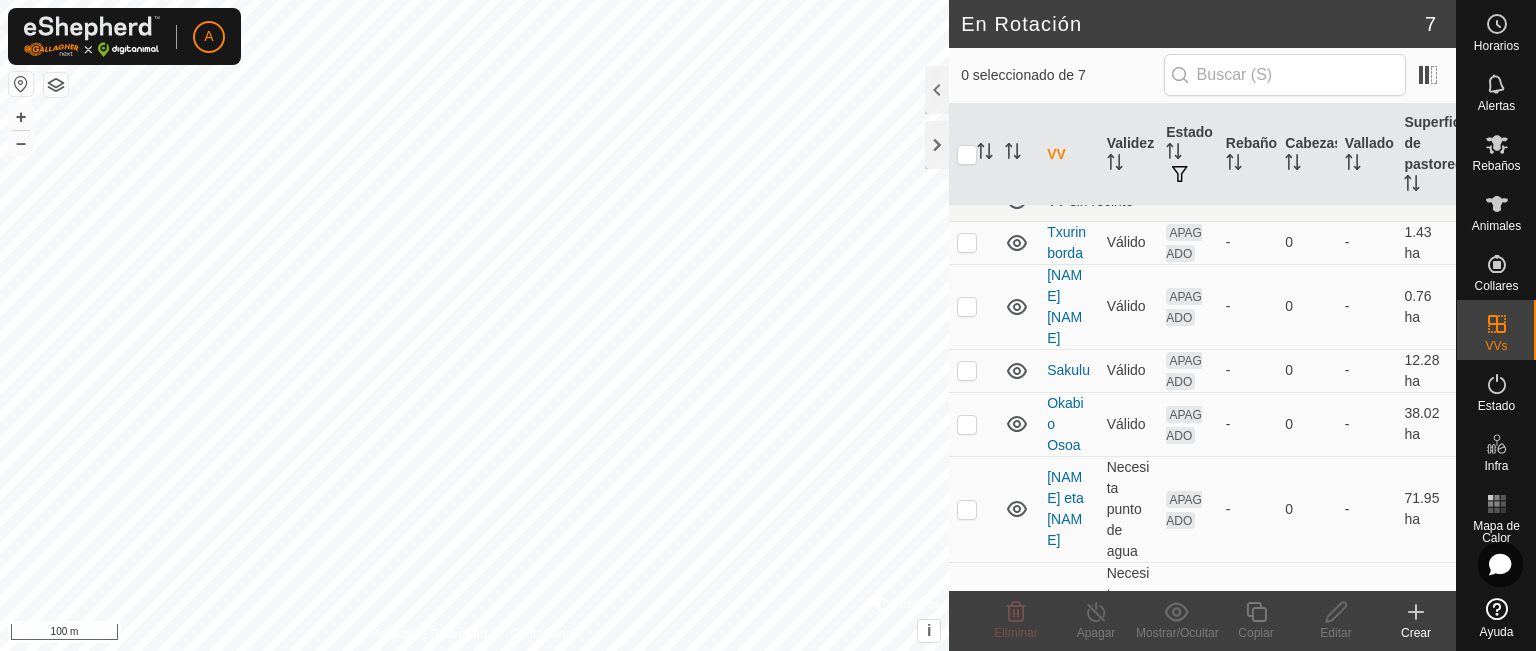 scroll, scrollTop: 0, scrollLeft: 0, axis: both 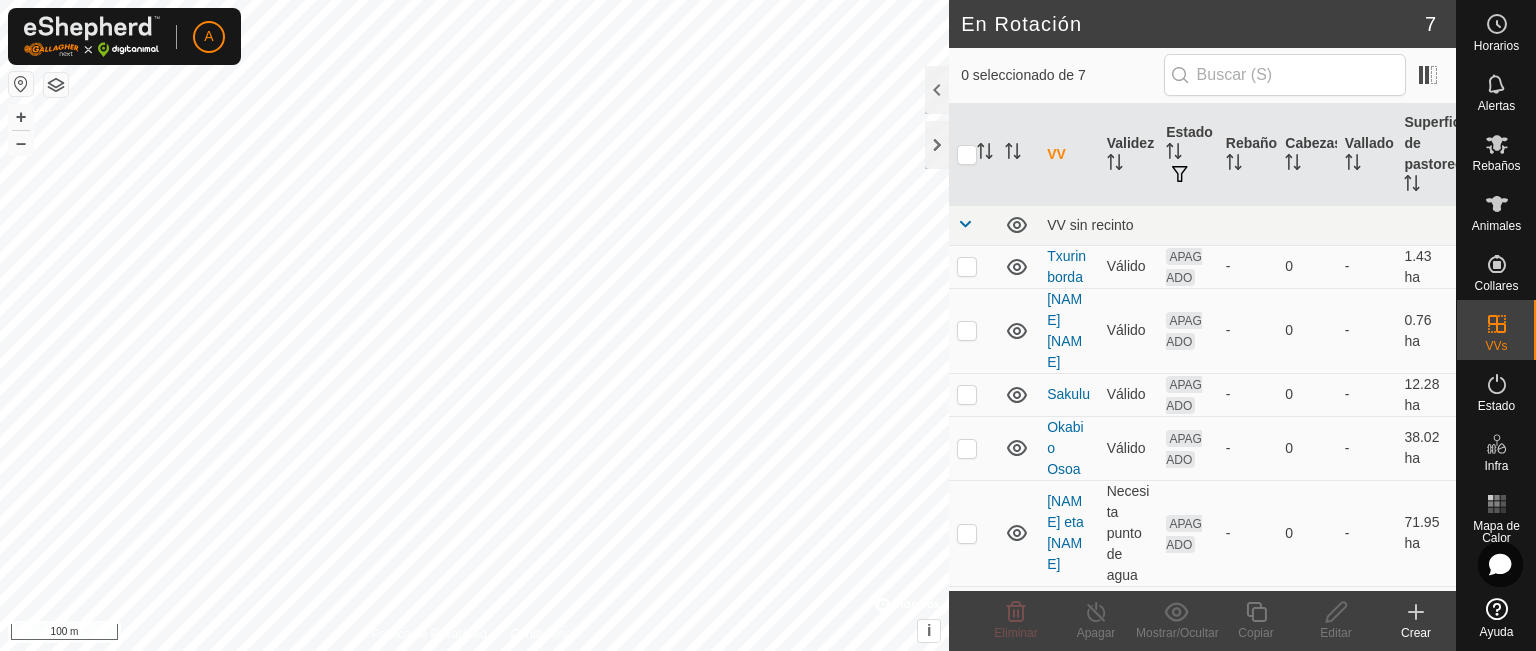 click 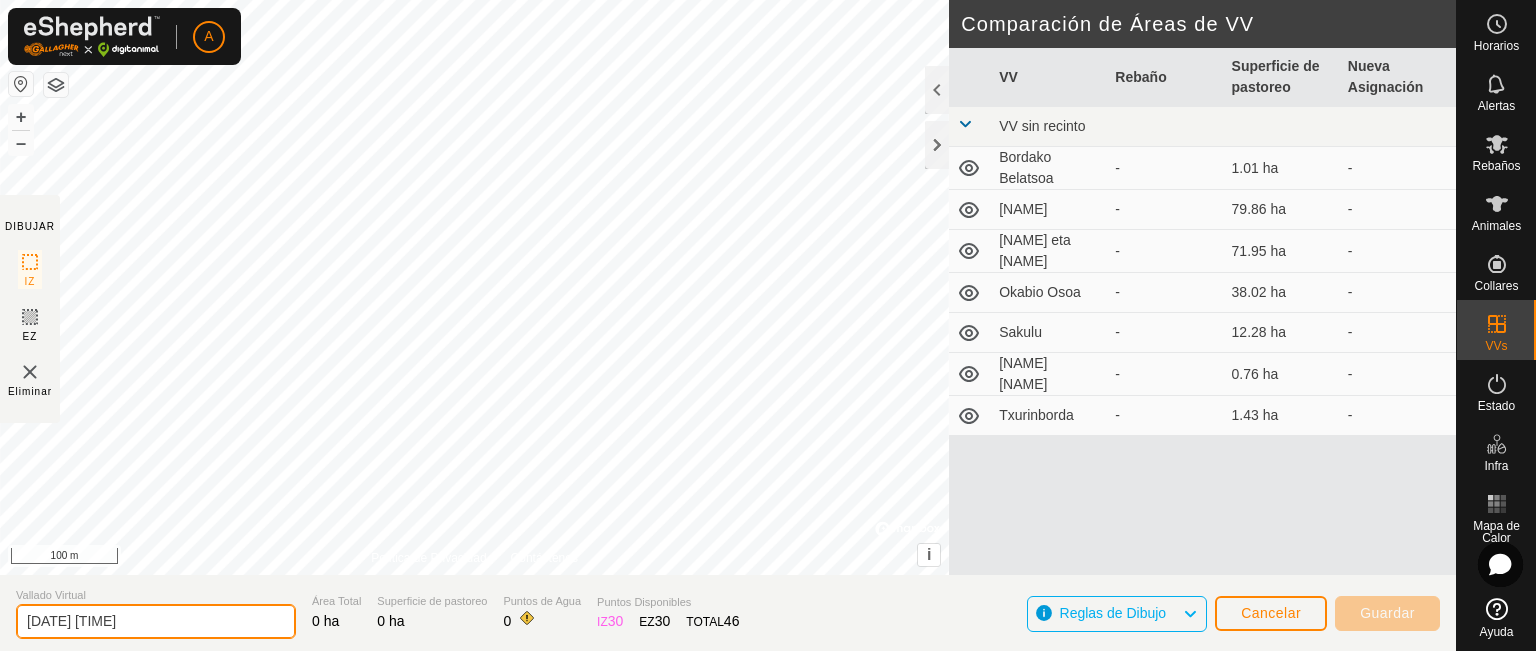 drag, startPoint x: 59, startPoint y: 616, endPoint x: 0, endPoint y: 610, distance: 59.3043 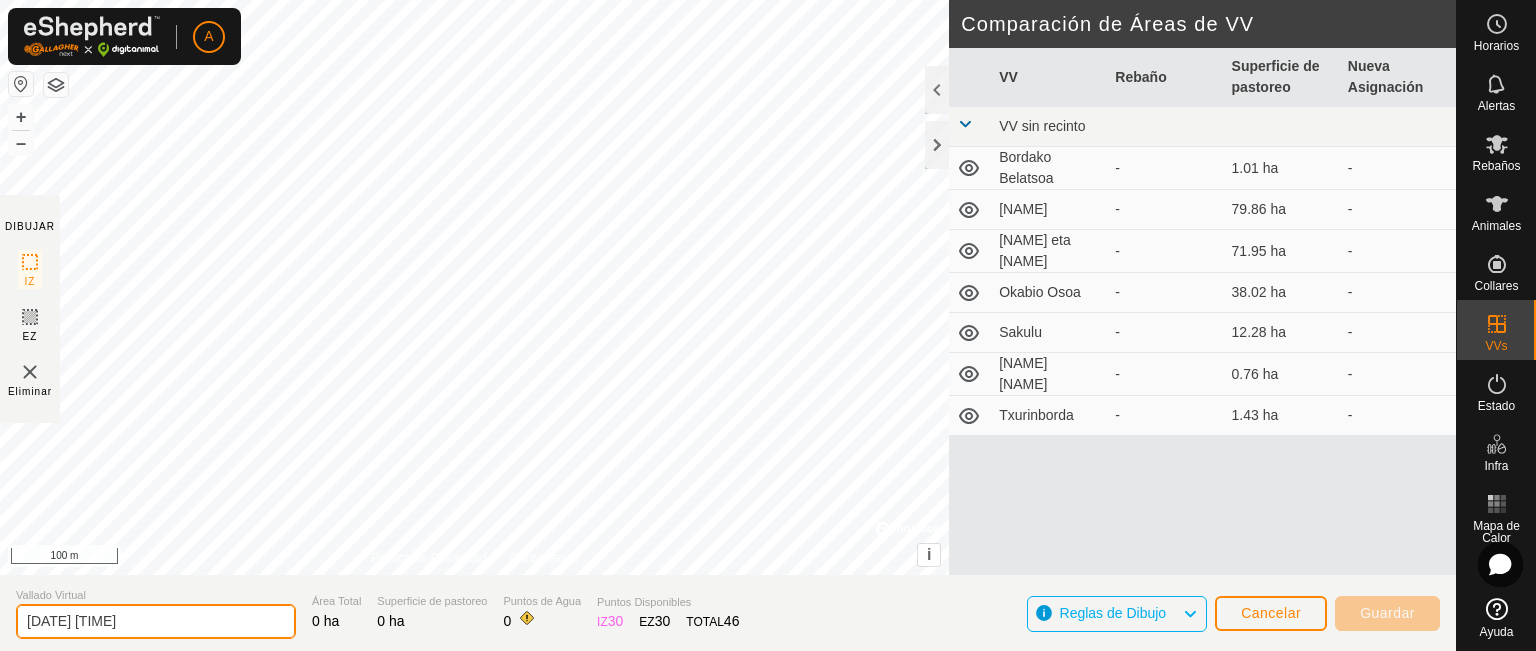 type on "T" 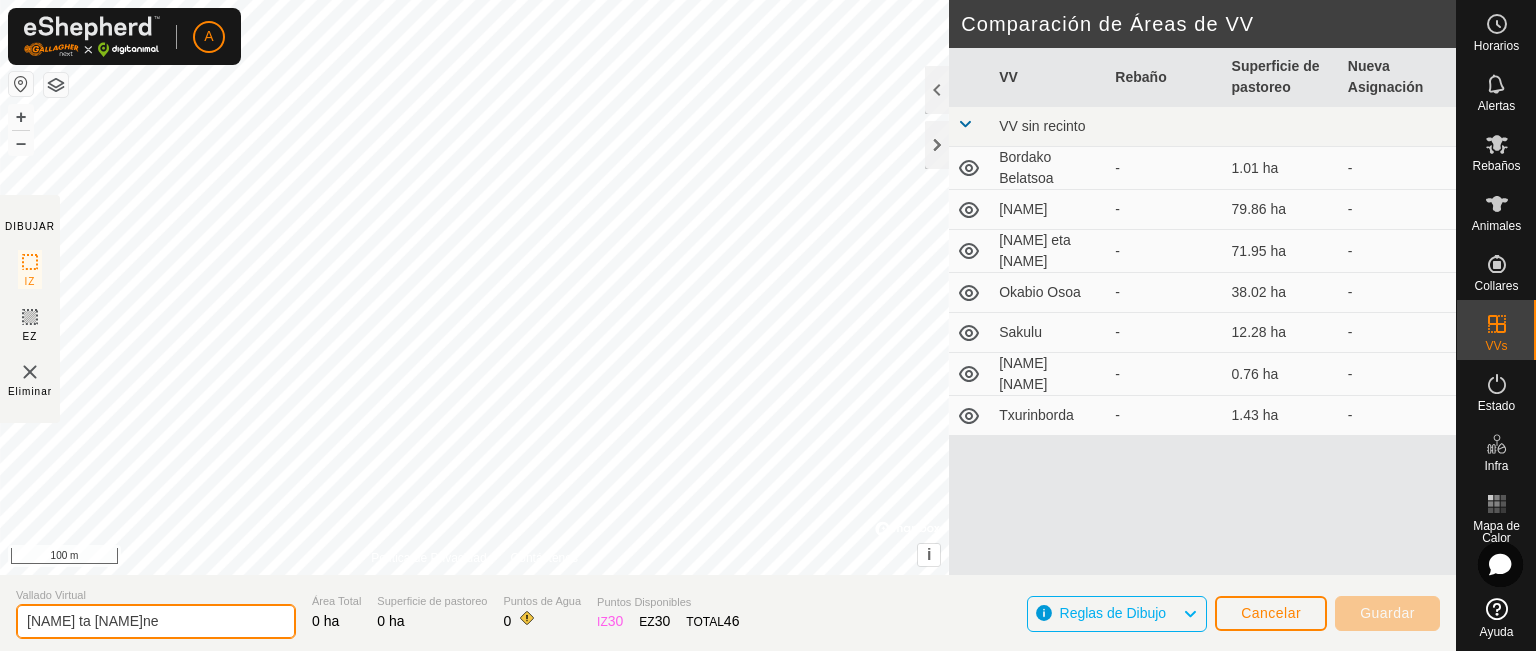 type on "[NAME] ta [NAME]ne" 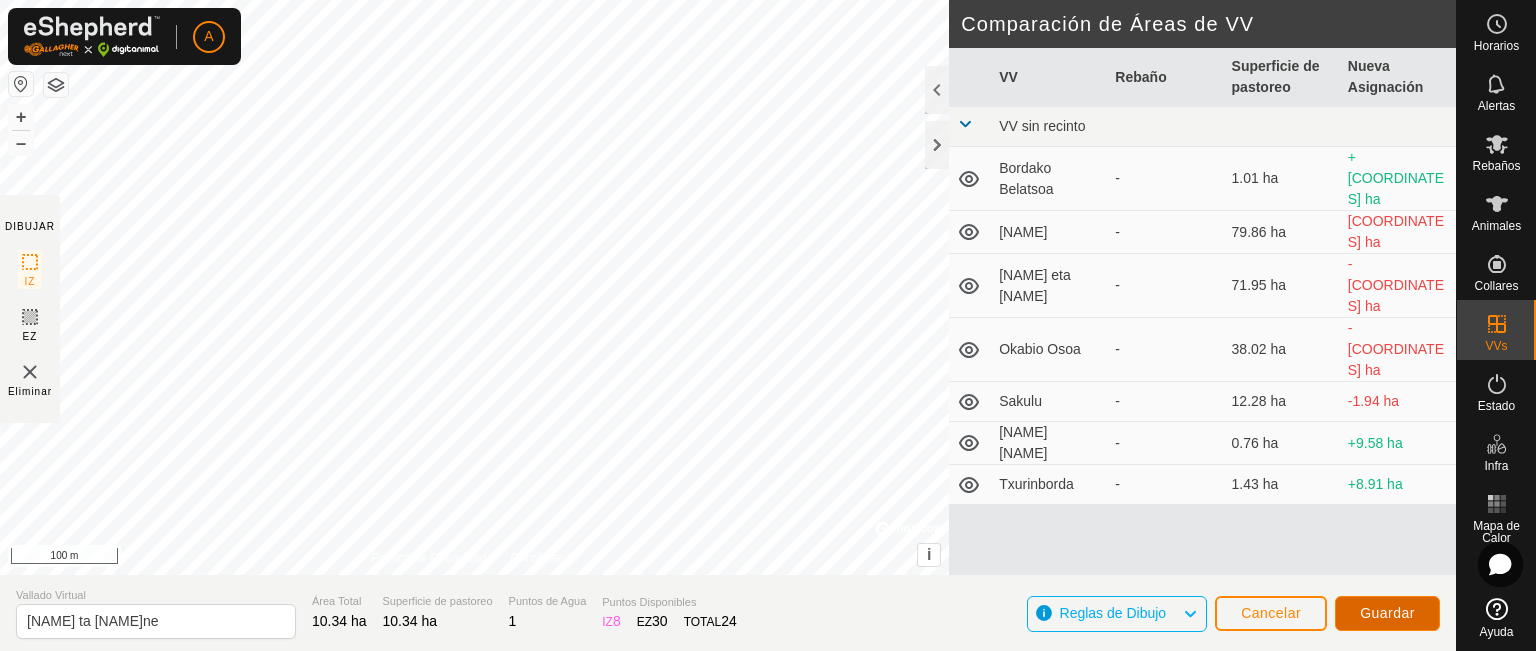 click on "Guardar" 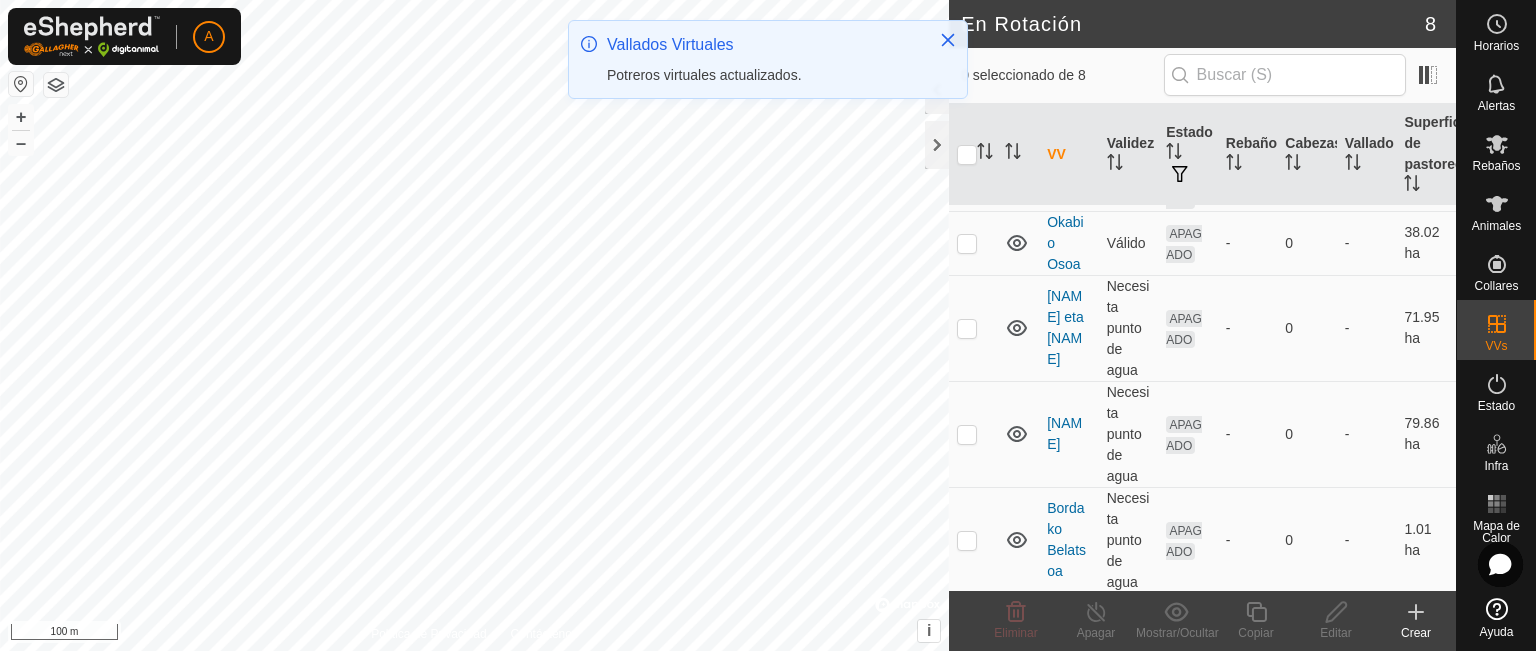 scroll, scrollTop: 0, scrollLeft: 0, axis: both 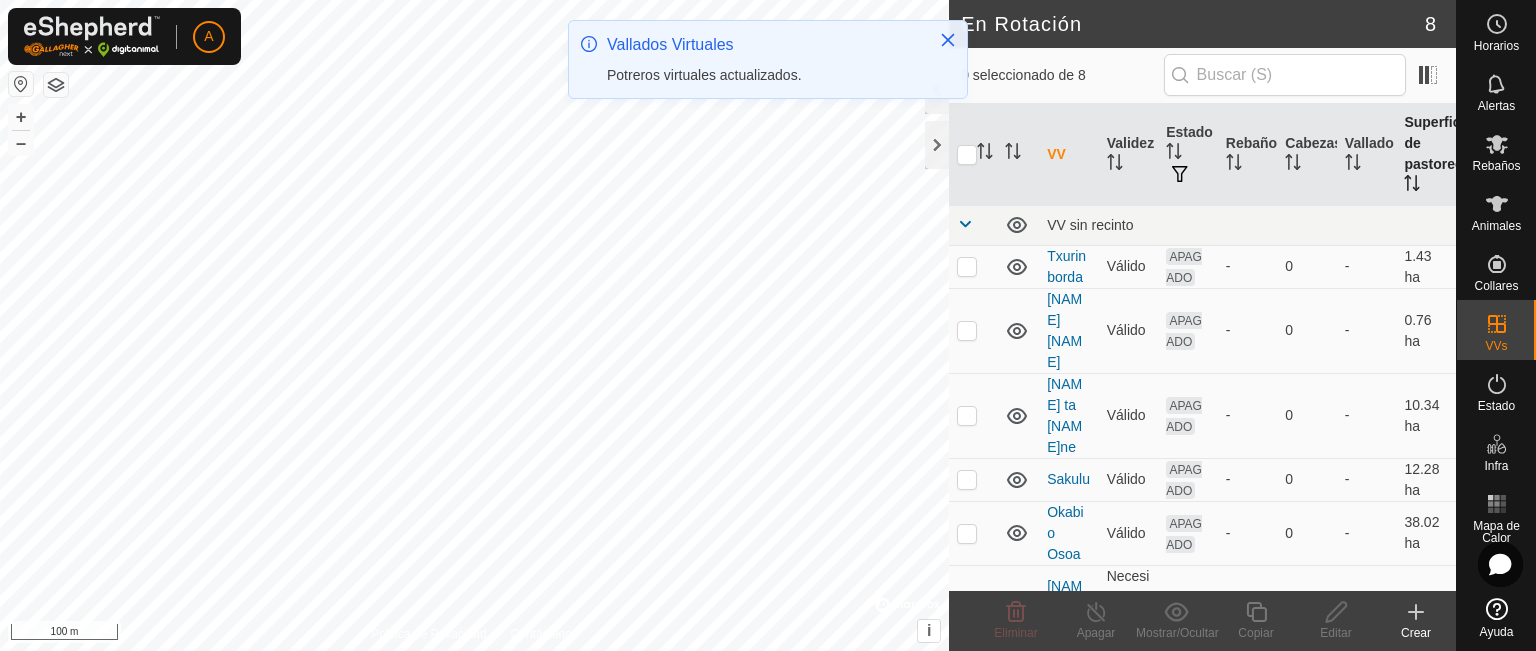 click on "Superficie de pastoreo" at bounding box center (1426, 155) 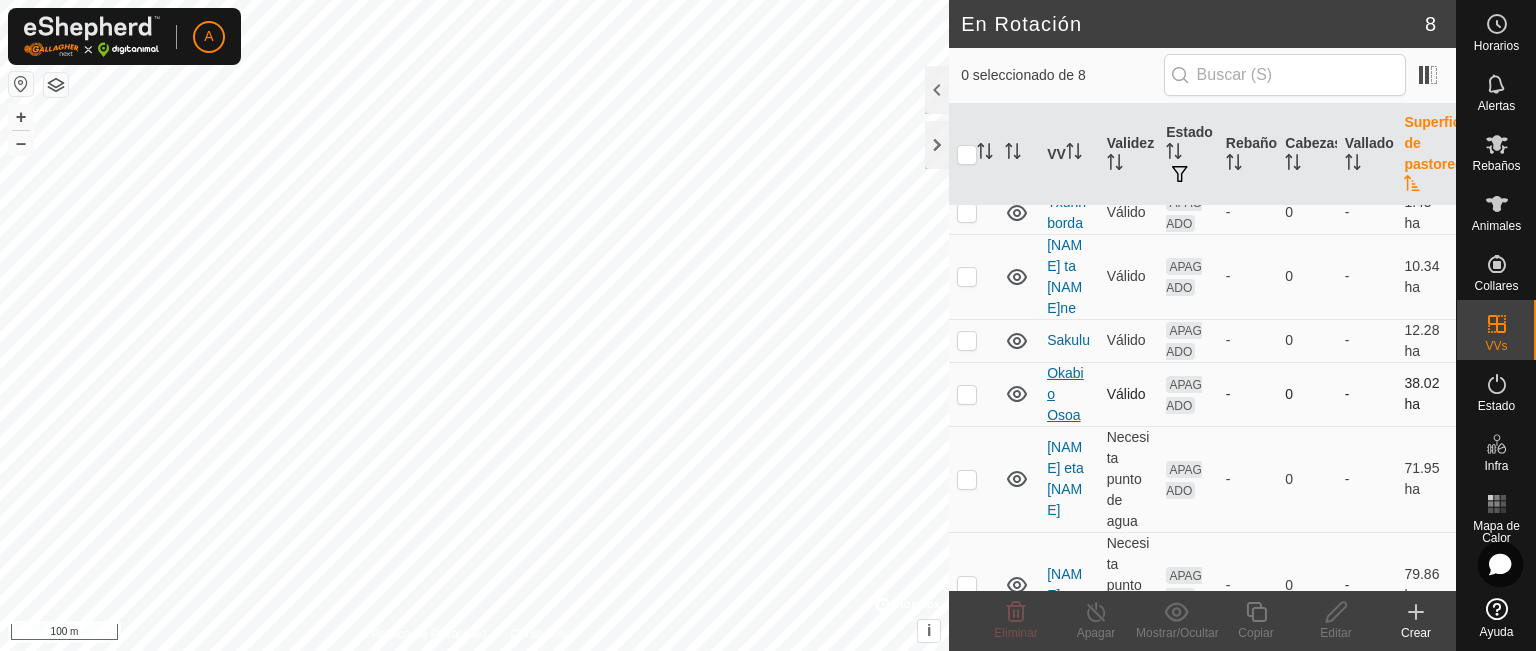 scroll, scrollTop: 290, scrollLeft: 0, axis: vertical 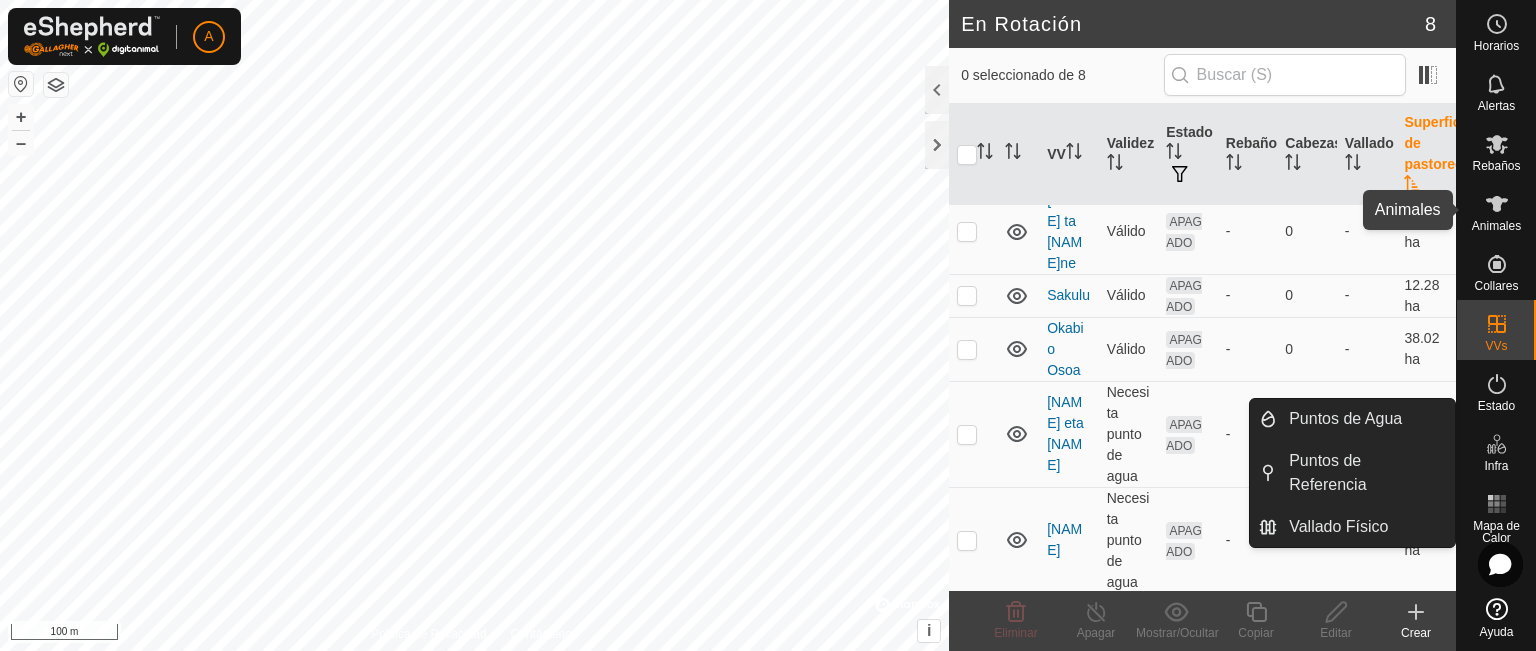 click on "Animales" at bounding box center [1496, 226] 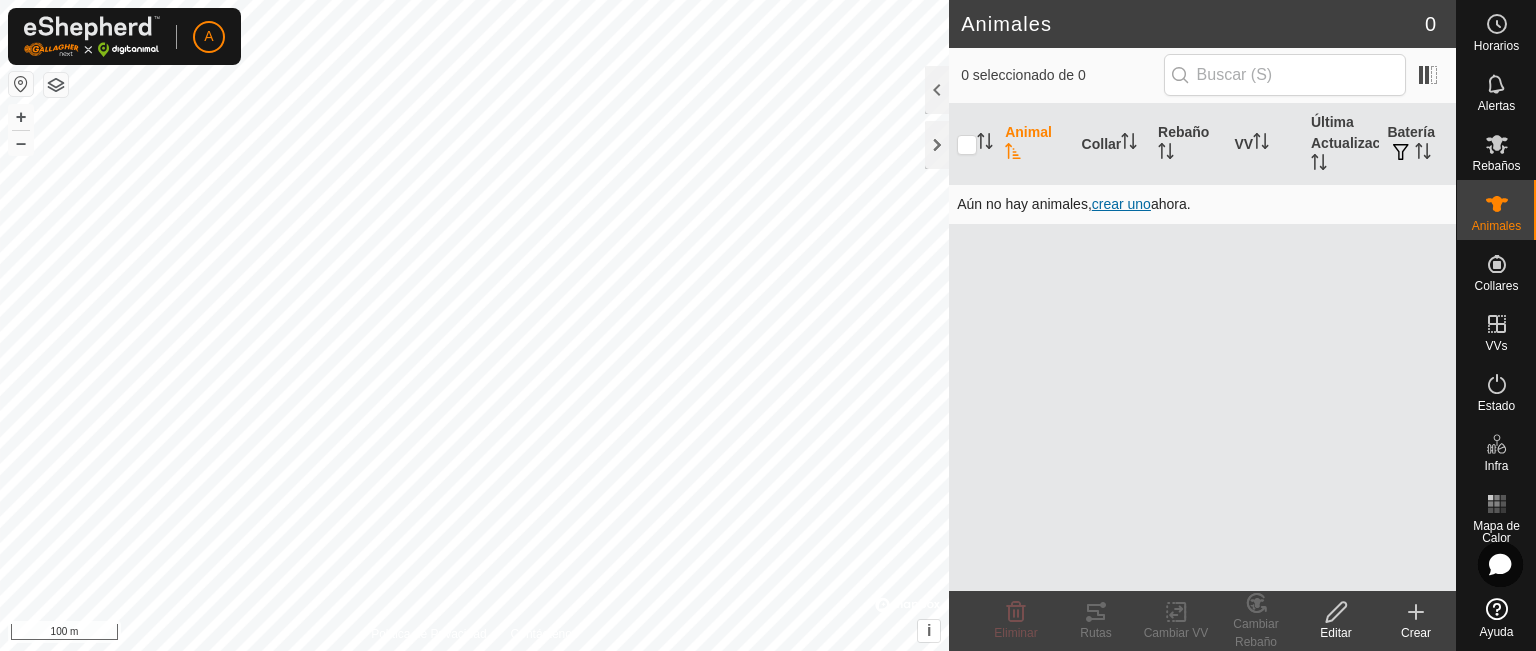 click on "crear uno" at bounding box center (1121, 204) 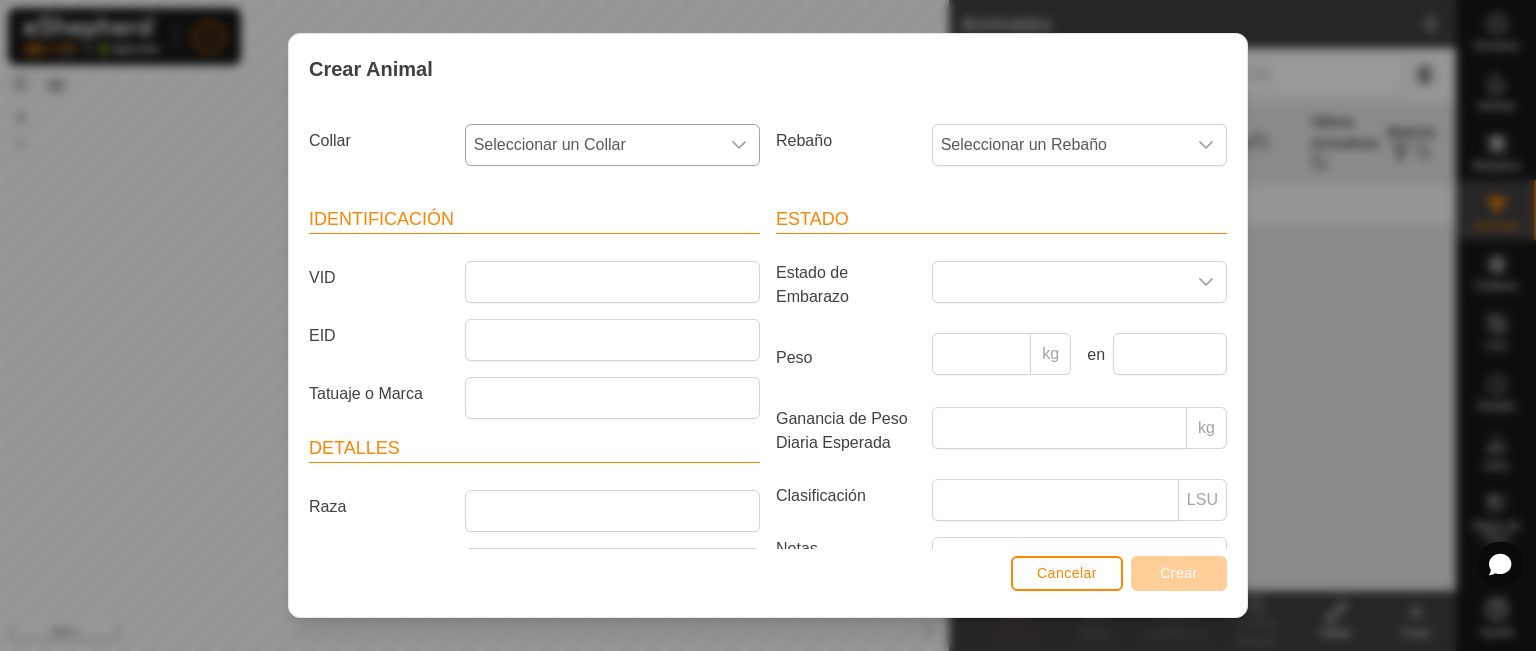 click on "Seleccionar un Collar" at bounding box center (592, 145) 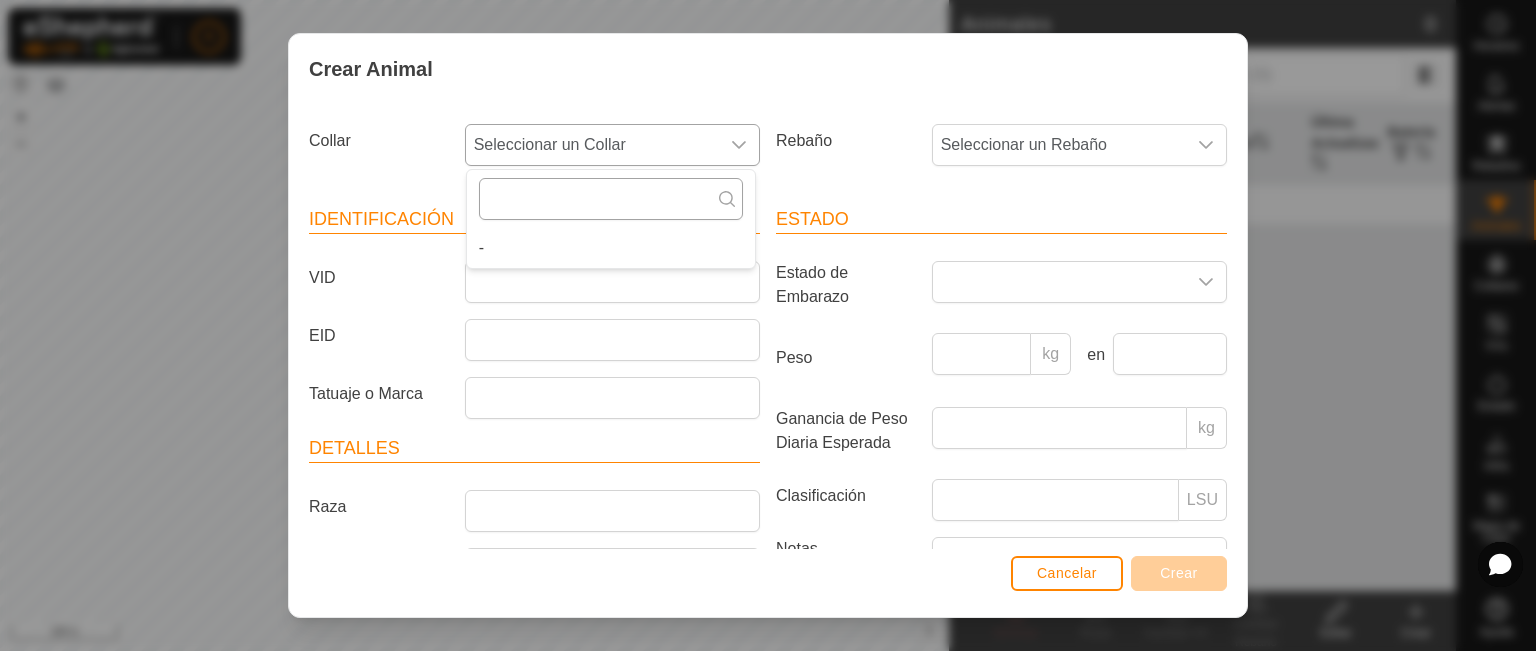 click at bounding box center [611, 199] 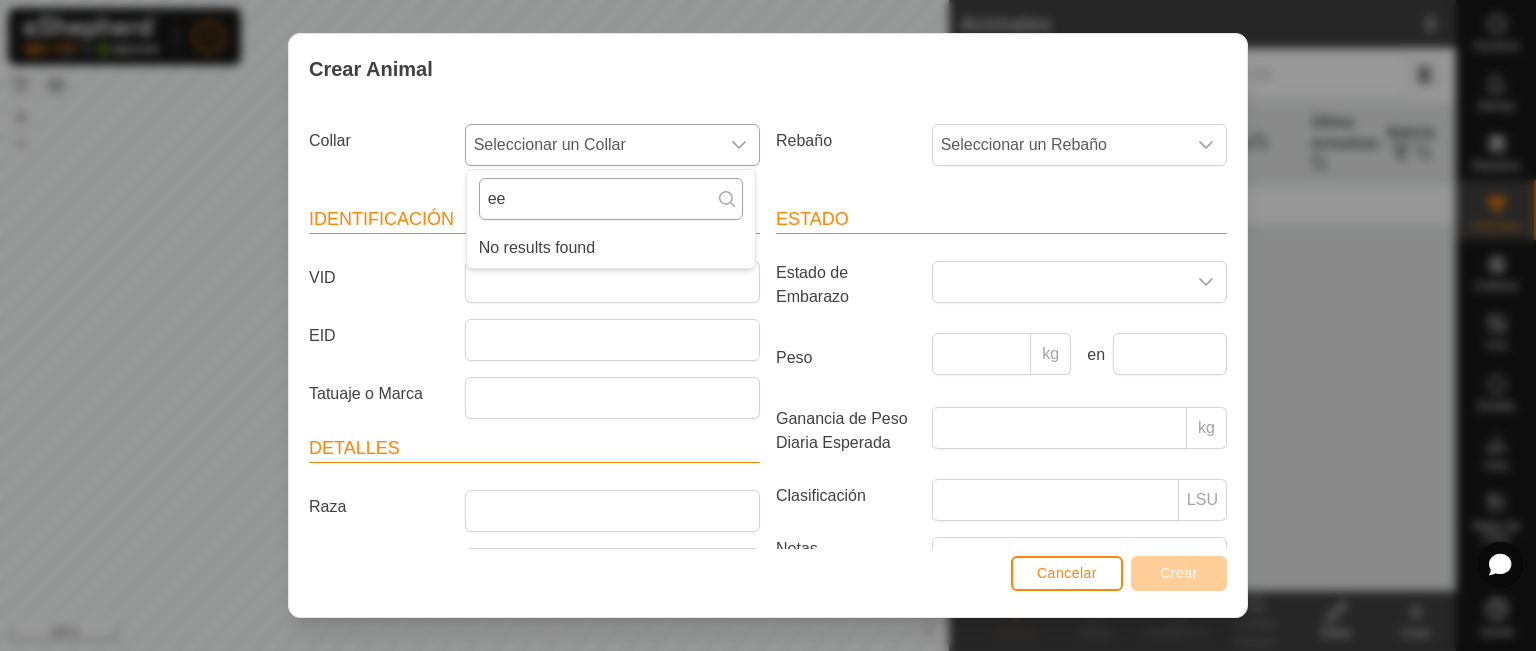 type on "e" 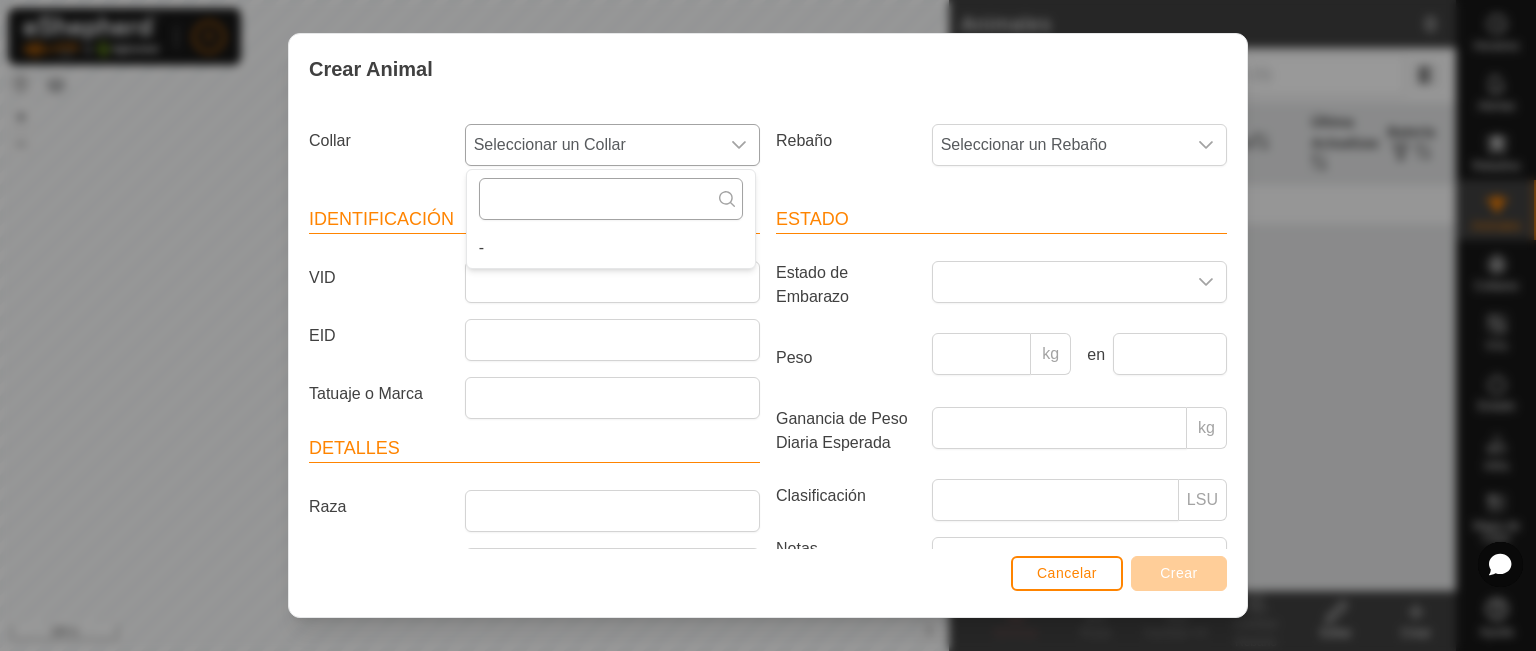 type on "4" 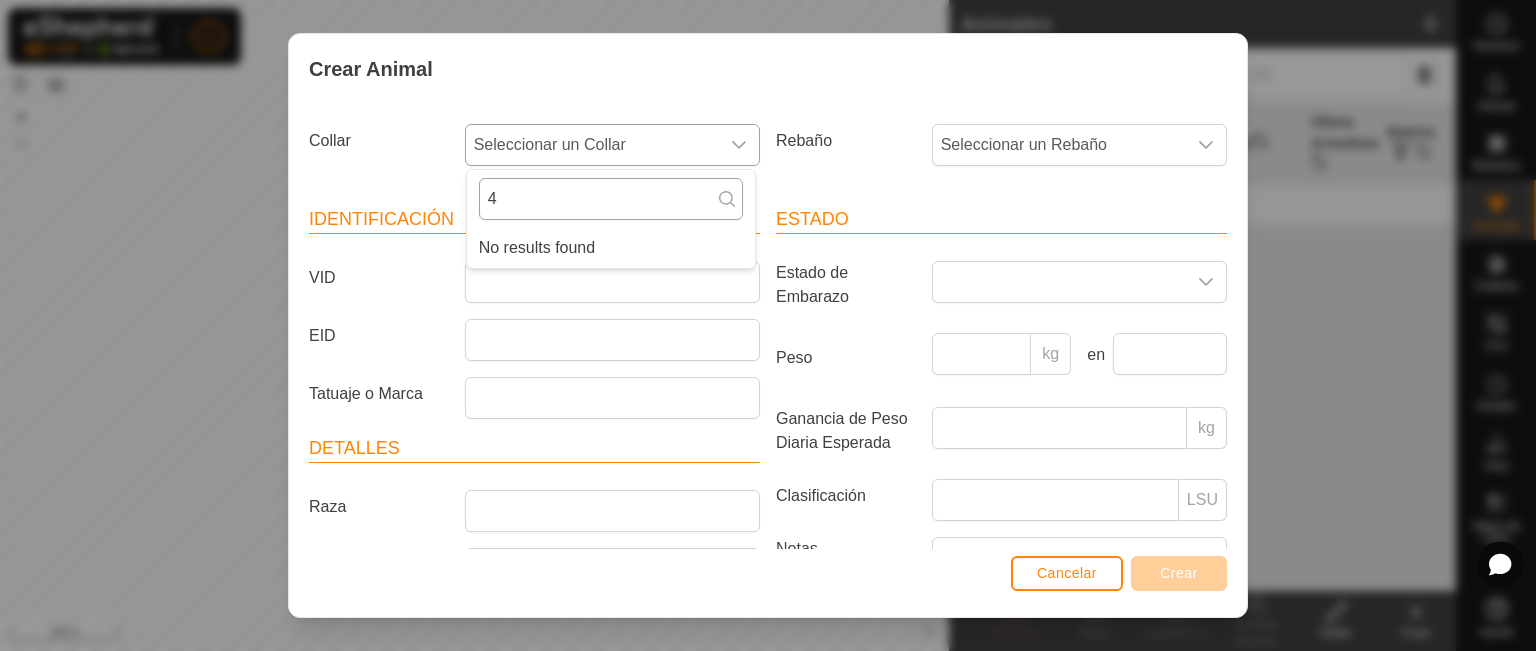 type 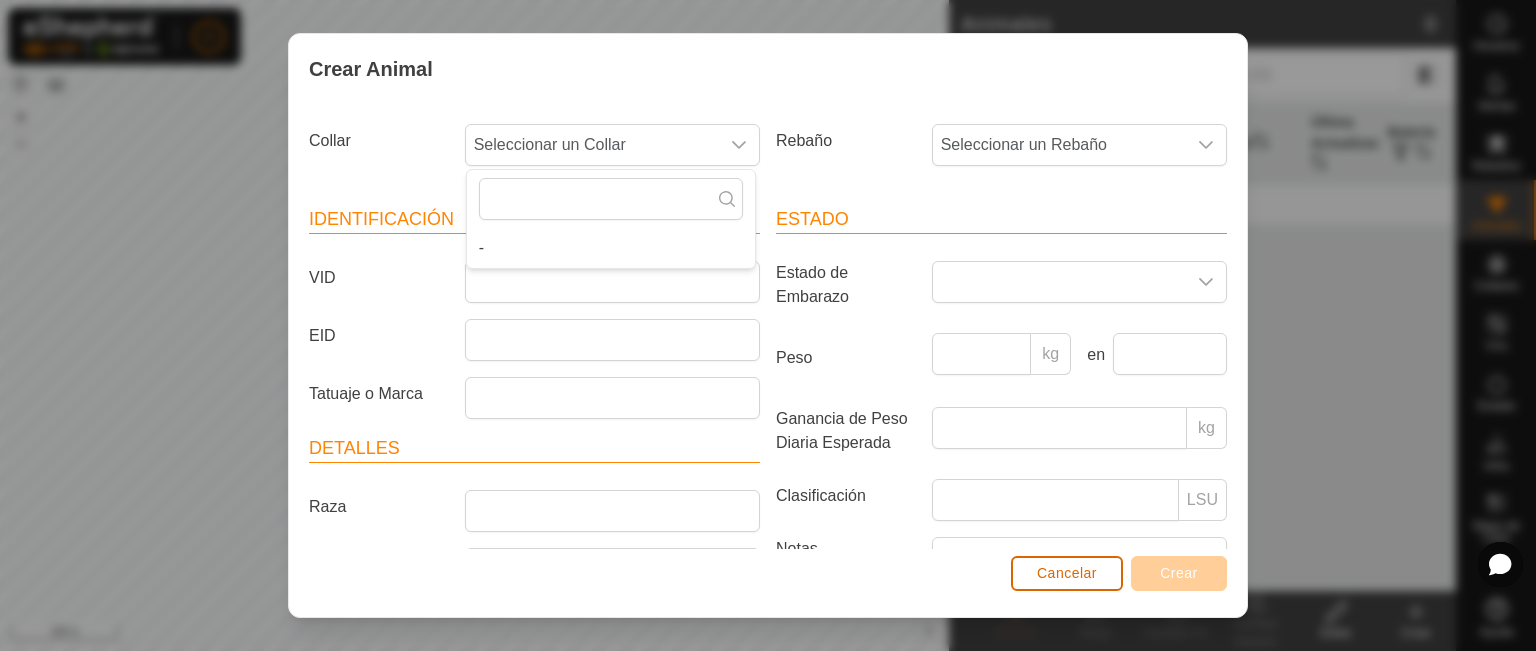 click on "Cancelar" at bounding box center [1067, 573] 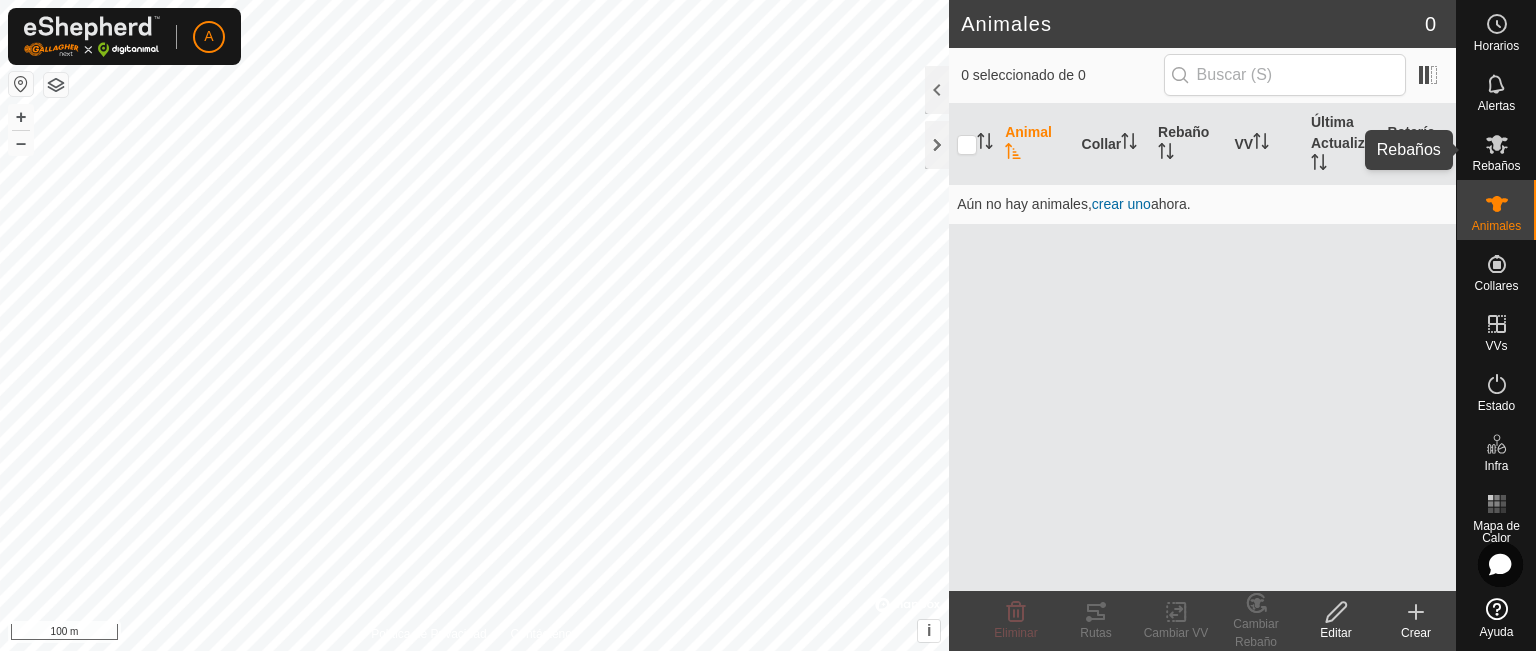 click on "Rebaños" at bounding box center [1496, 150] 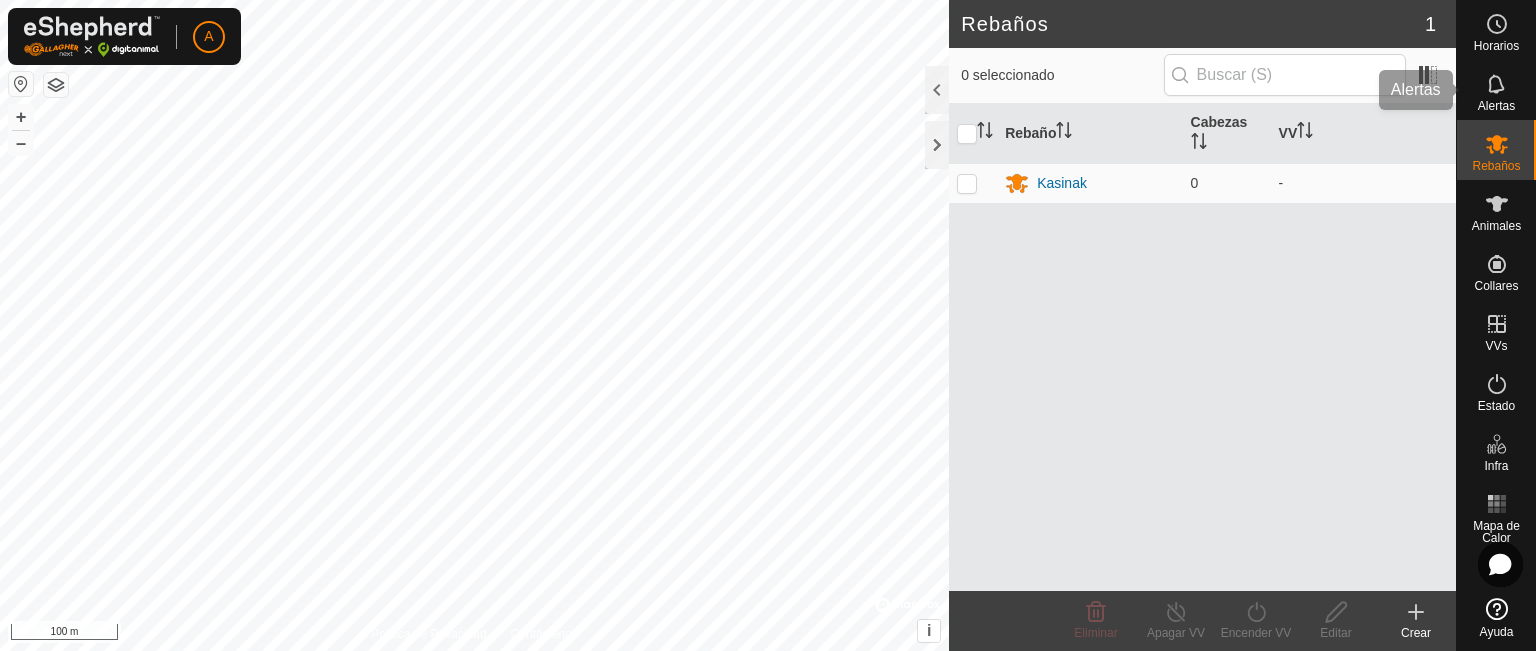 click 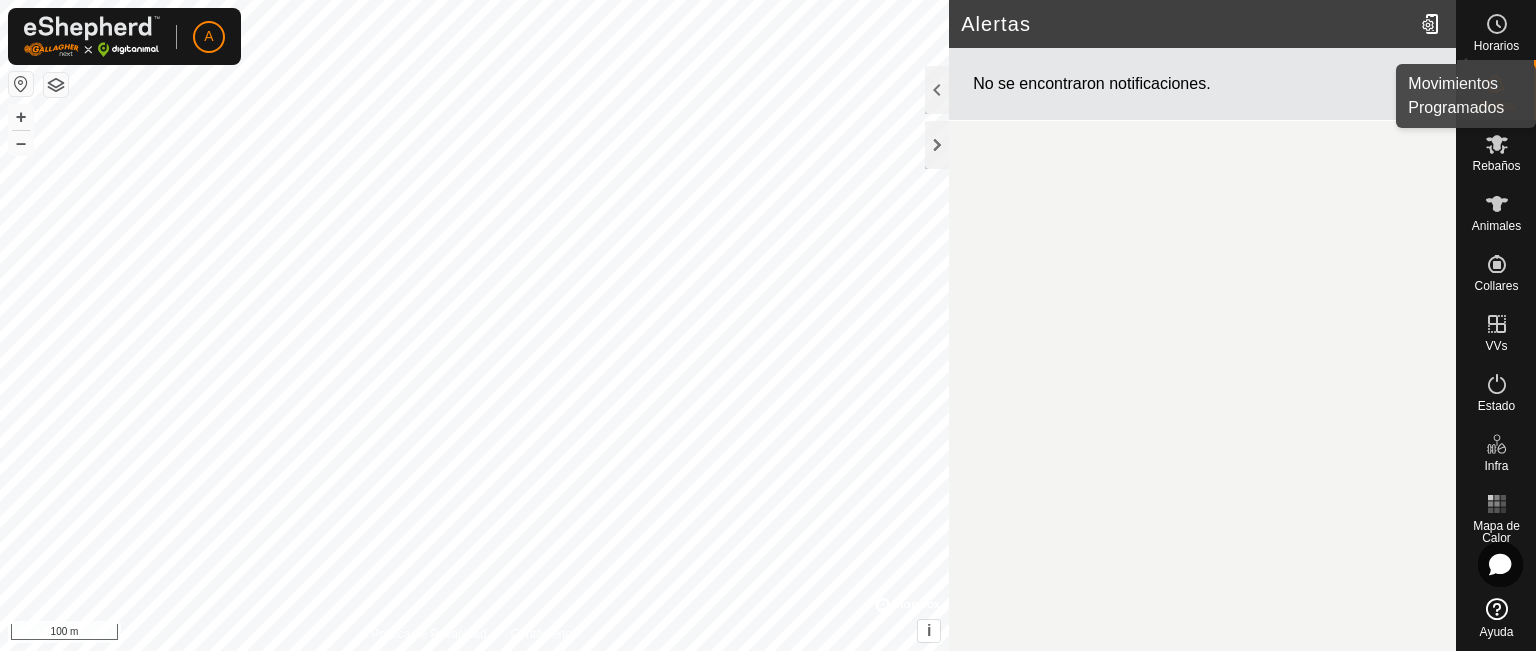 click 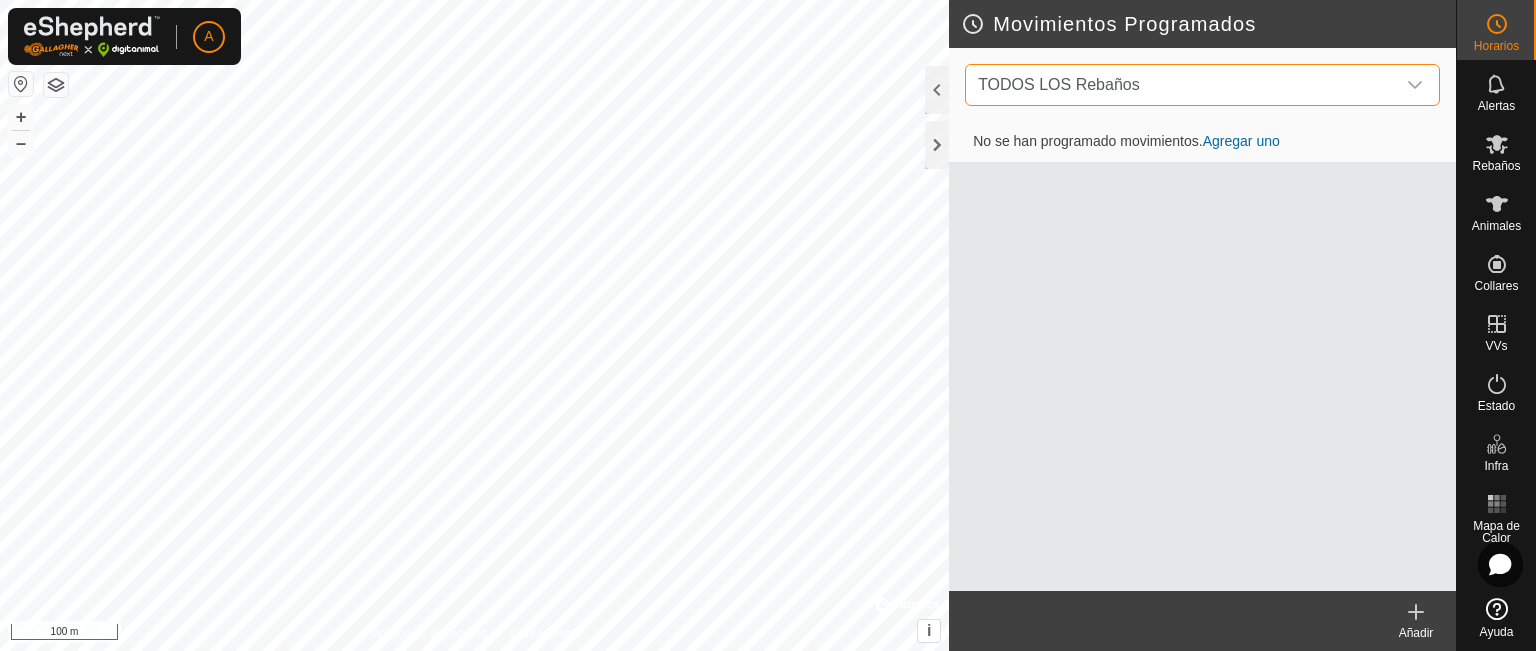 click on "TODOS LOS Rebaños" at bounding box center [1182, 85] 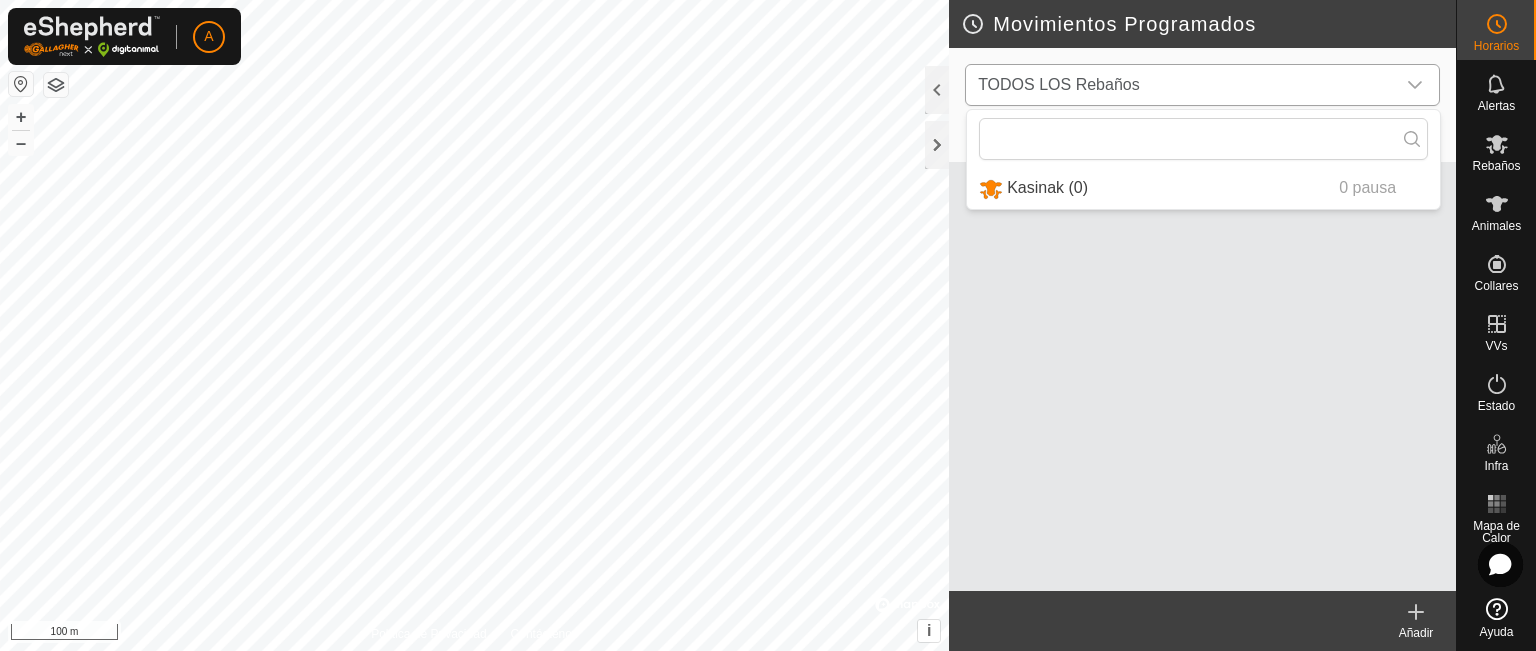 click at bounding box center [1415, 85] 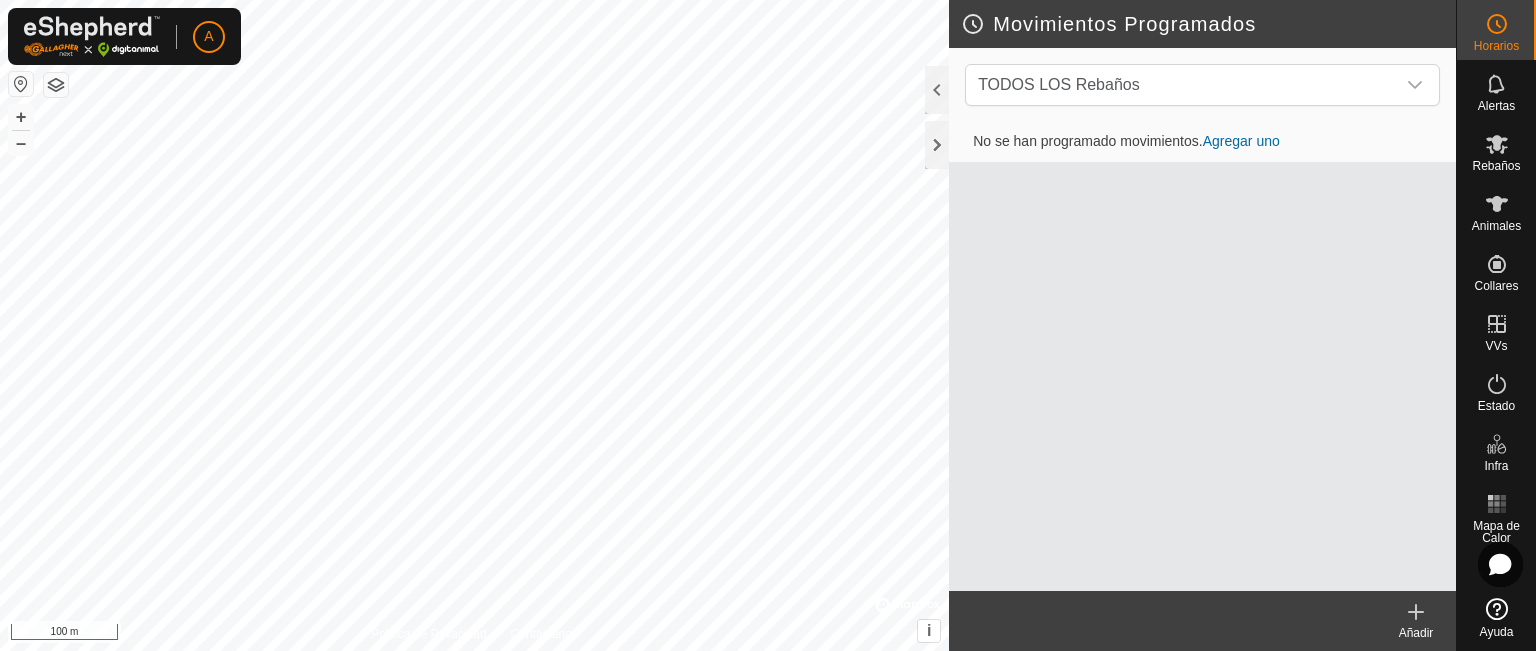 click 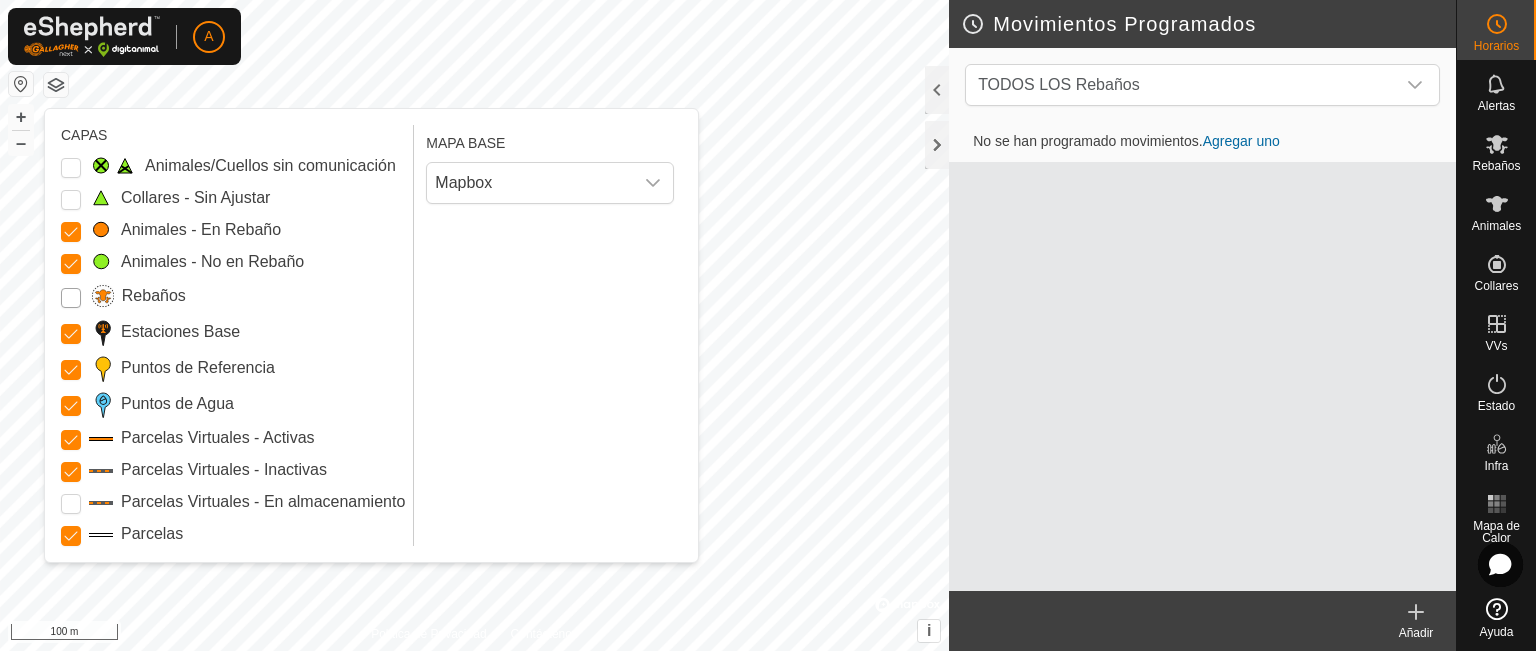 click on "Rebaños" at bounding box center [71, 298] 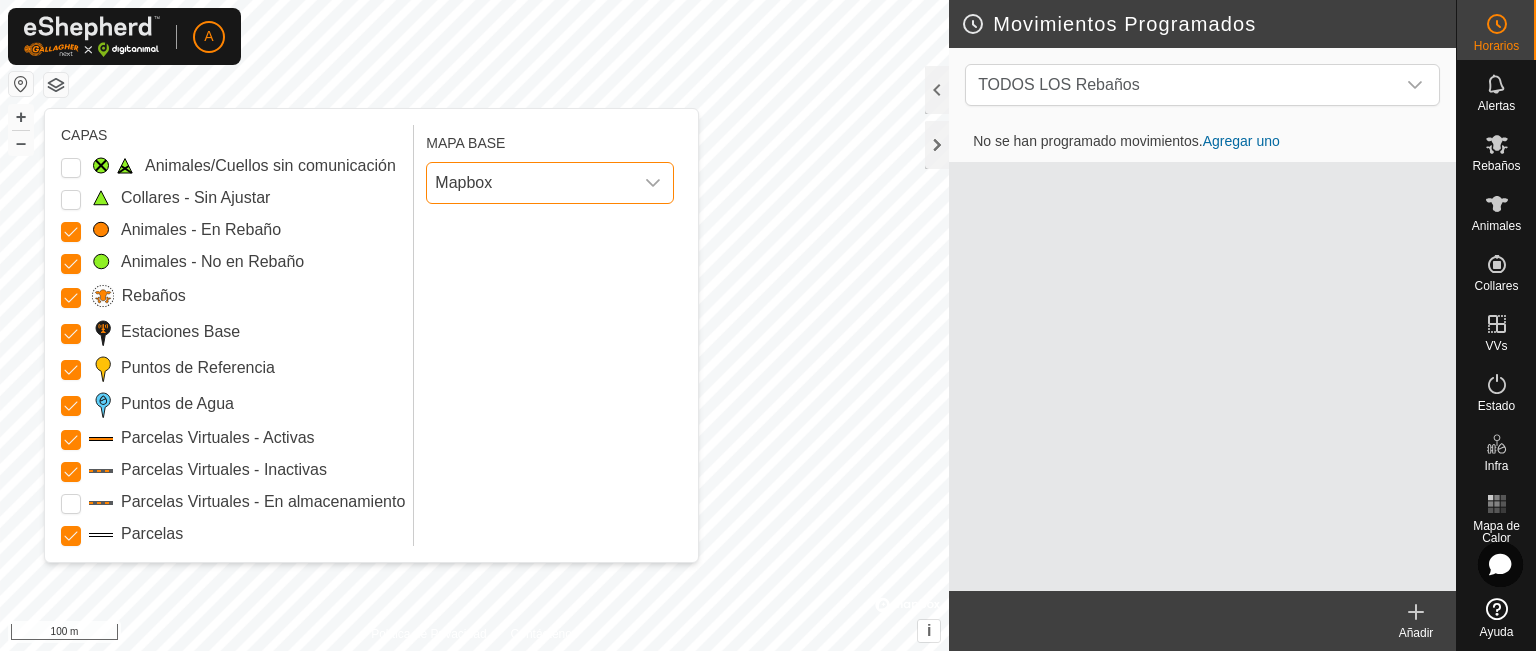 click on "Mapbox" at bounding box center (530, 183) 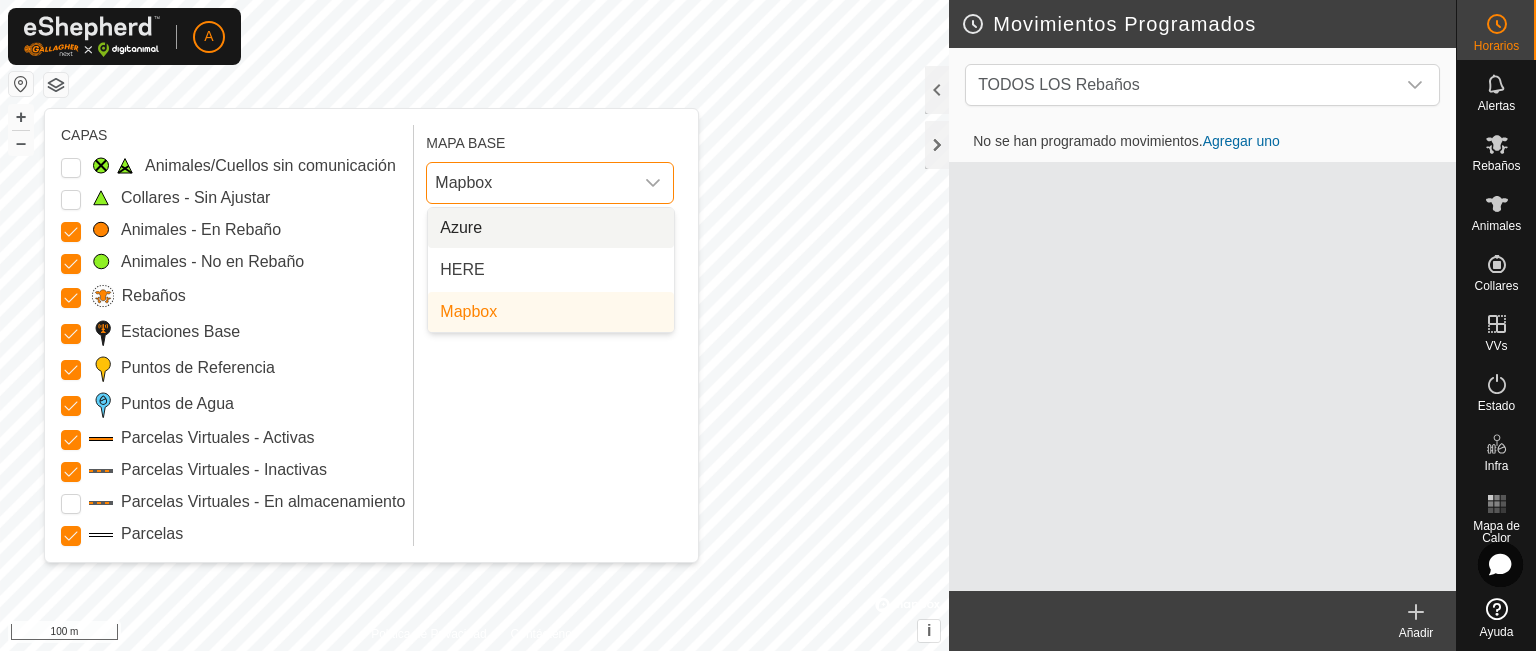 click on "Mapbox" at bounding box center (530, 183) 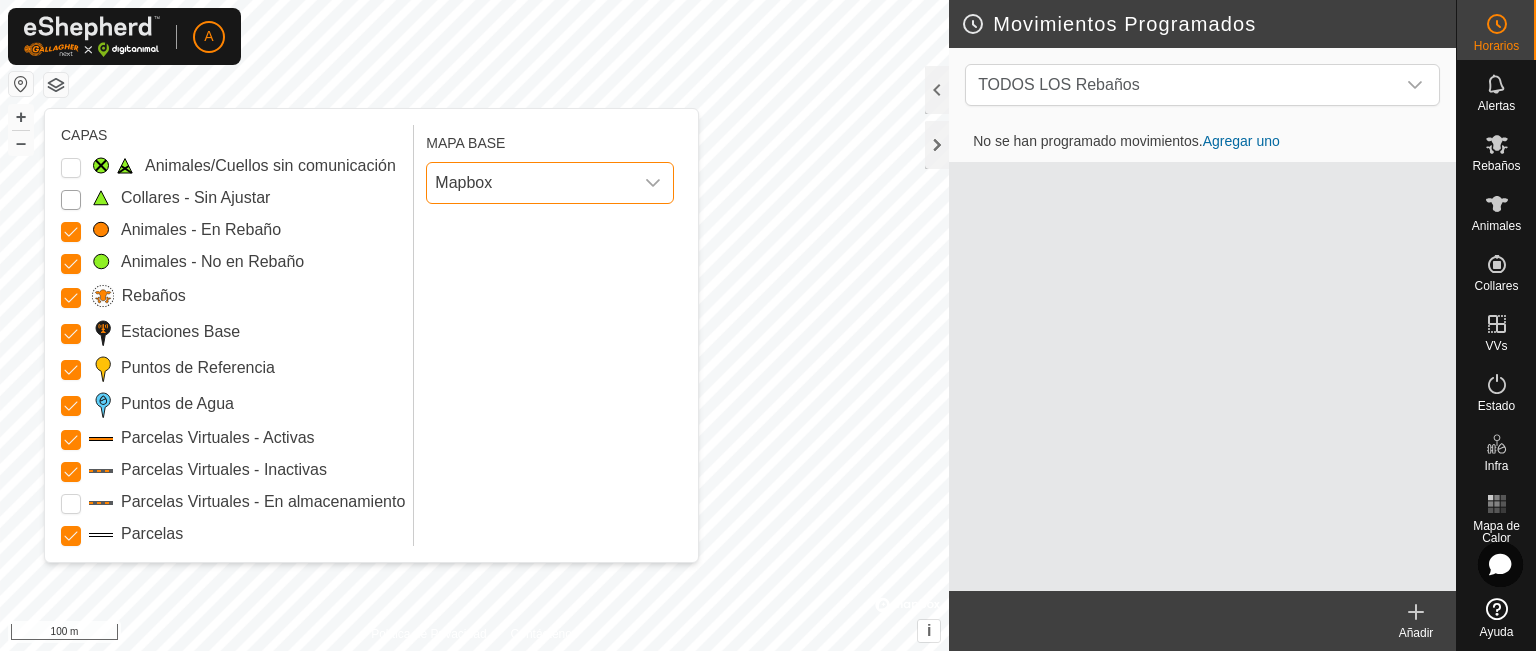 click on "Collares - Sin Ajustar" at bounding box center (71, 200) 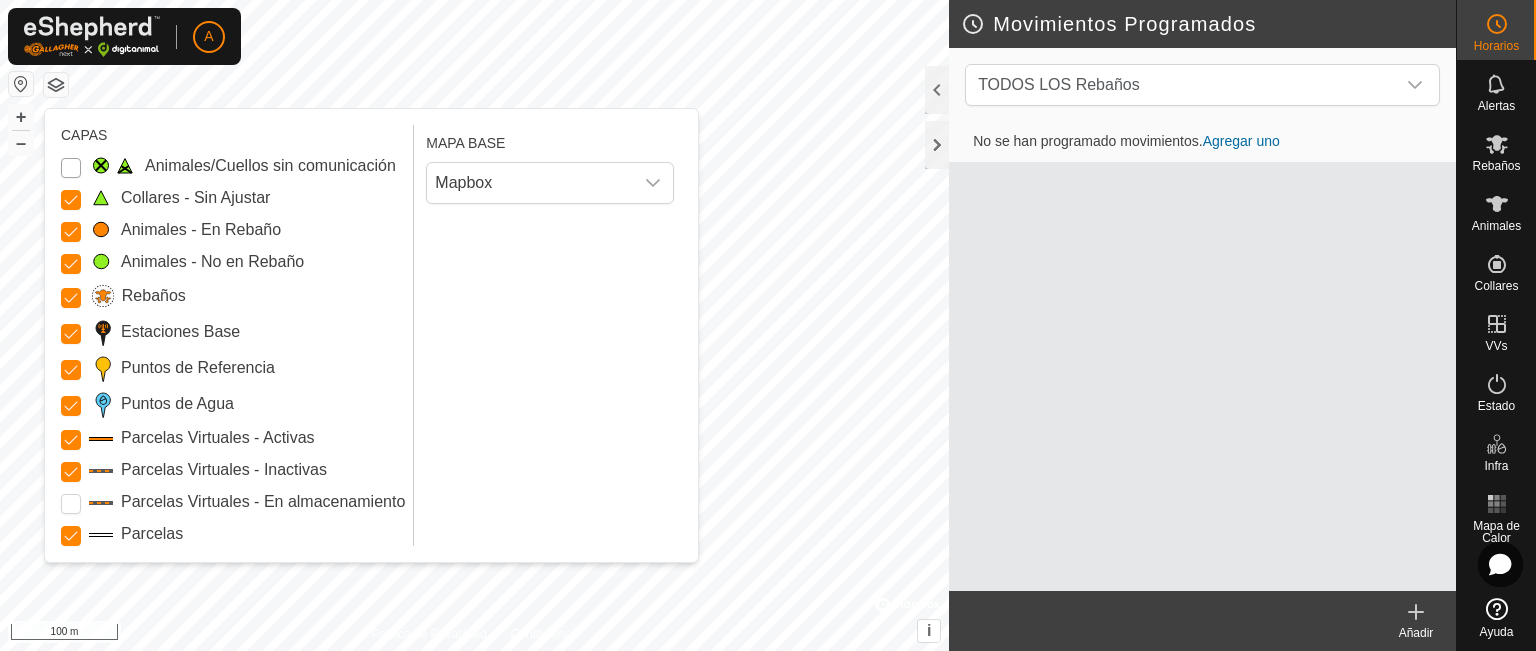 click on "Animales/Cuellos sin comunicación" at bounding box center (71, 168) 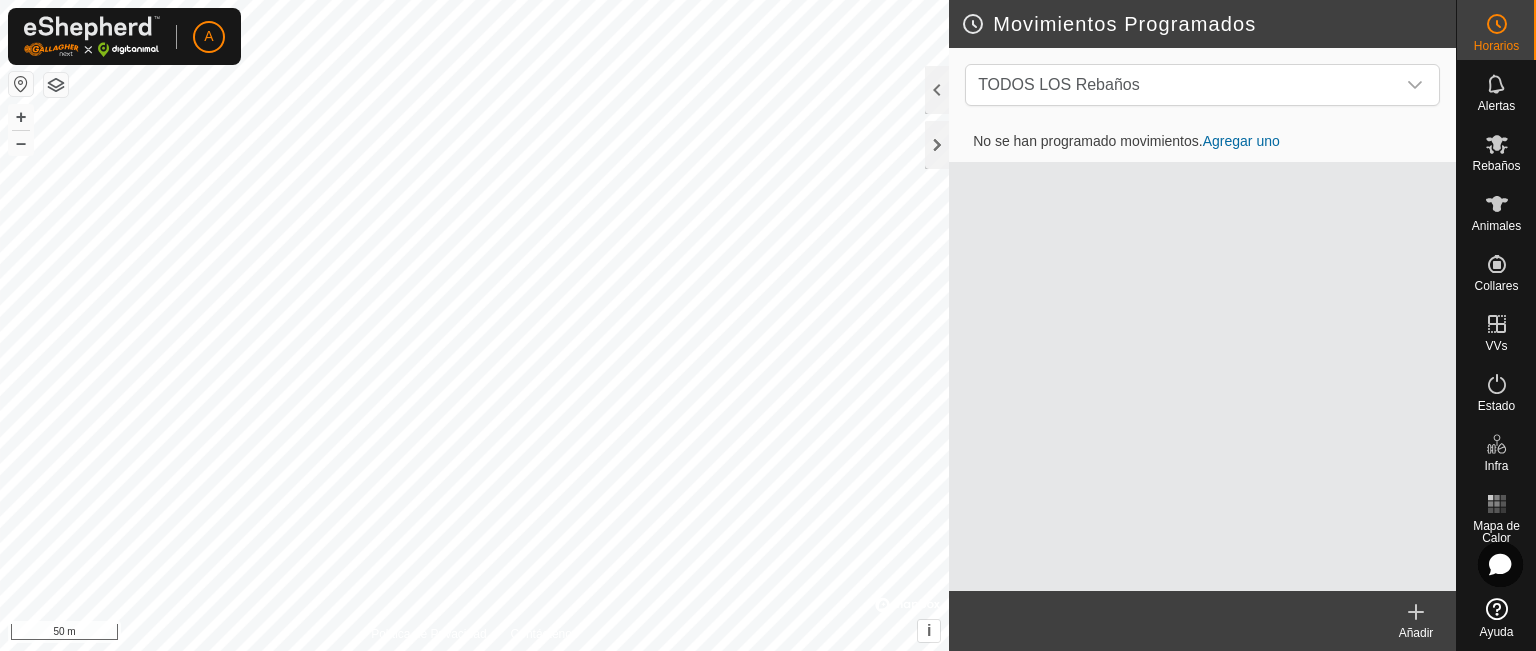 click 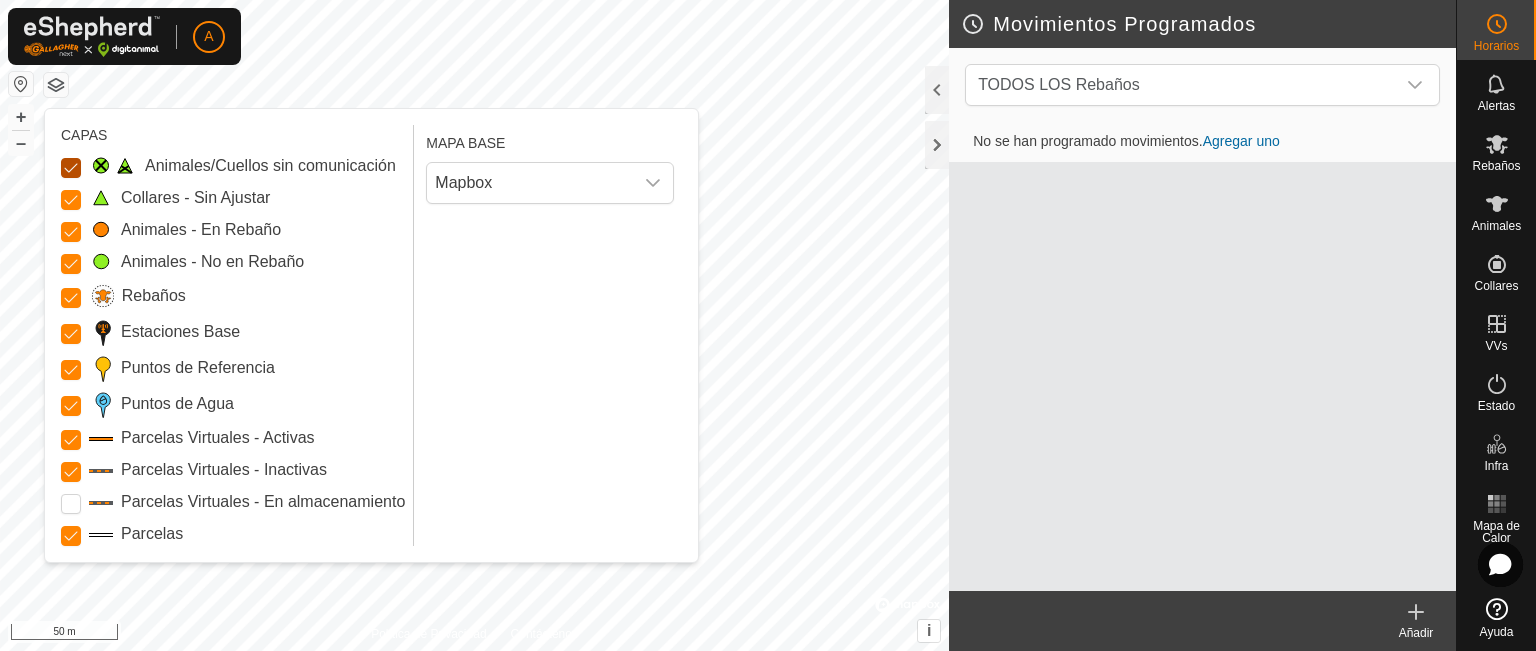 click on "Animales/Cuellos sin comunicación" at bounding box center (71, 168) 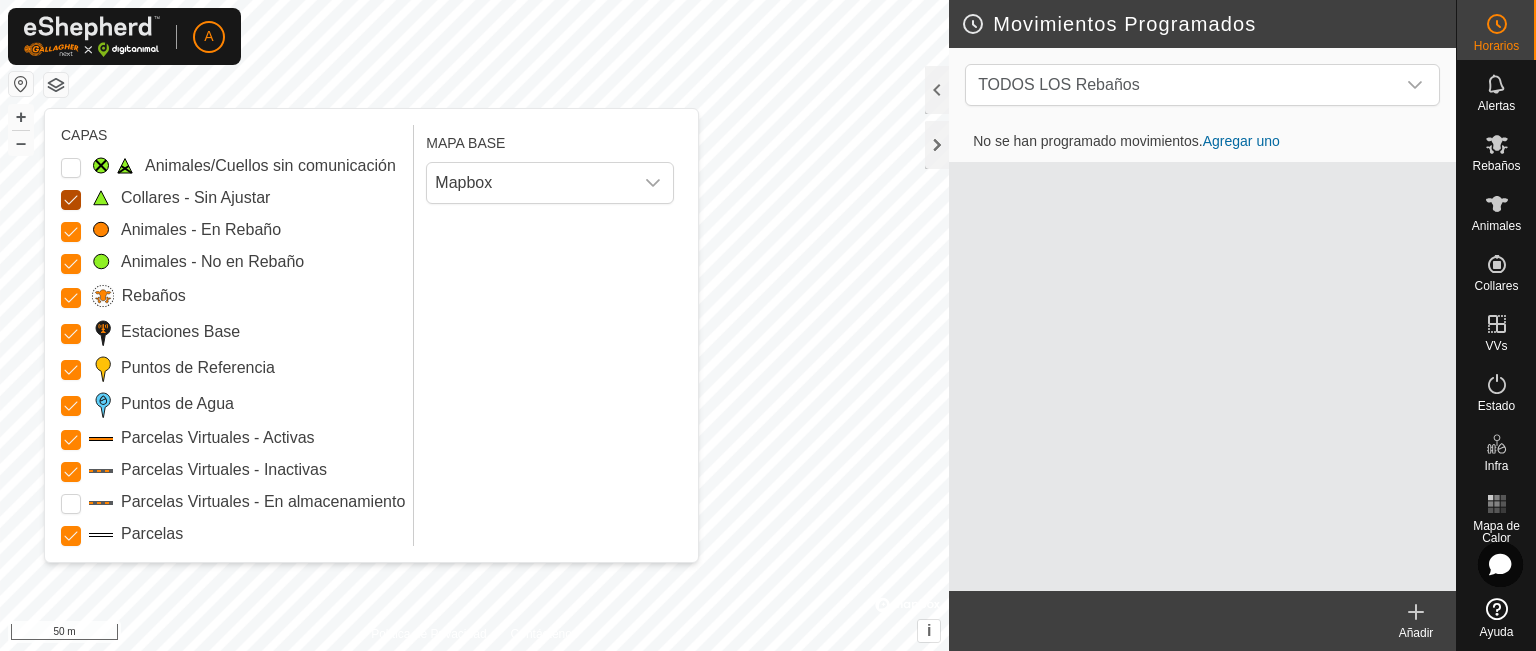 click on "Collares - Sin Ajustar" at bounding box center [71, 200] 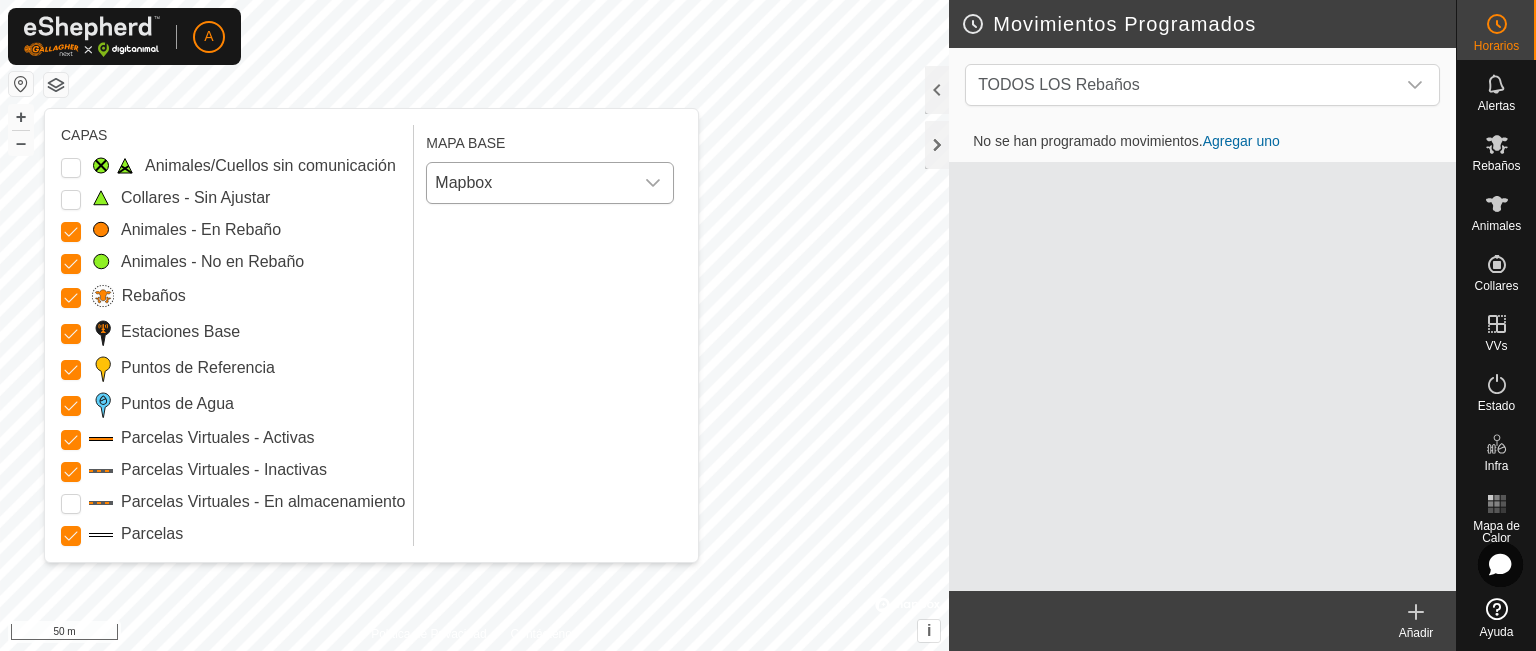 click on "Mapbox" at bounding box center (530, 183) 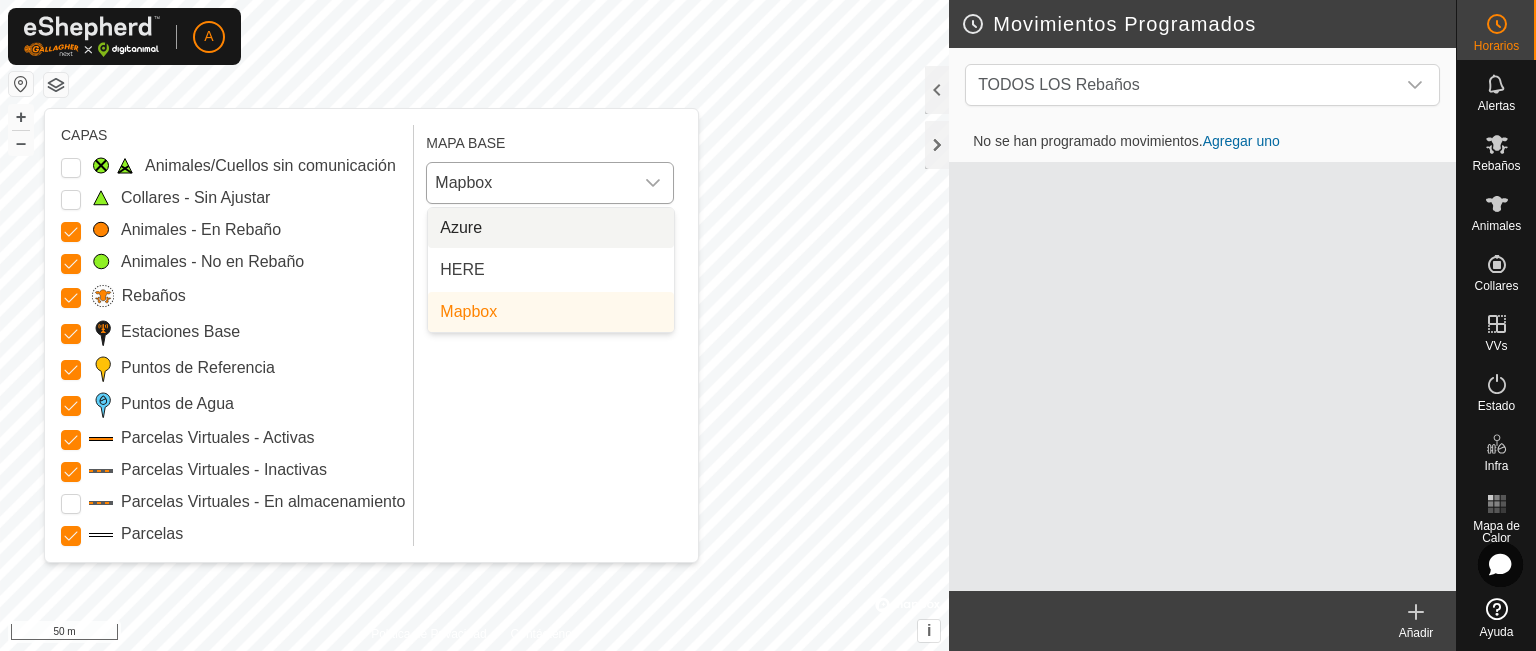 click on "Azure" at bounding box center [551, 228] 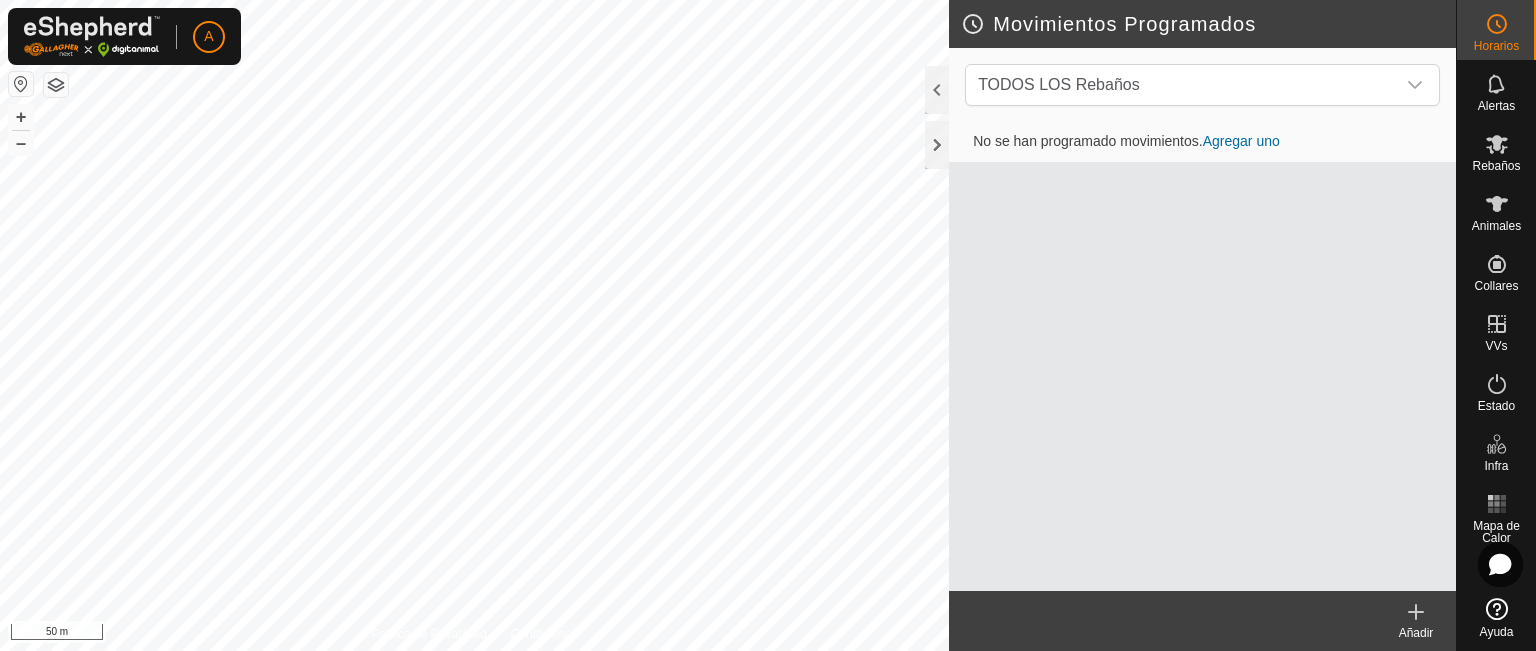 click 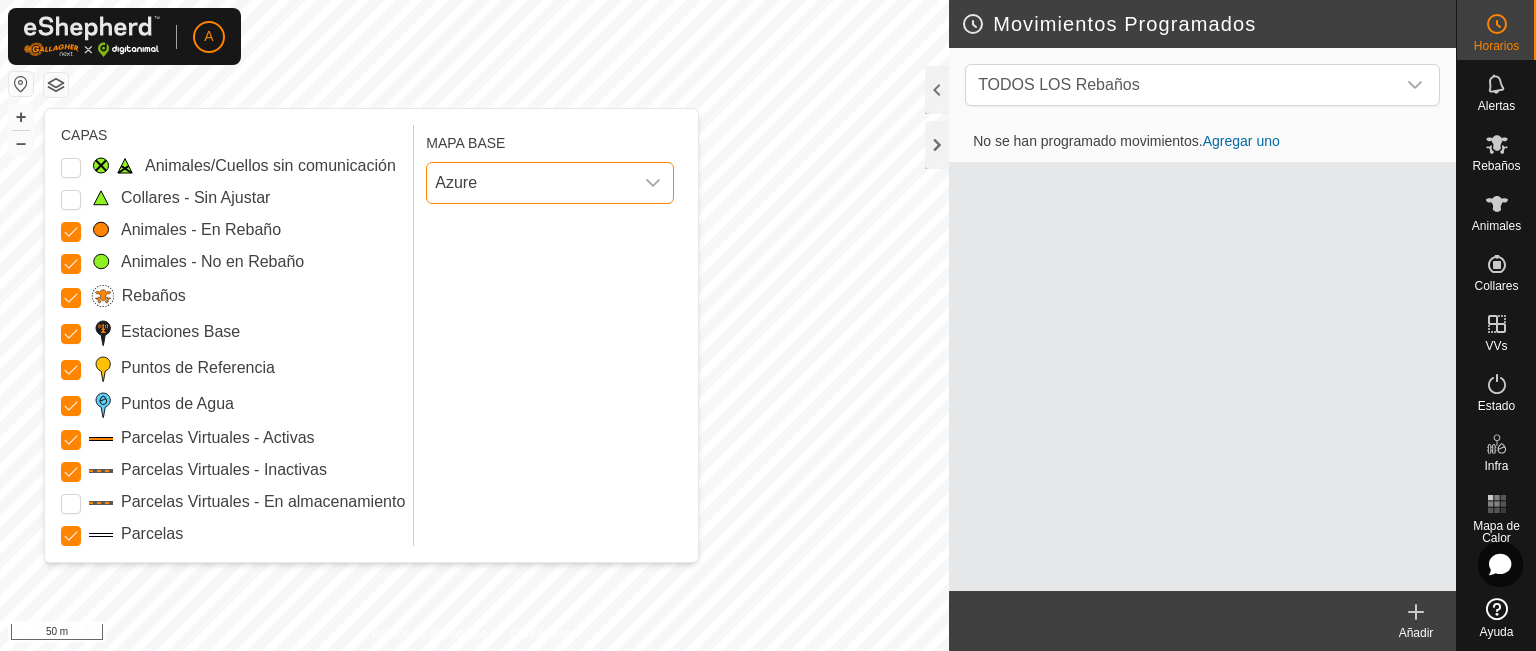 click on "Azure" at bounding box center [530, 183] 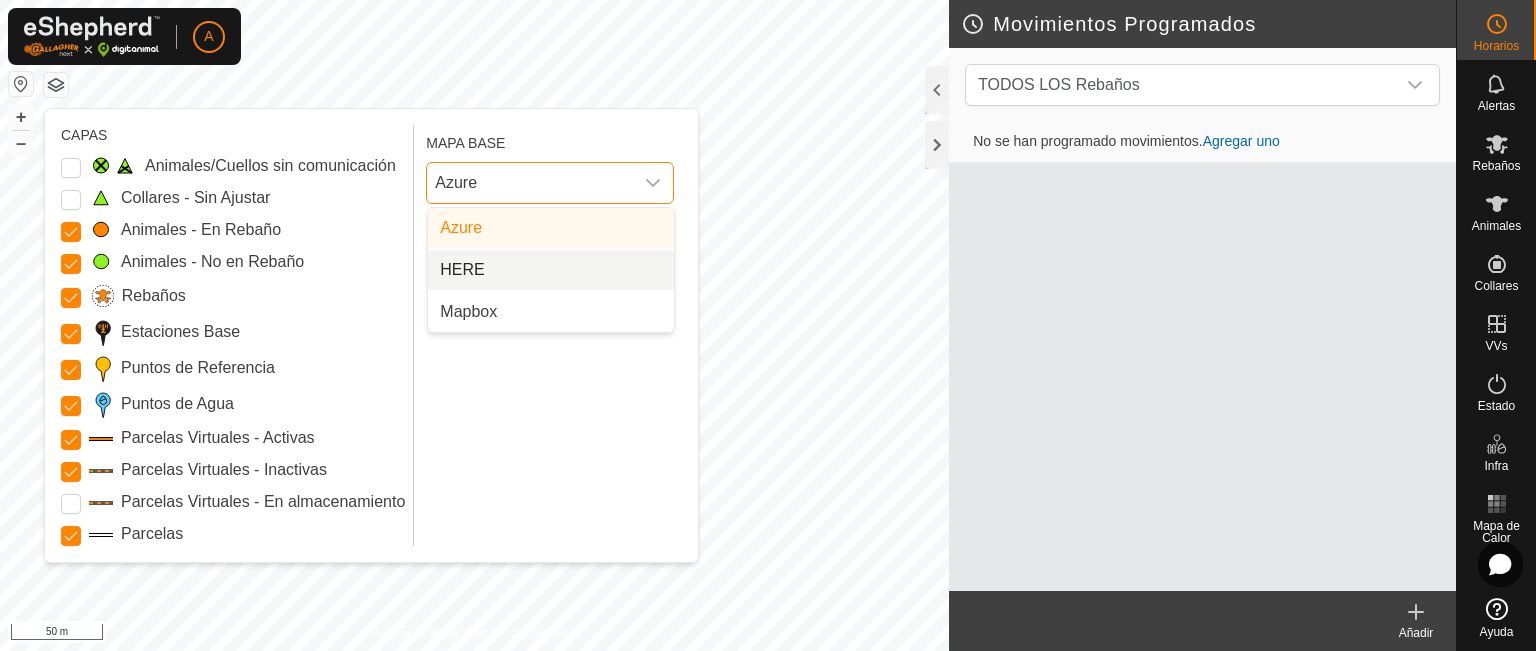 click on "HERE" at bounding box center [551, 270] 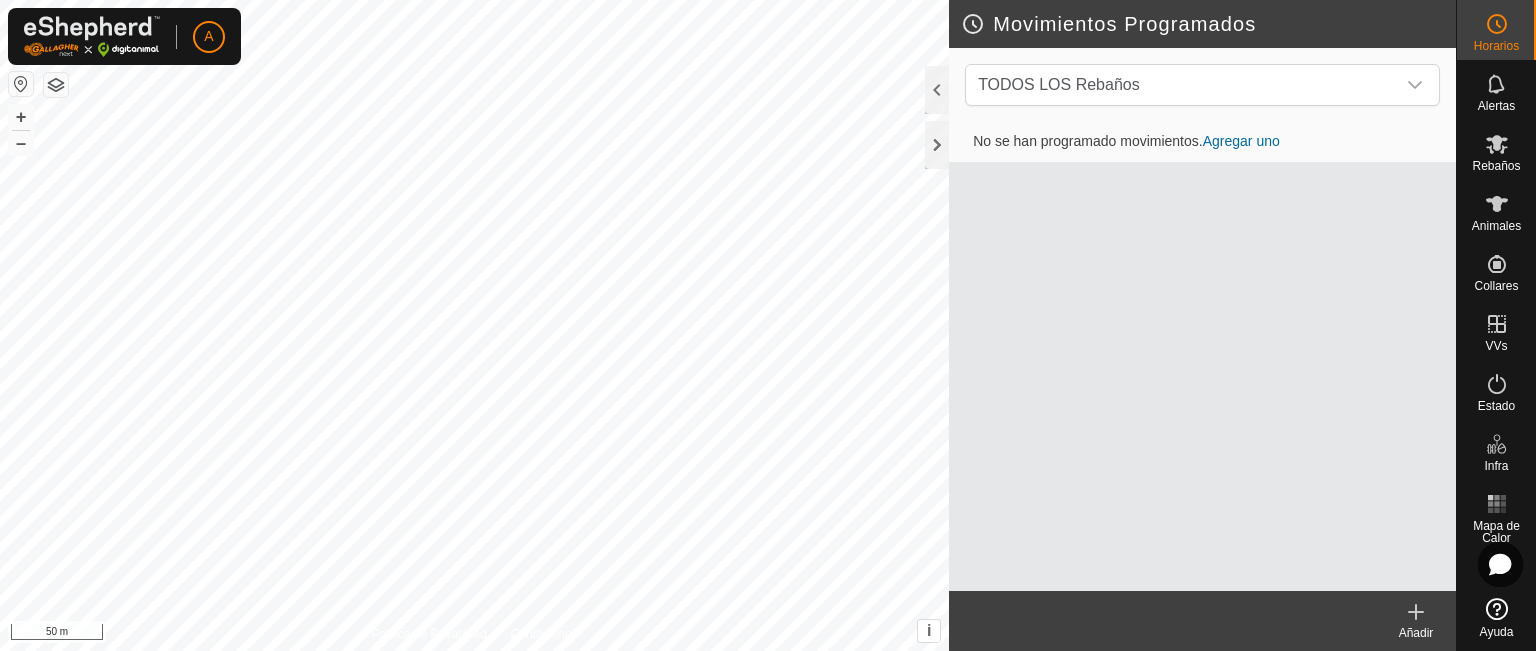 click 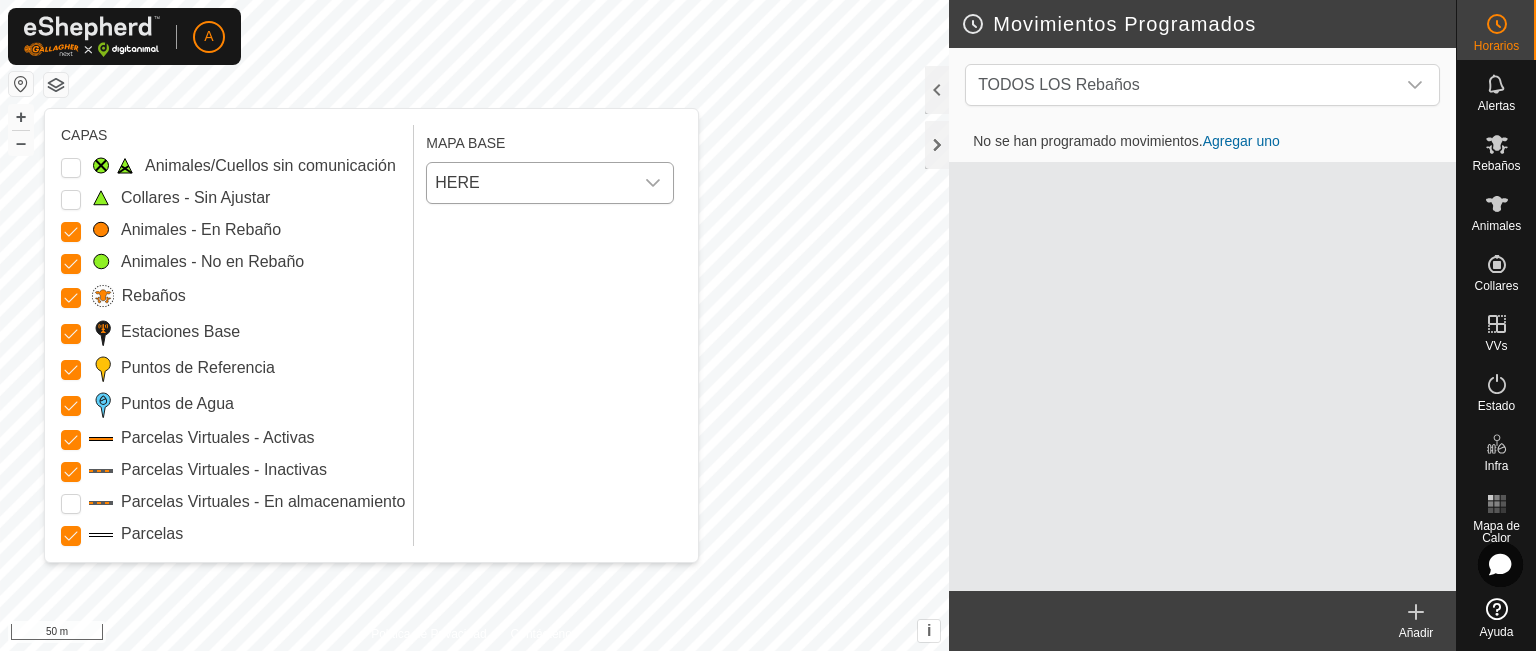 click on "HERE" at bounding box center (530, 183) 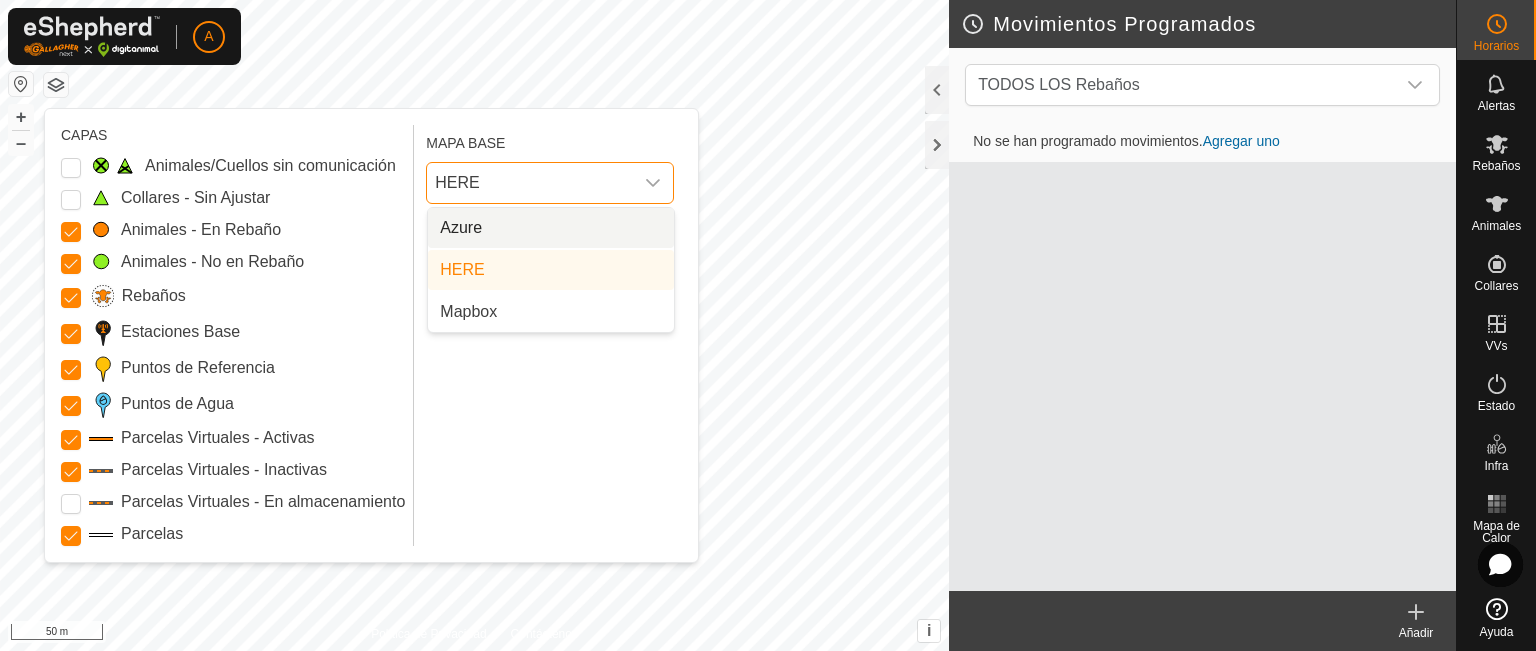 click on "Azure" at bounding box center (551, 228) 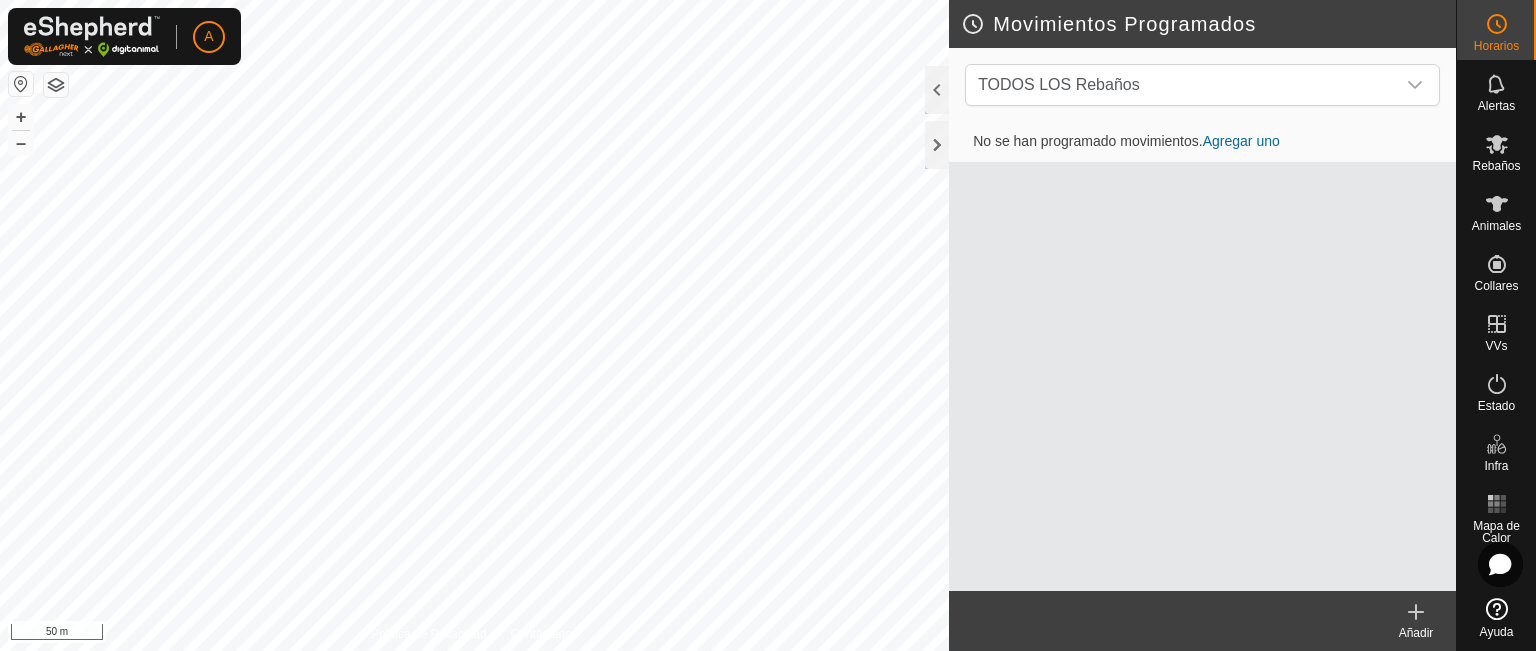 click 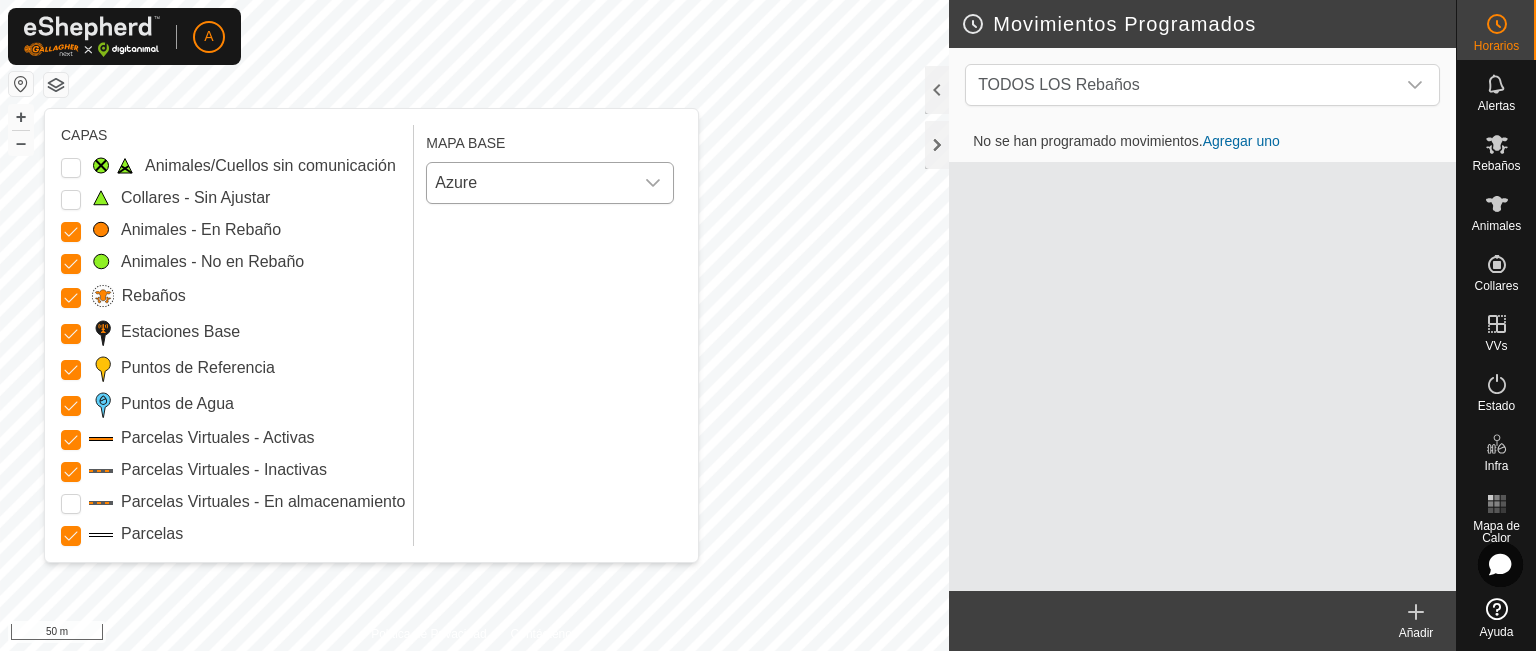 click on "Azure" at bounding box center (530, 183) 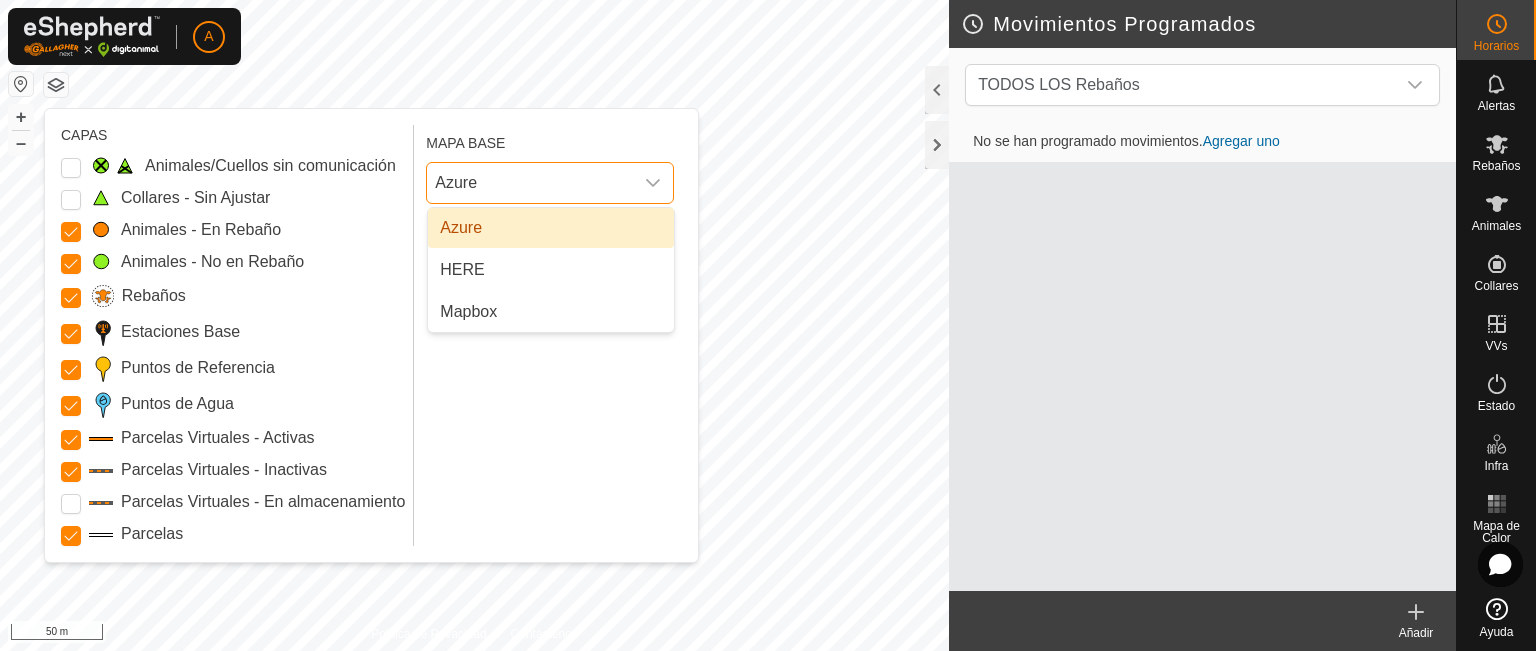 click on "Azure" at bounding box center (551, 228) 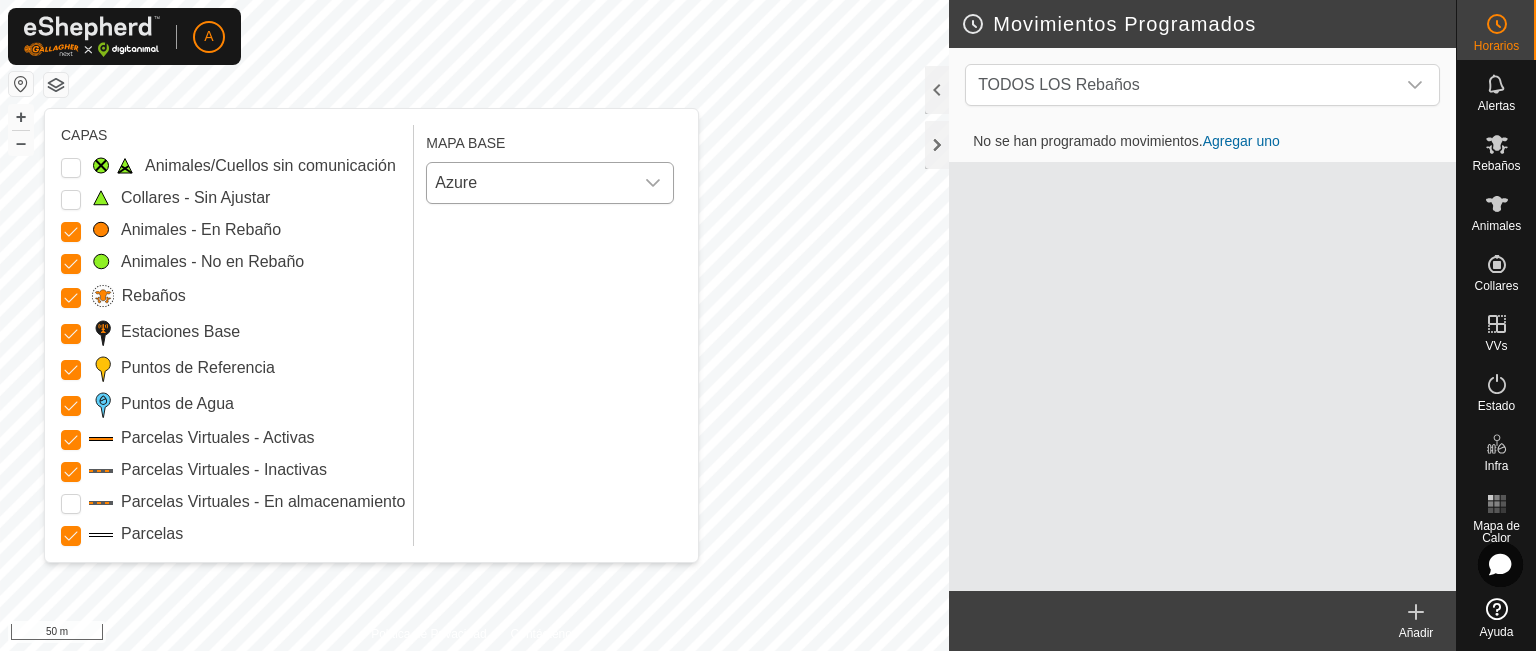 click on "Azure" at bounding box center [530, 183] 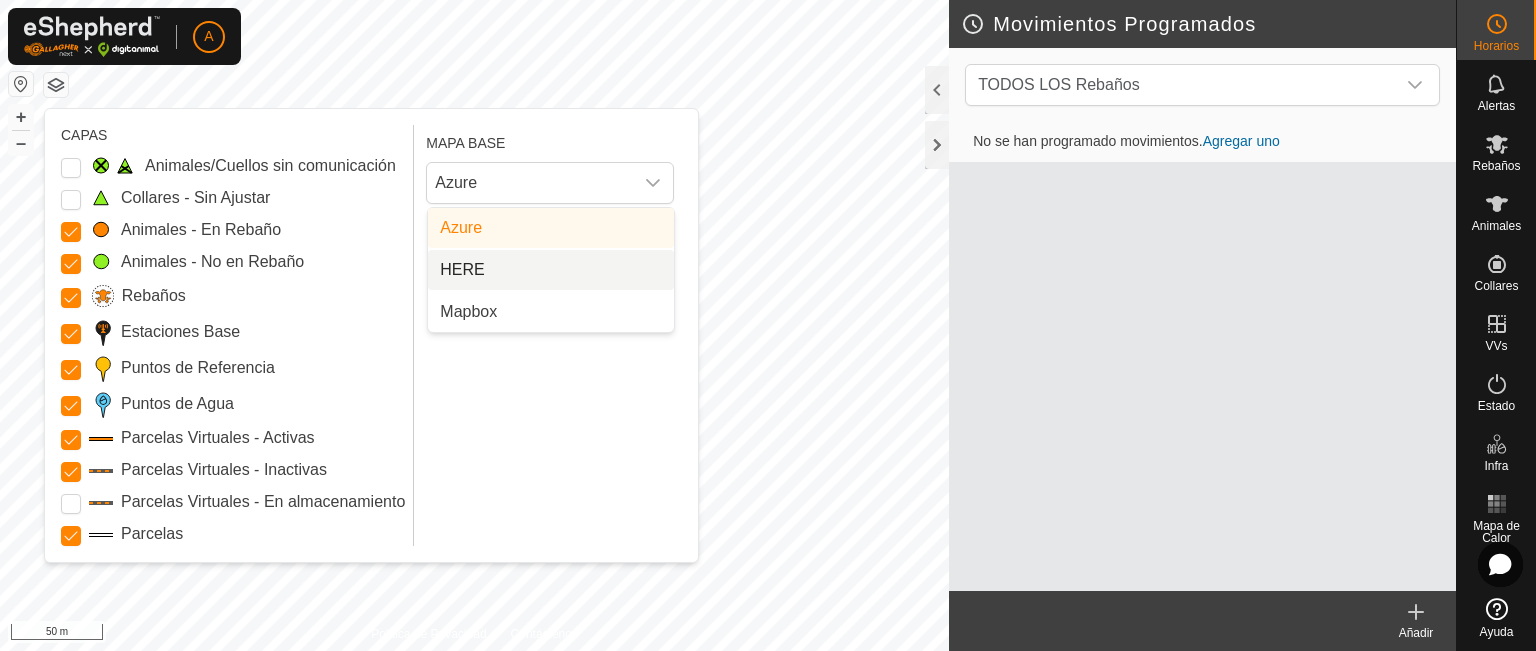 click on "HERE" at bounding box center (551, 270) 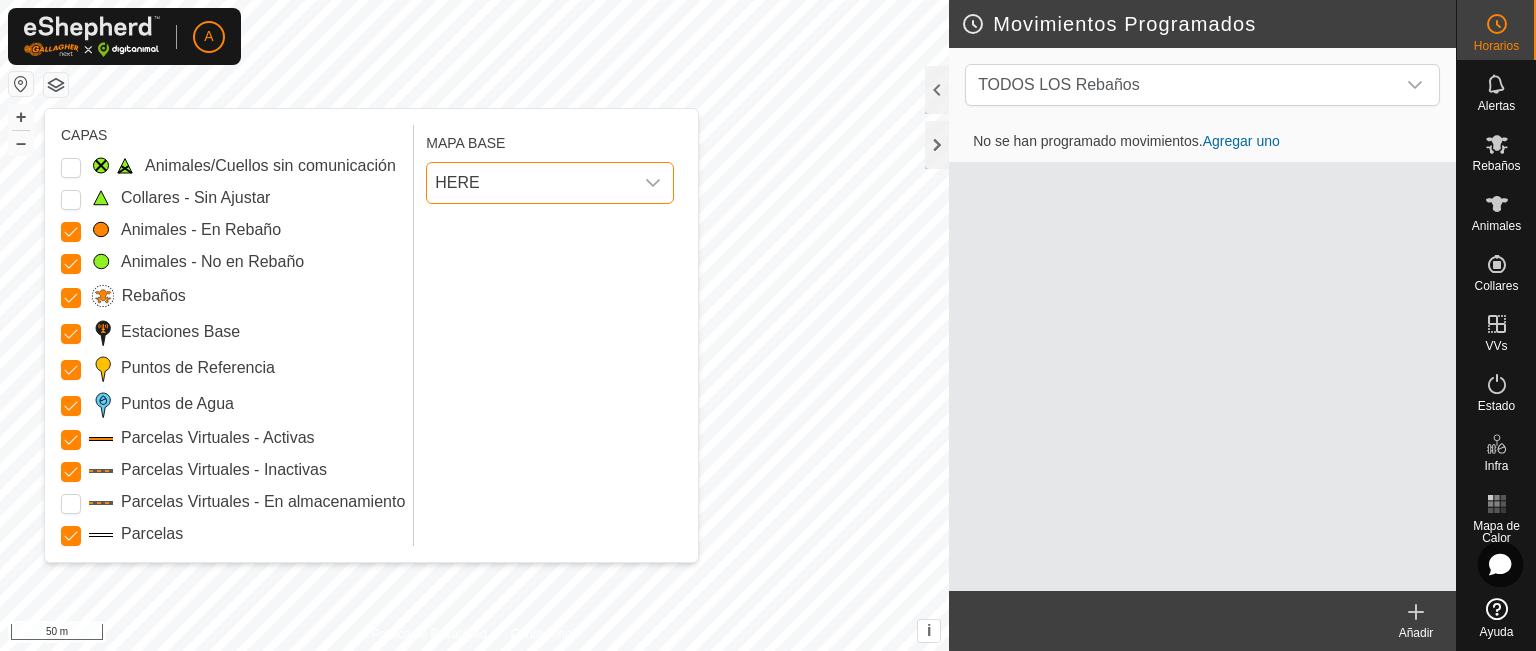 click on "HERE" at bounding box center (530, 183) 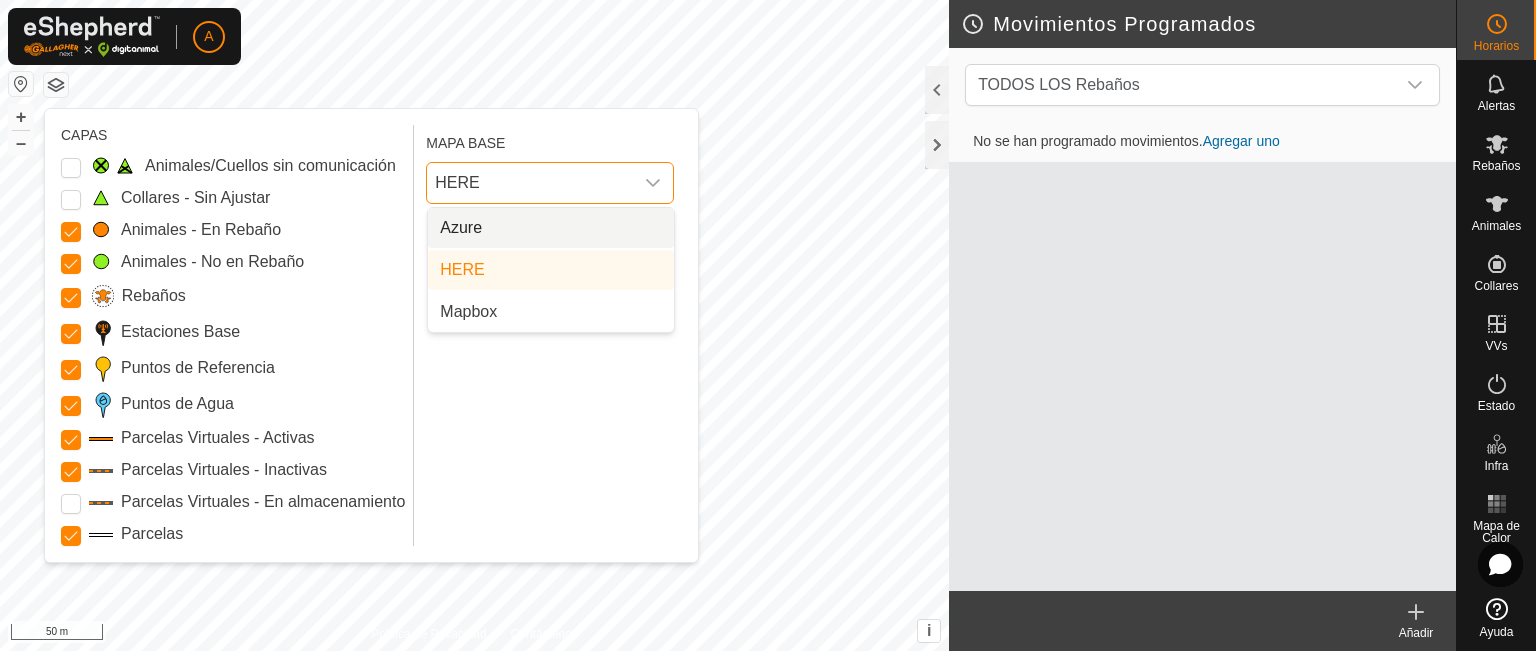 click on "Azure" at bounding box center (551, 228) 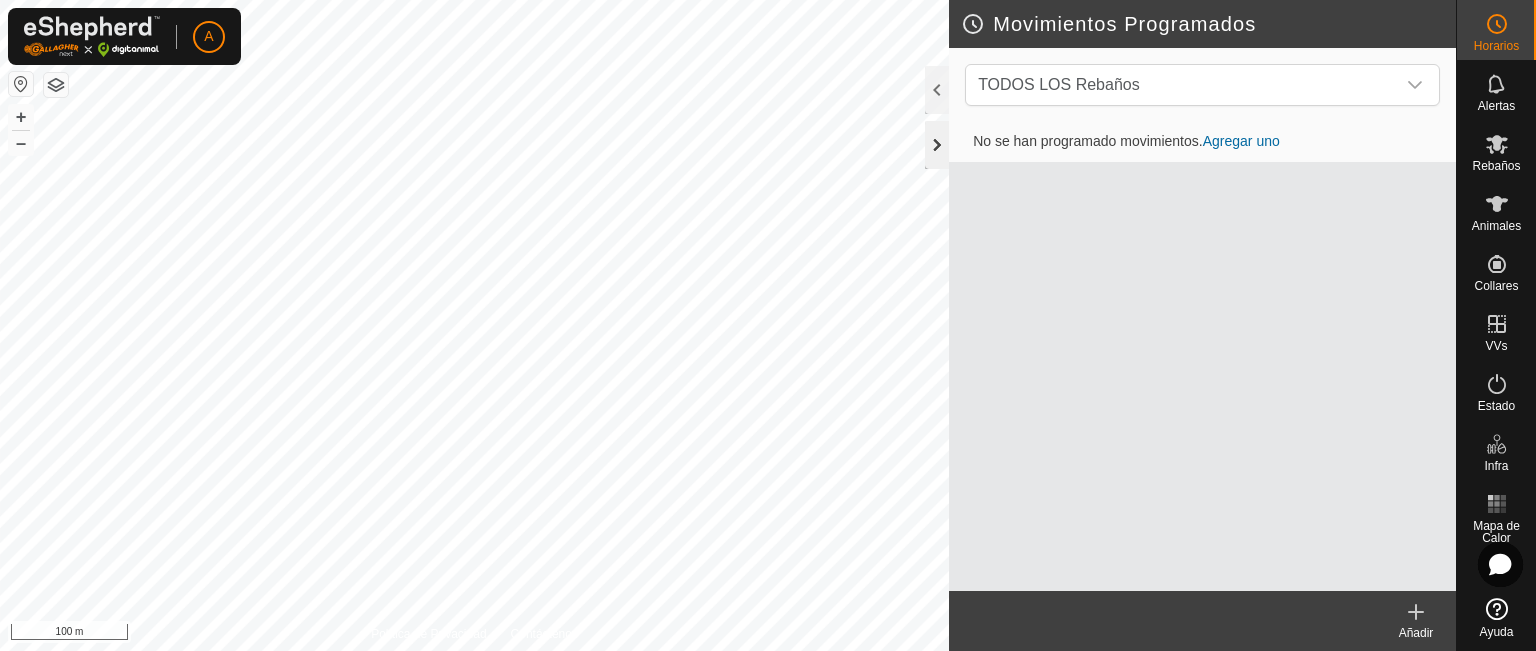 click 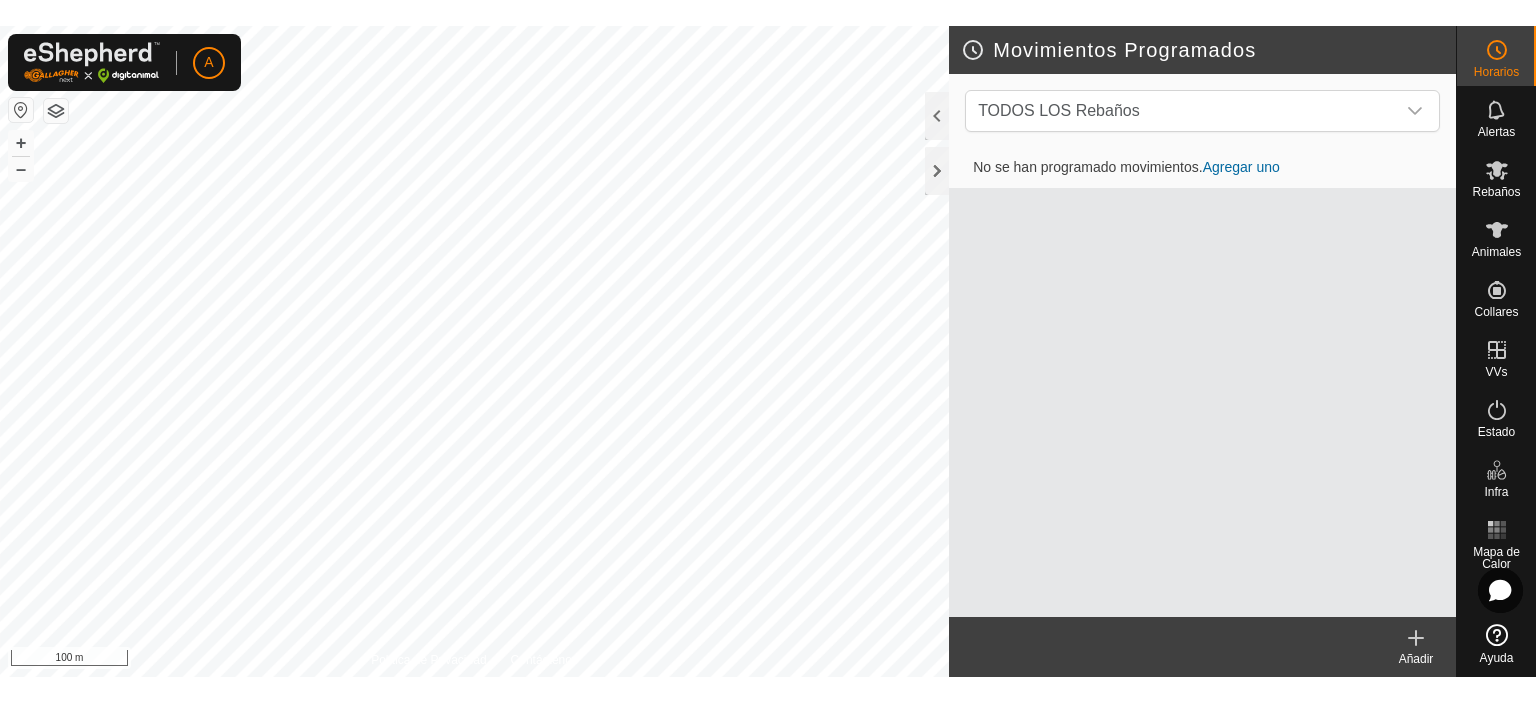 scroll, scrollTop: 0, scrollLeft: 0, axis: both 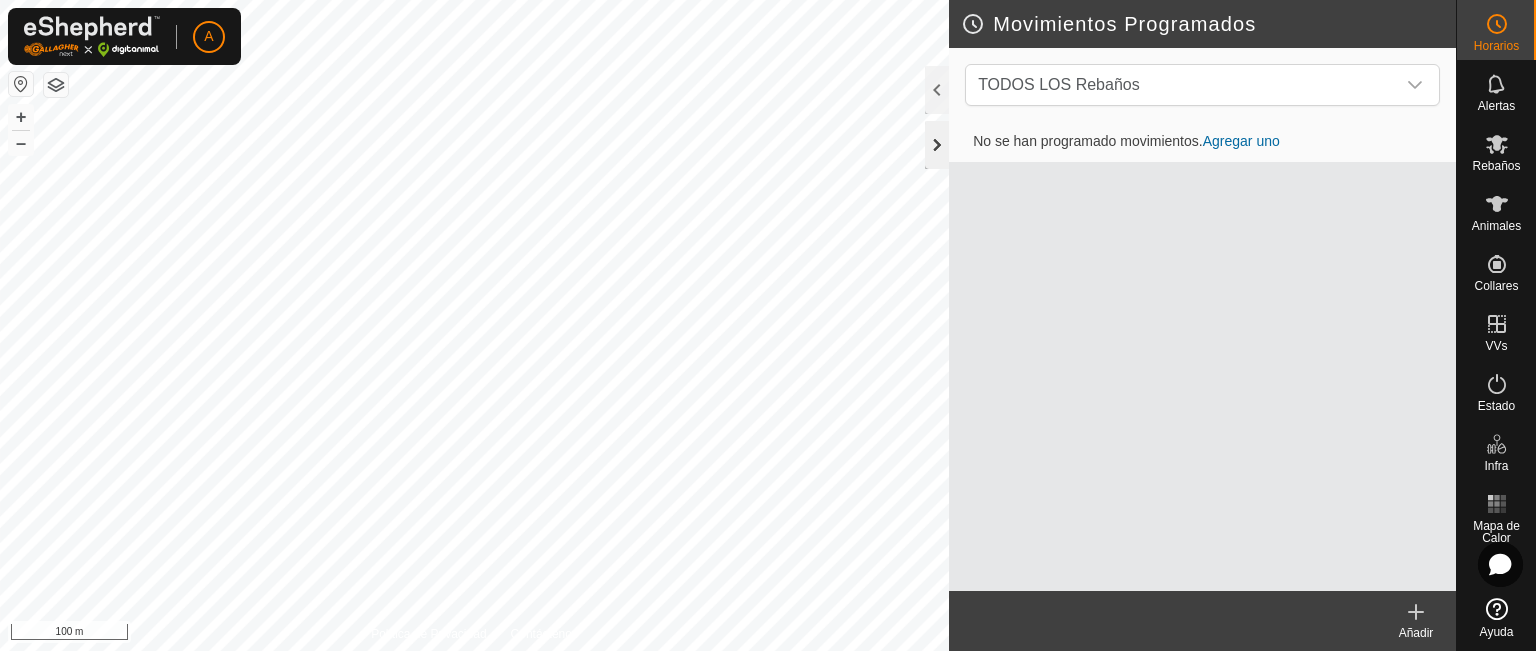 click 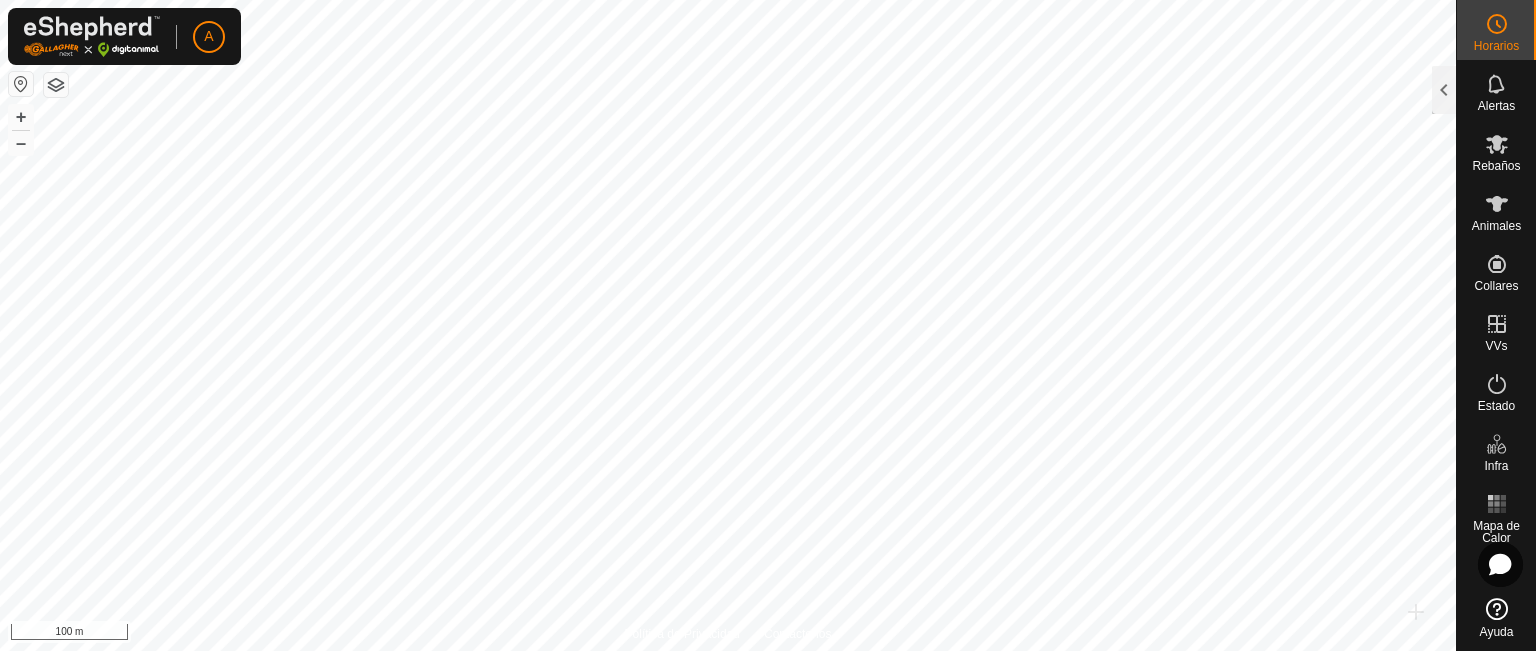 click on "A  Horarios Alertas Rebaños Animales Collares VVs Estado Infra Mapa de Calor Ayuda  Movimientos Programados  TODOS LOS Rebaños  No se han programado movimientos.  Agregar uno  Añadir  Política de Privacidad Contáctenos + – ⇧ i 100 m" at bounding box center (768, 325) 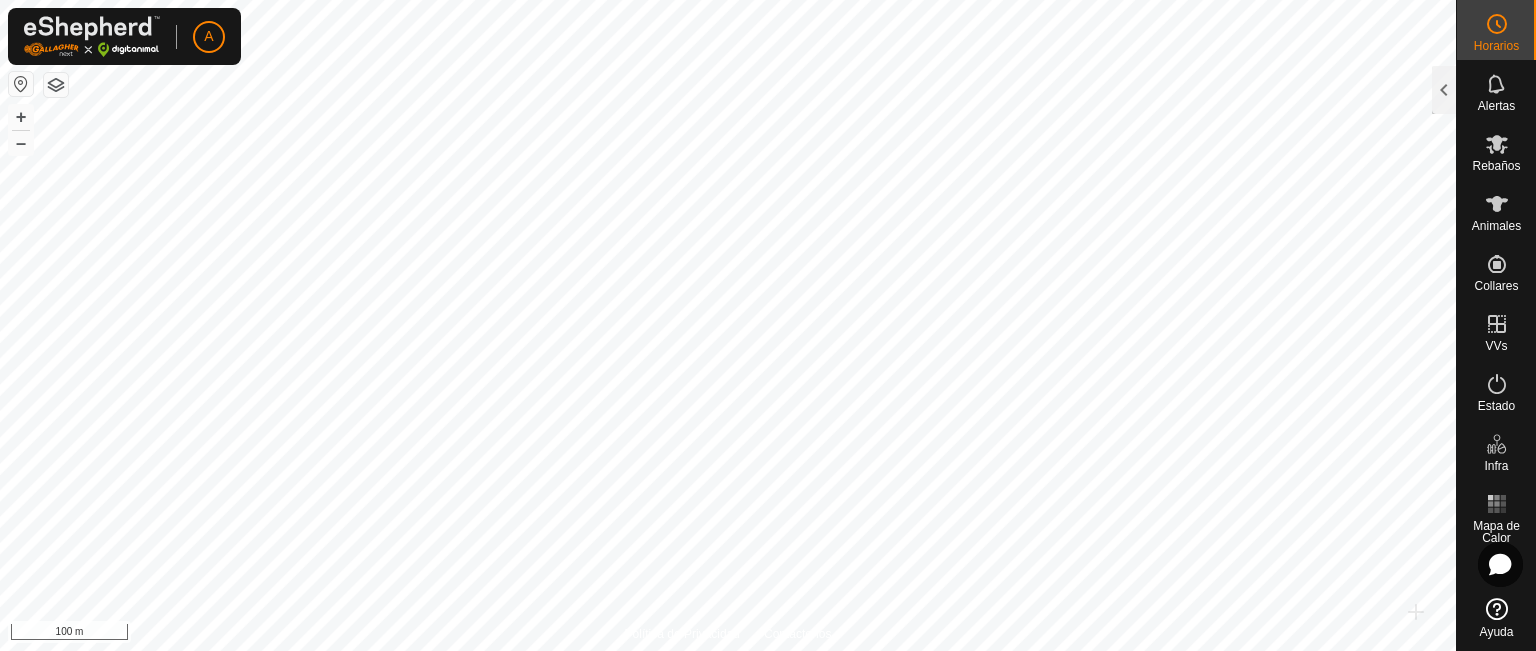 click on "A  Horarios Alertas Rebaños Animales Collares VVs Estado Infra Mapa de Calor Ayuda  Movimientos Programados  TODOS LOS Rebaños  No se han programado movimientos.  Agregar uno  Añadir  Política de Privacidad Contáctenos + – ⇧ i 100 m" at bounding box center (768, 325) 